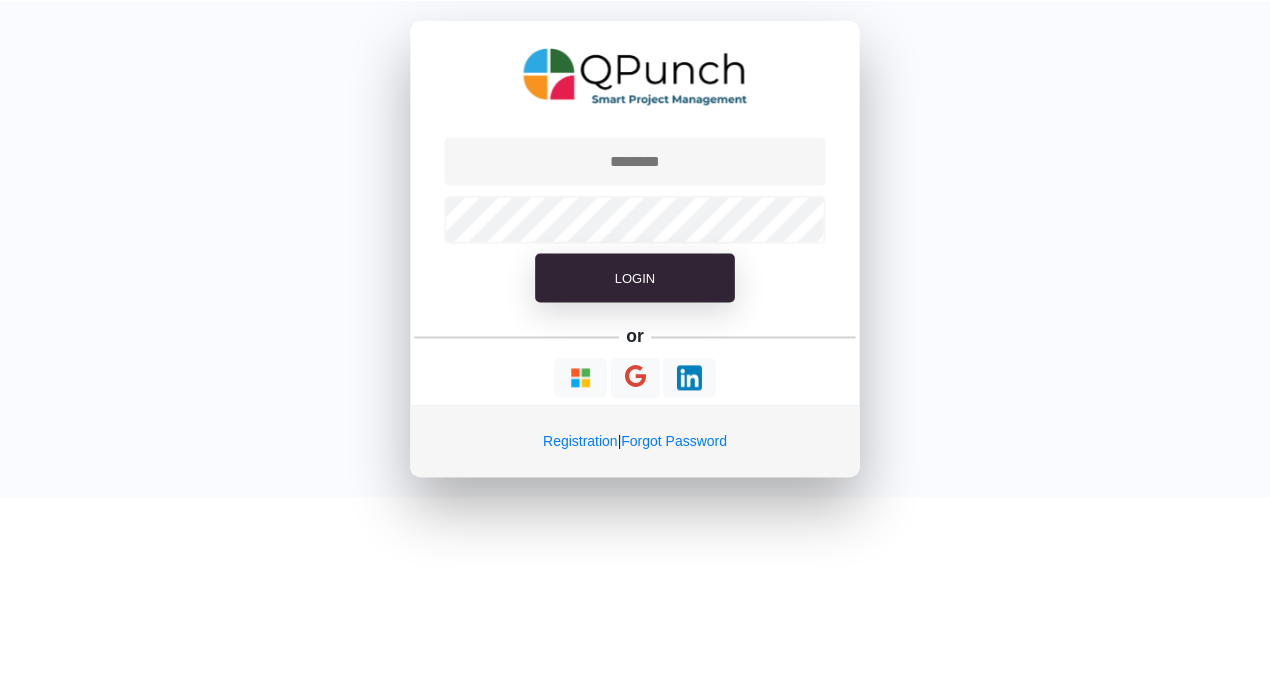 scroll, scrollTop: 0, scrollLeft: 0, axis: both 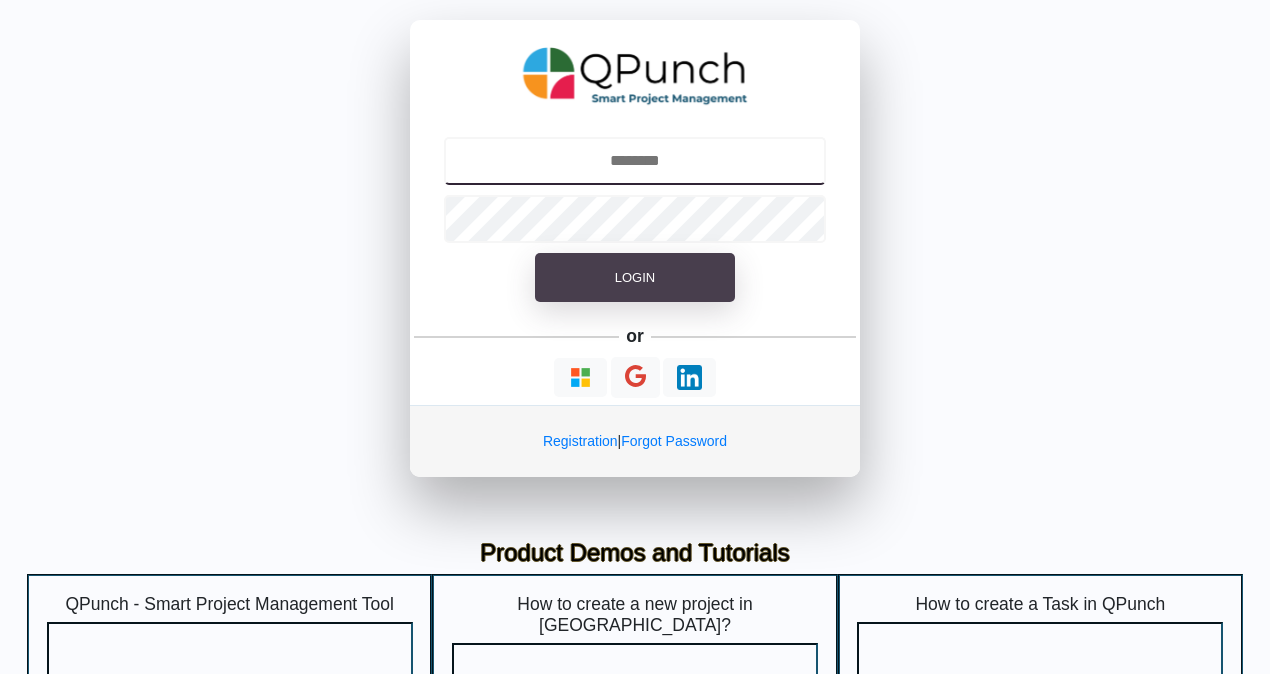 type on "**********" 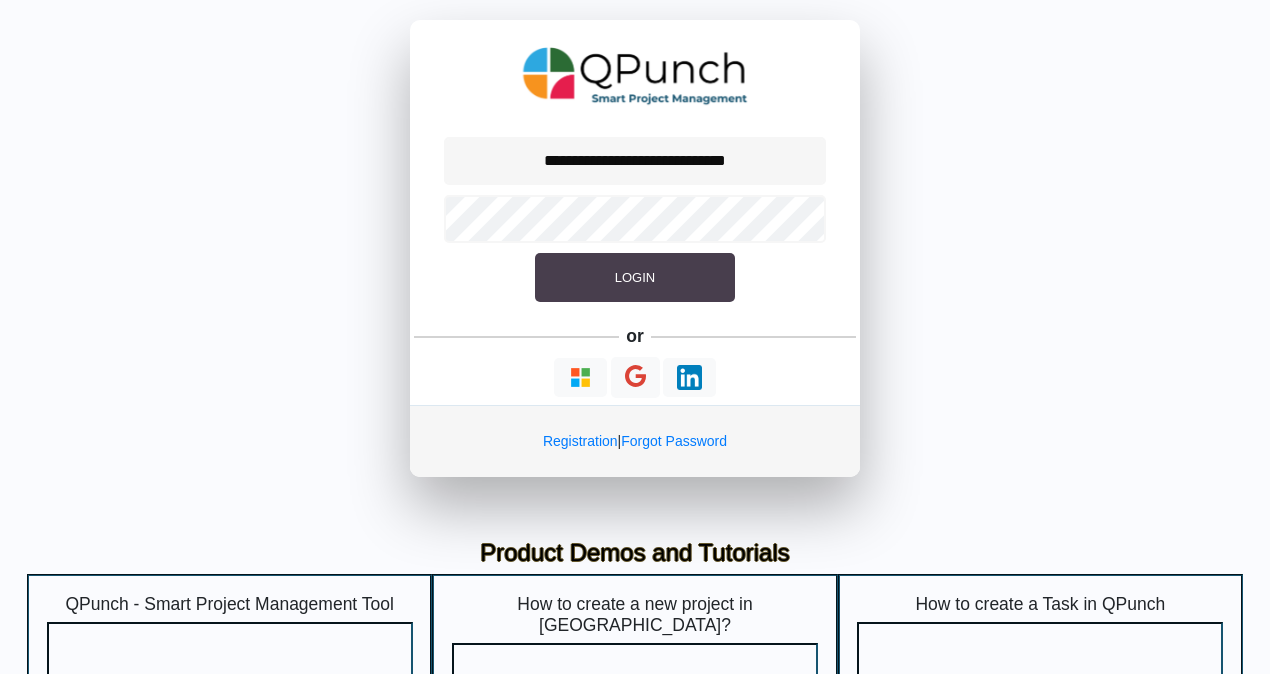 click on "Login" at bounding box center [635, 278] 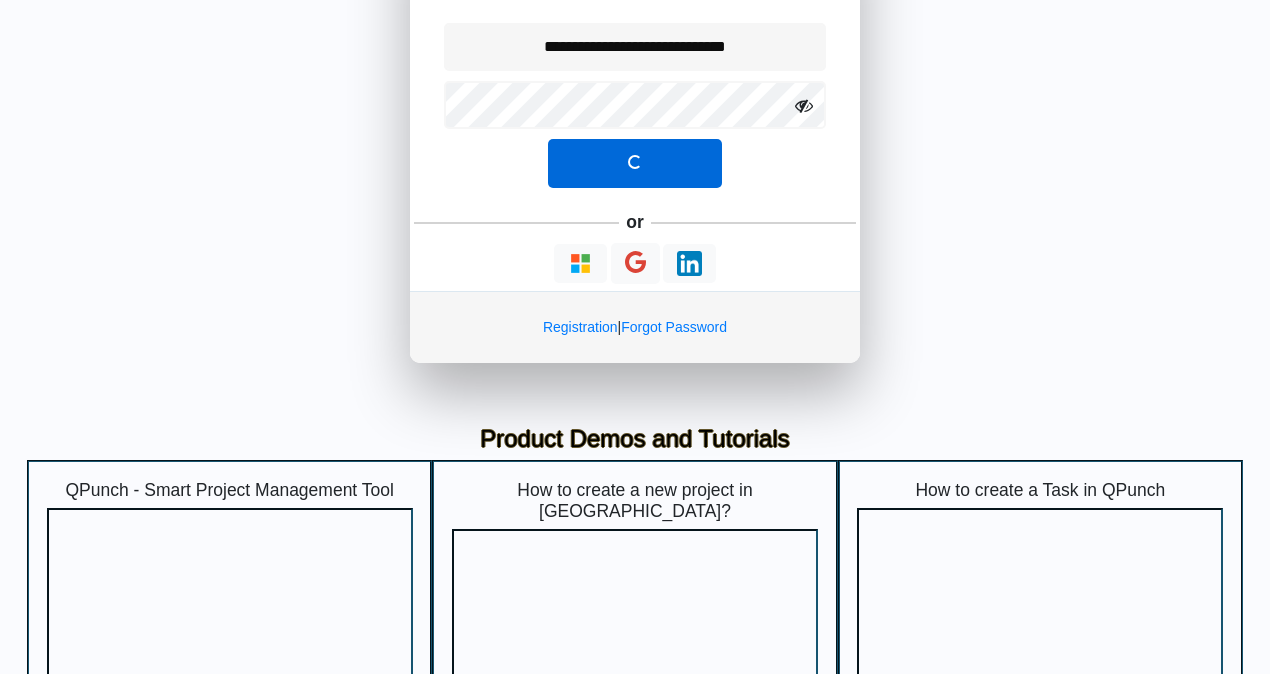 scroll, scrollTop: 0, scrollLeft: 0, axis: both 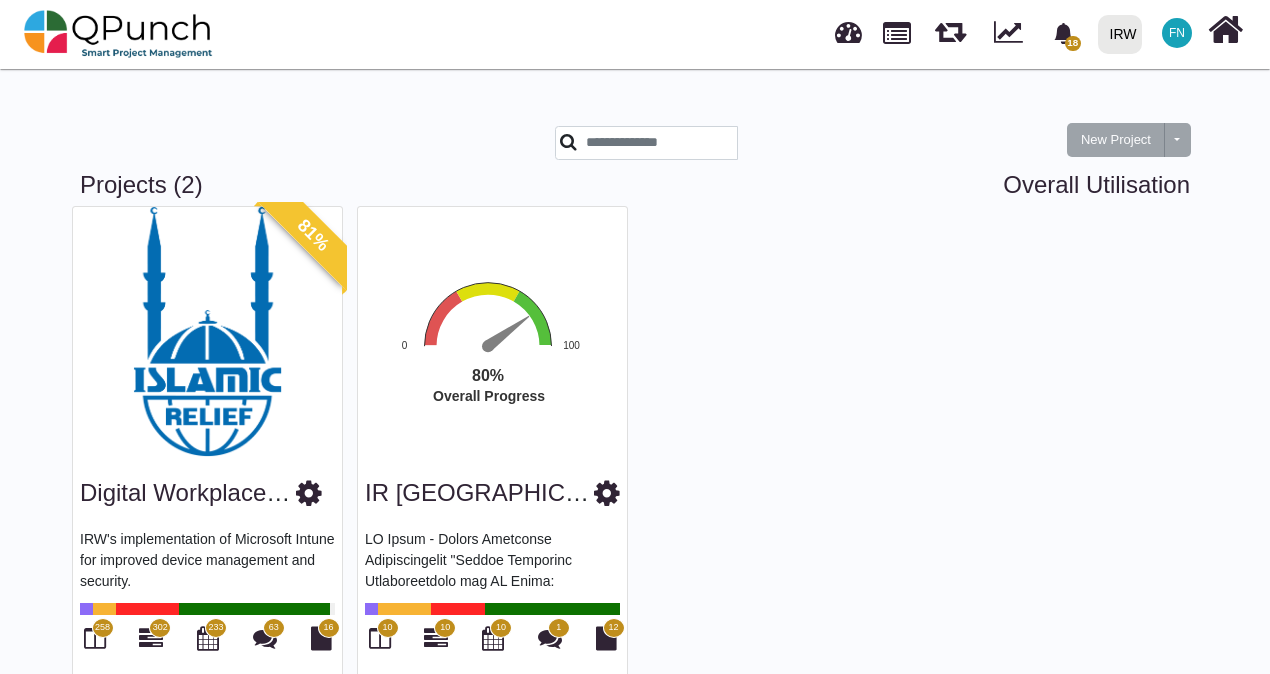 click on "IR [GEOGRAPHIC_DATA] Google WSI" at bounding box center [573, 492] 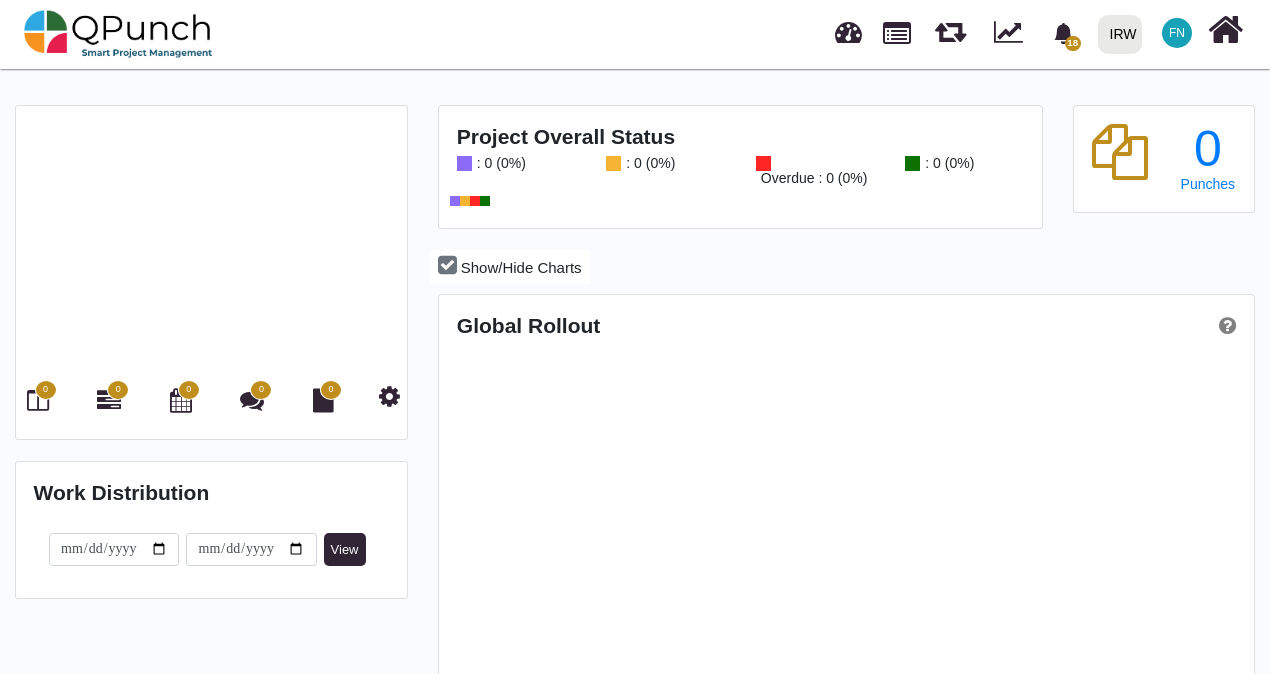 scroll, scrollTop: 999744, scrollLeft: 999460, axis: both 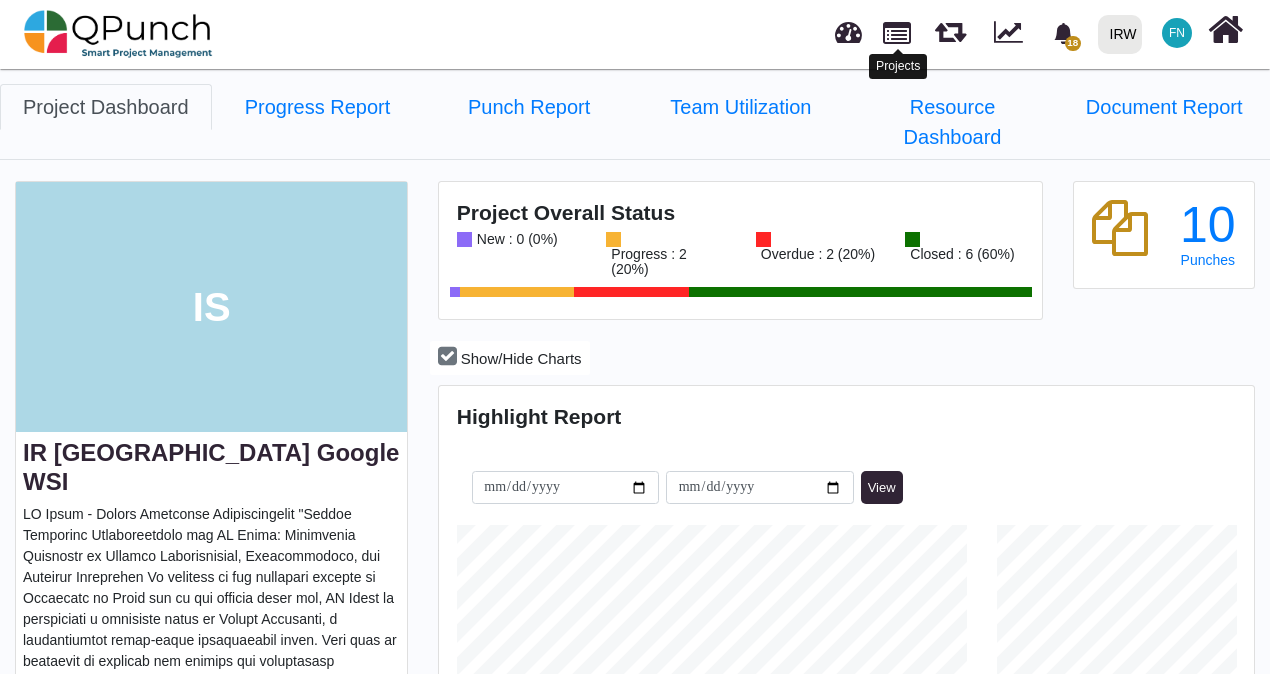 click at bounding box center [897, 31] 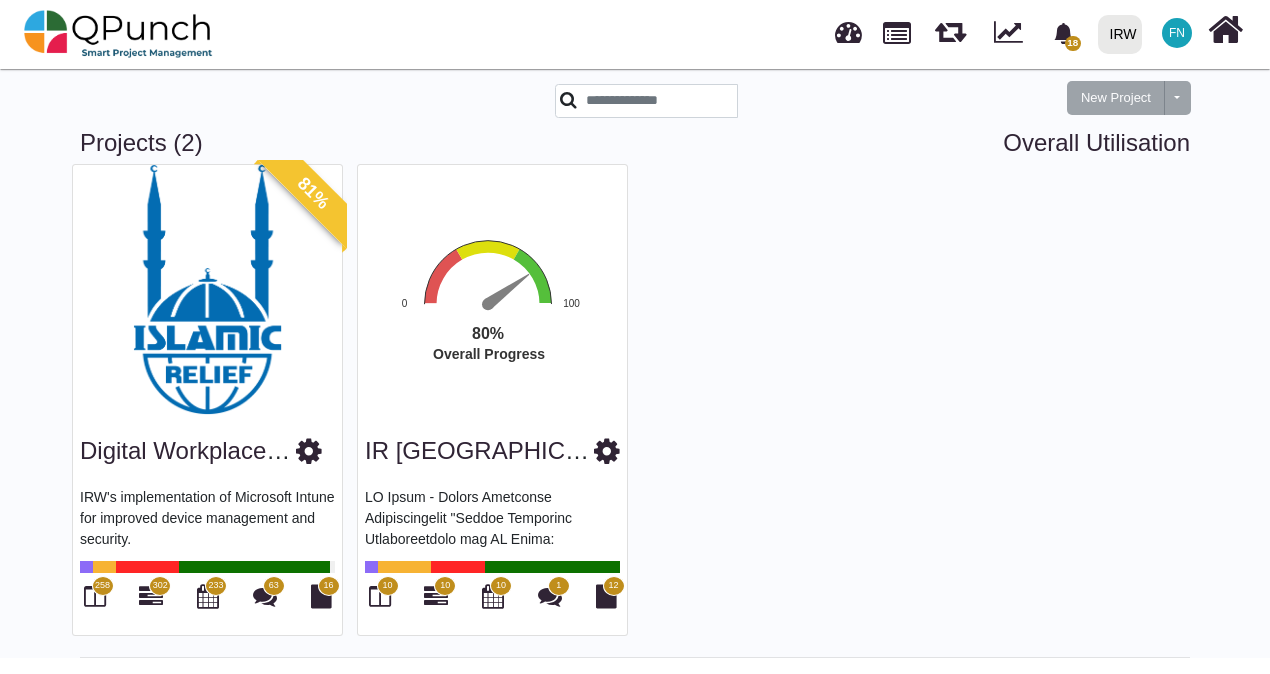 scroll, scrollTop: 64, scrollLeft: 0, axis: vertical 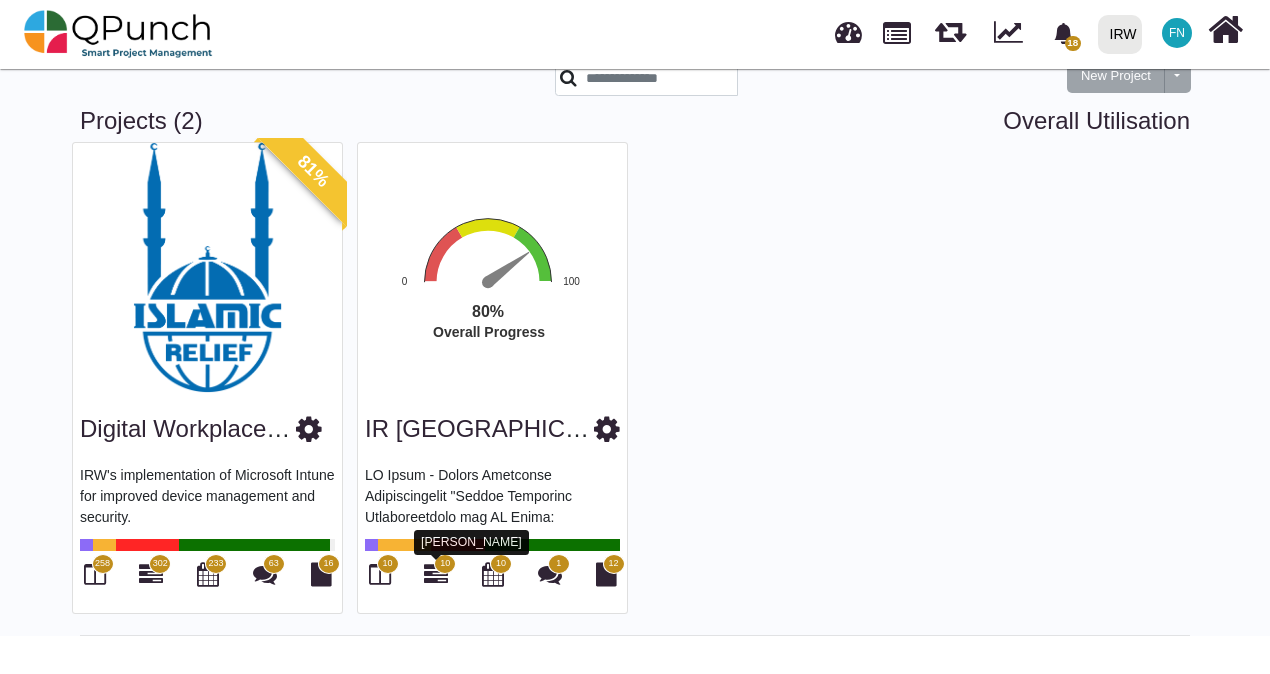 click at bounding box center (436, 574) 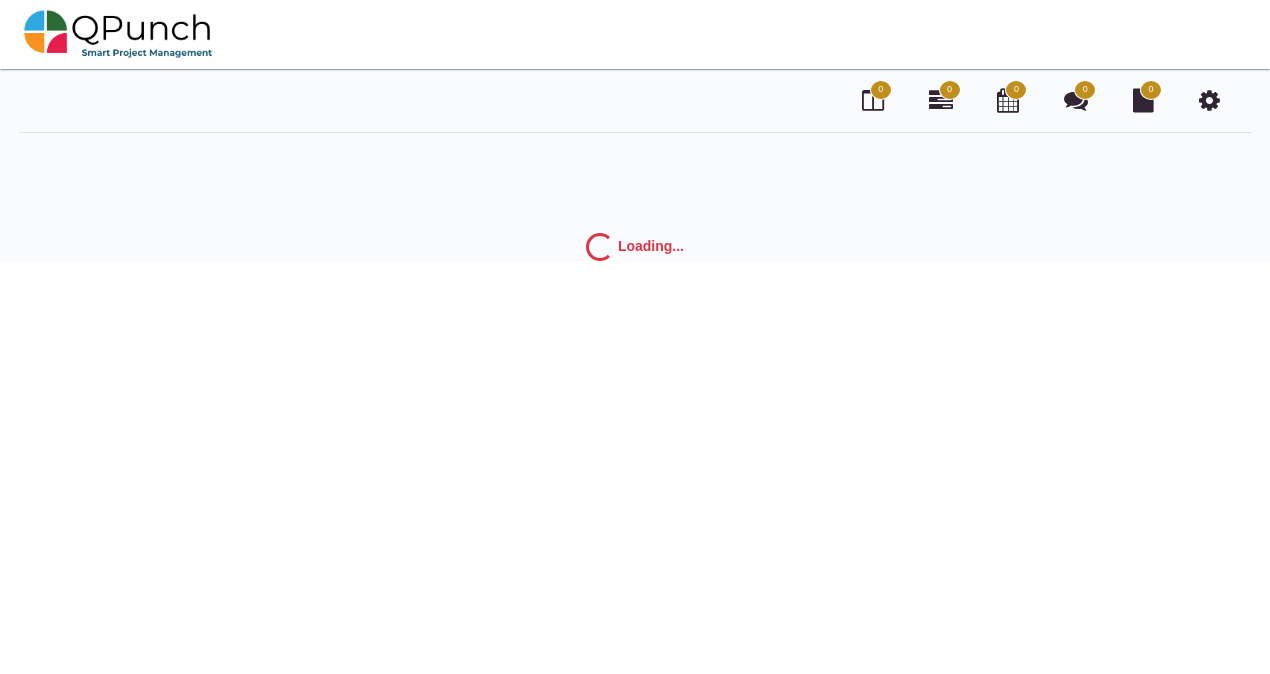 scroll, scrollTop: 0, scrollLeft: 0, axis: both 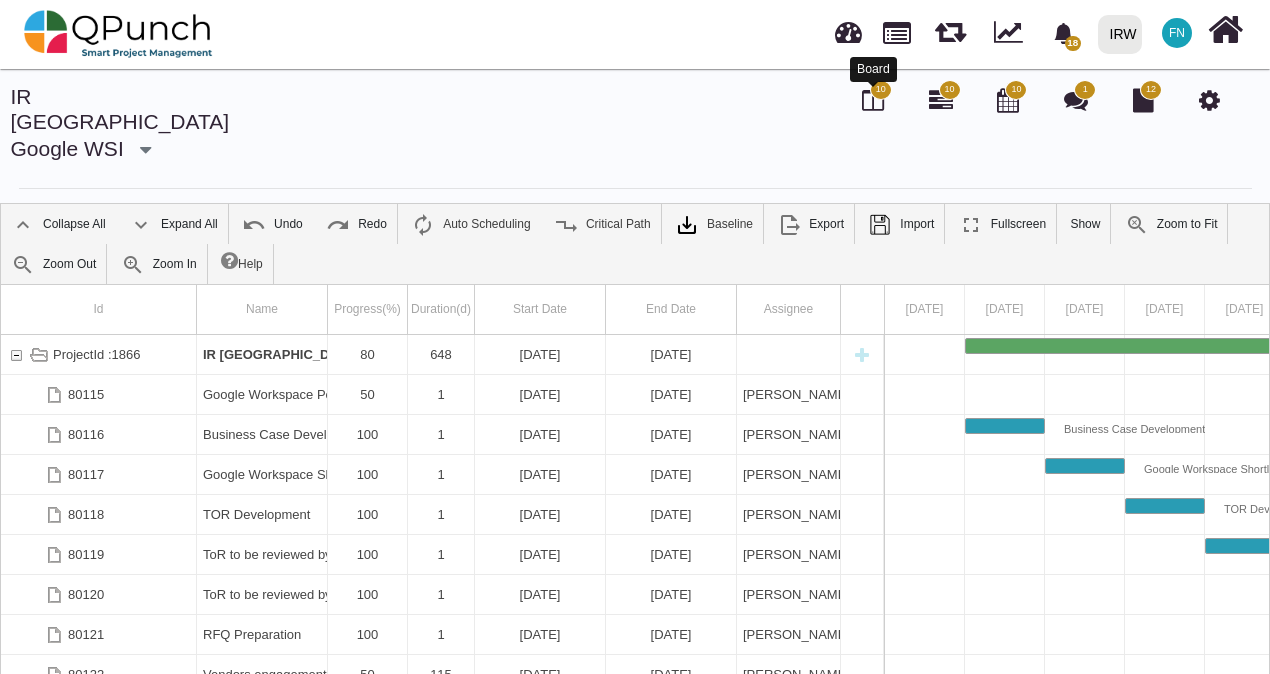 click at bounding box center [873, 100] 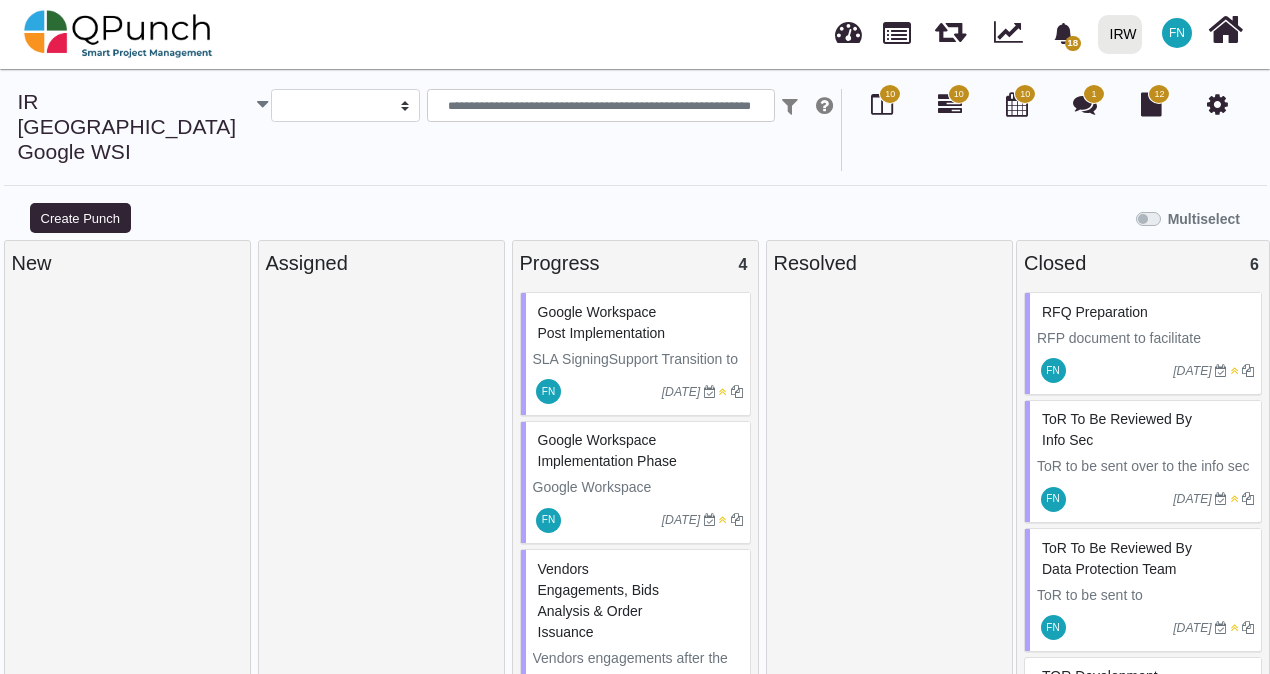 select 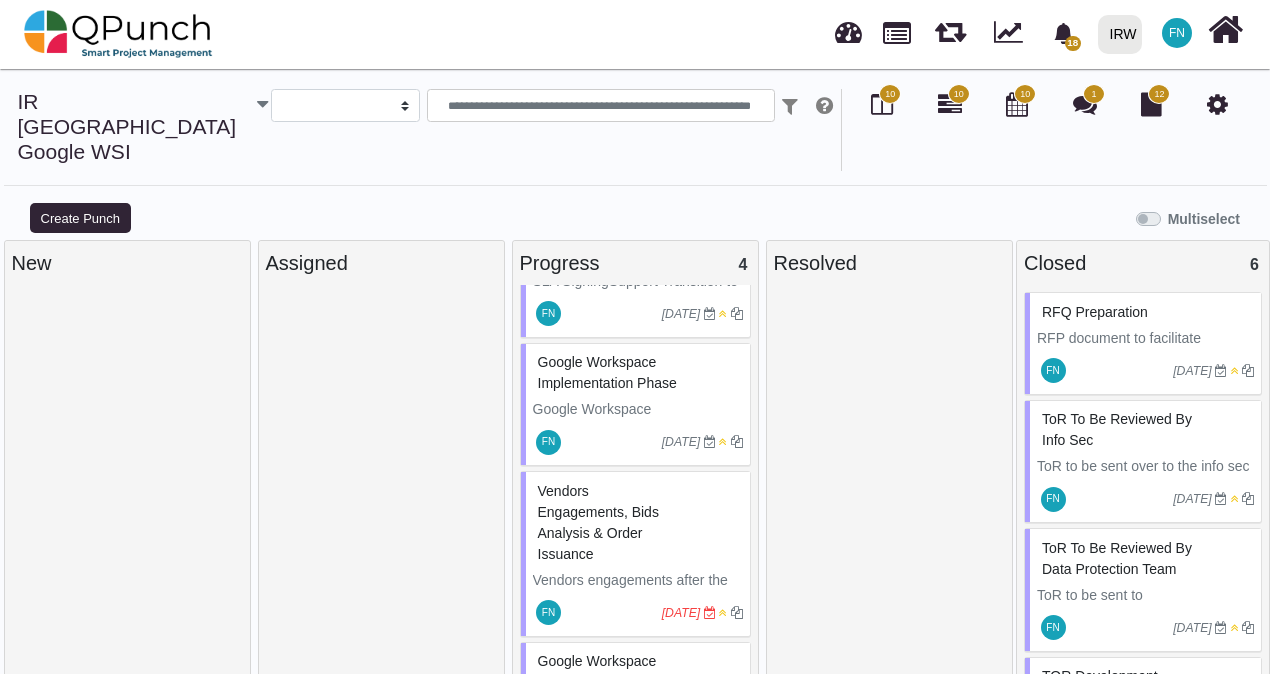 scroll, scrollTop: 149, scrollLeft: 0, axis: vertical 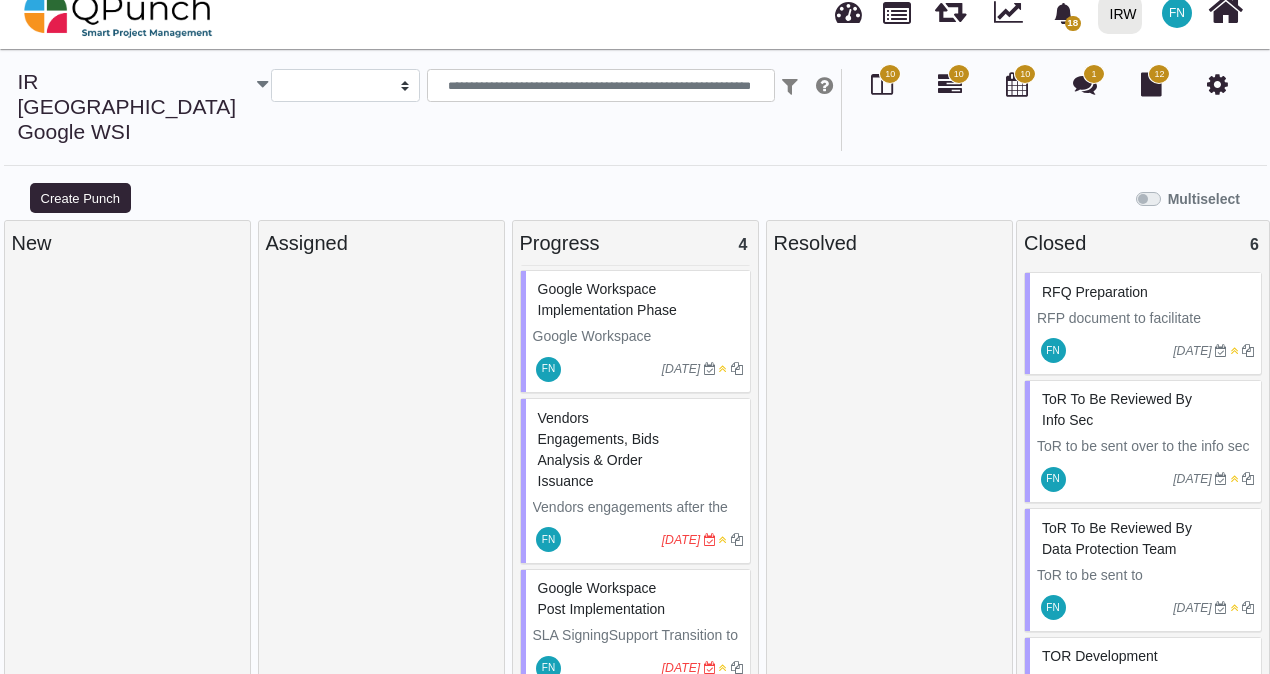 click on "Vendors engagements, Bids analysis & Order Issuance" at bounding box center (598, 449) 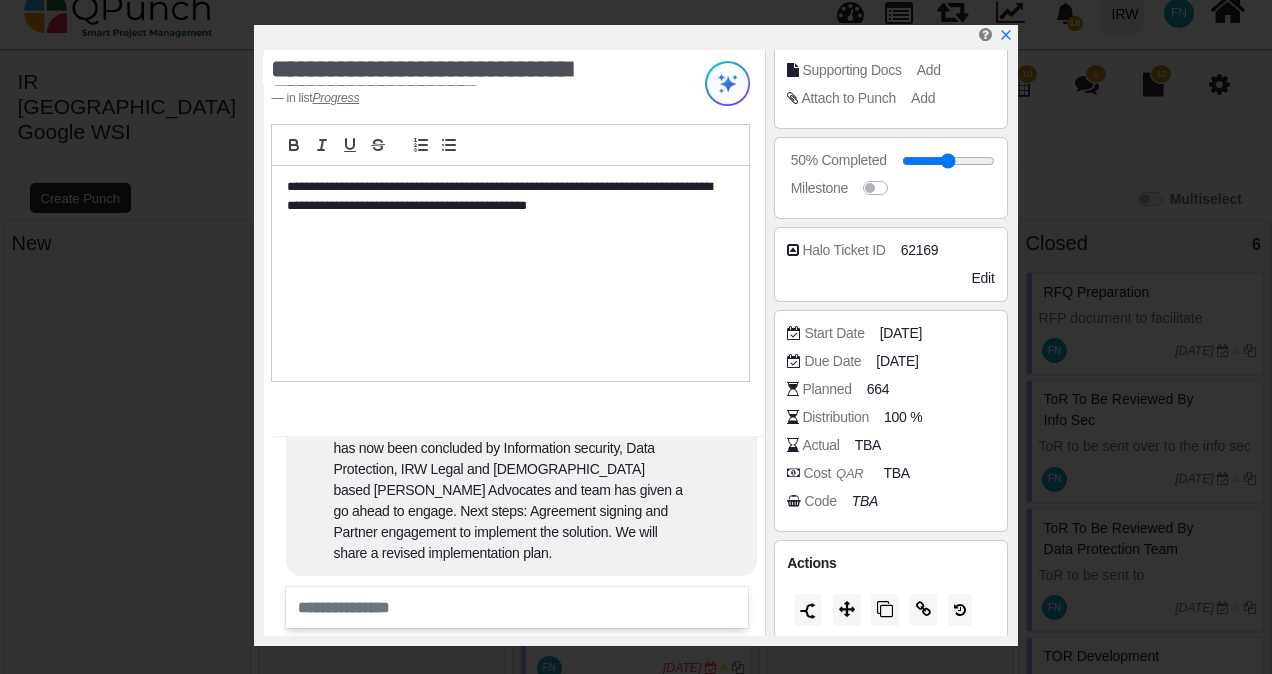 scroll, scrollTop: 310, scrollLeft: 0, axis: vertical 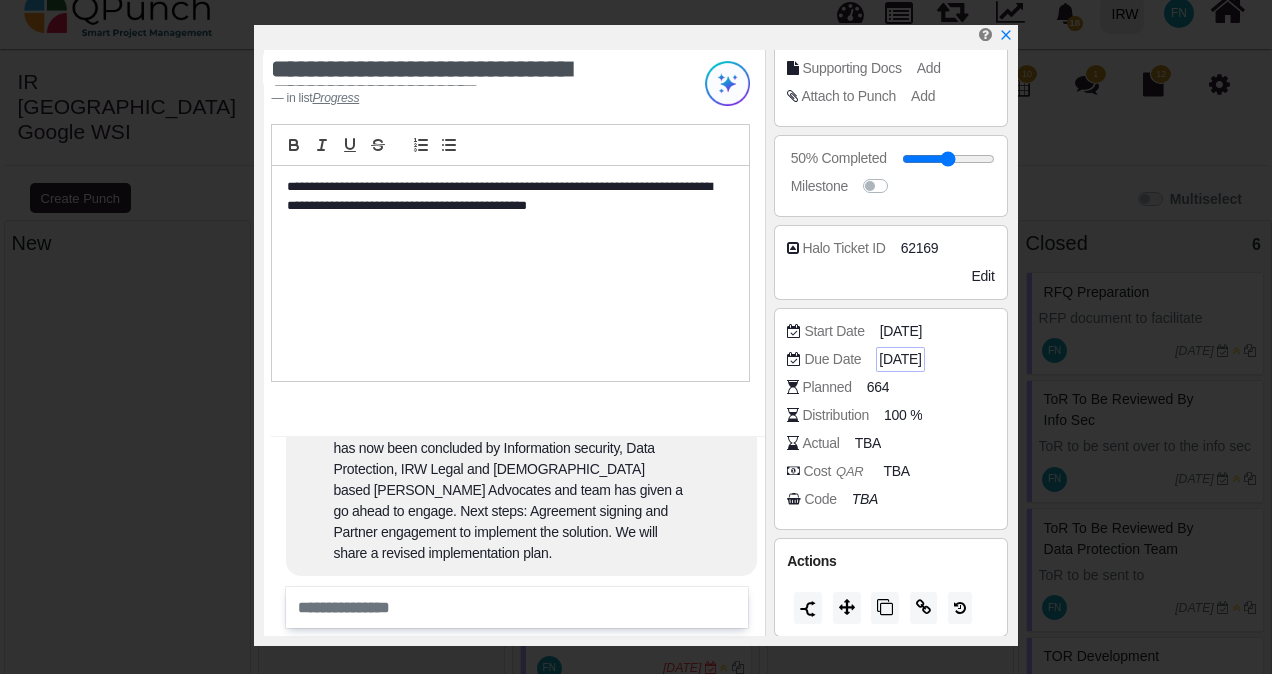 click on "[DATE]" at bounding box center [900, 359] 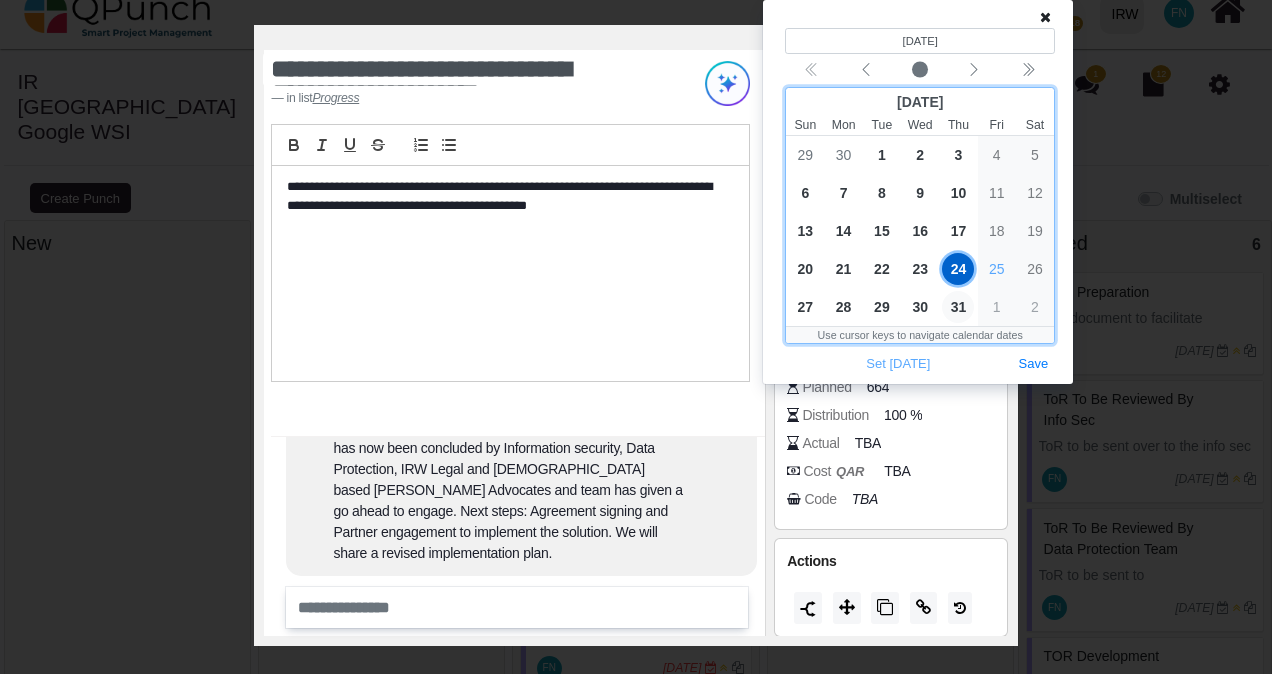 click on "31" at bounding box center [958, 307] 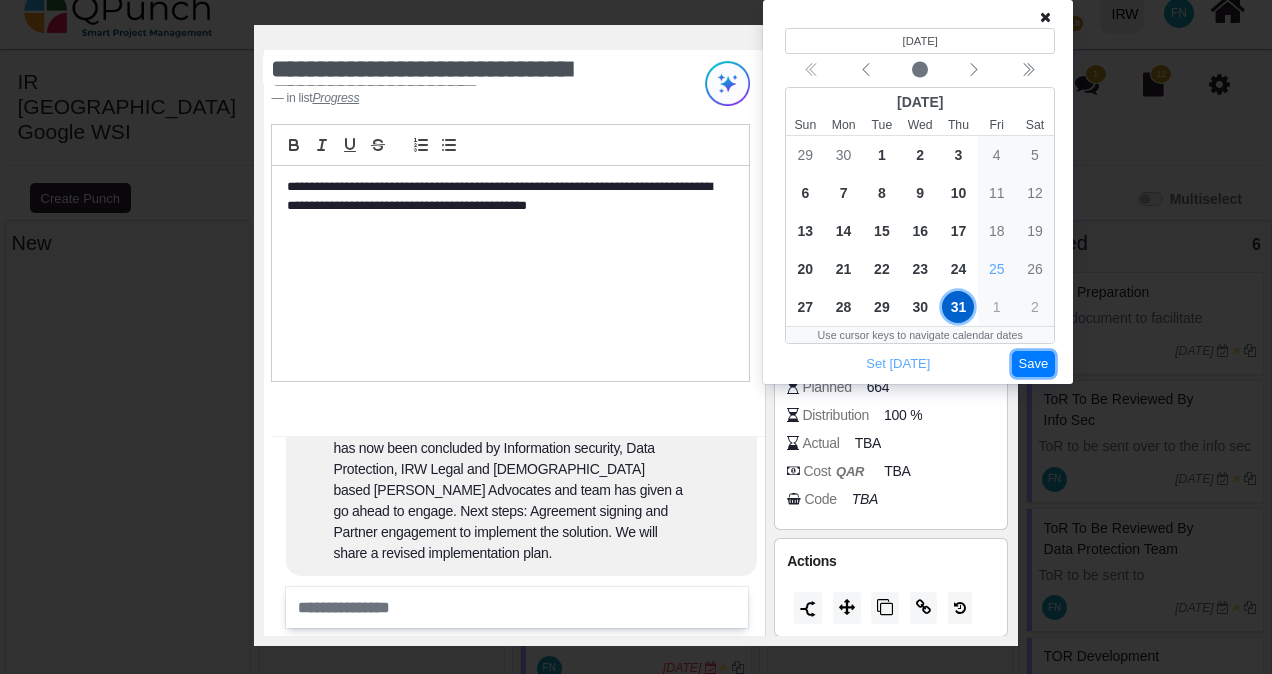 click on "Save" at bounding box center [1034, 364] 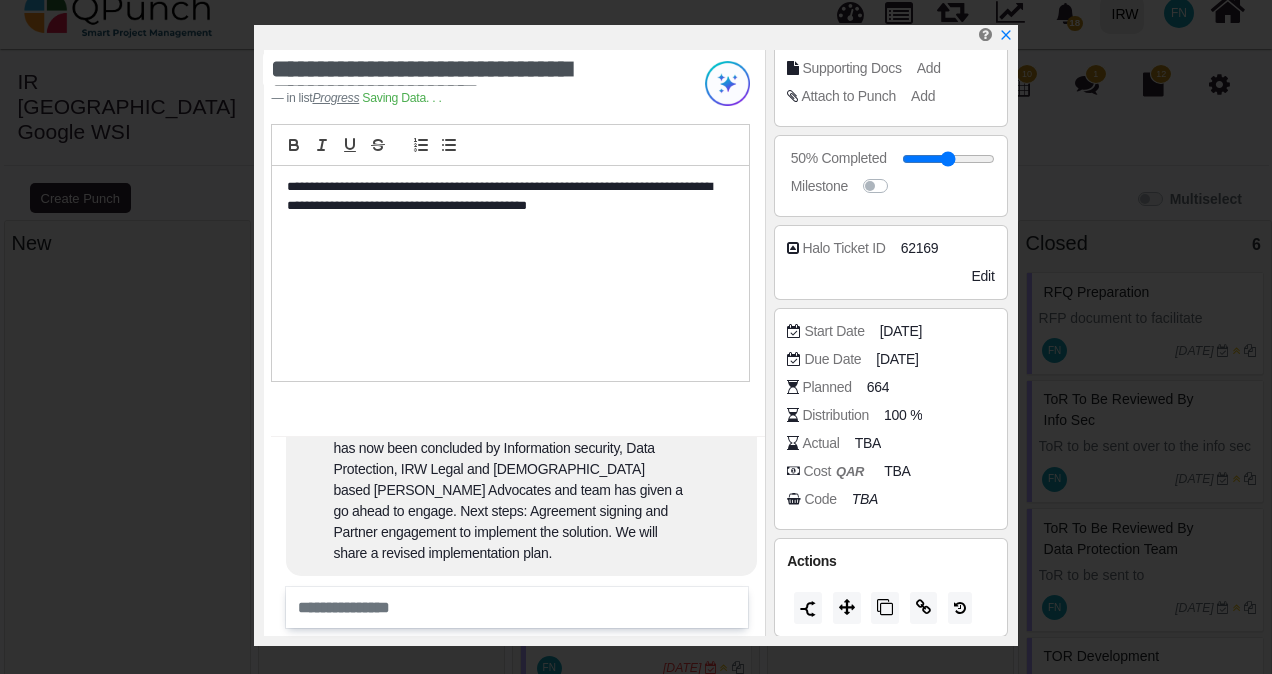 scroll, scrollTop: 130, scrollLeft: 0, axis: vertical 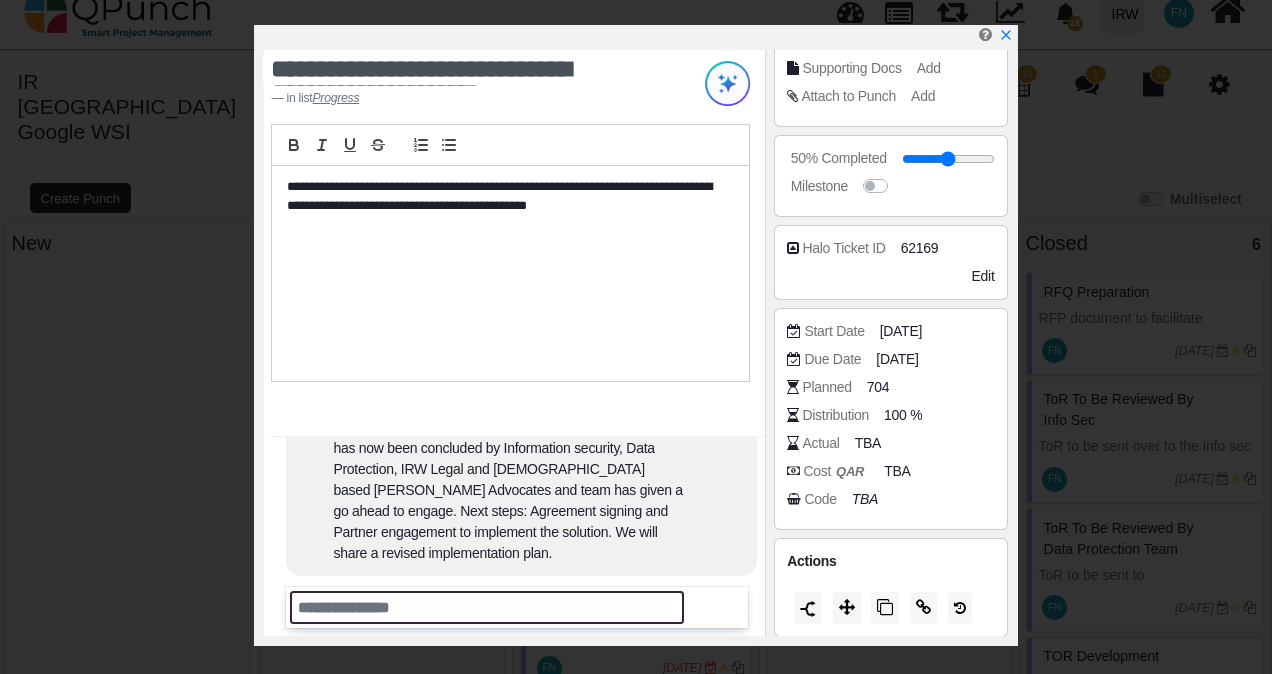 click at bounding box center (487, 607) 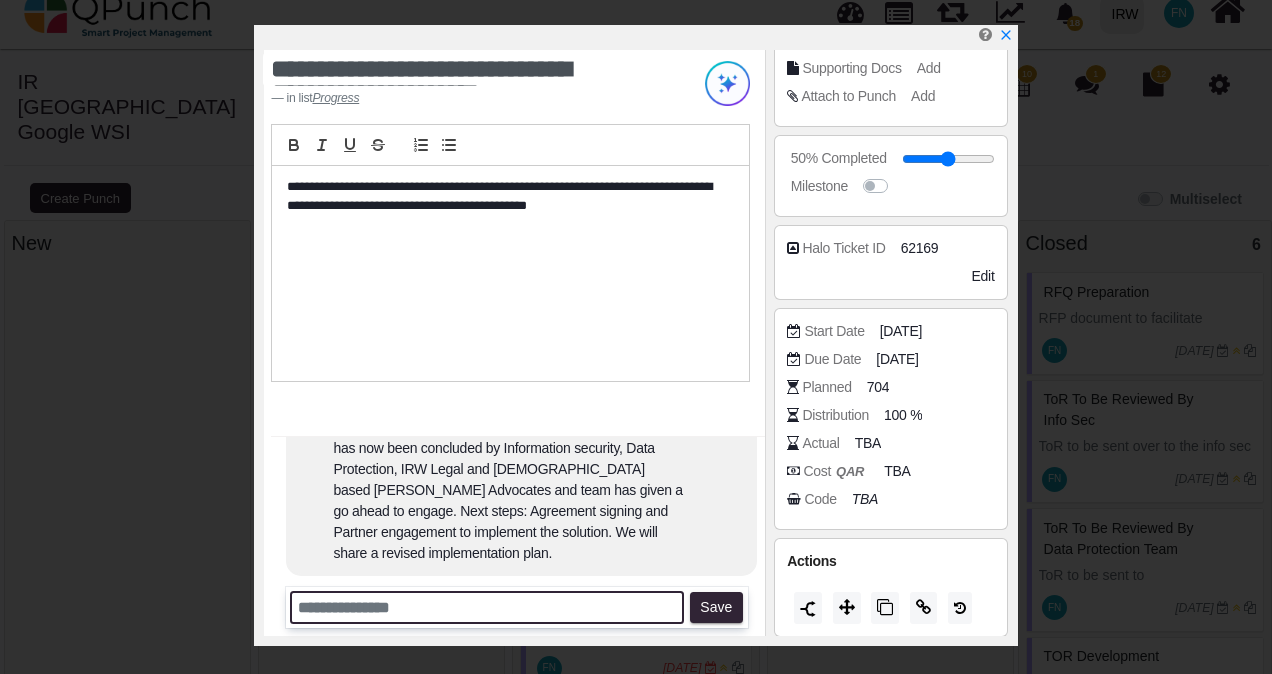 paste on "**********" 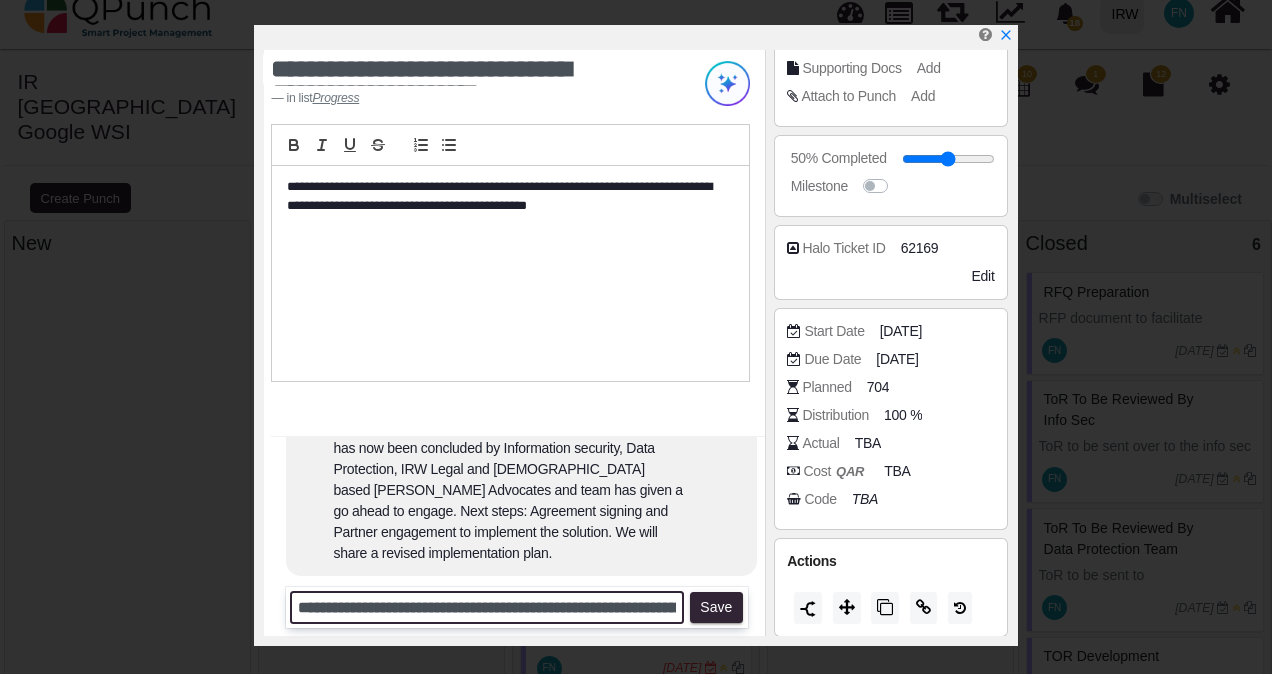 scroll, scrollTop: 0, scrollLeft: 227, axis: horizontal 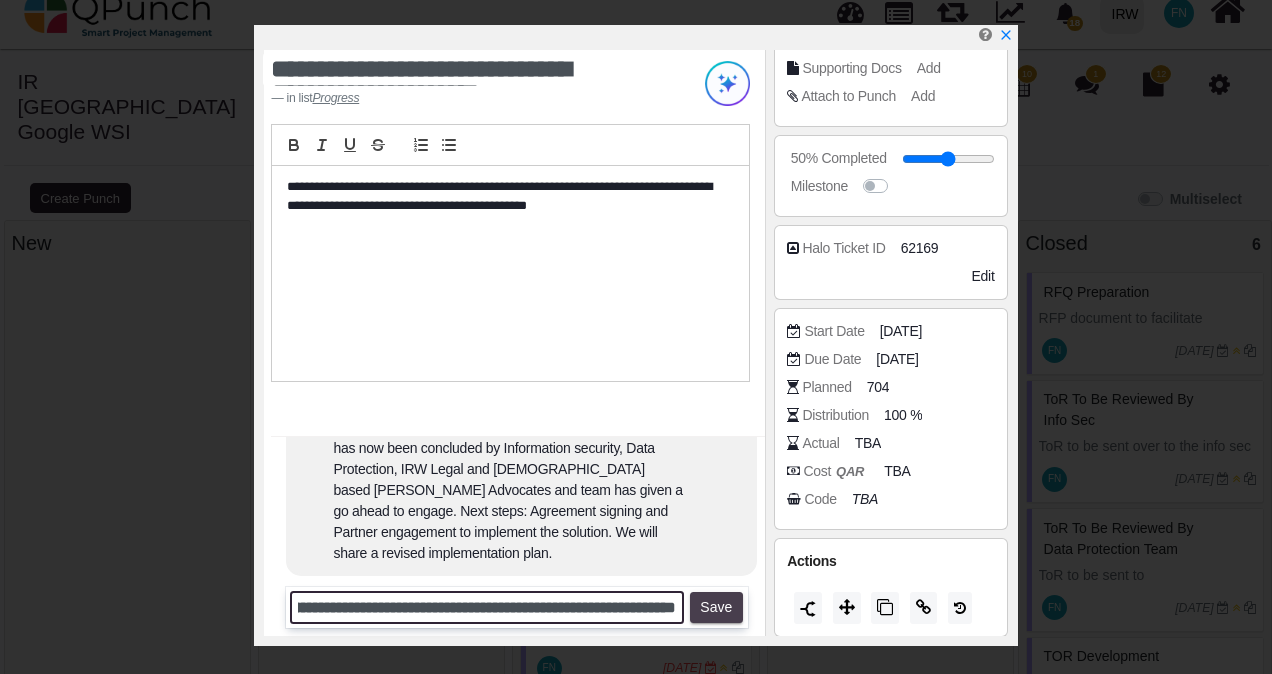 type on "**********" 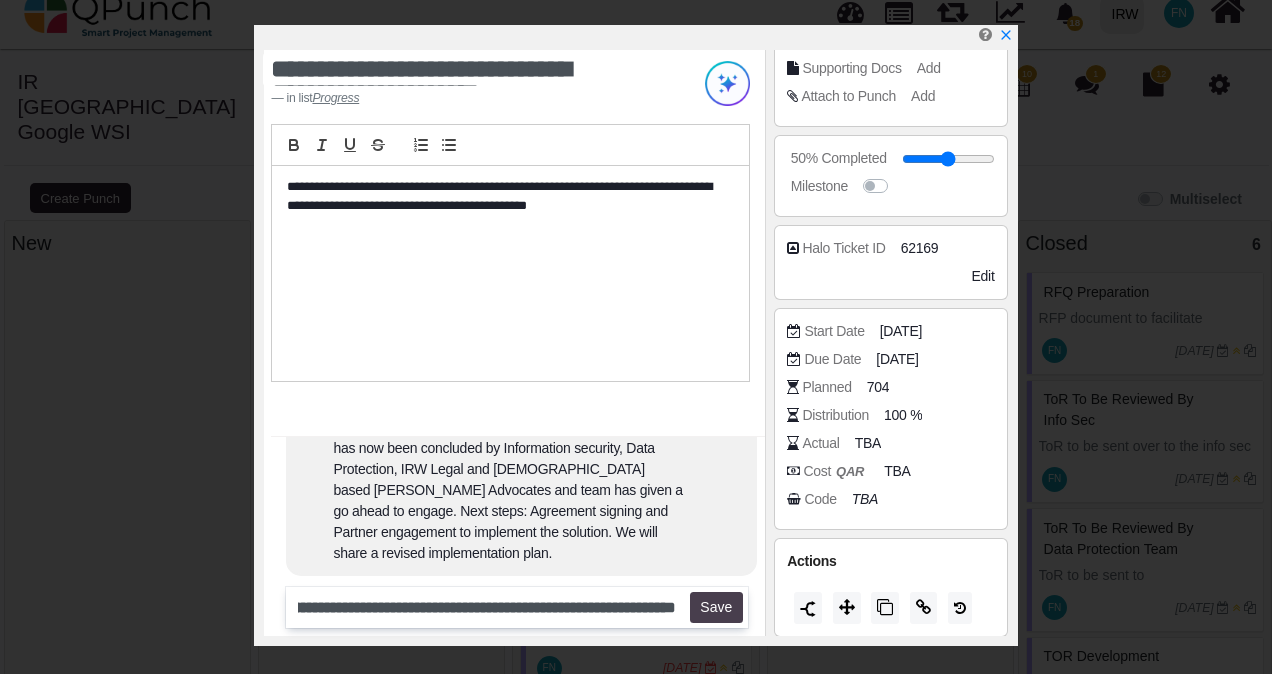 scroll, scrollTop: 0, scrollLeft: 0, axis: both 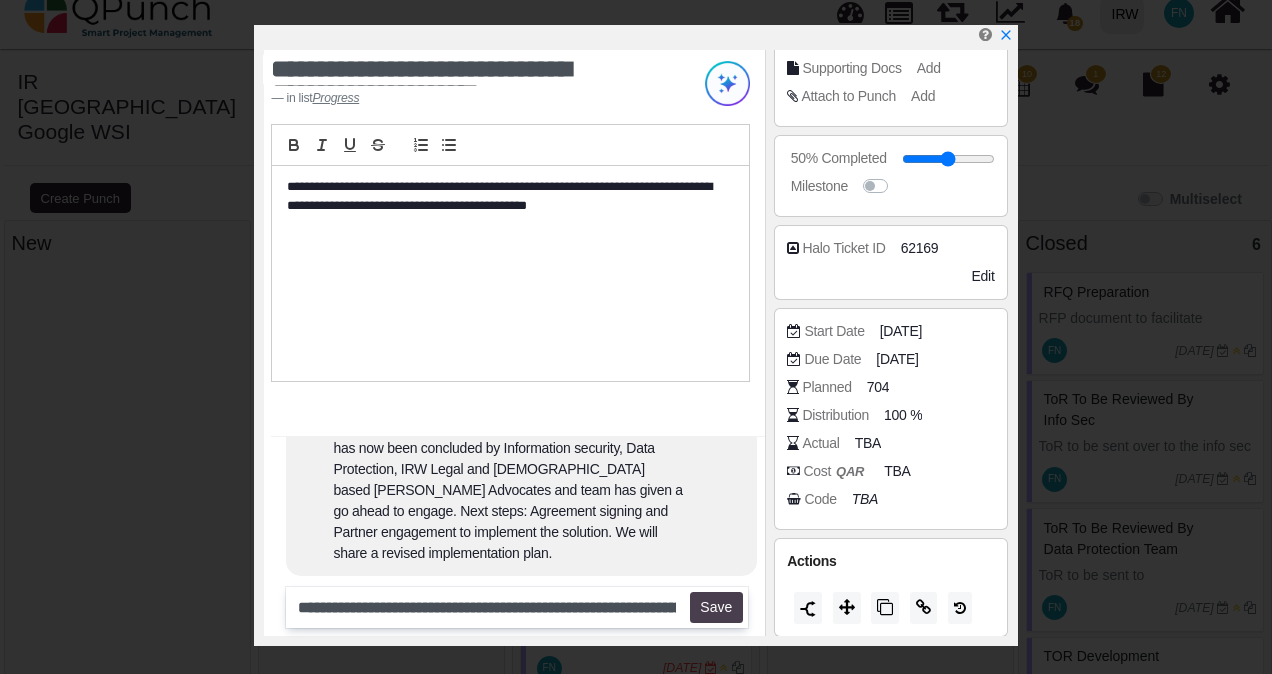 click on "Save" at bounding box center [716, 608] 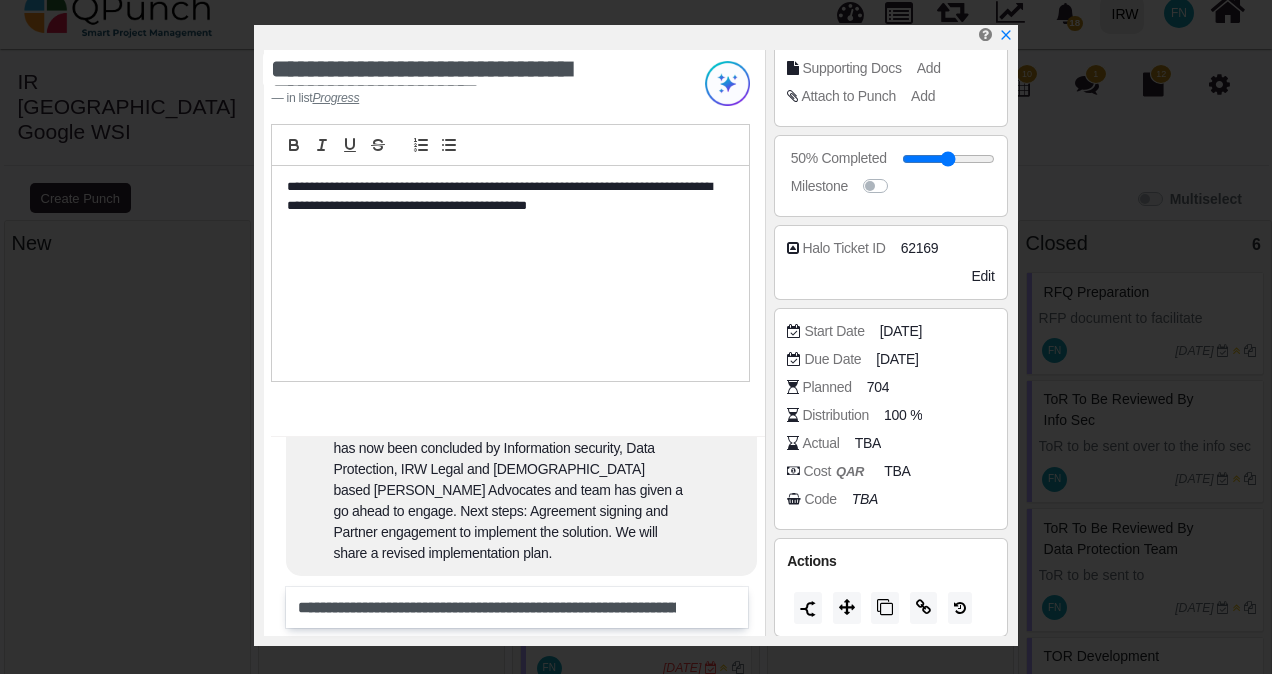 type 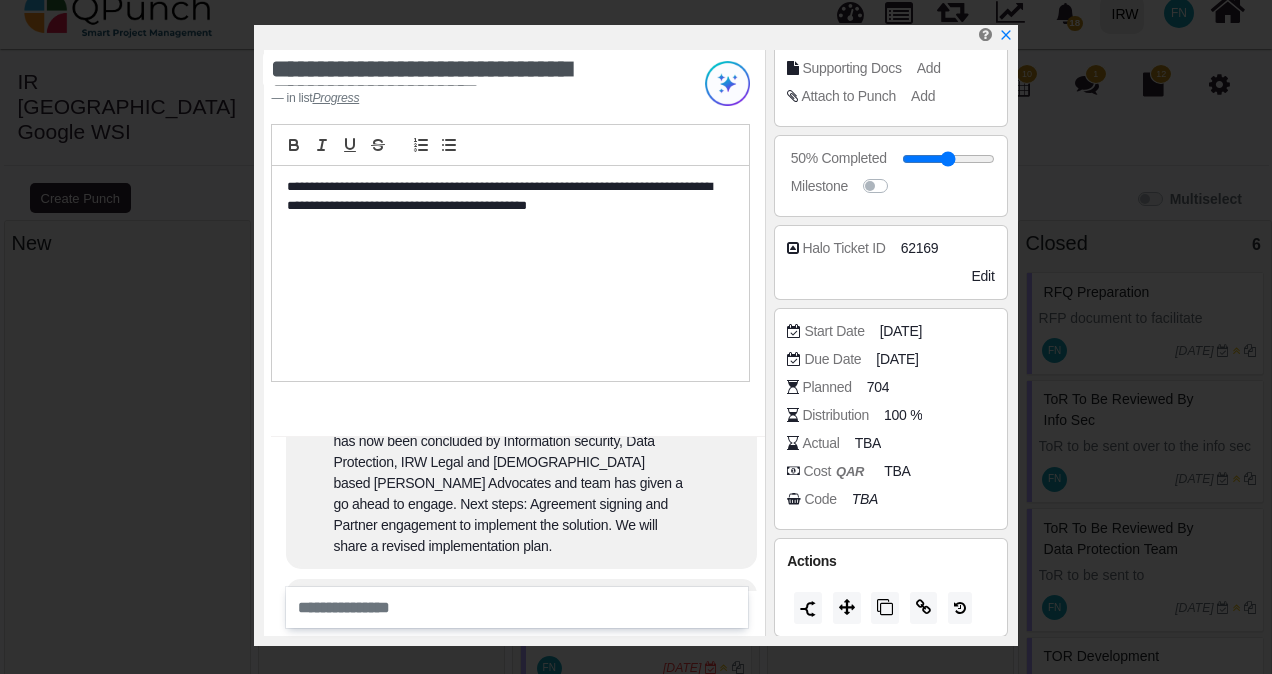 scroll, scrollTop: 0, scrollLeft: 0, axis: both 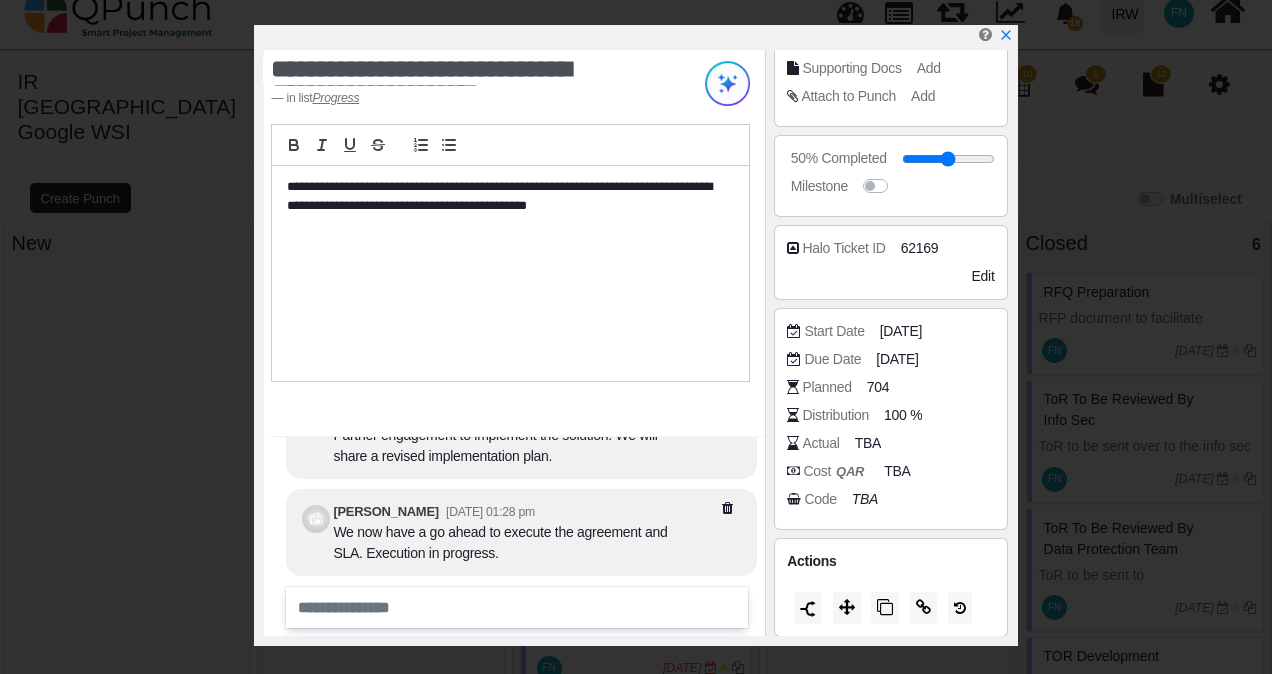 click on "**********" at bounding box center (505, 196) 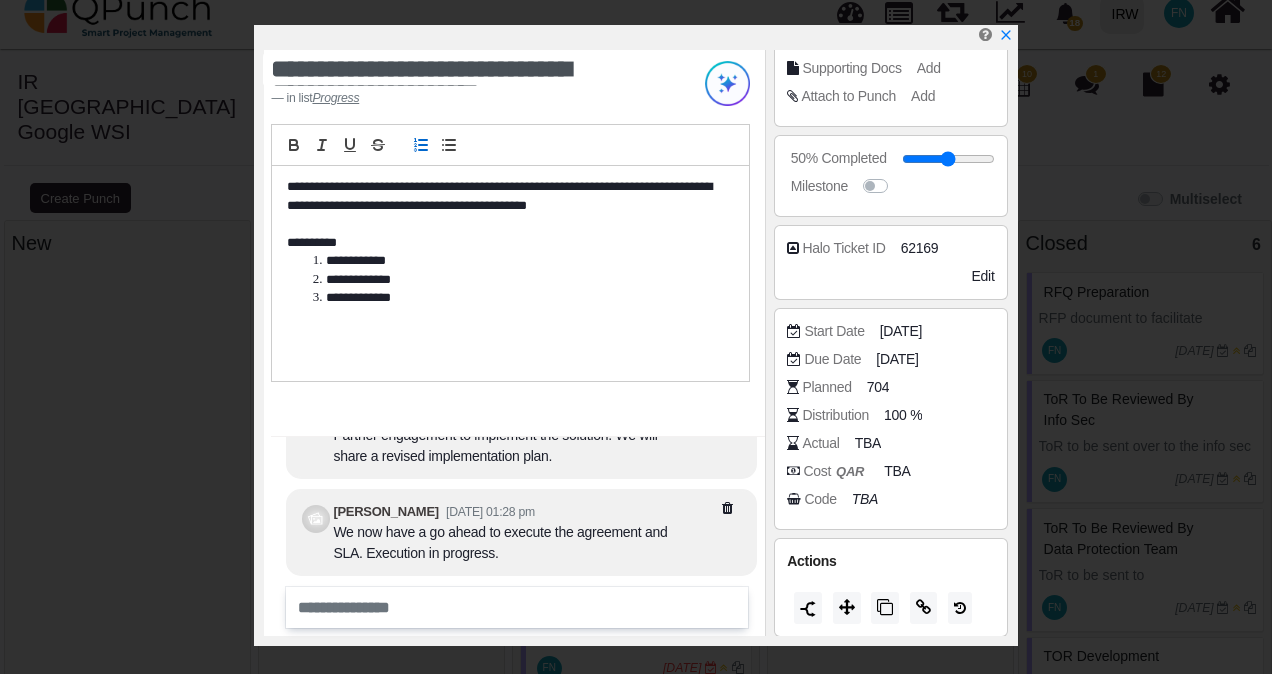 click on "**********" at bounding box center (515, 298) 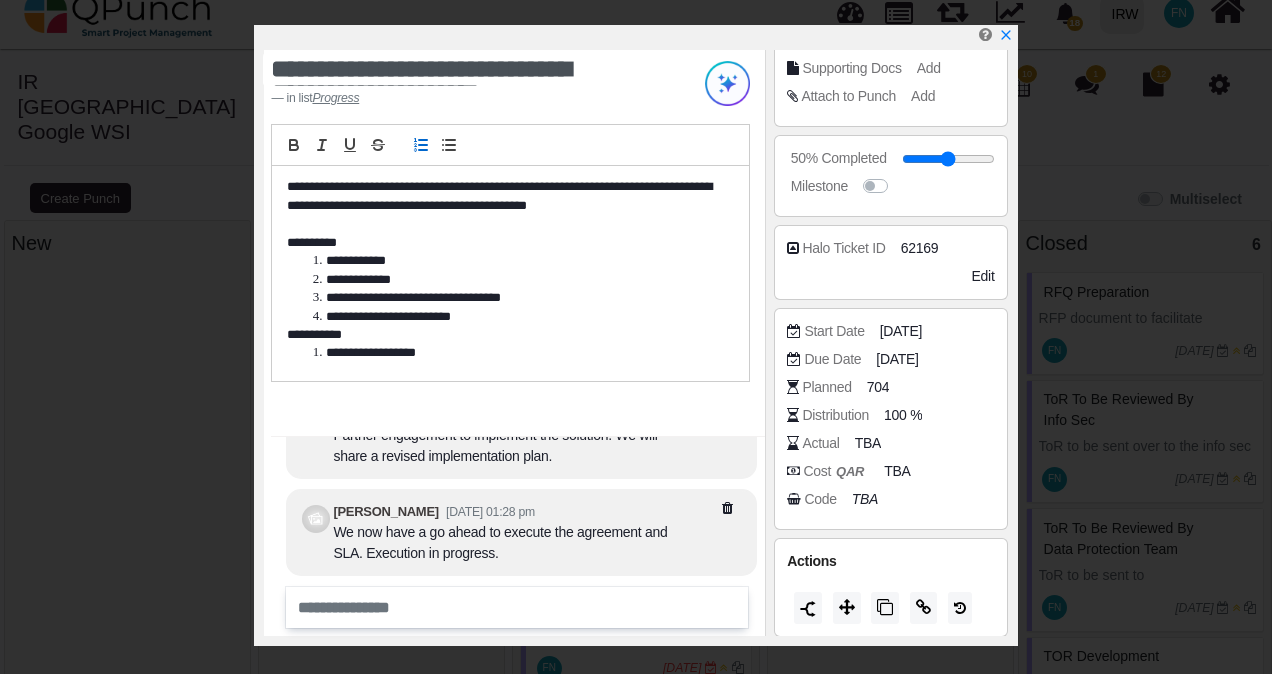 click on "**********" at bounding box center (515, 317) 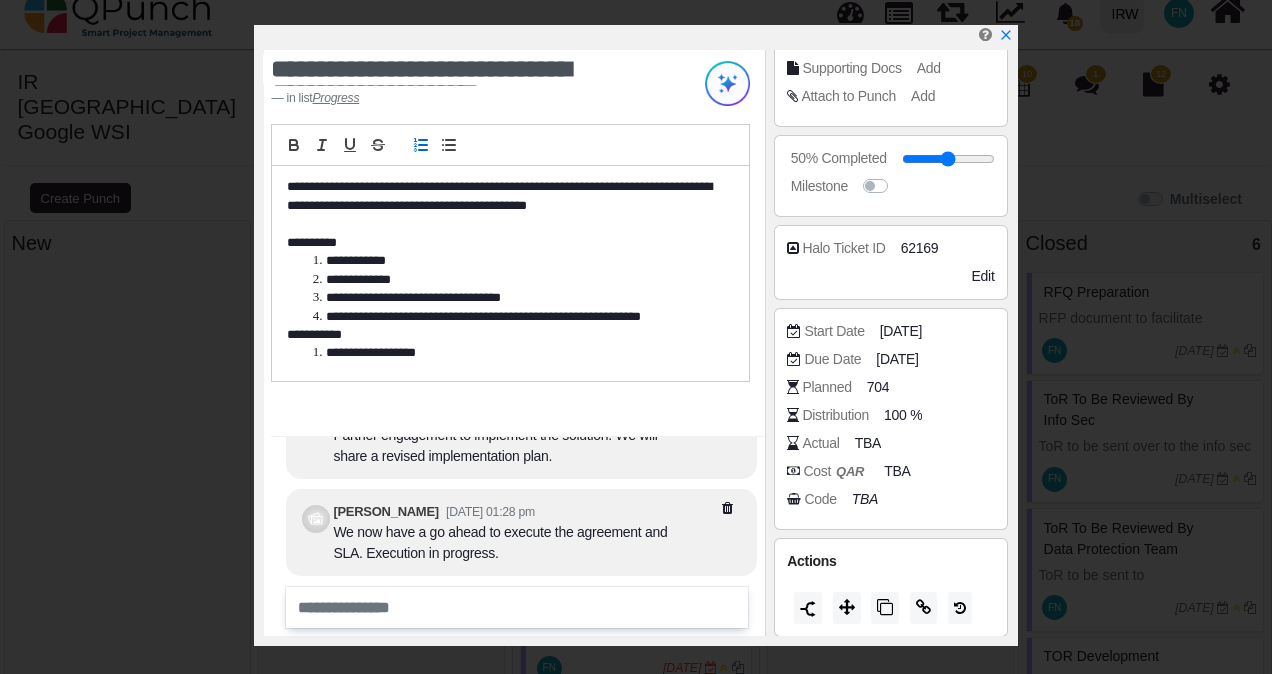 click on "**********" at bounding box center [515, 353] 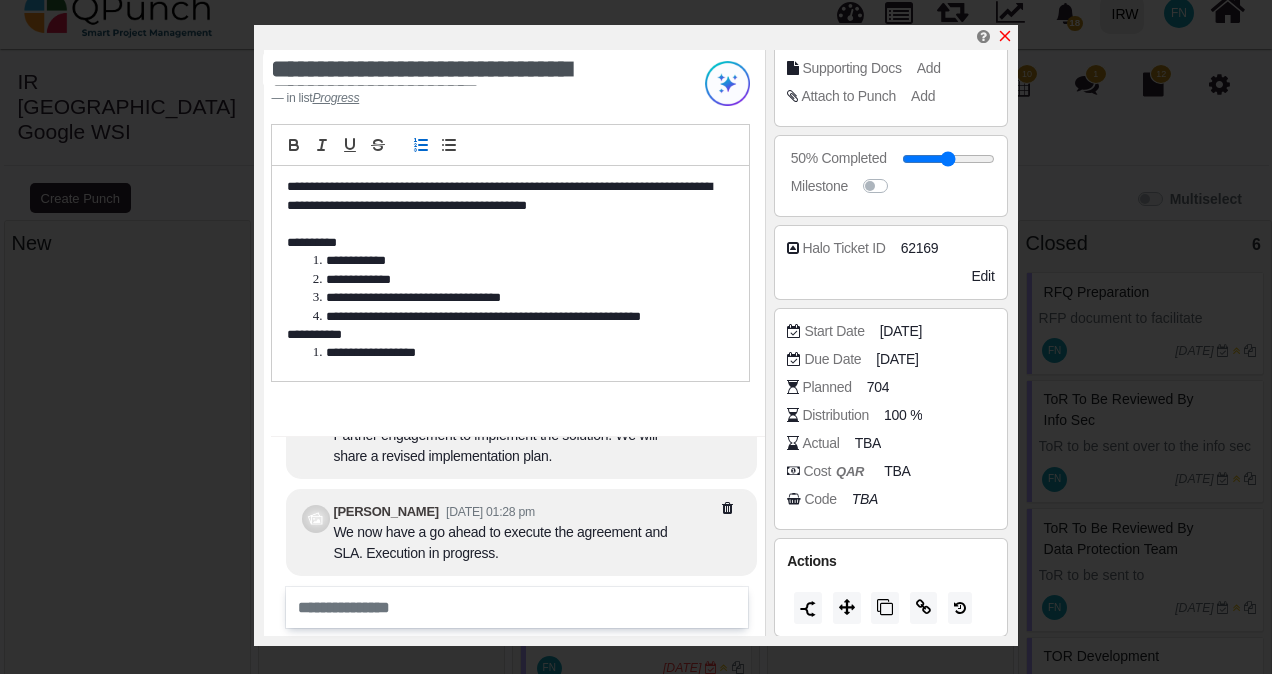 click 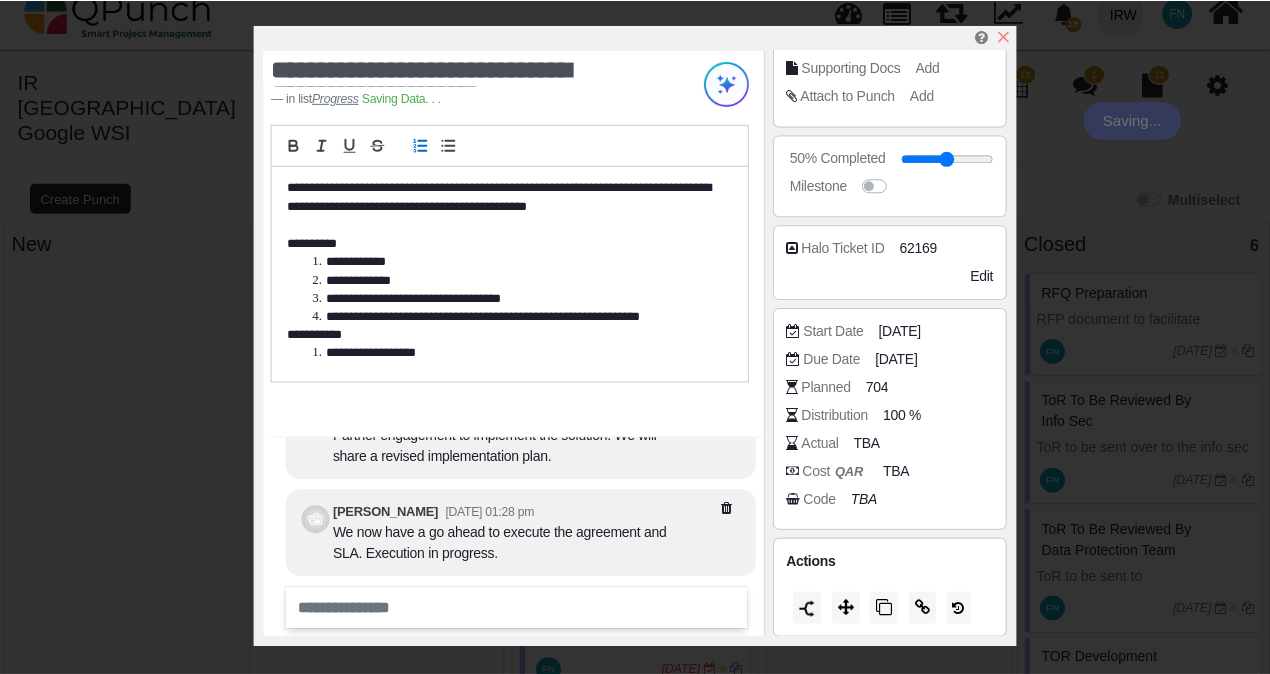 scroll, scrollTop: 149, scrollLeft: 0, axis: vertical 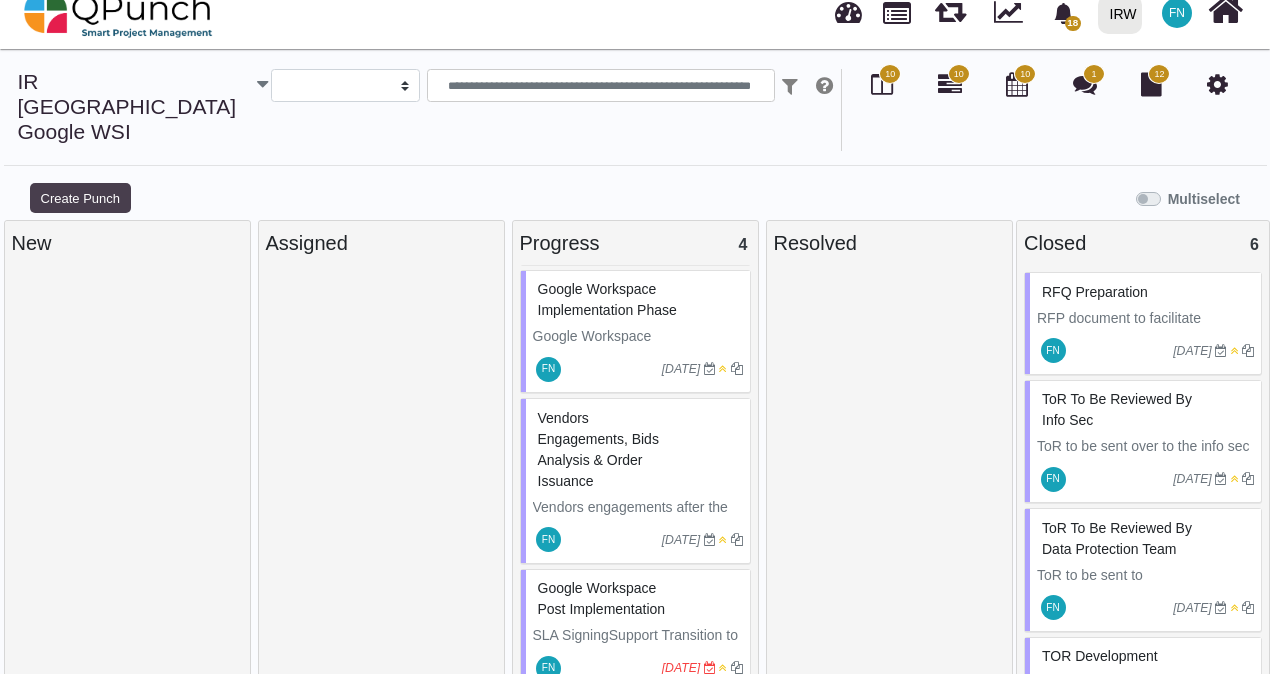 click on "Create Punch" at bounding box center (80, 198) 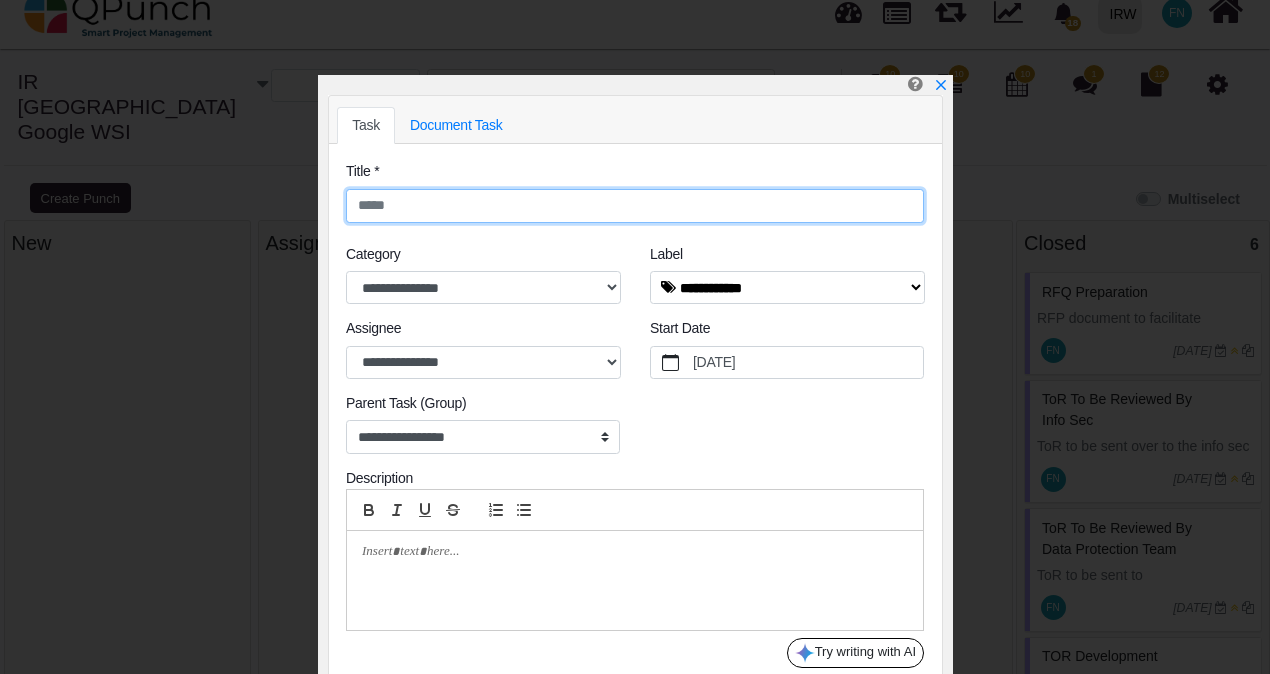 click at bounding box center (635, 206) 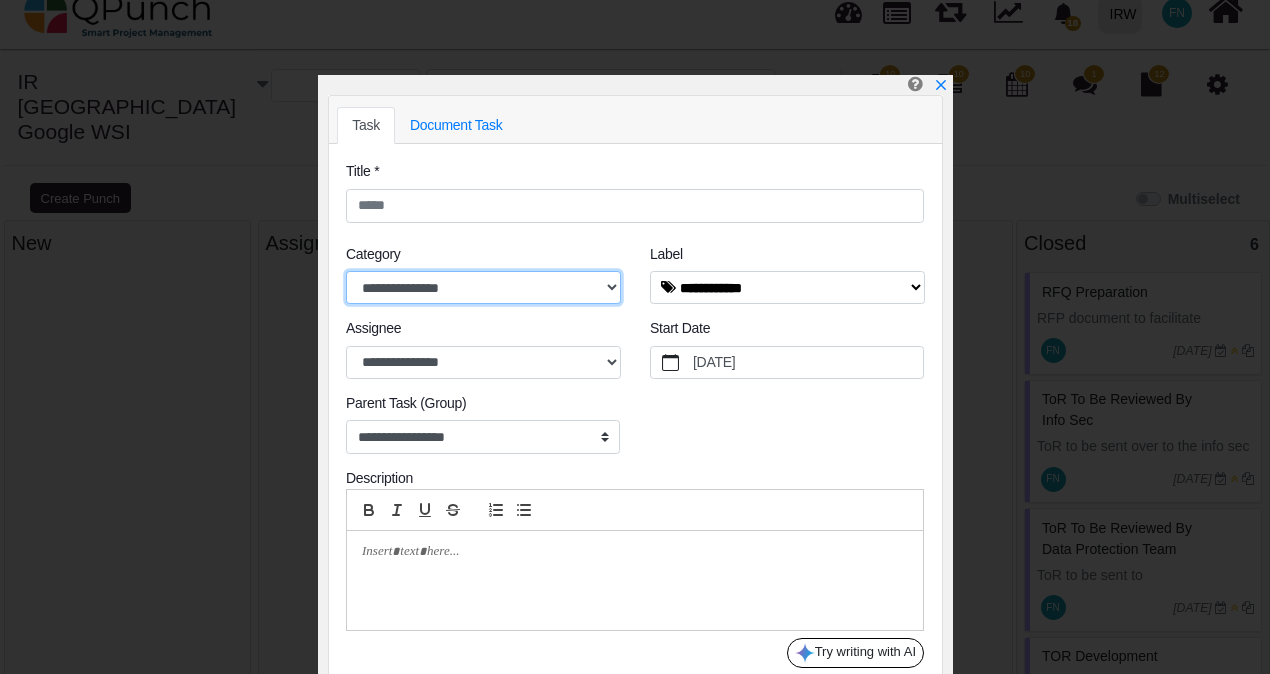 click on "**********" at bounding box center [483, 288] 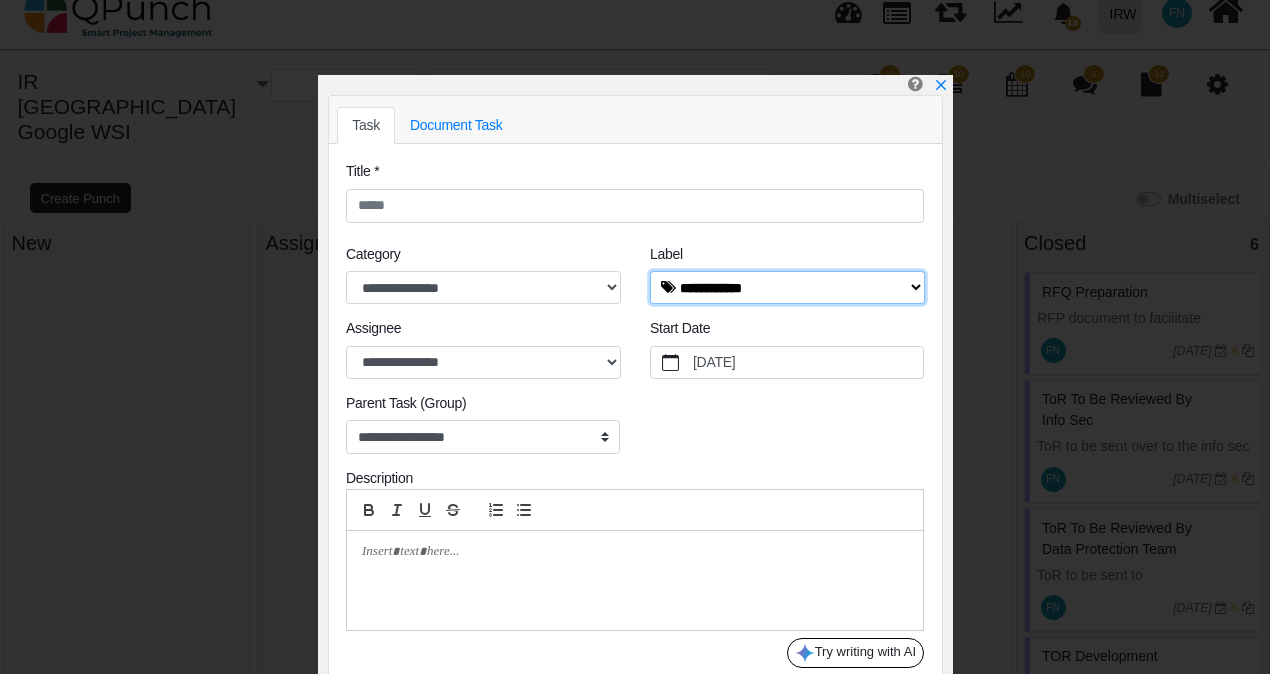 click on "**********" at bounding box center [787, 288] 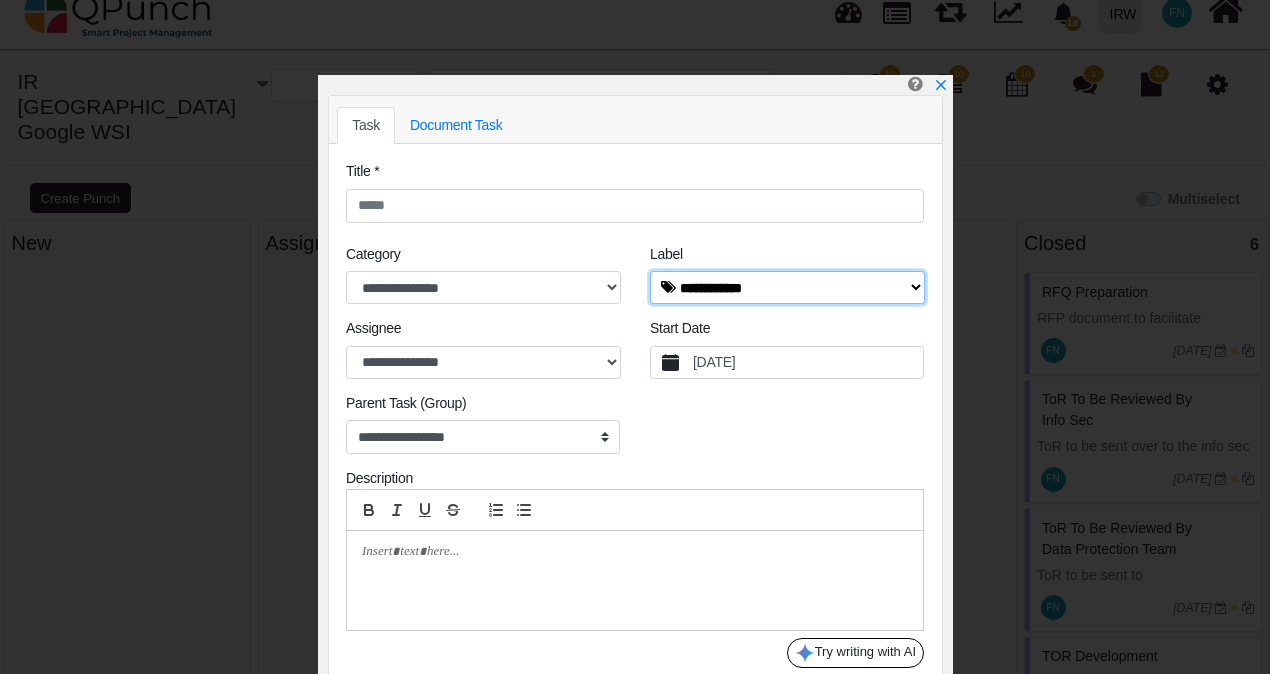 select on "****" 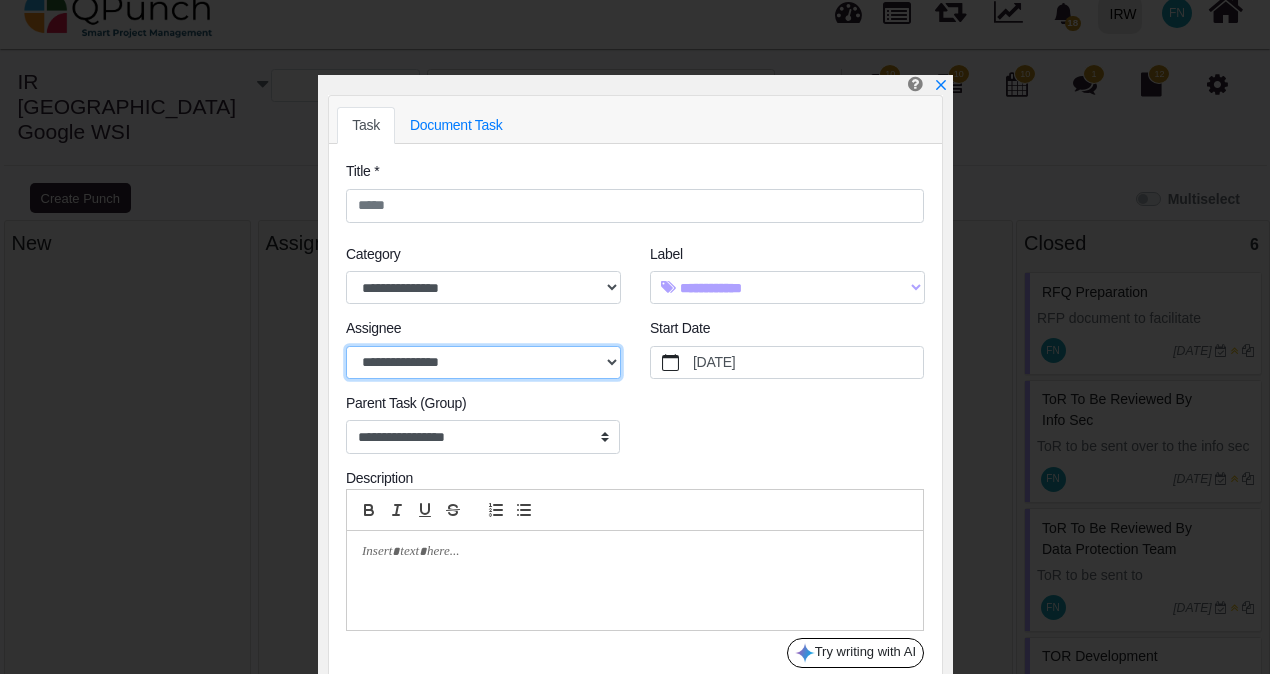 click on "**********" at bounding box center [483, 363] 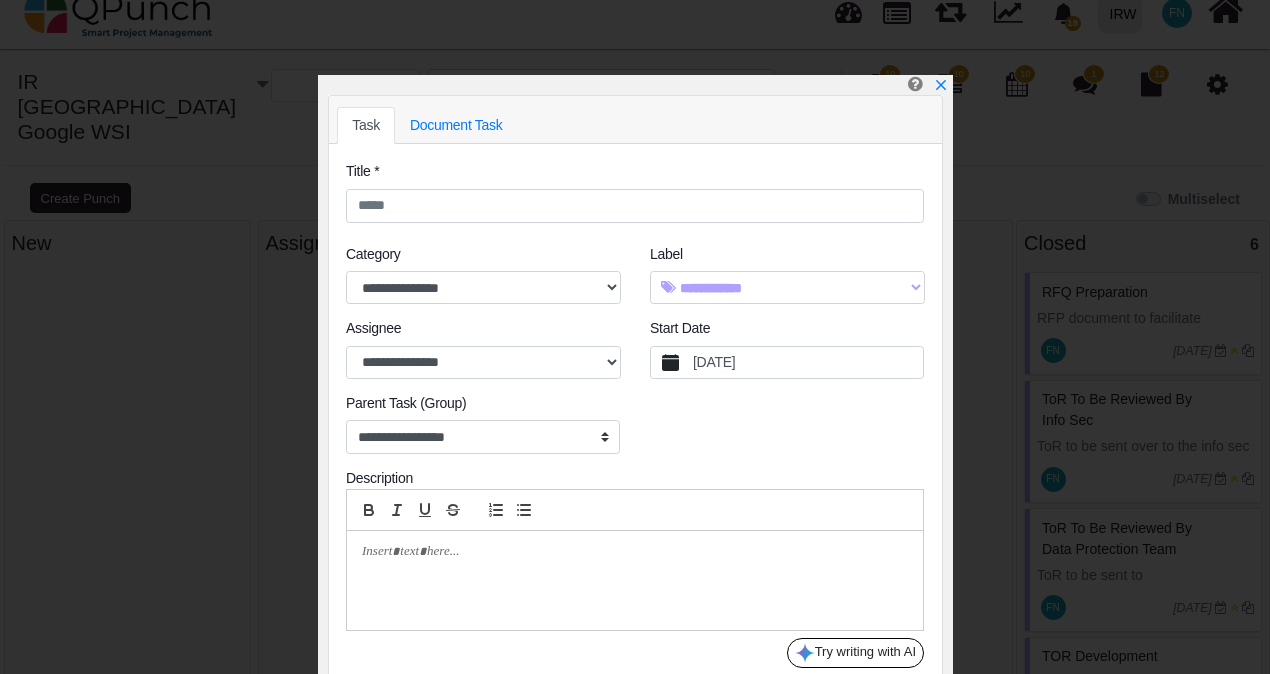 click on "7/27/2025" at bounding box center [807, 363] 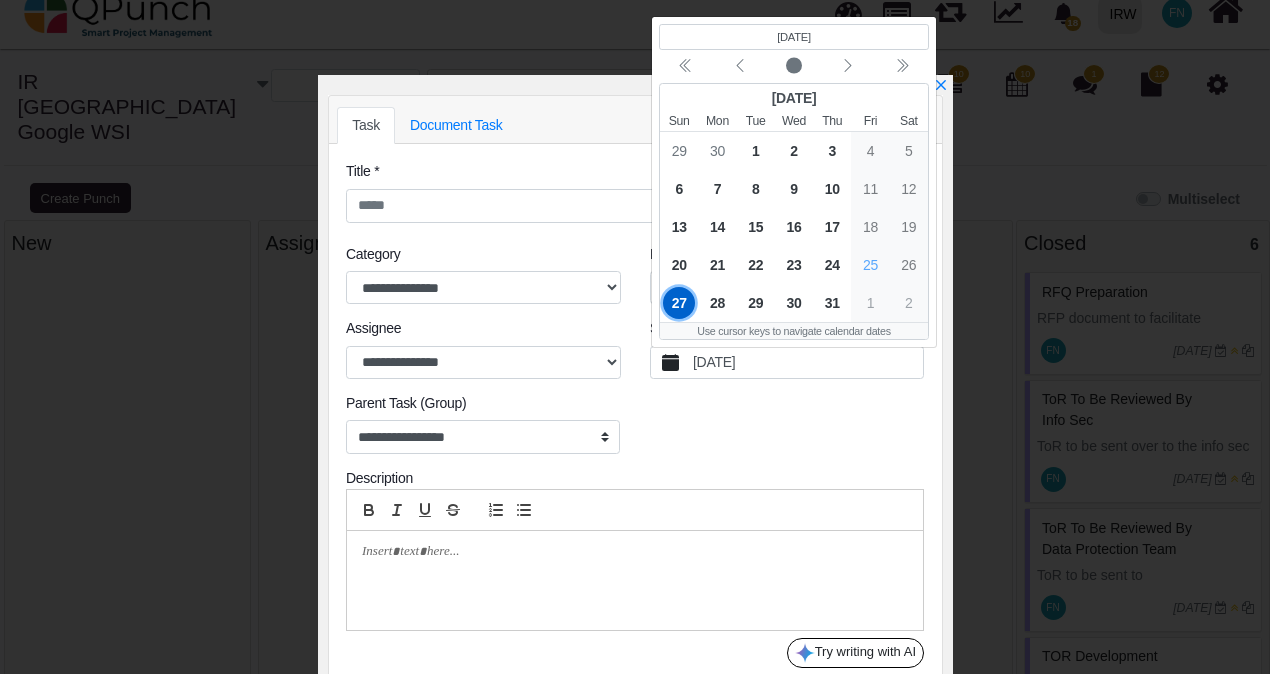 click on "7/27/2025" at bounding box center (807, 363) 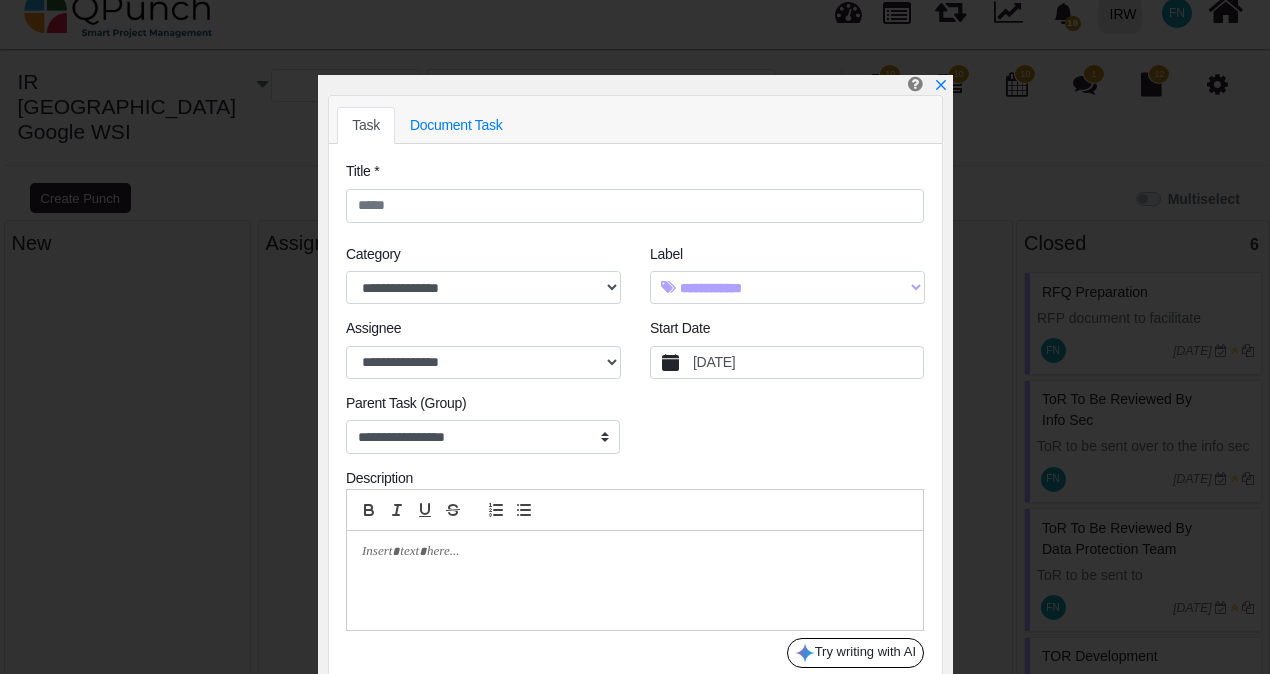 click on "7/27/2025" at bounding box center [807, 363] 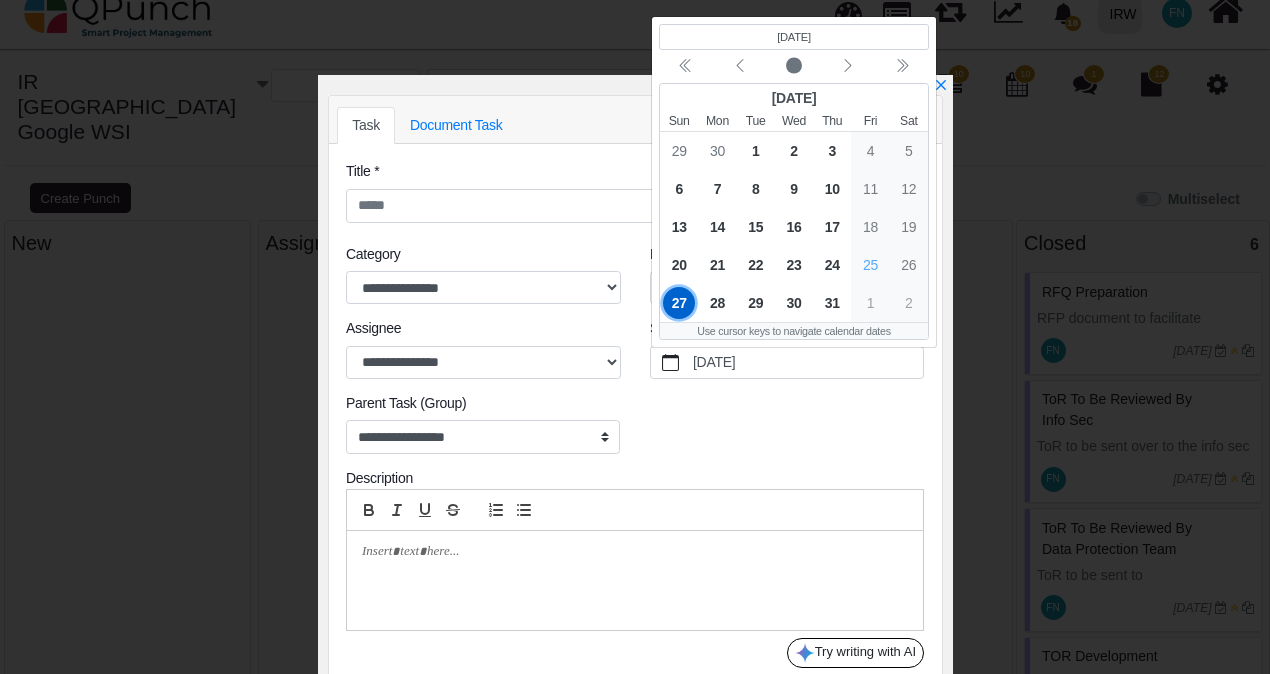 click on "27" at bounding box center (679, 303) 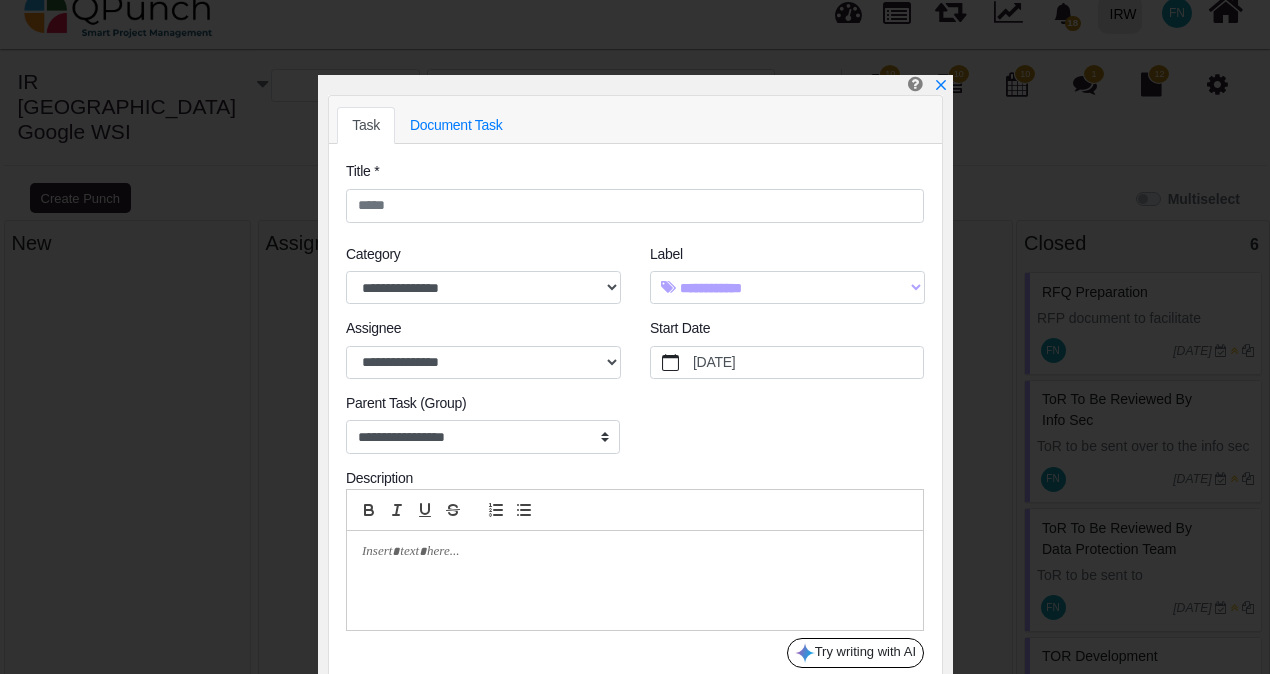 click on "Parent Task (Group)" at bounding box center [483, 406] 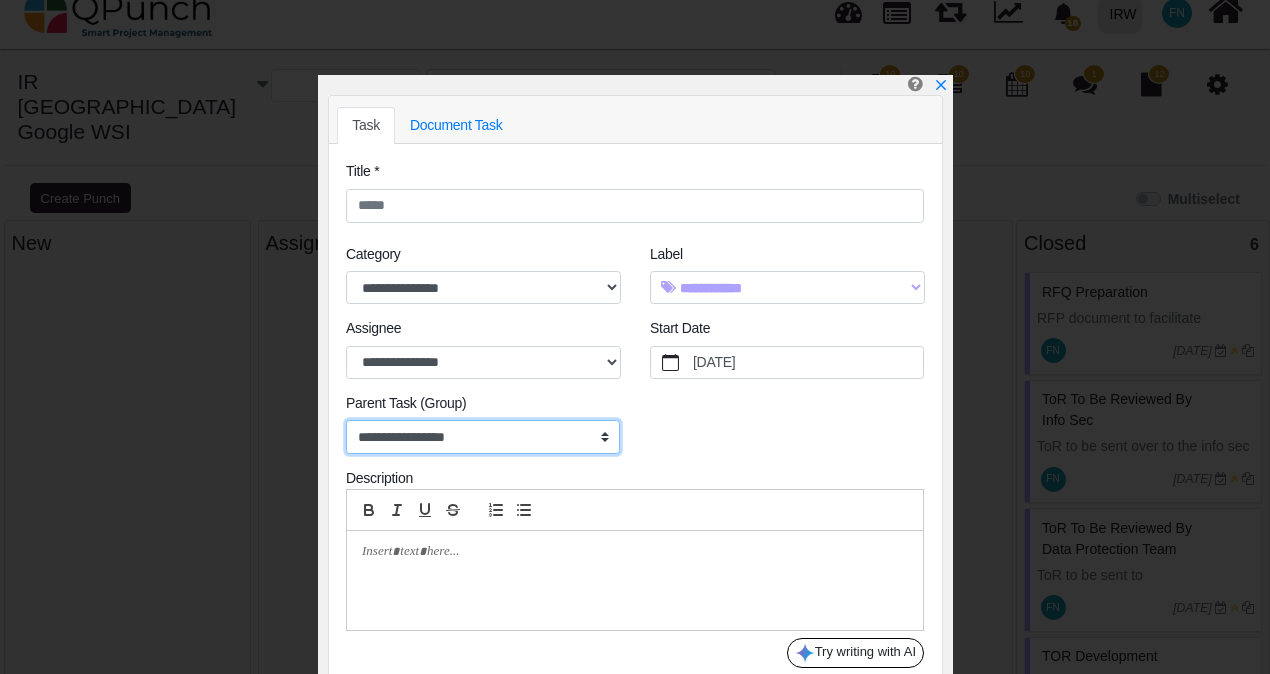 click on "**********" at bounding box center (483, 437) 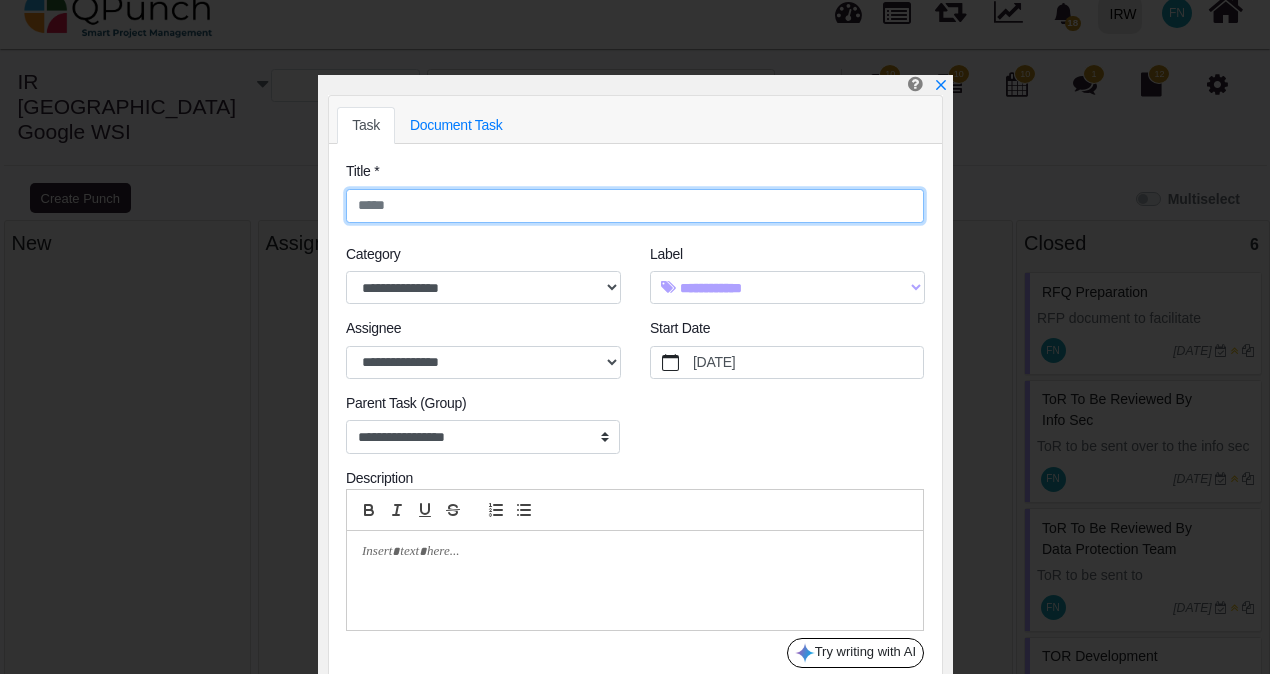 click at bounding box center (635, 206) 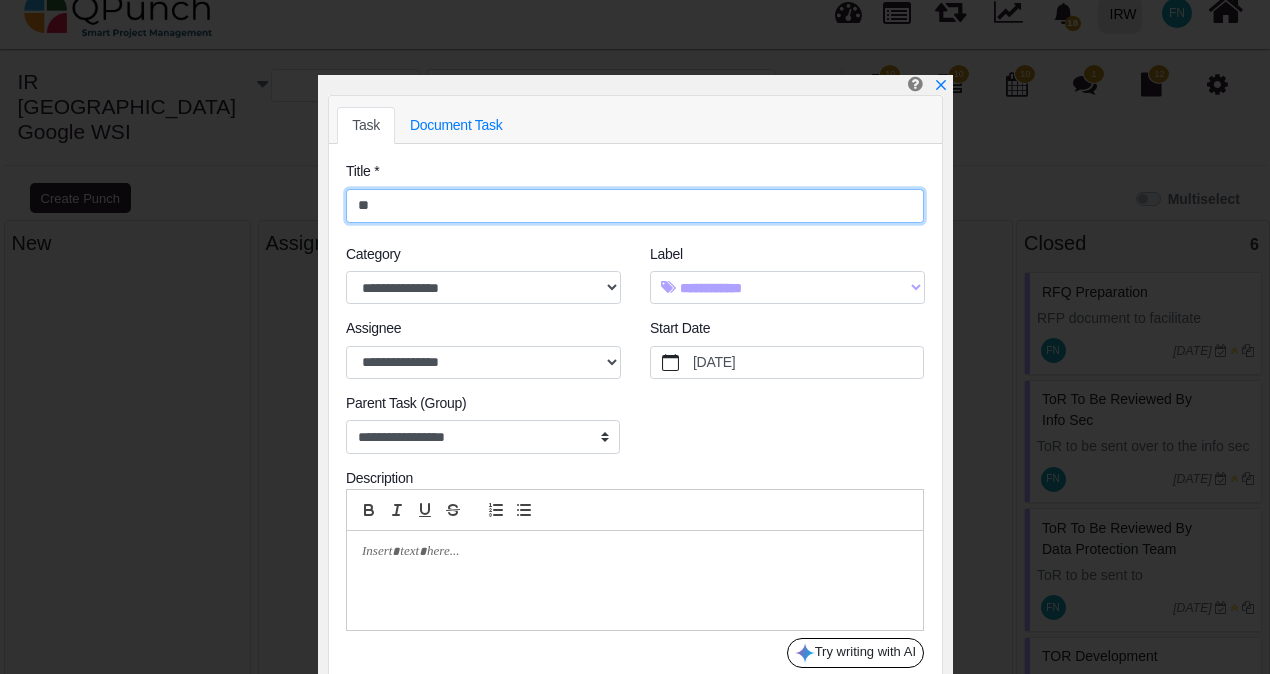 type on "*" 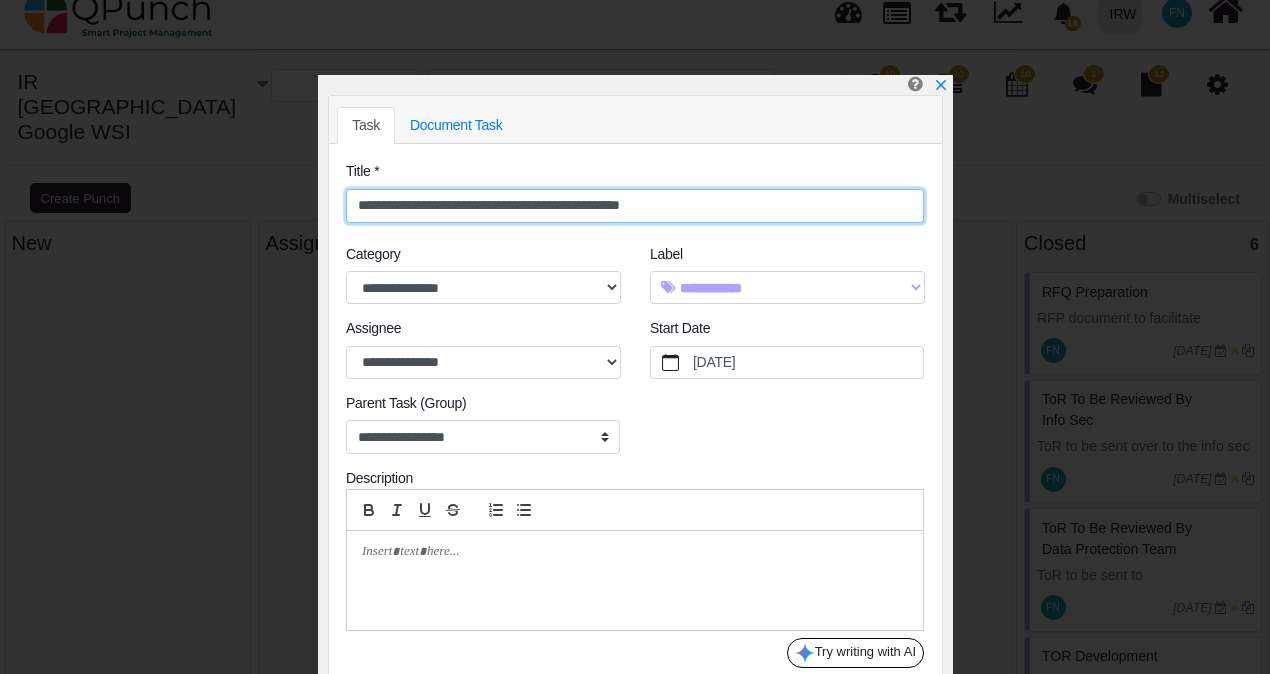 type on "**********" 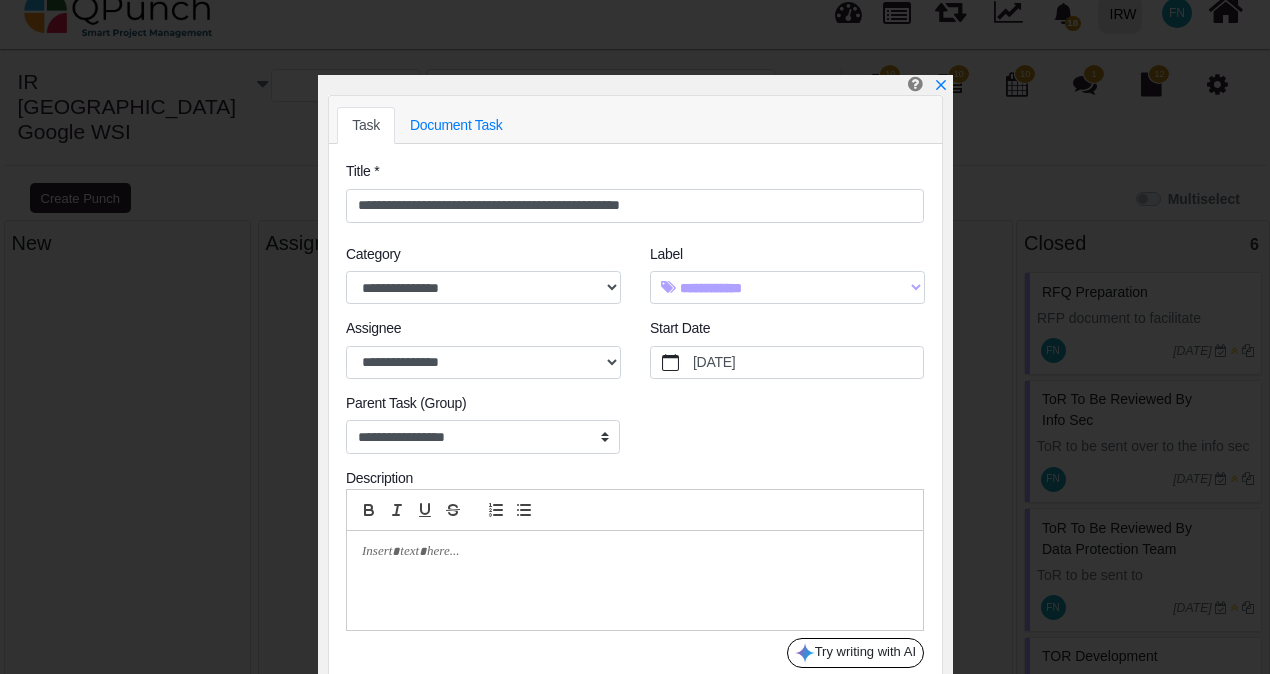 click at bounding box center (635, 580) 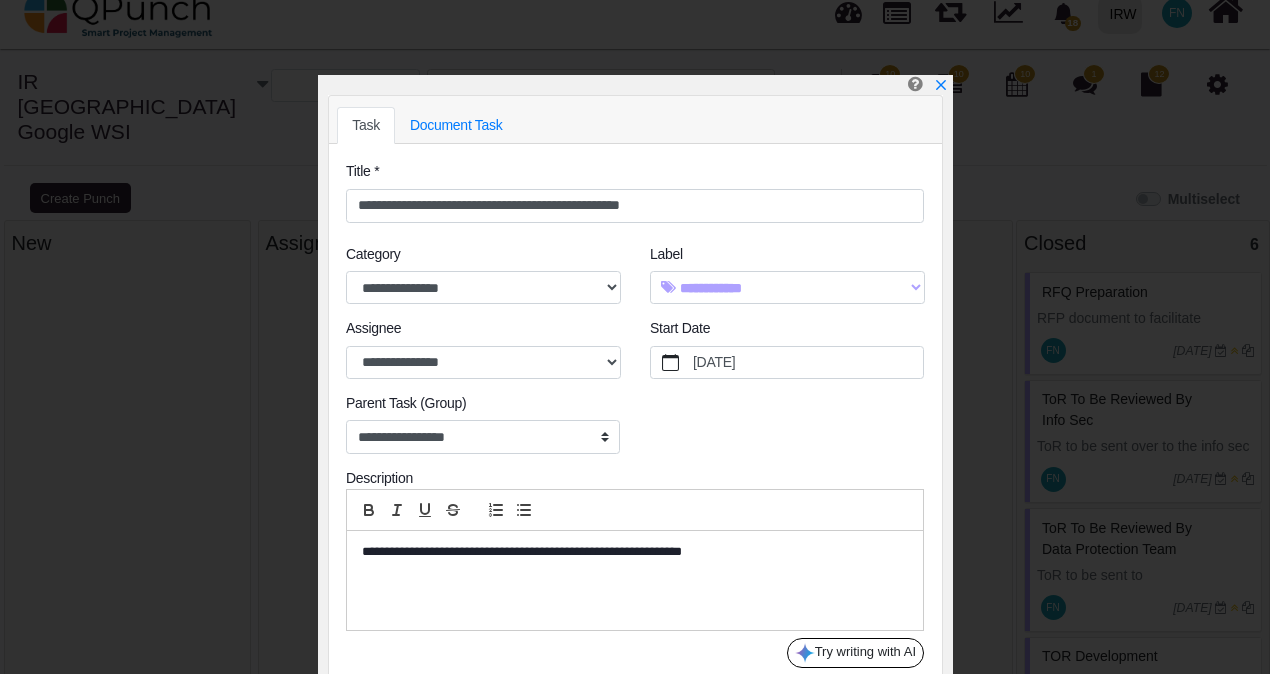 click on "**********" at bounding box center (635, 580) 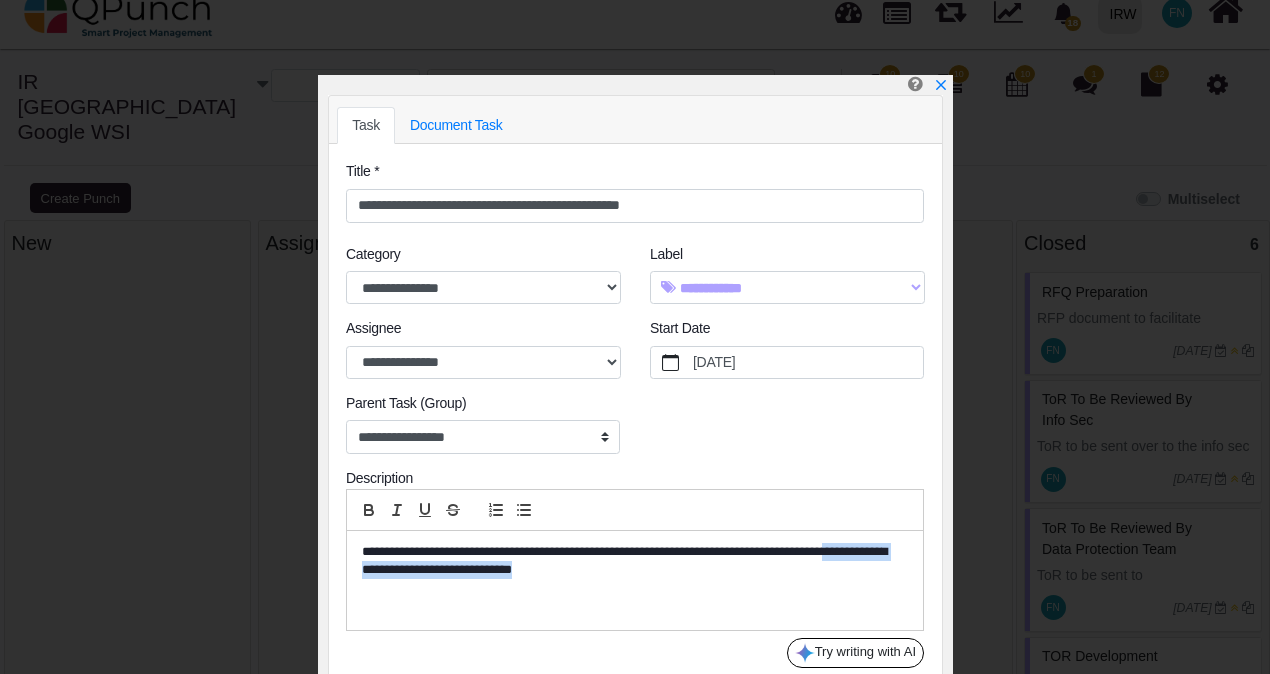 drag, startPoint x: 579, startPoint y: 566, endPoint x: 866, endPoint y: 540, distance: 288.1753 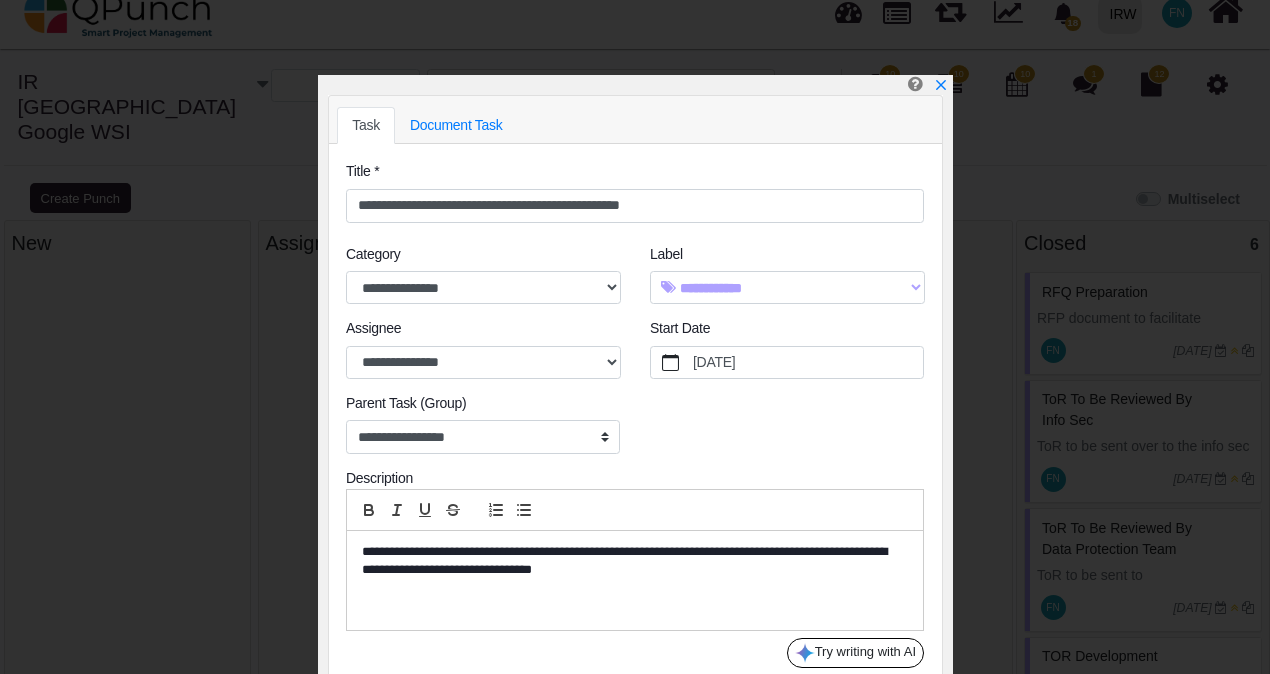 scroll, scrollTop: 62, scrollLeft: 0, axis: vertical 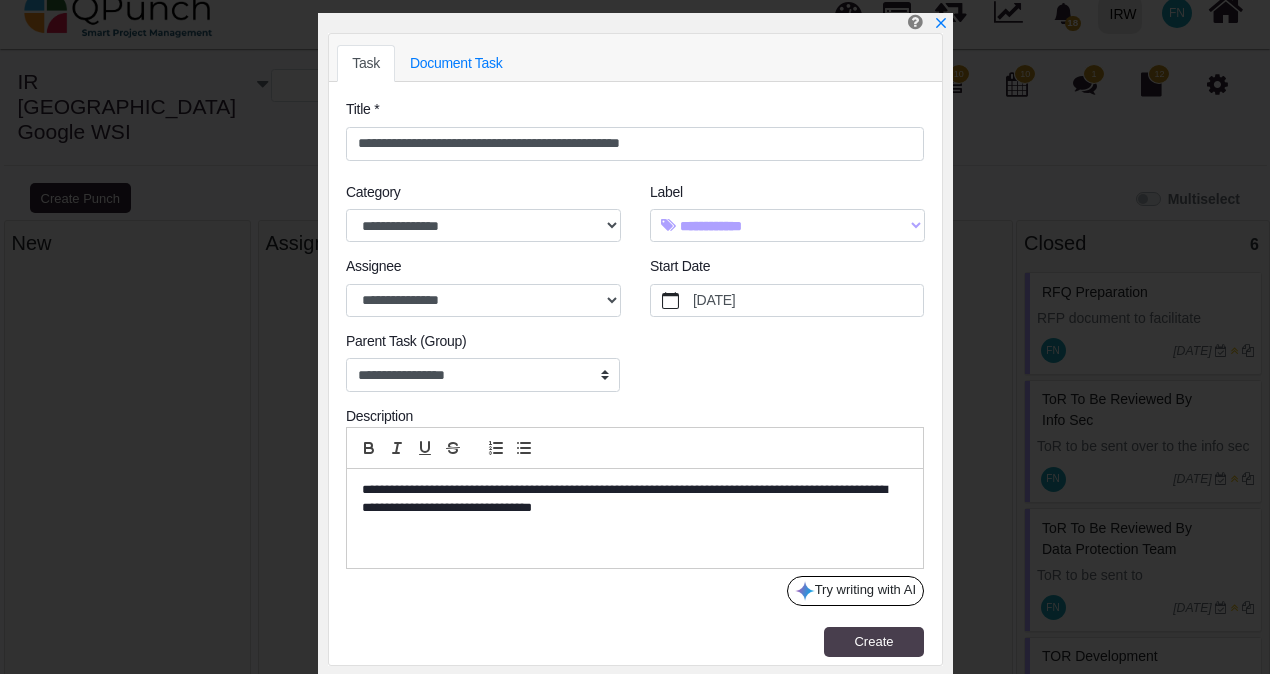 click on "Create" at bounding box center (873, 641) 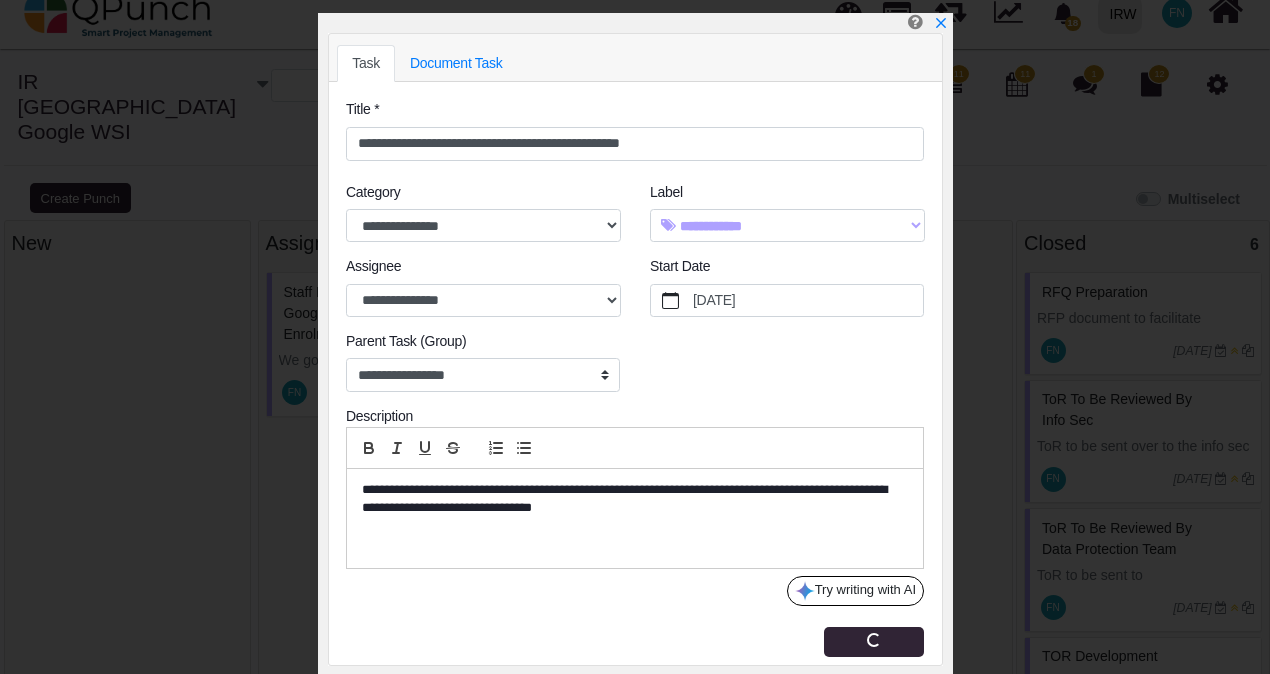 type 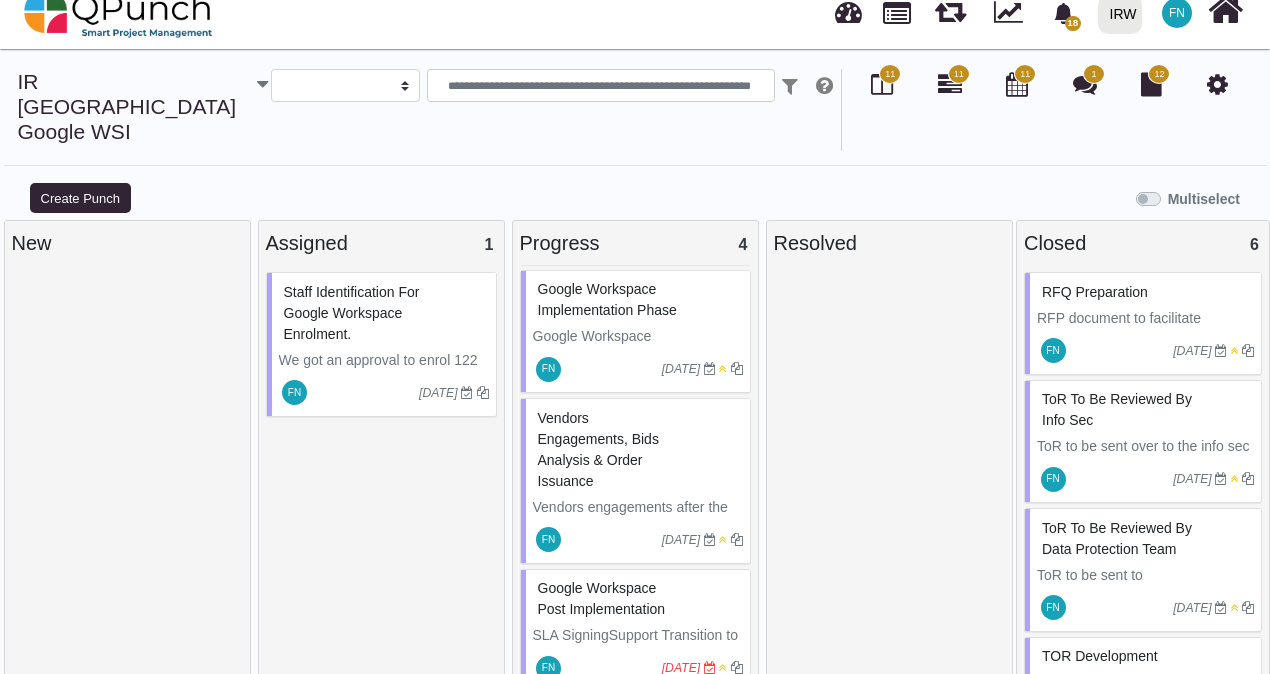 scroll, scrollTop: 0, scrollLeft: 0, axis: both 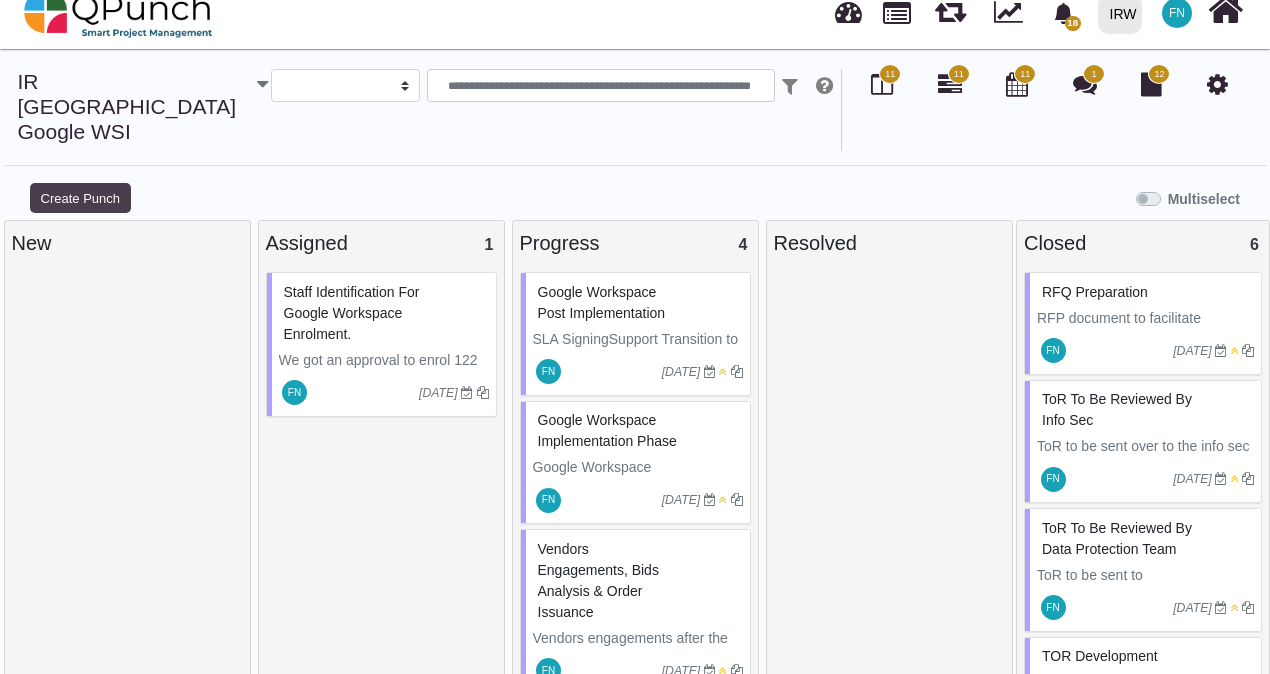 click on "Create Punch" at bounding box center (80, 198) 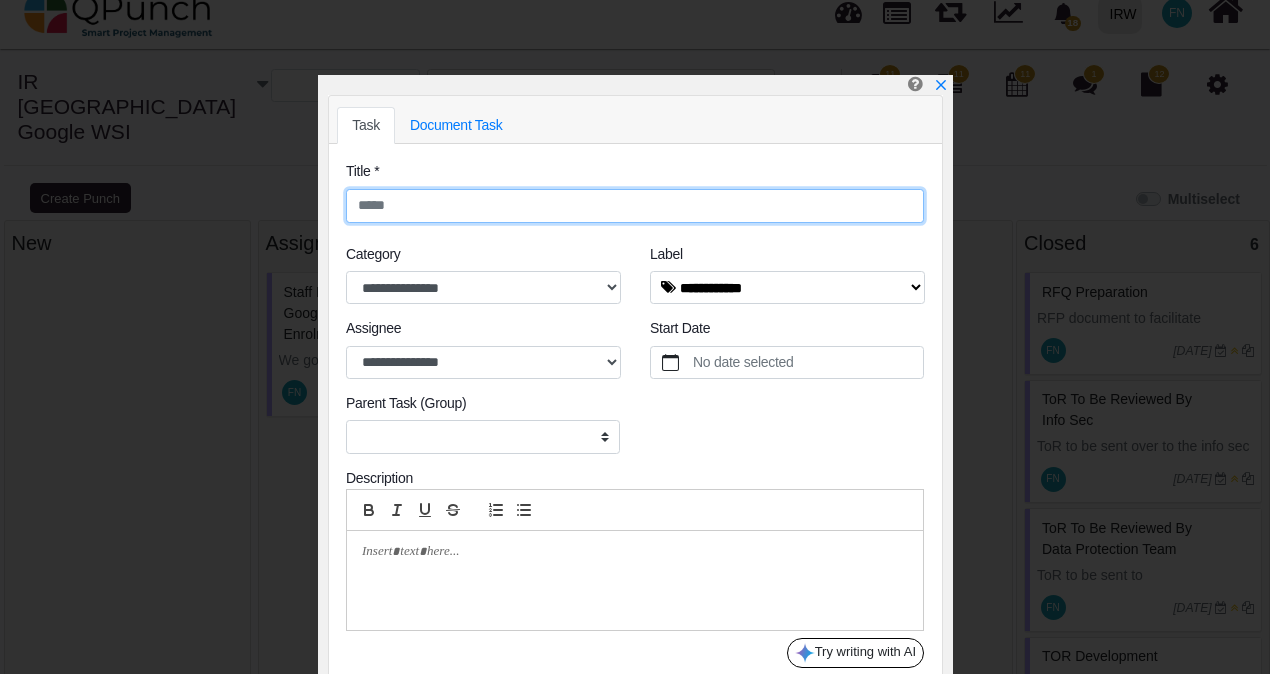 click at bounding box center [635, 206] 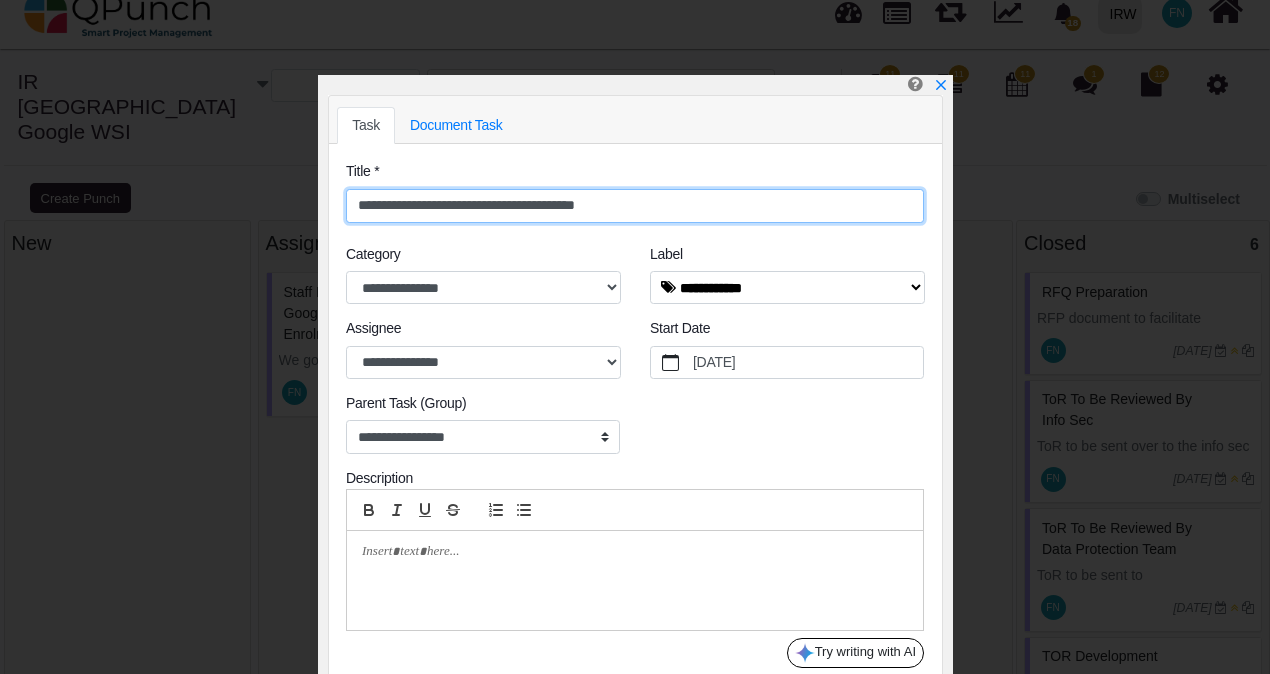 type on "**********" 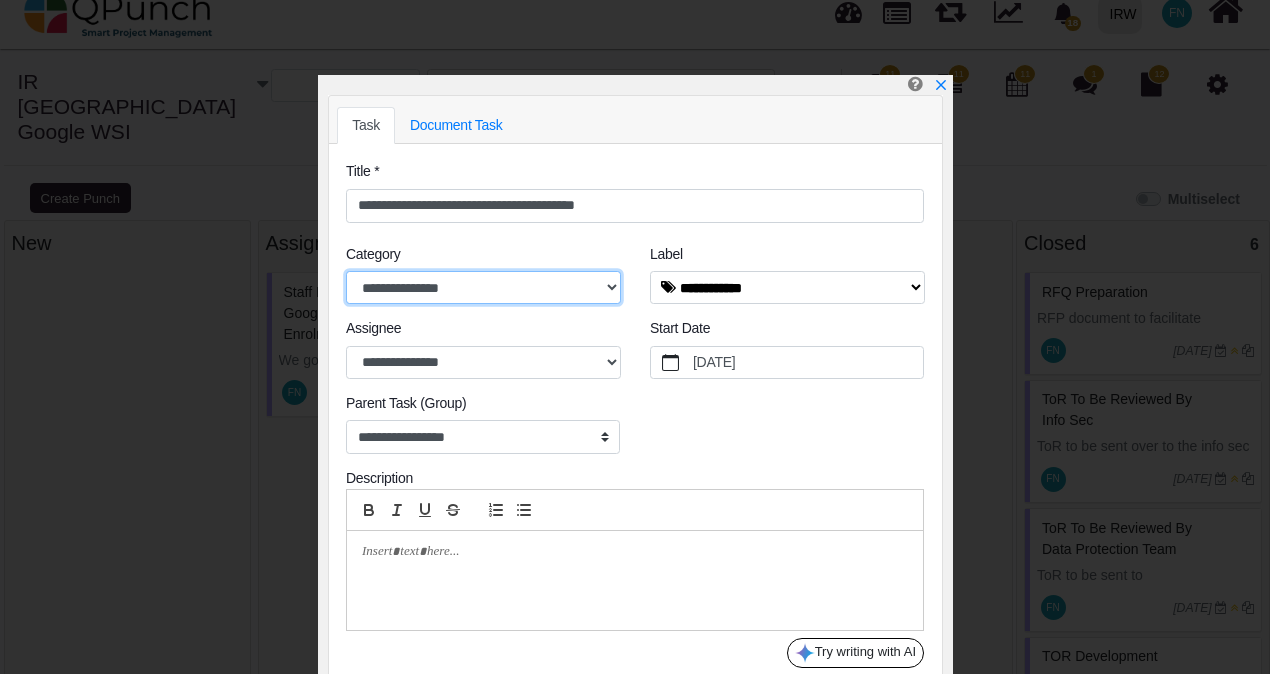 click on "**********" at bounding box center (483, 288) 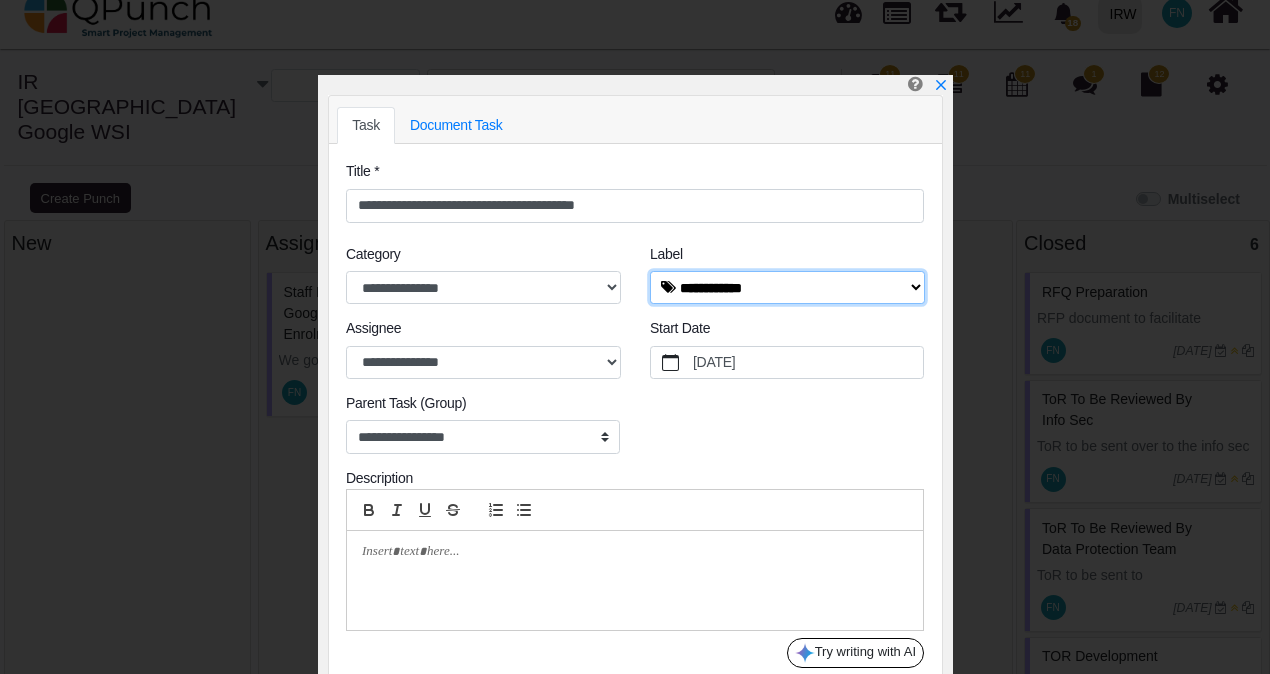 click on "**********" at bounding box center (787, 288) 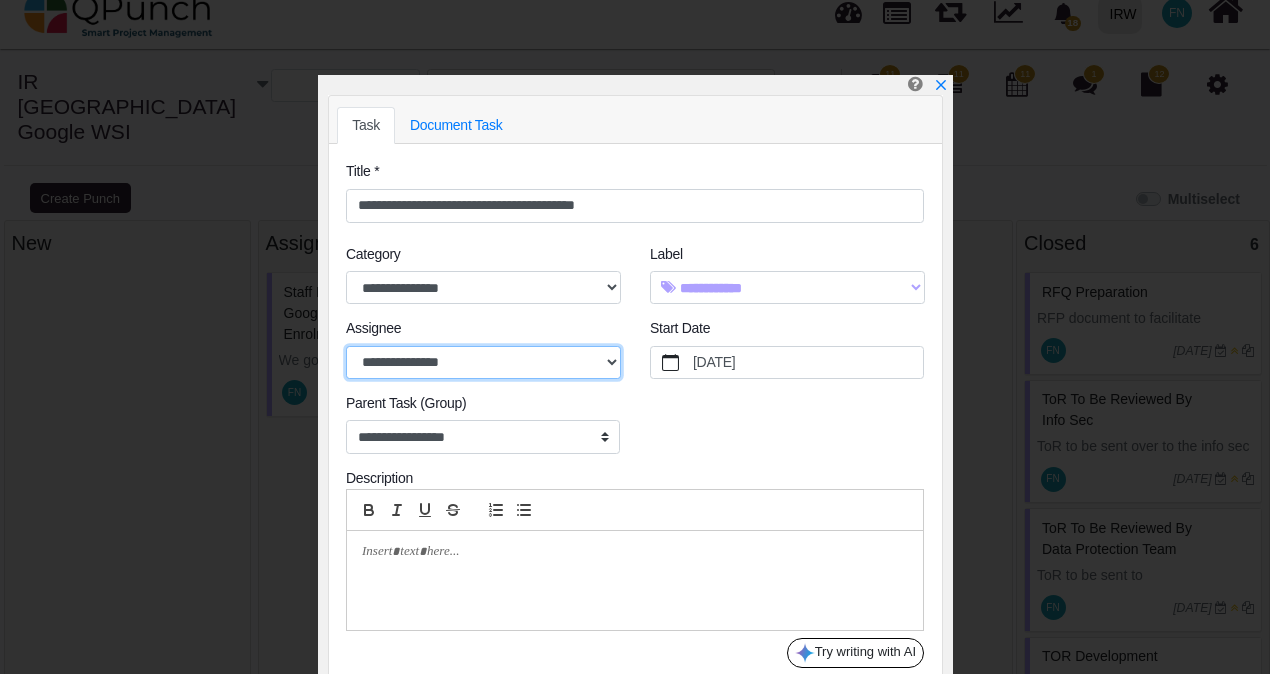 click on "**********" at bounding box center (483, 363) 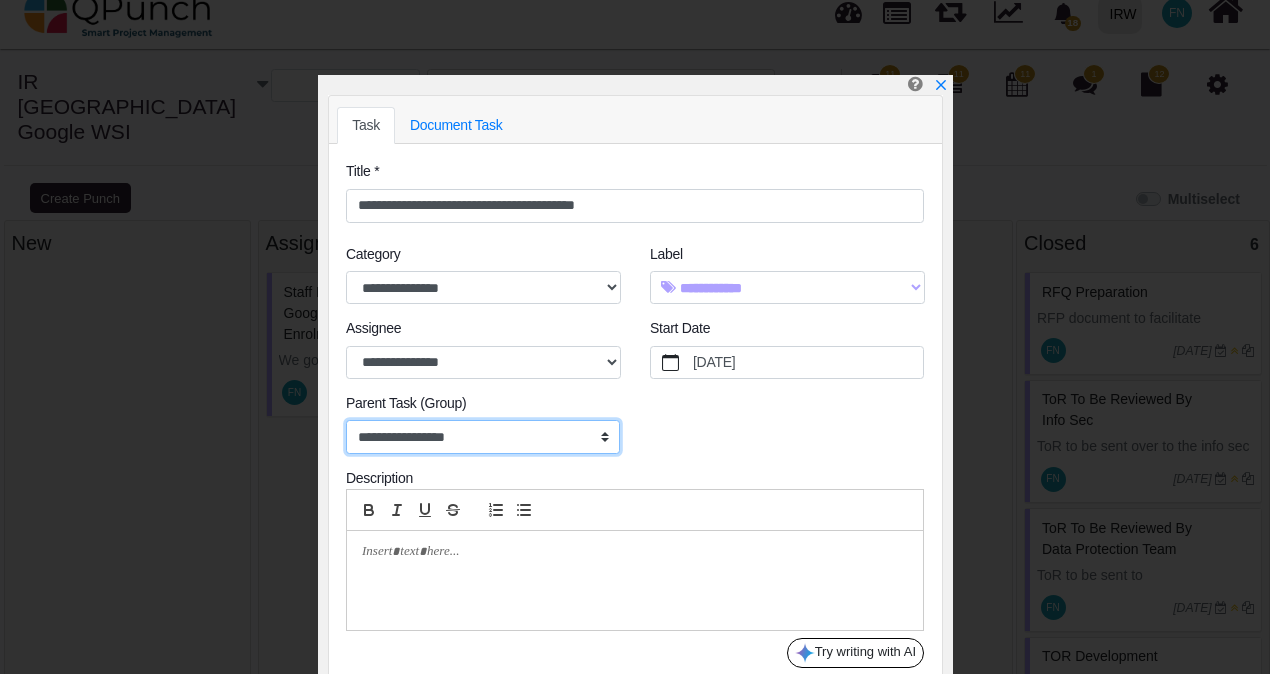 click on "**********" at bounding box center (483, 437) 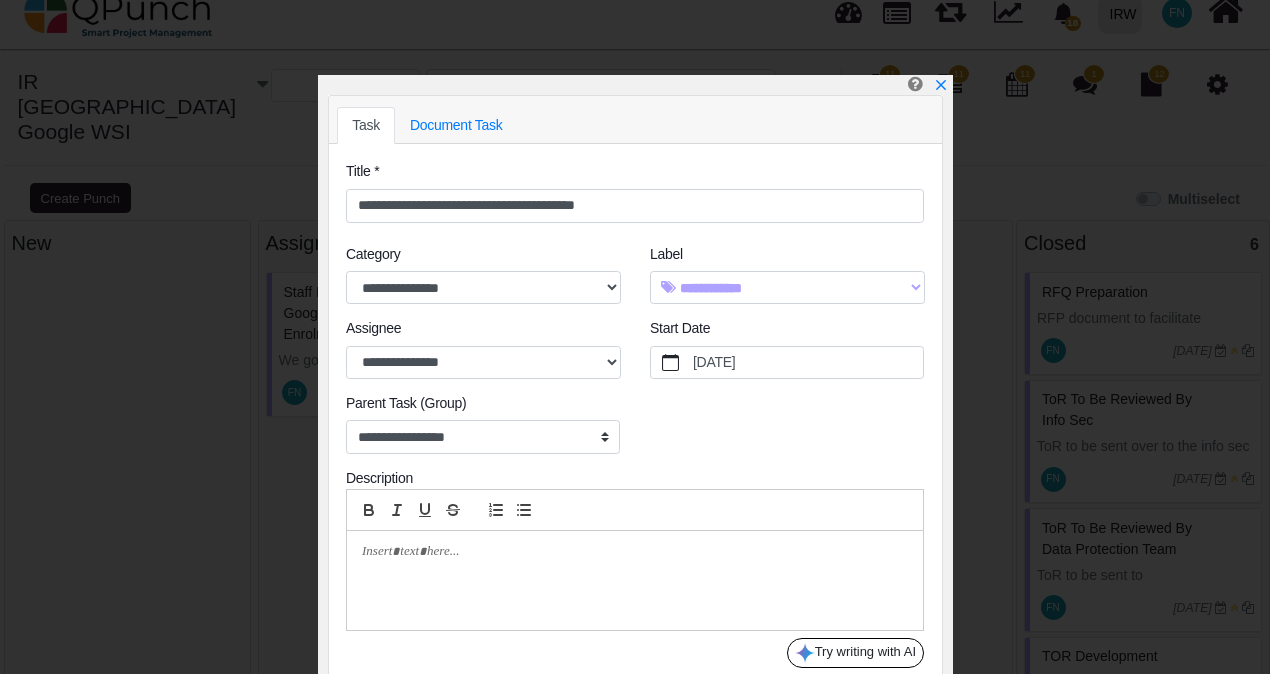 click at bounding box center [635, 580] 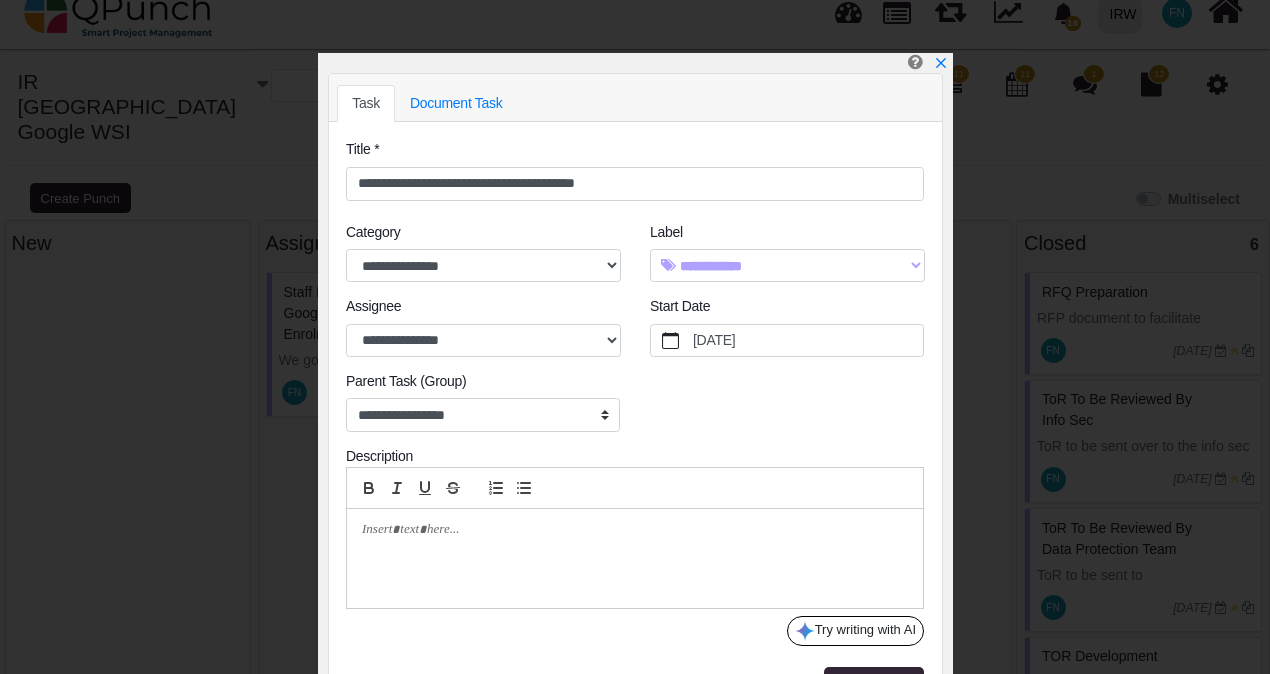 scroll, scrollTop: 62, scrollLeft: 0, axis: vertical 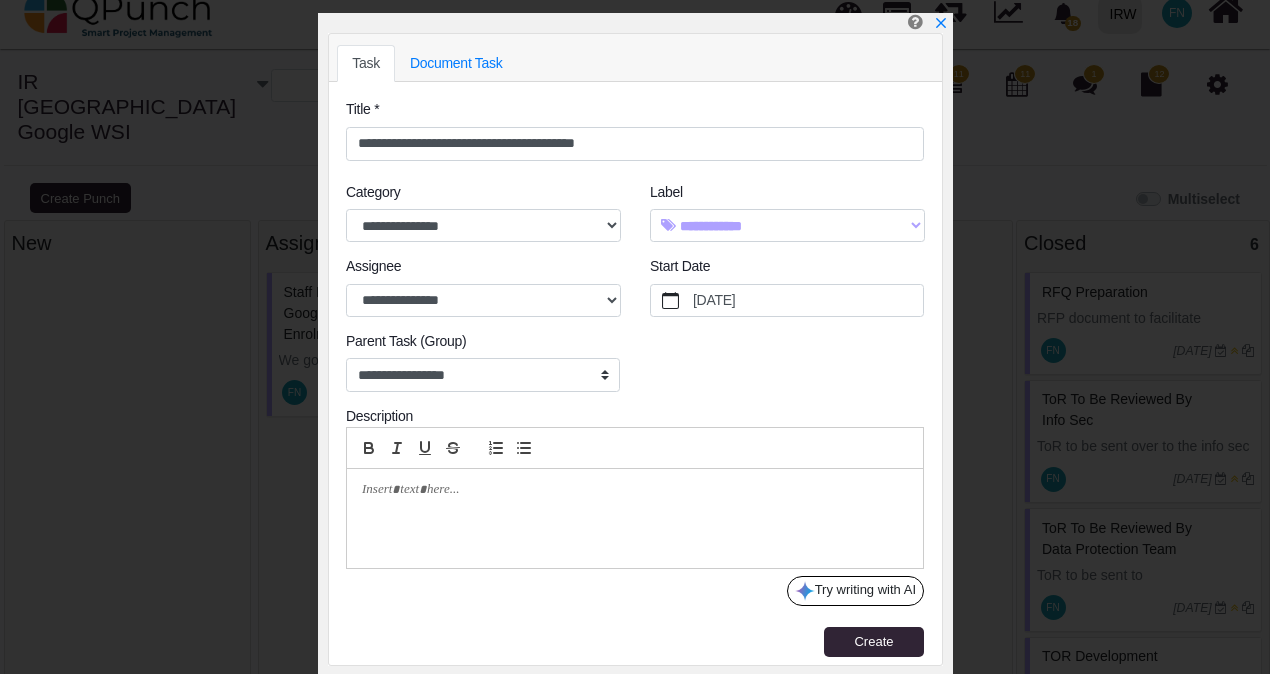 click at bounding box center [629, 490] 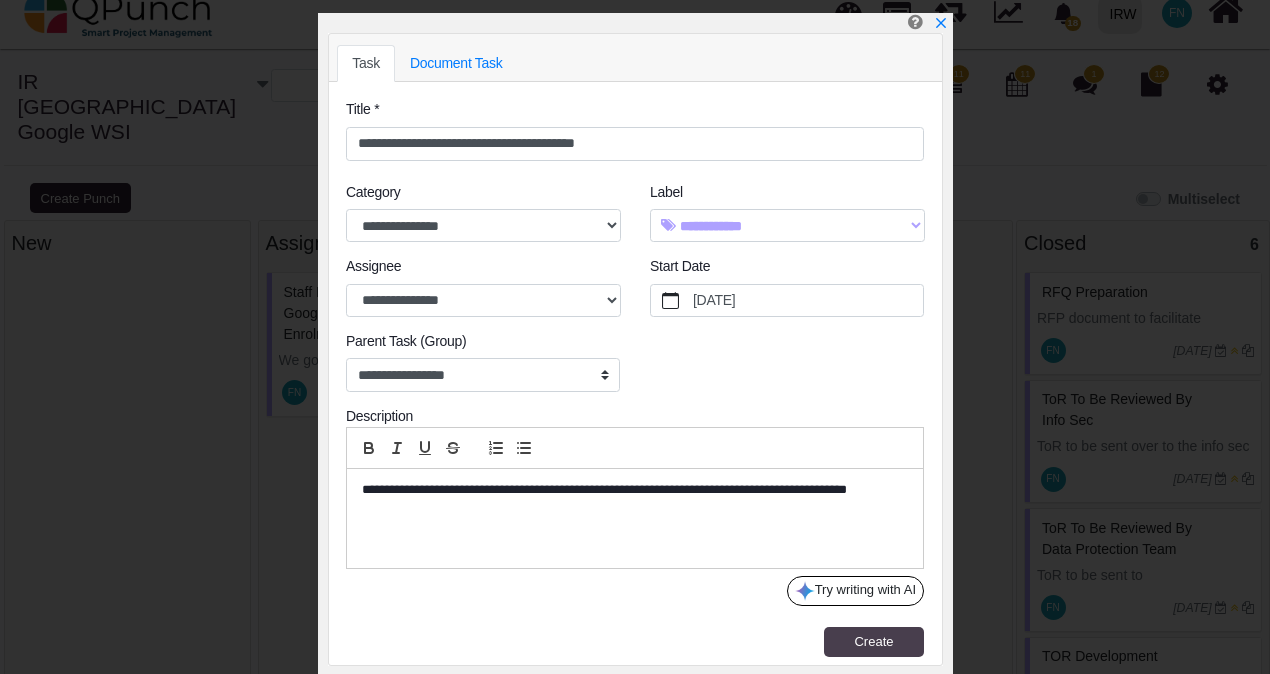 click on "Create" at bounding box center (873, 641) 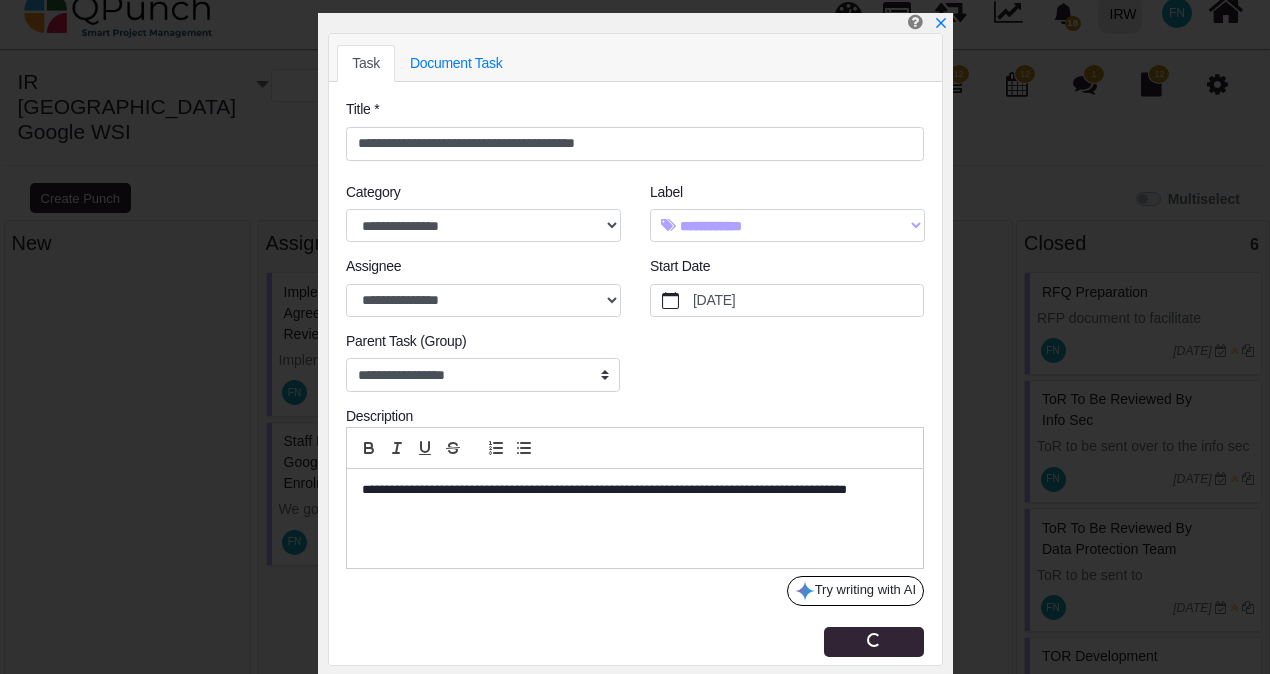 type 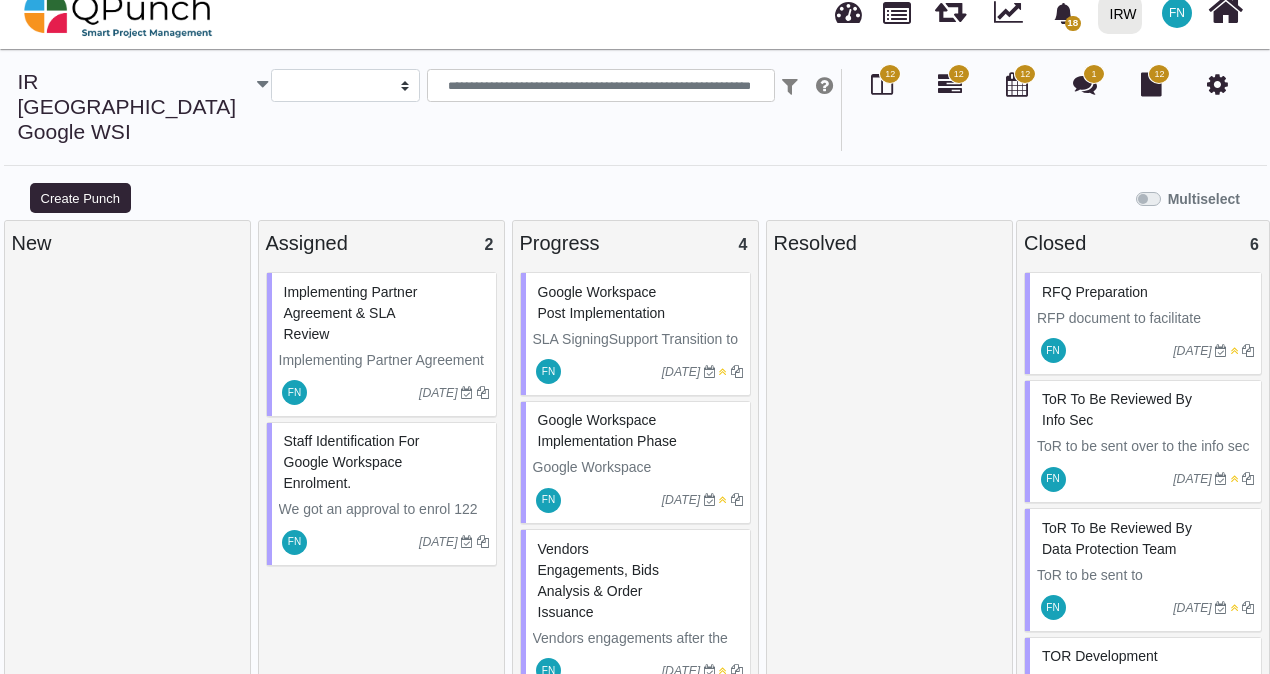 type 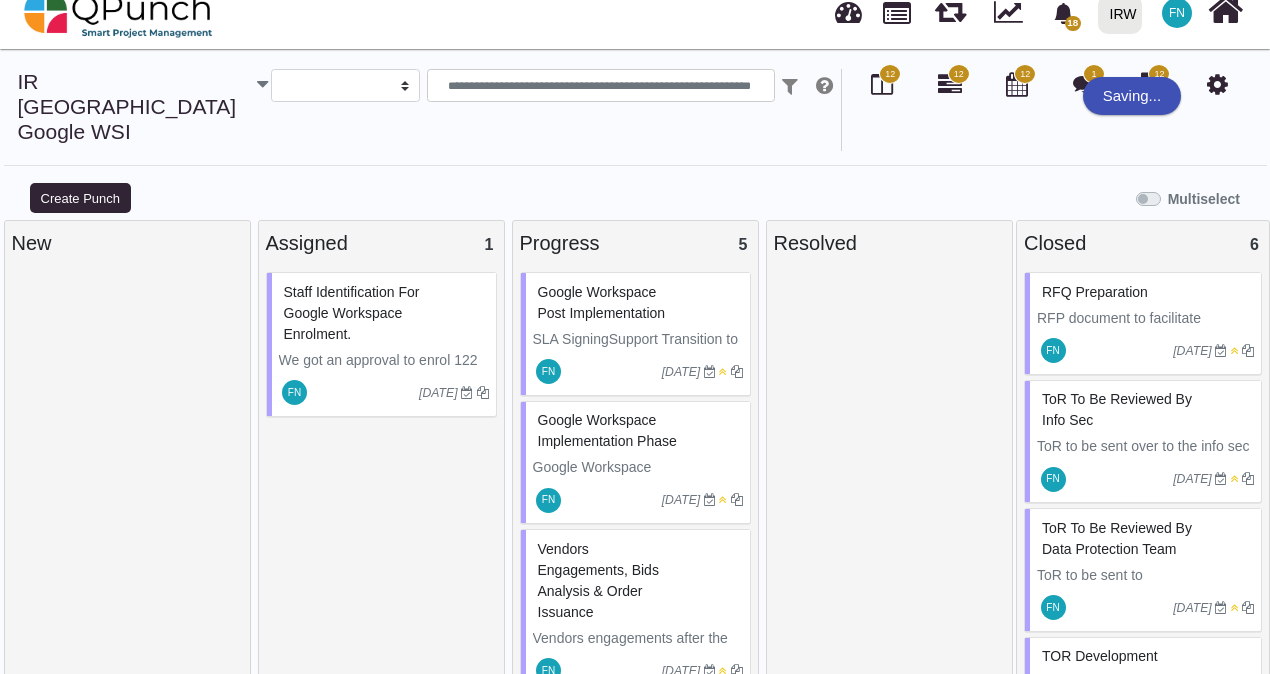 scroll, scrollTop: 298, scrollLeft: 0, axis: vertical 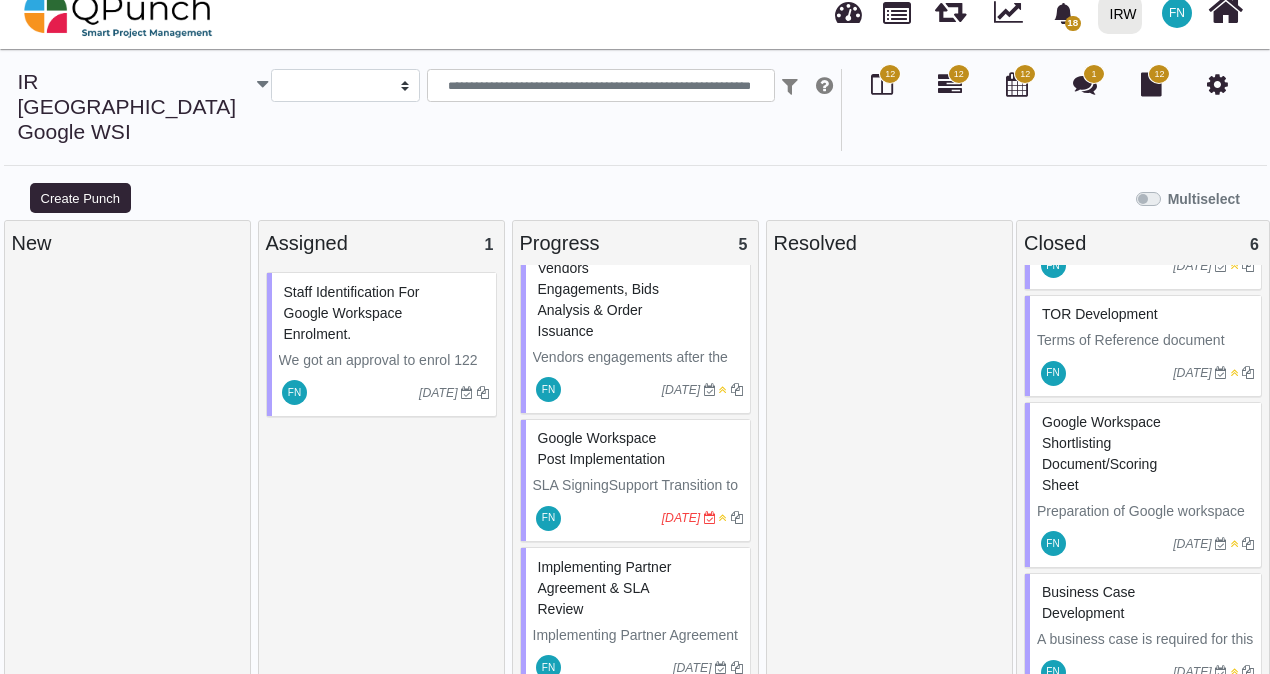 click on "Google Workspace Post Implementation" at bounding box center (638, 449) 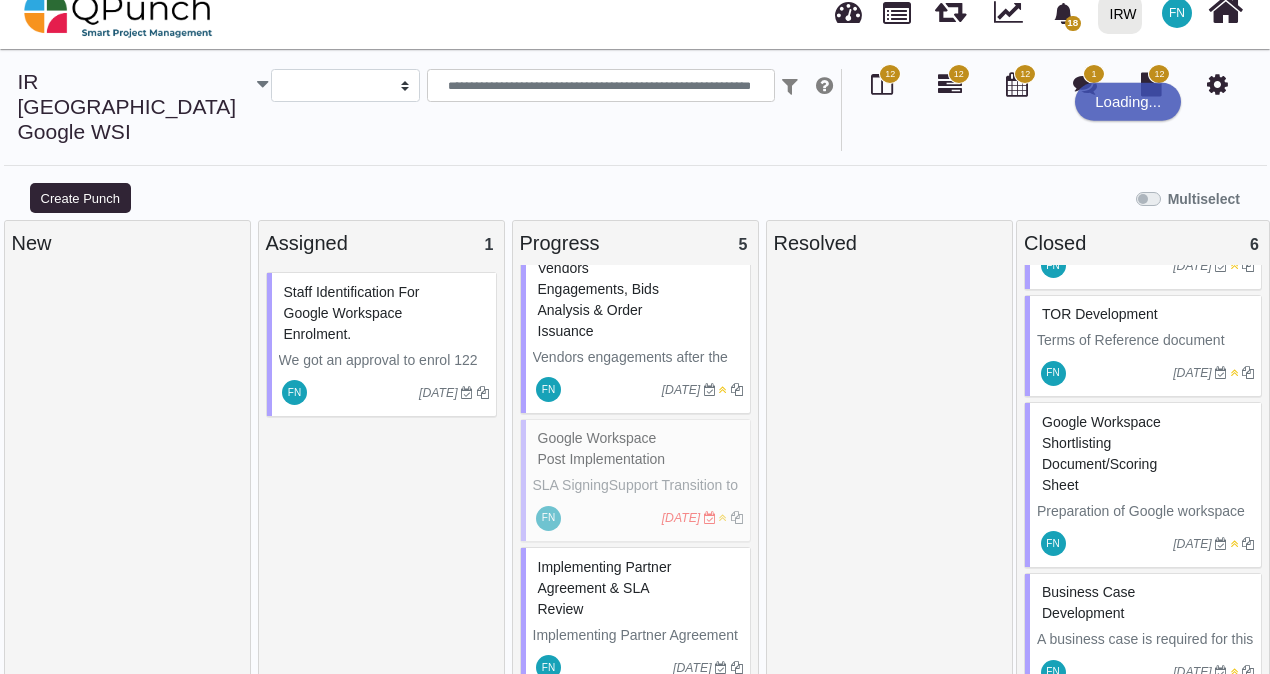 click on "Google Workspace Post Implementation     SLA SigningSupport Transition to Halo ITSM     FN     27-02-2024" at bounding box center (635, 481) 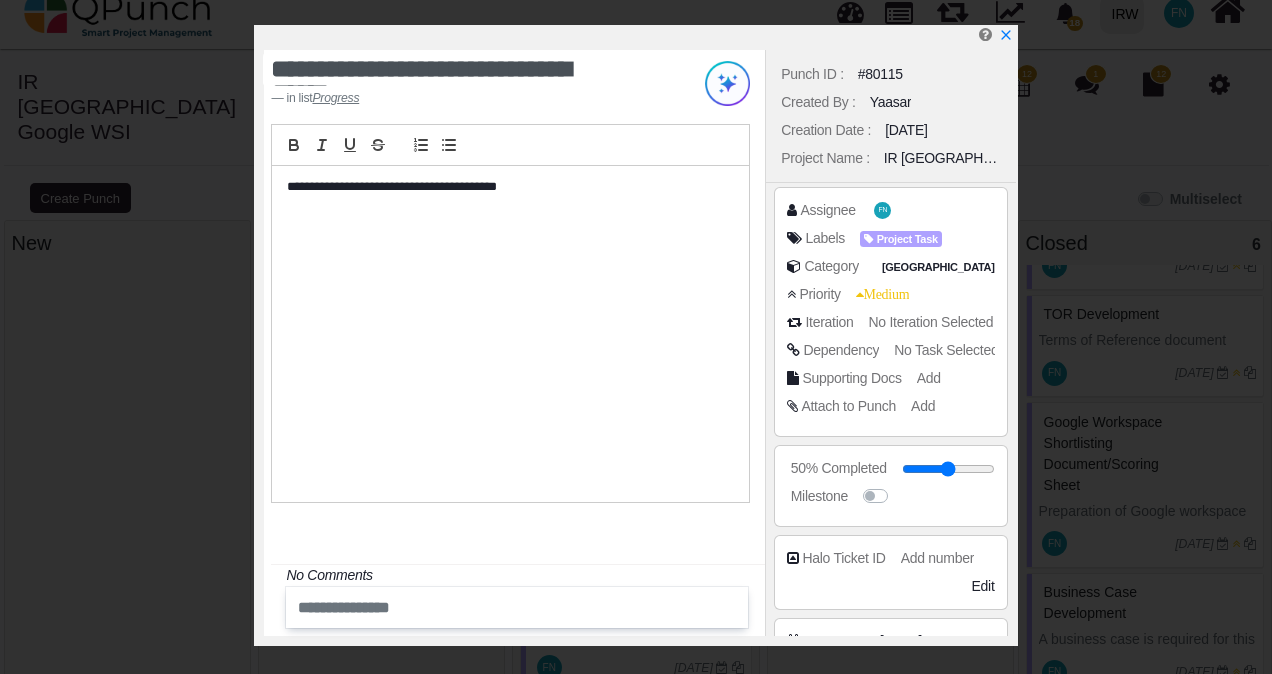 type 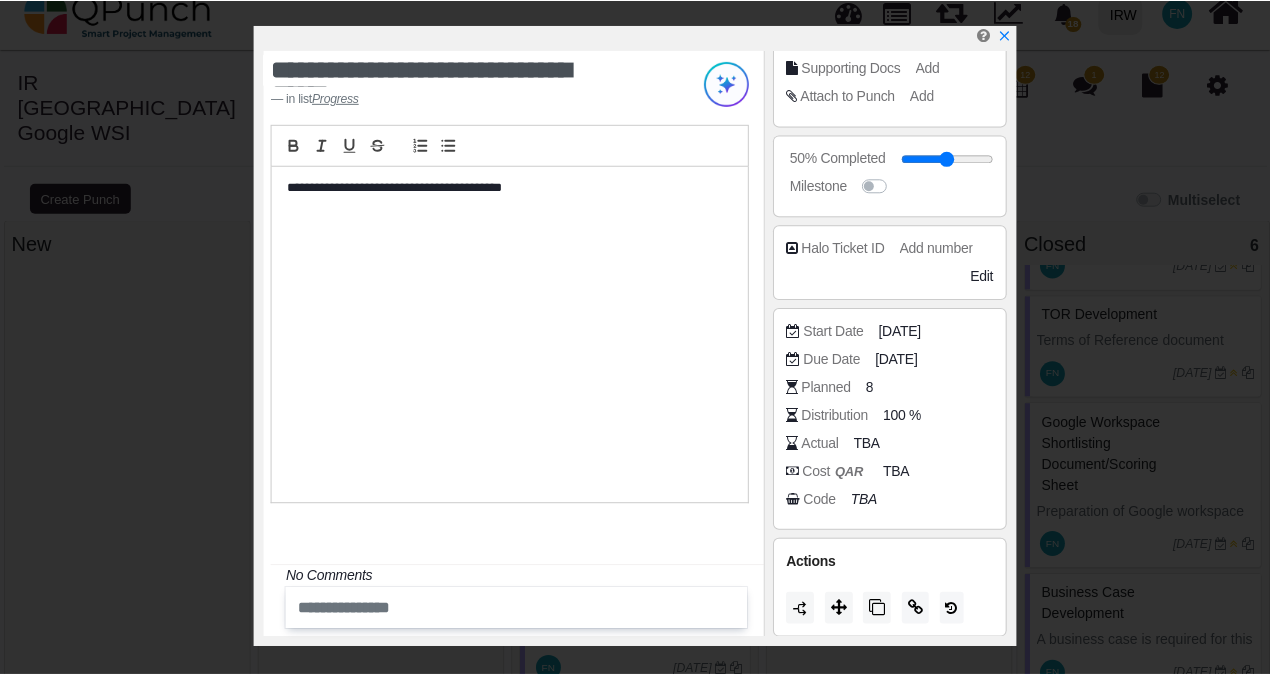 scroll, scrollTop: 310, scrollLeft: 0, axis: vertical 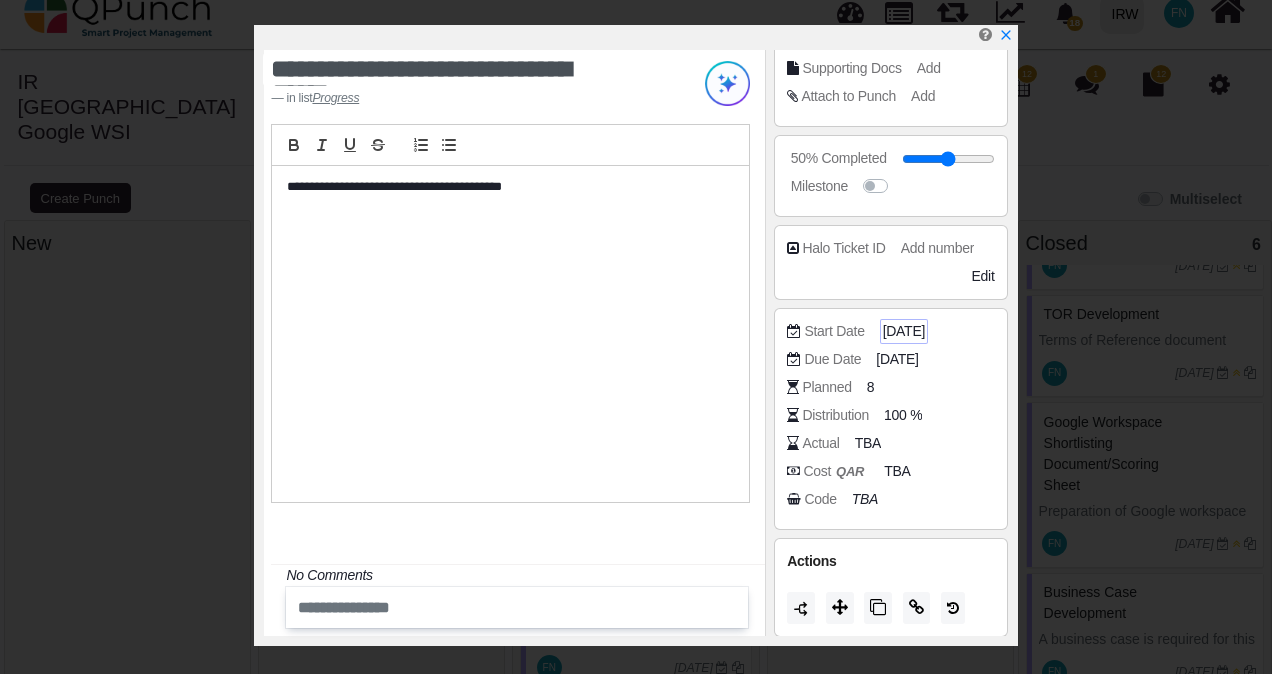 click on "27-02-2024" at bounding box center (904, 331) 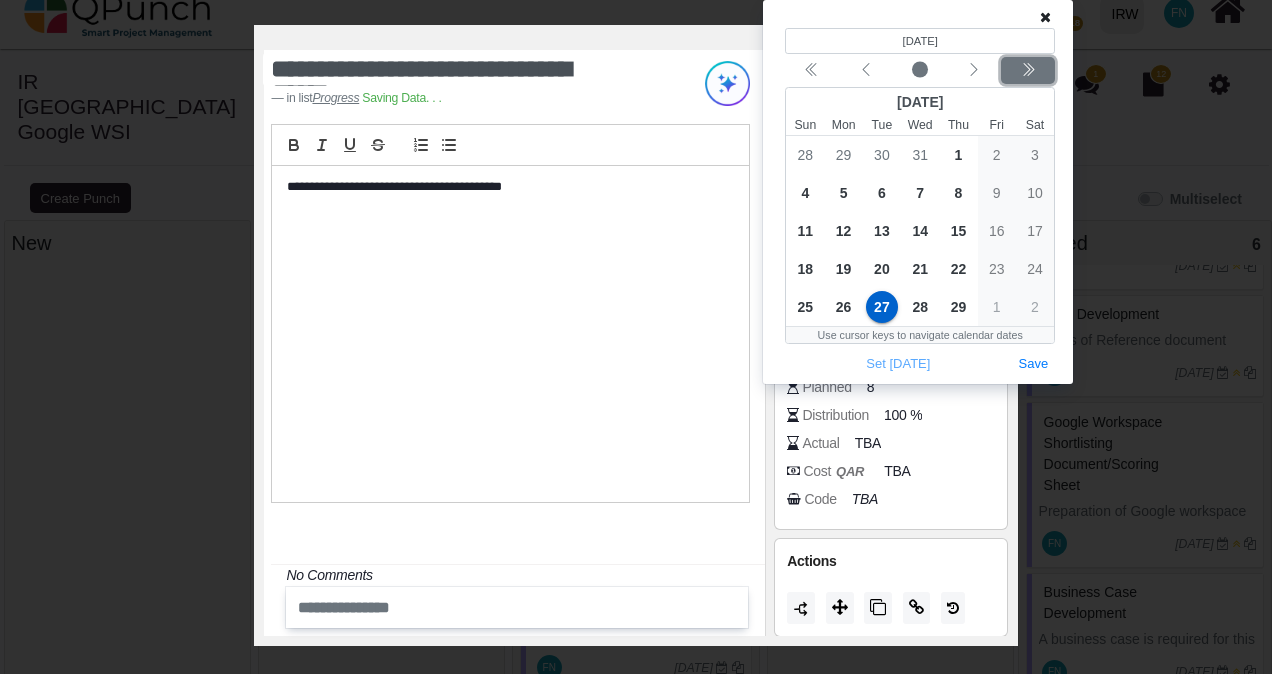 click 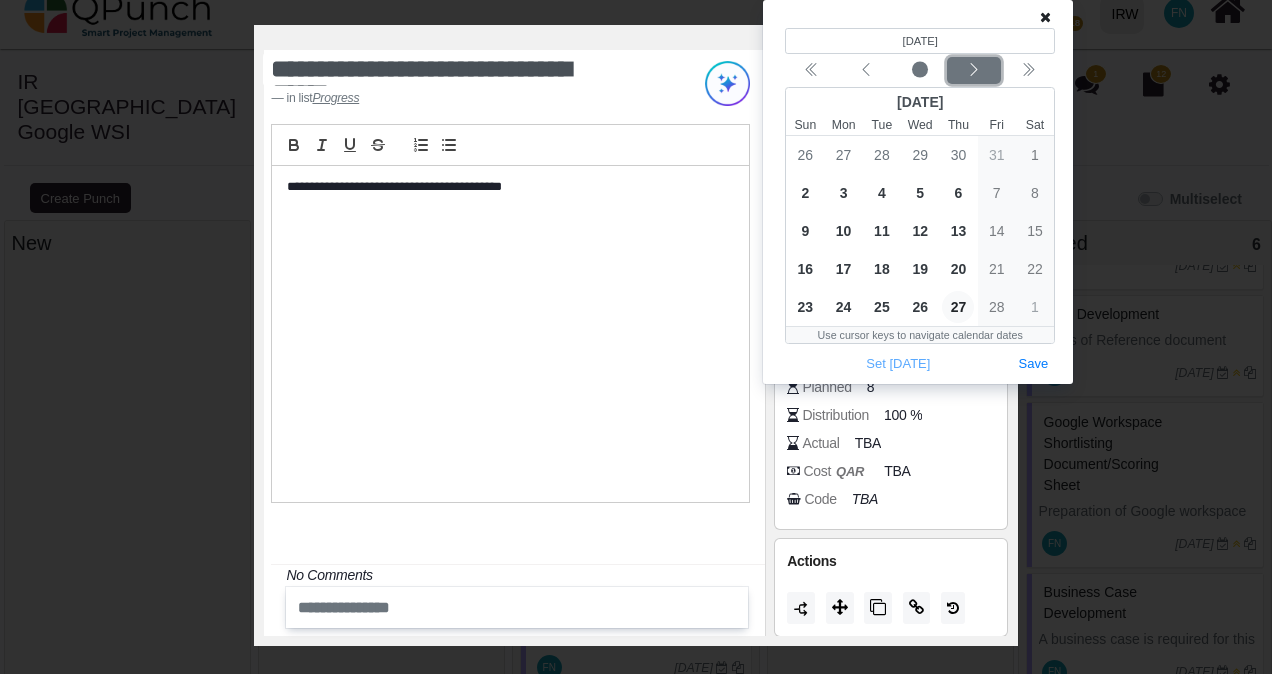 click 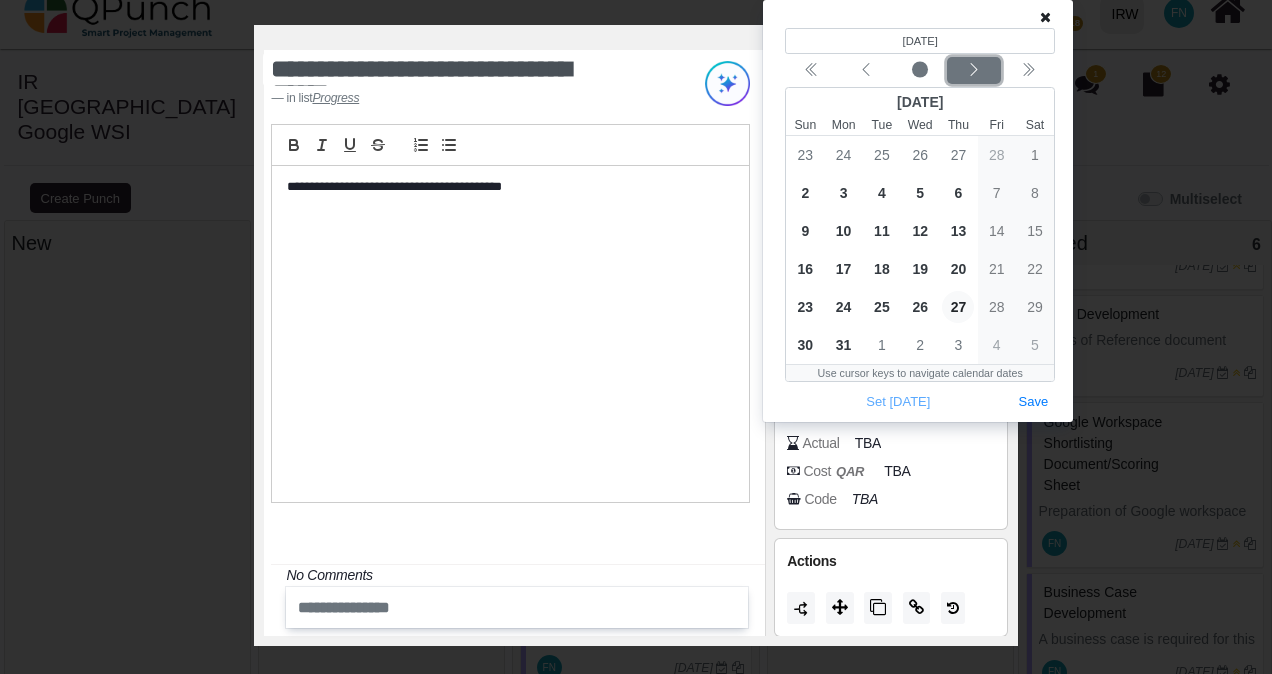 click 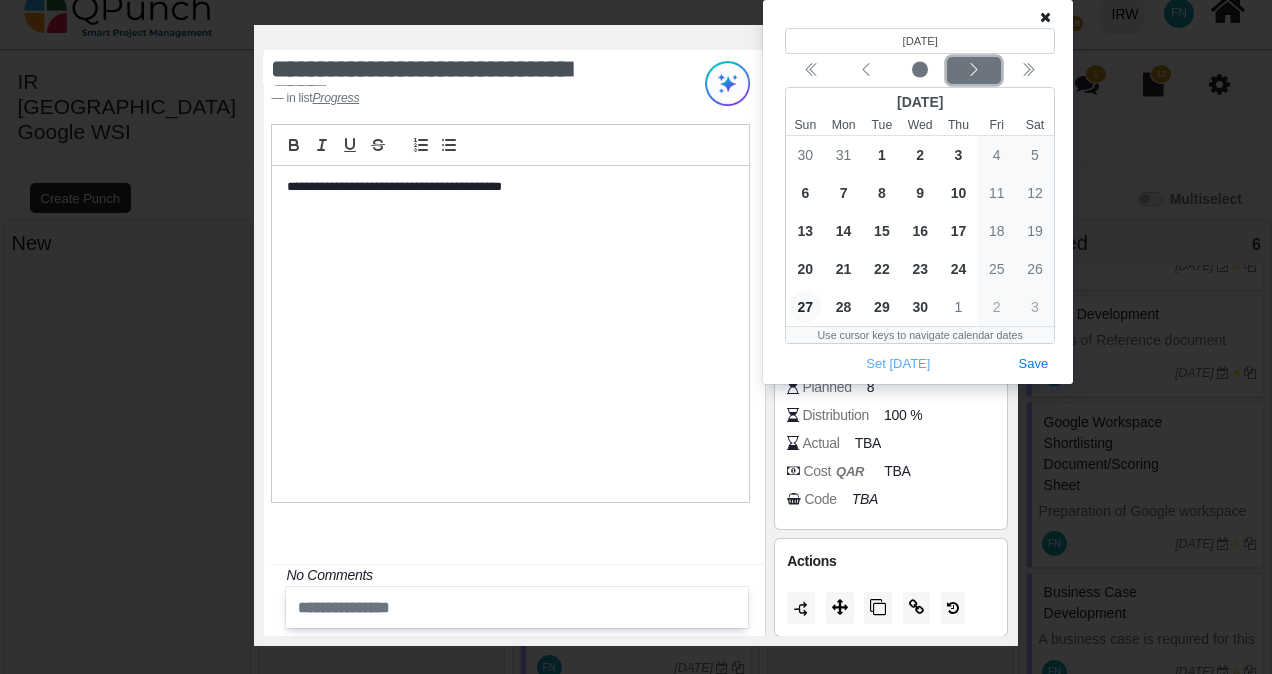 click 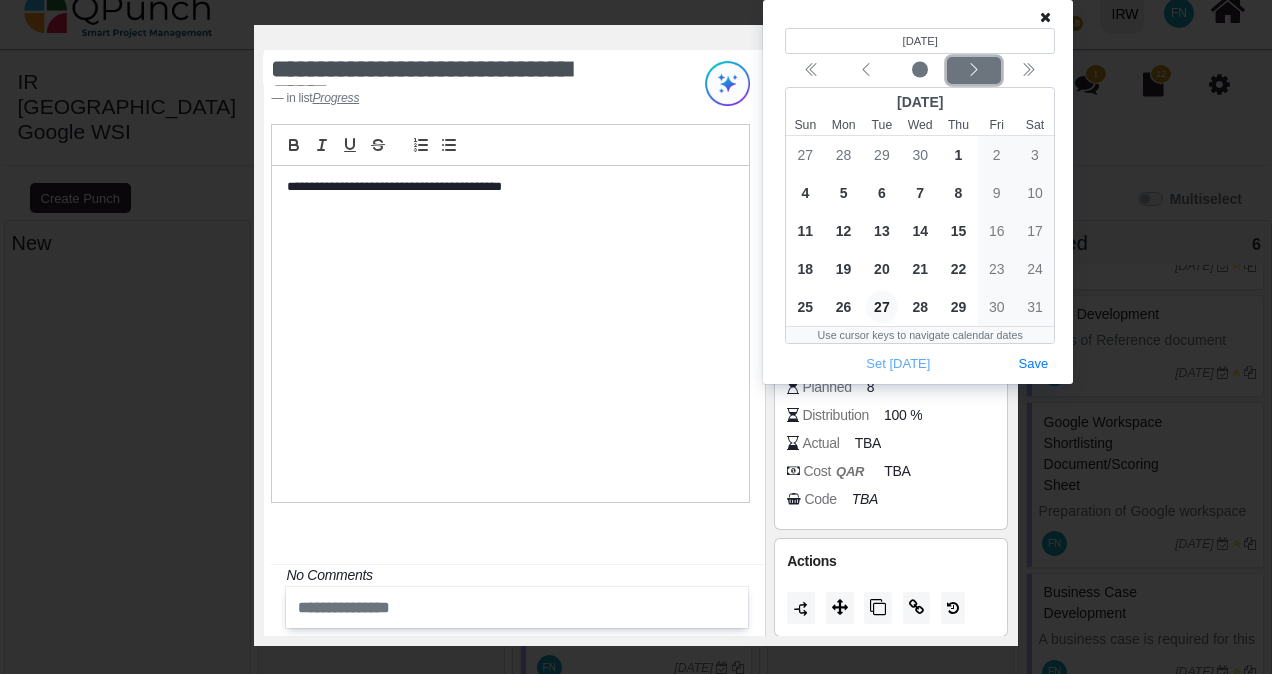 click 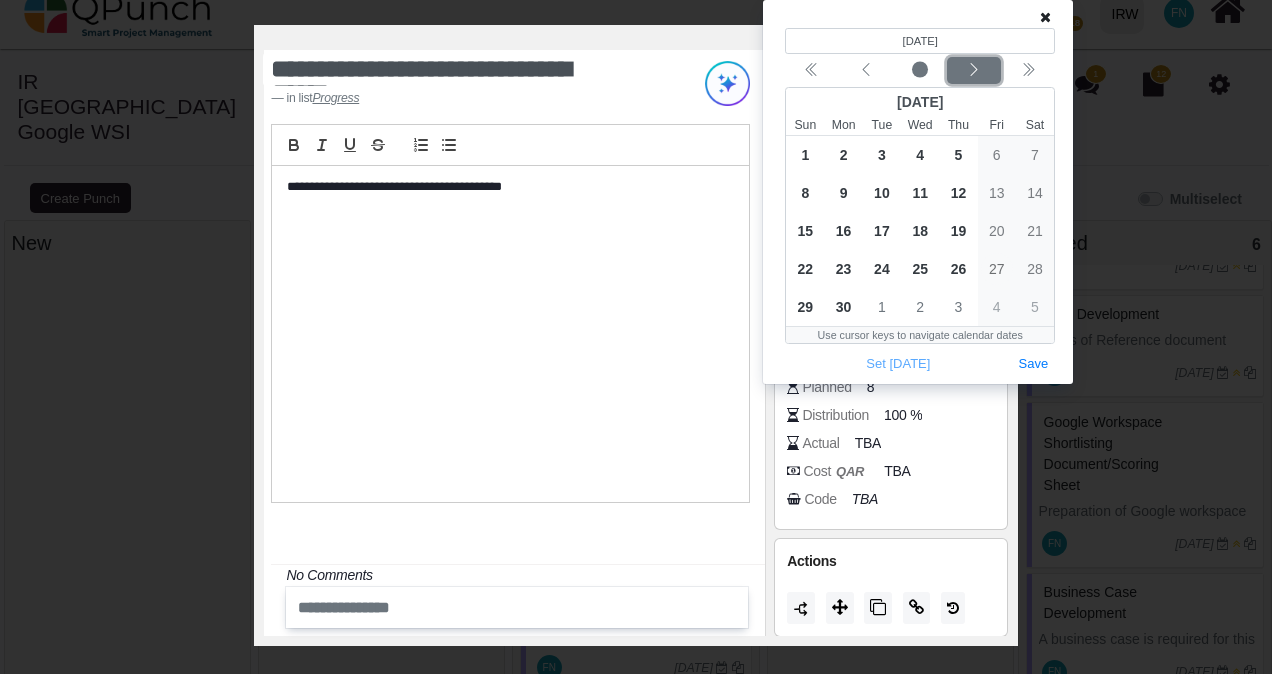 click 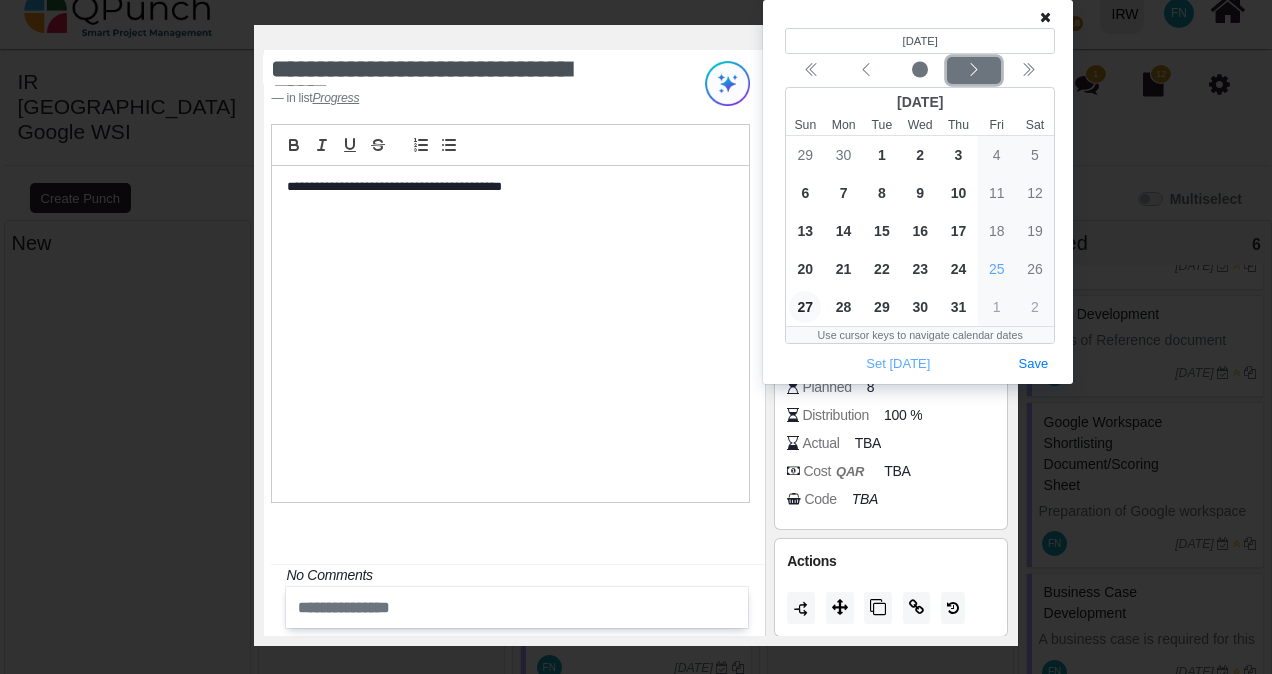 click 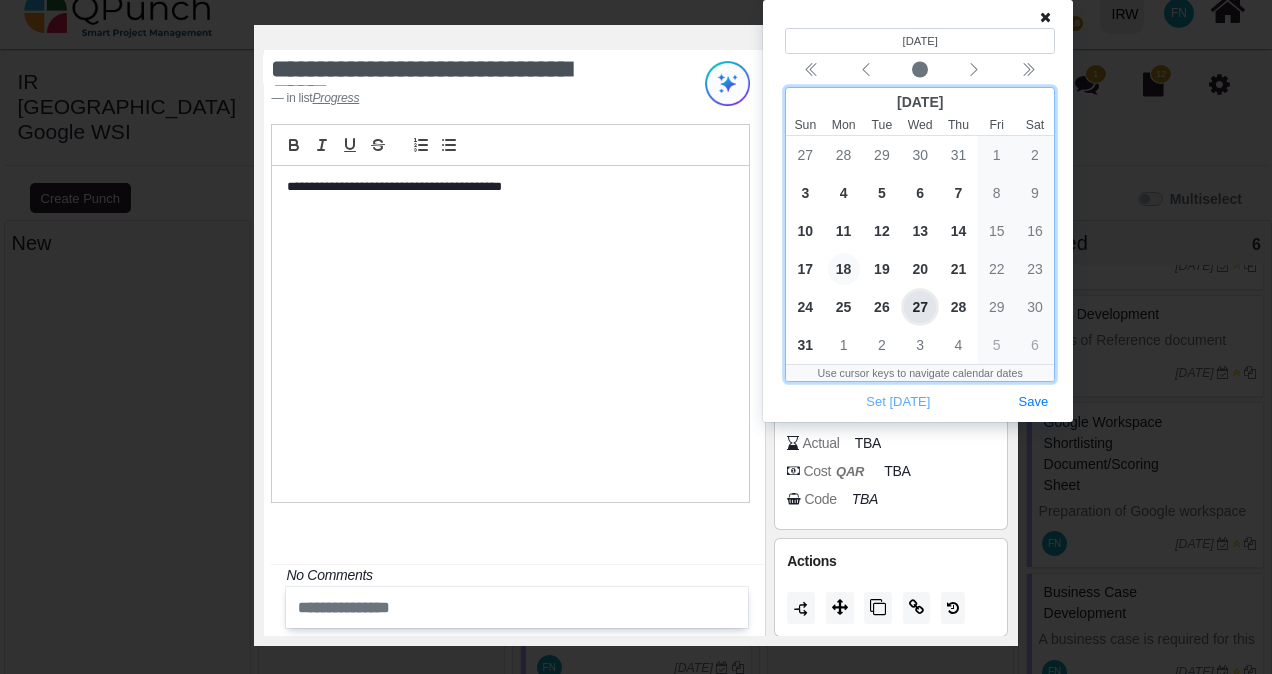 click on "18" at bounding box center (844, 269) 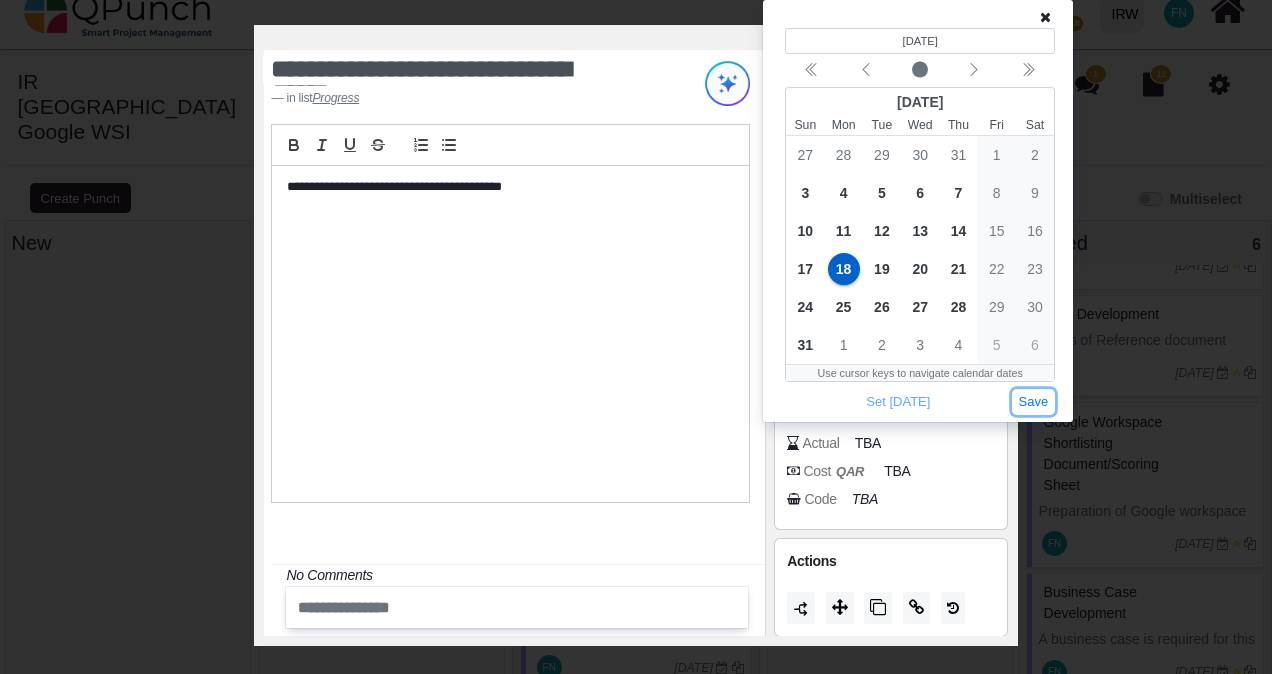 click on "Save" at bounding box center (1034, 402) 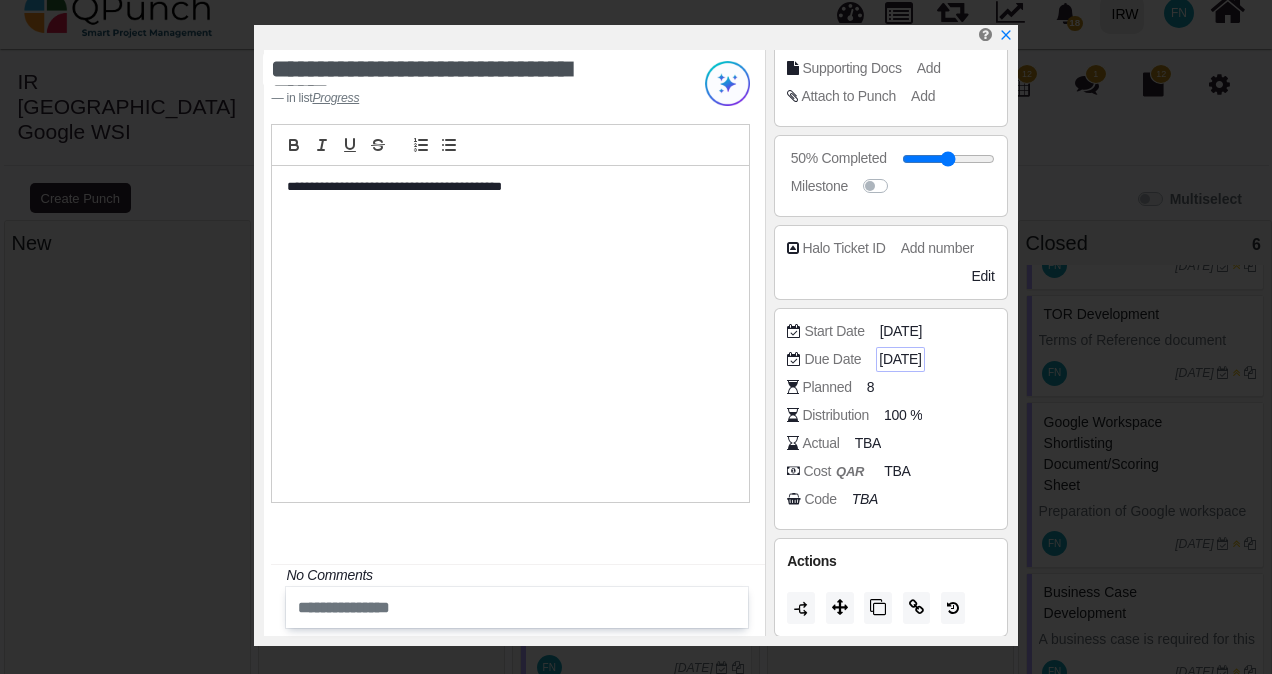 click on "[DATE]" at bounding box center [900, 359] 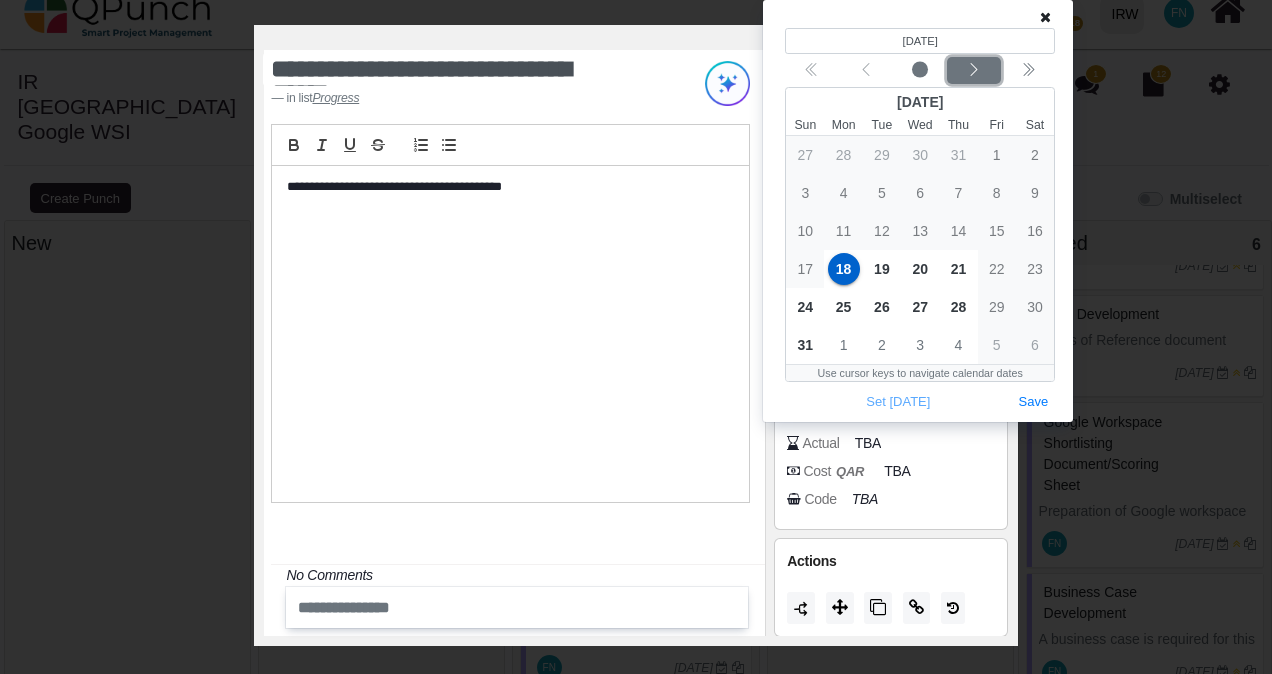 click at bounding box center (974, 71) 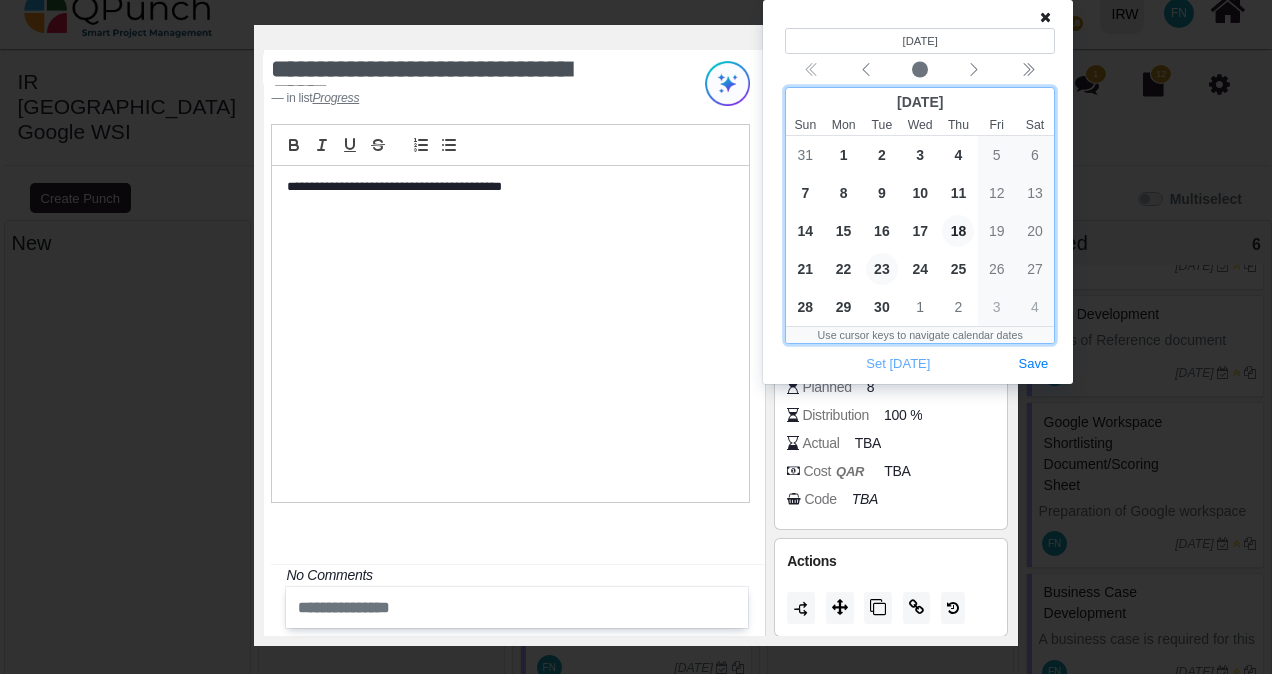 click on "23" at bounding box center [882, 269] 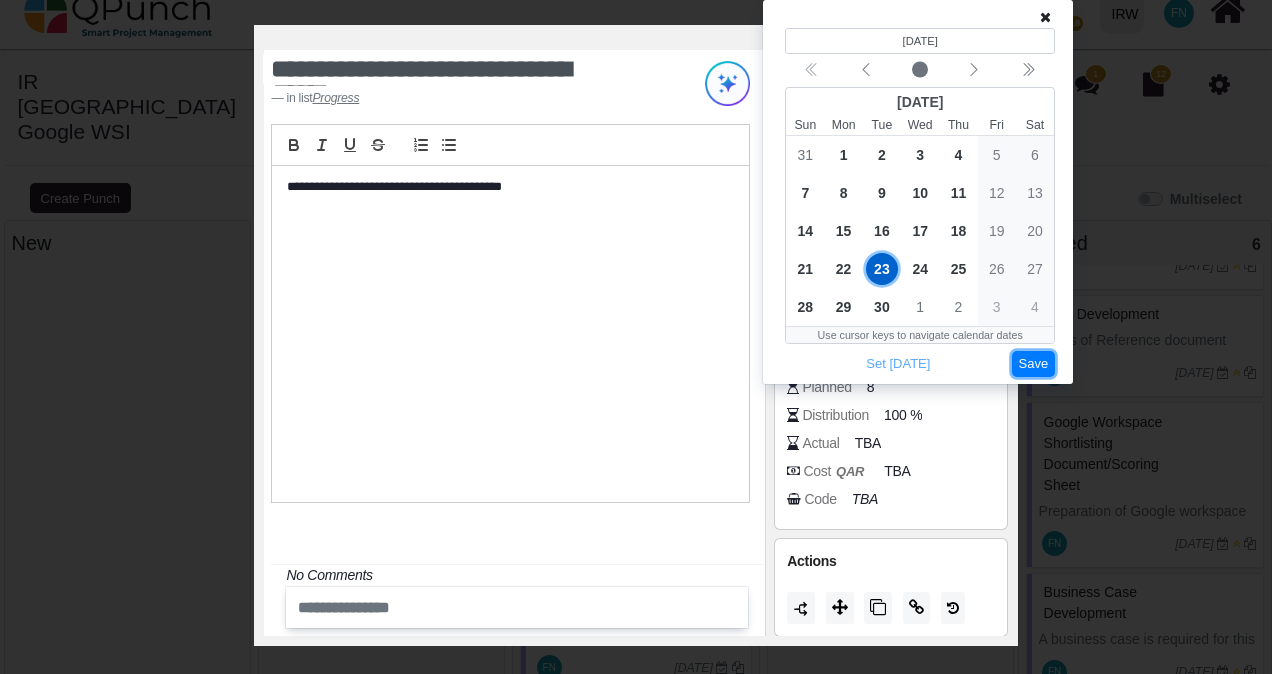 click on "Save" at bounding box center (1034, 364) 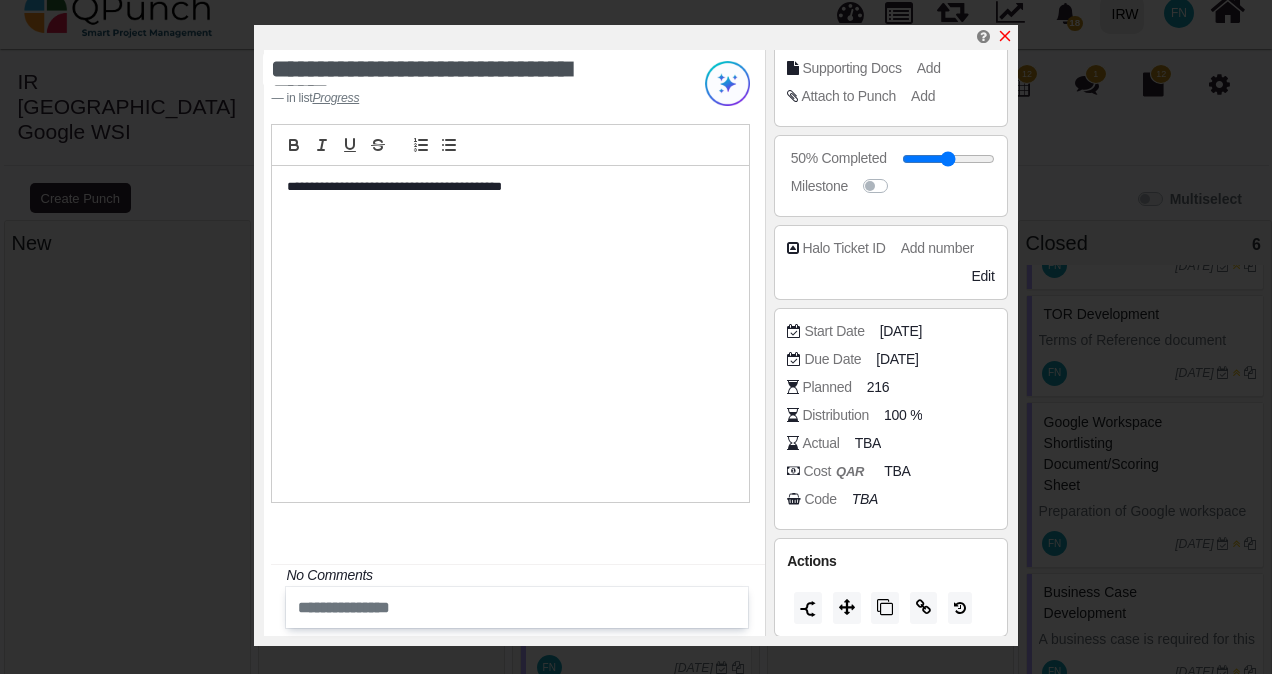 click 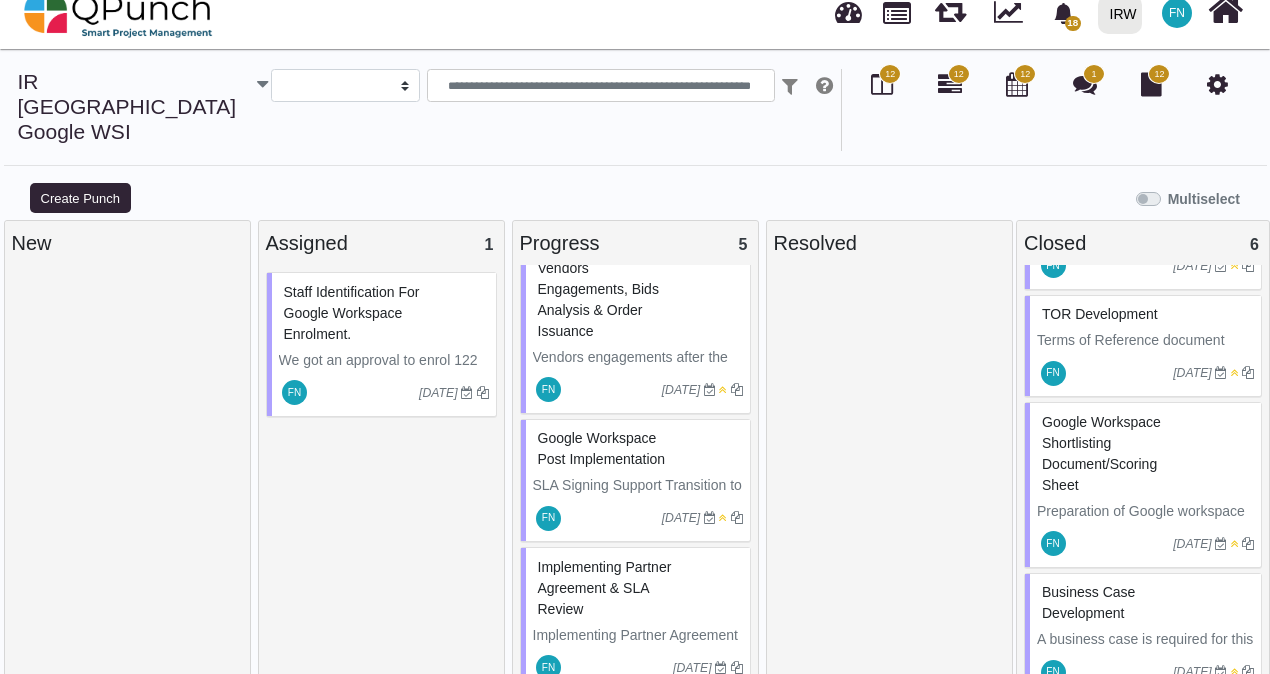 scroll, scrollTop: 14, scrollLeft: 0, axis: vertical 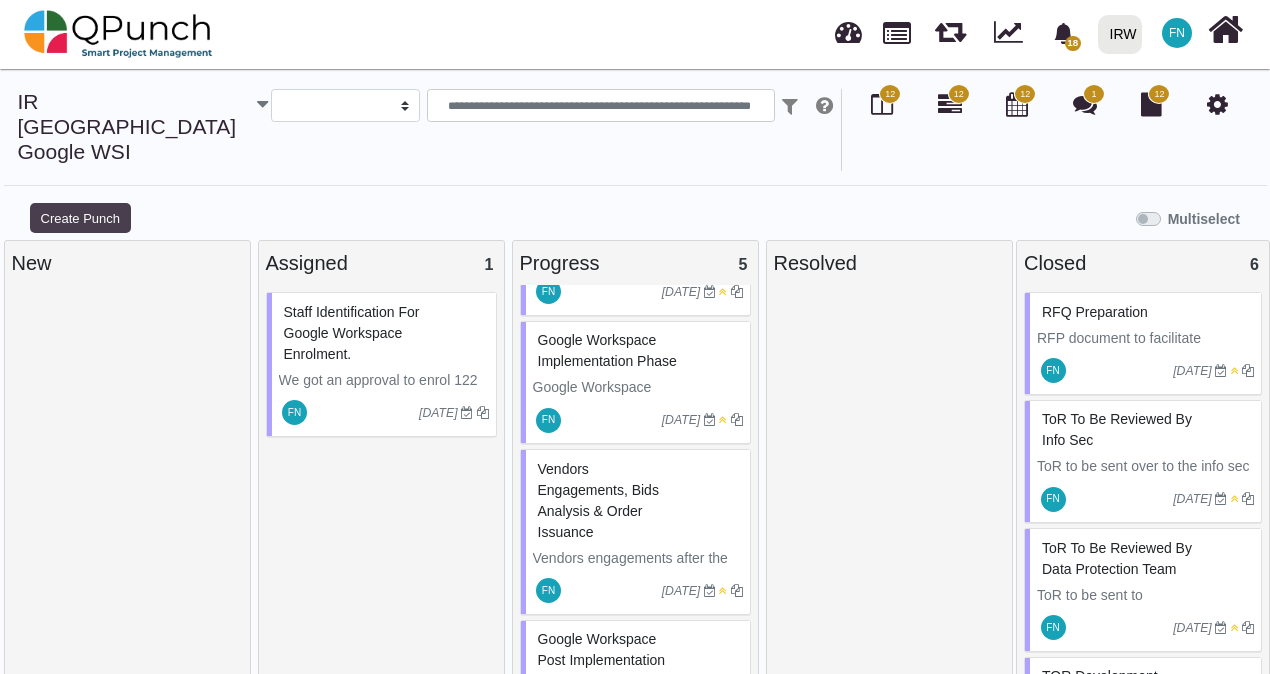 click on "Create Punch" at bounding box center (80, 218) 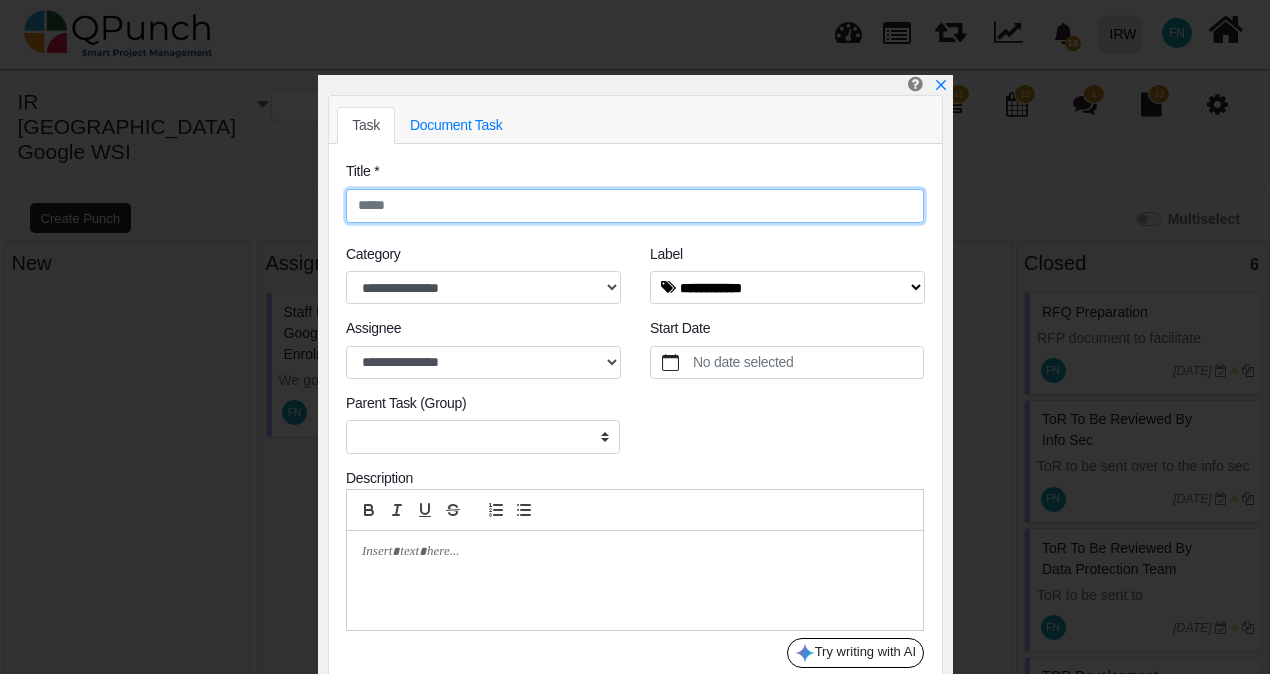 click at bounding box center (635, 206) 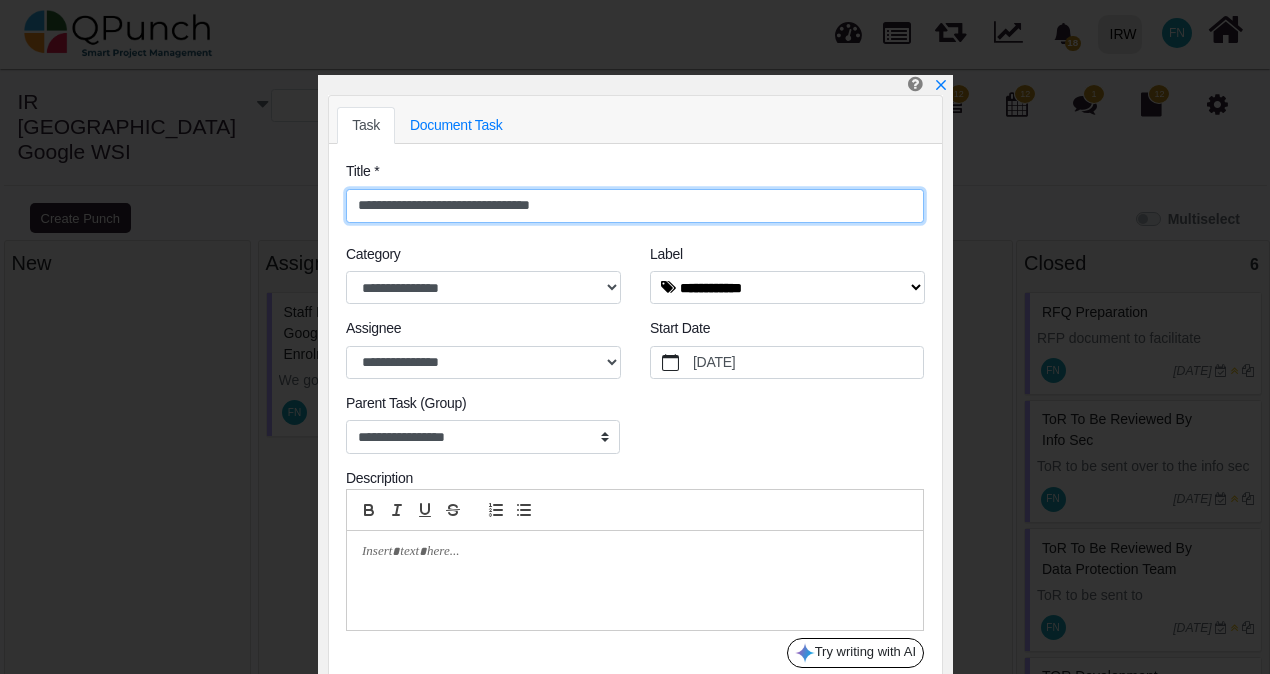 type on "**********" 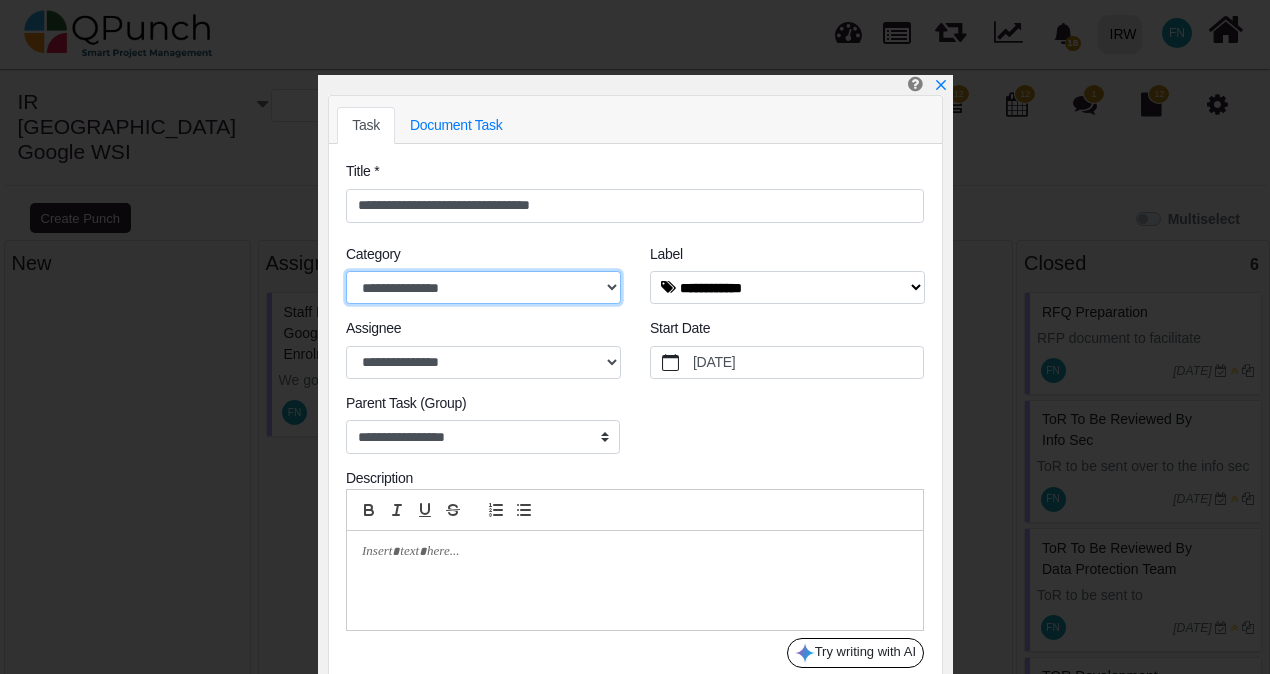 click on "**********" at bounding box center (483, 288) 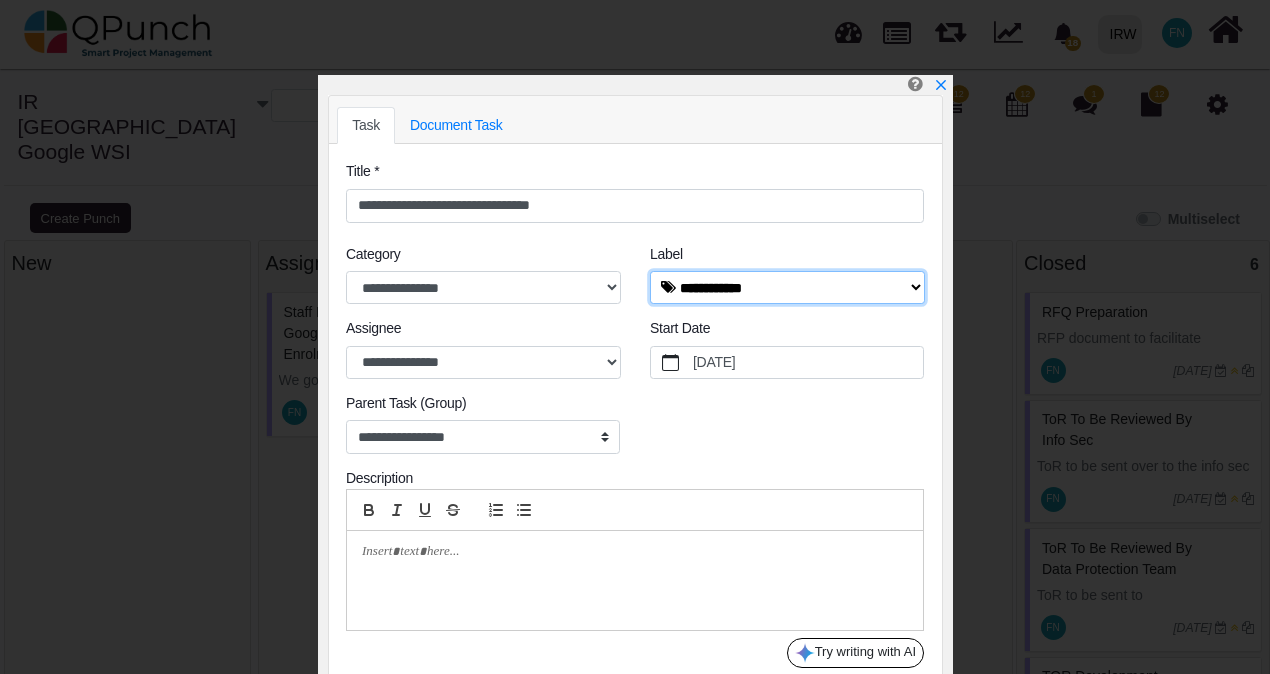 drag, startPoint x: 686, startPoint y: 293, endPoint x: 825, endPoint y: 292, distance: 139.0036 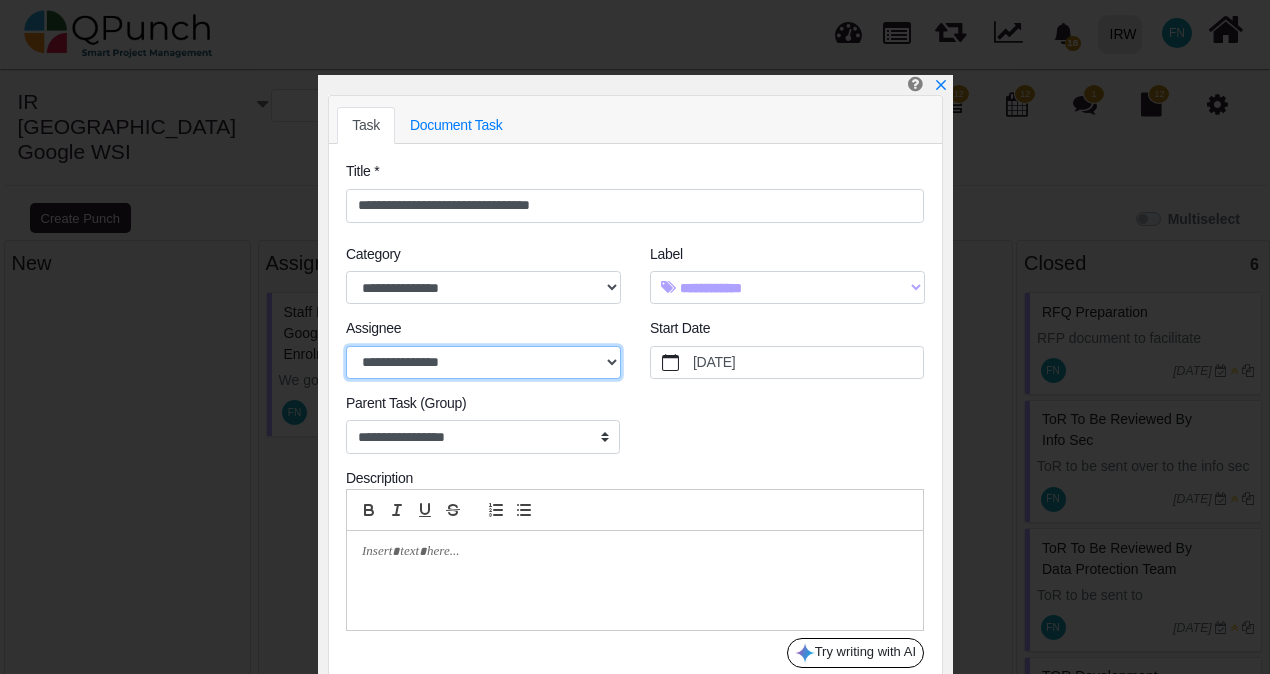 click on "**********" at bounding box center (483, 363) 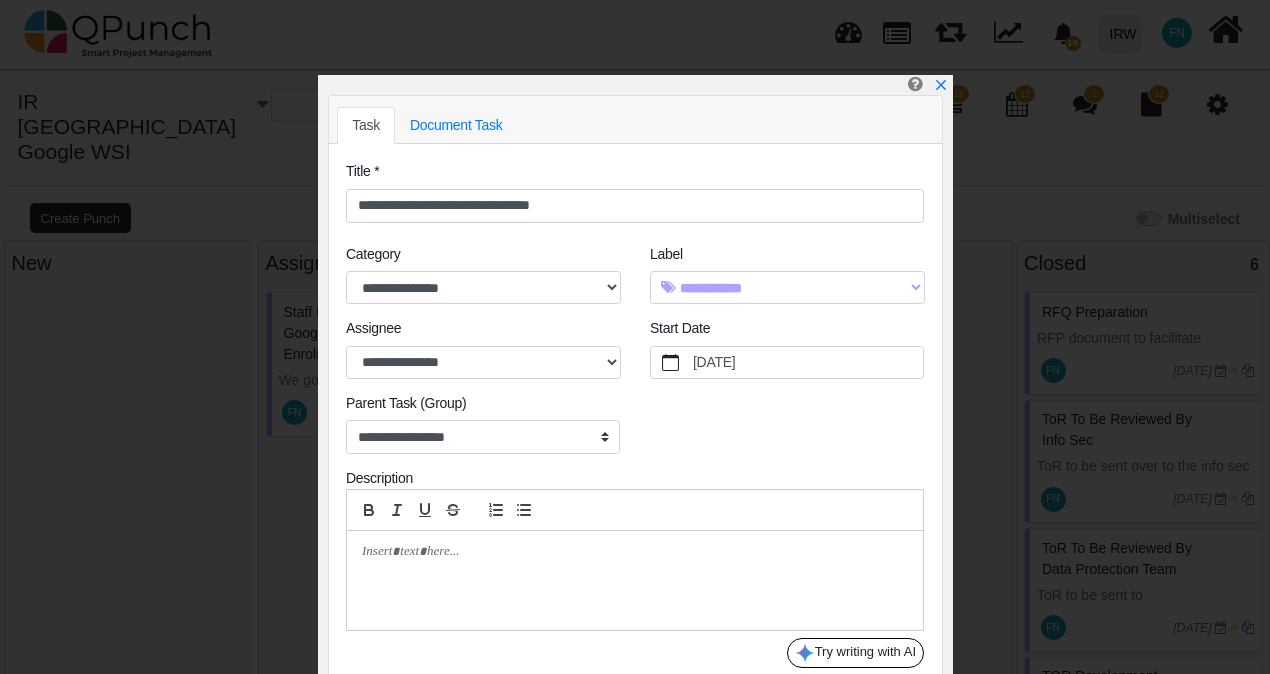 click at bounding box center [629, 552] 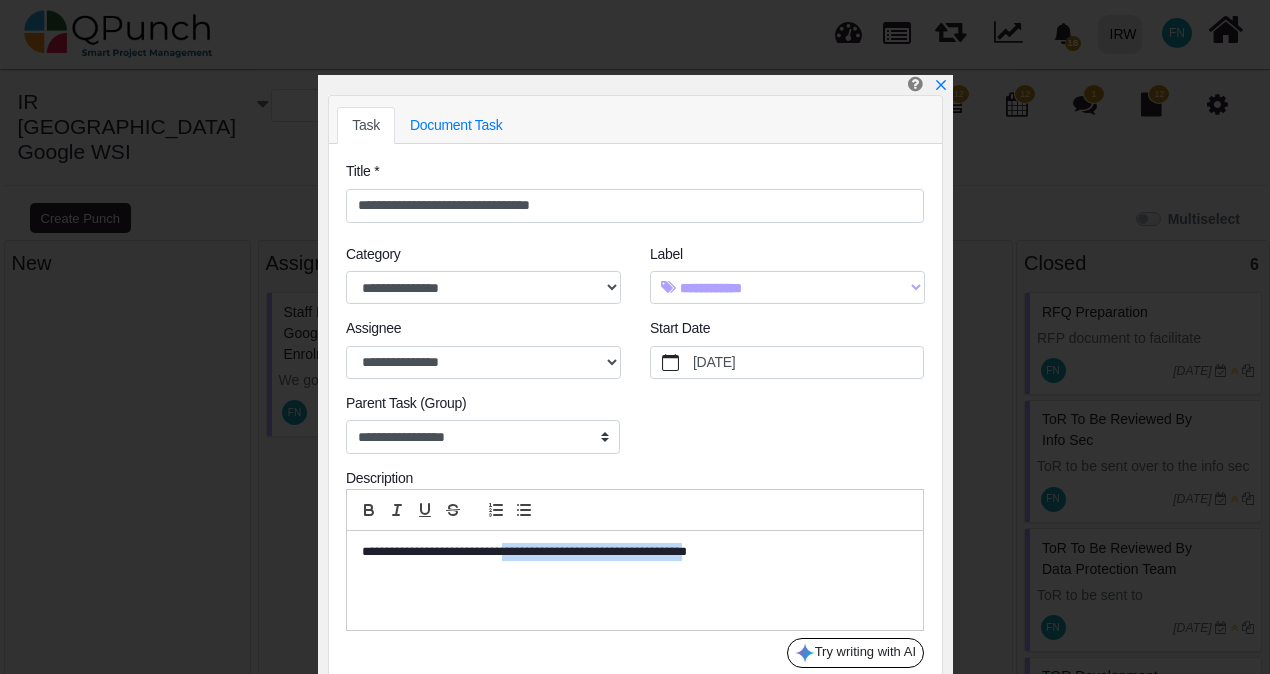 drag, startPoint x: 510, startPoint y: 547, endPoint x: 730, endPoint y: 545, distance: 220.0091 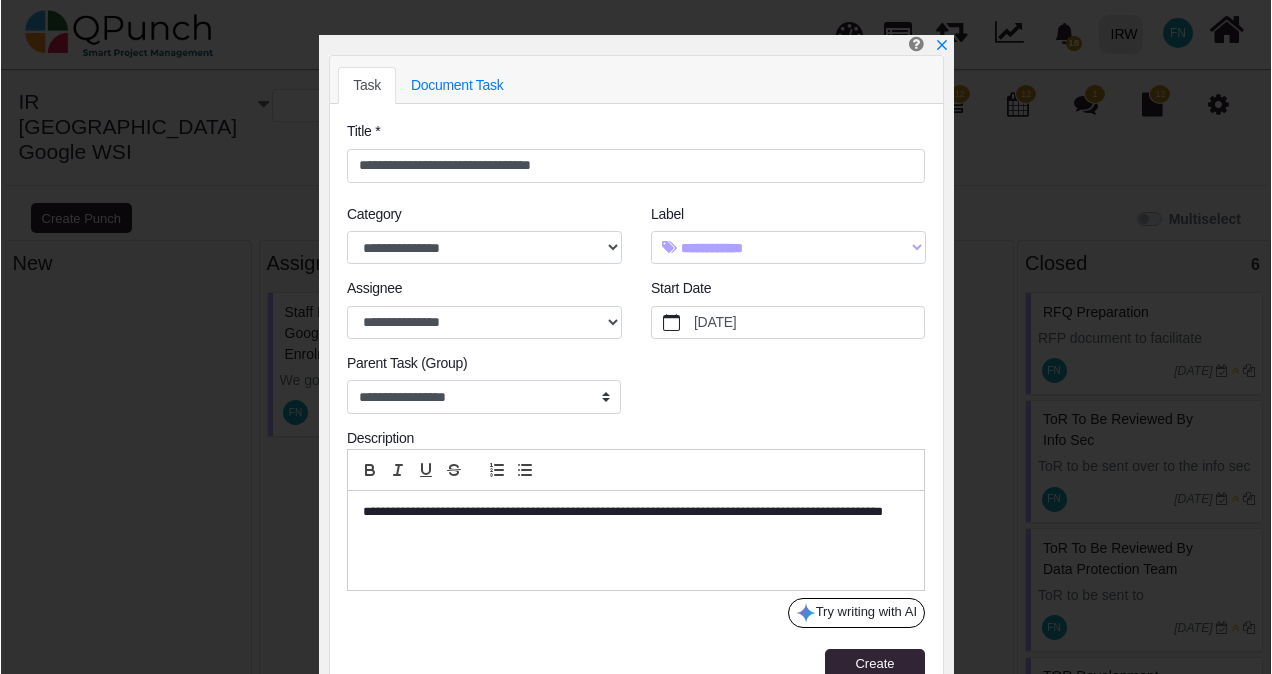 scroll, scrollTop: 62, scrollLeft: 0, axis: vertical 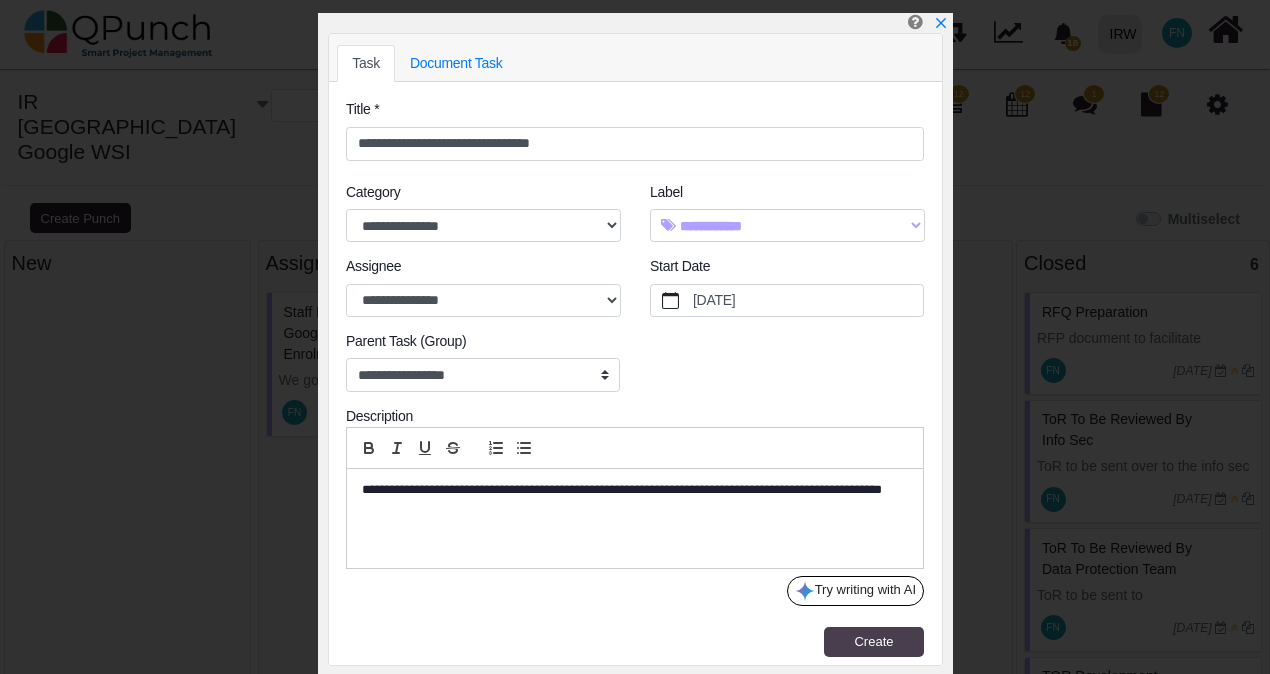 click on "Create" at bounding box center (873, 641) 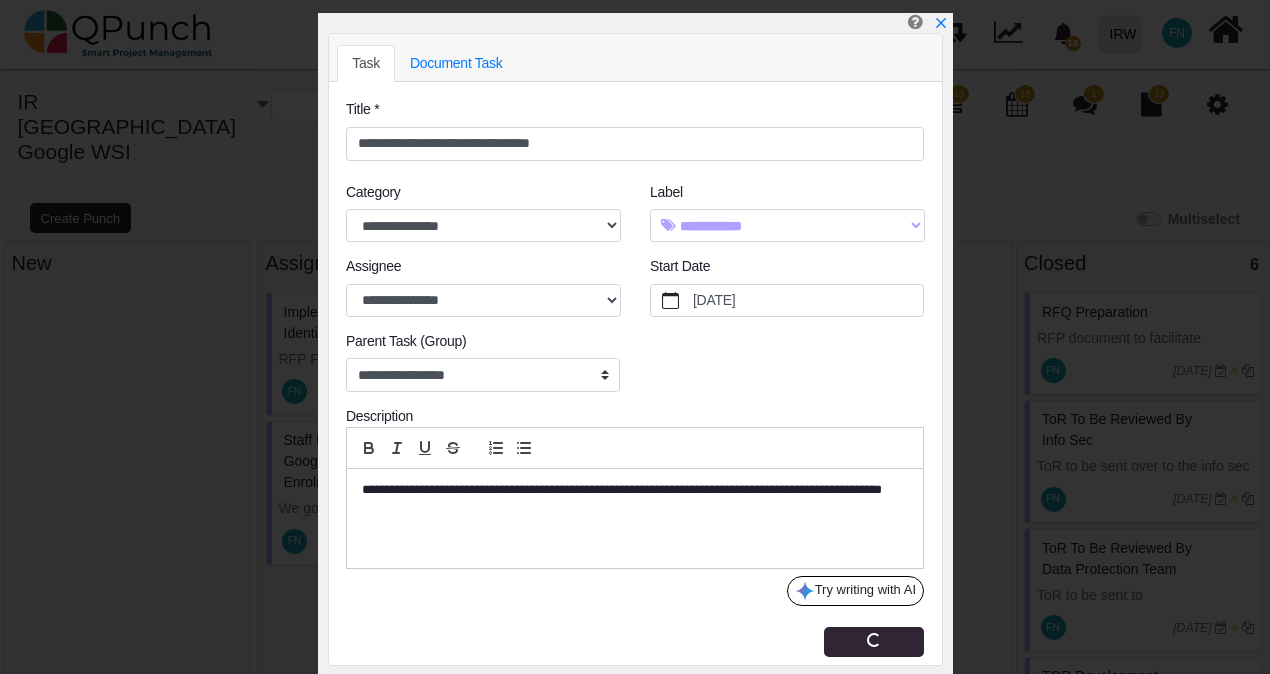 type 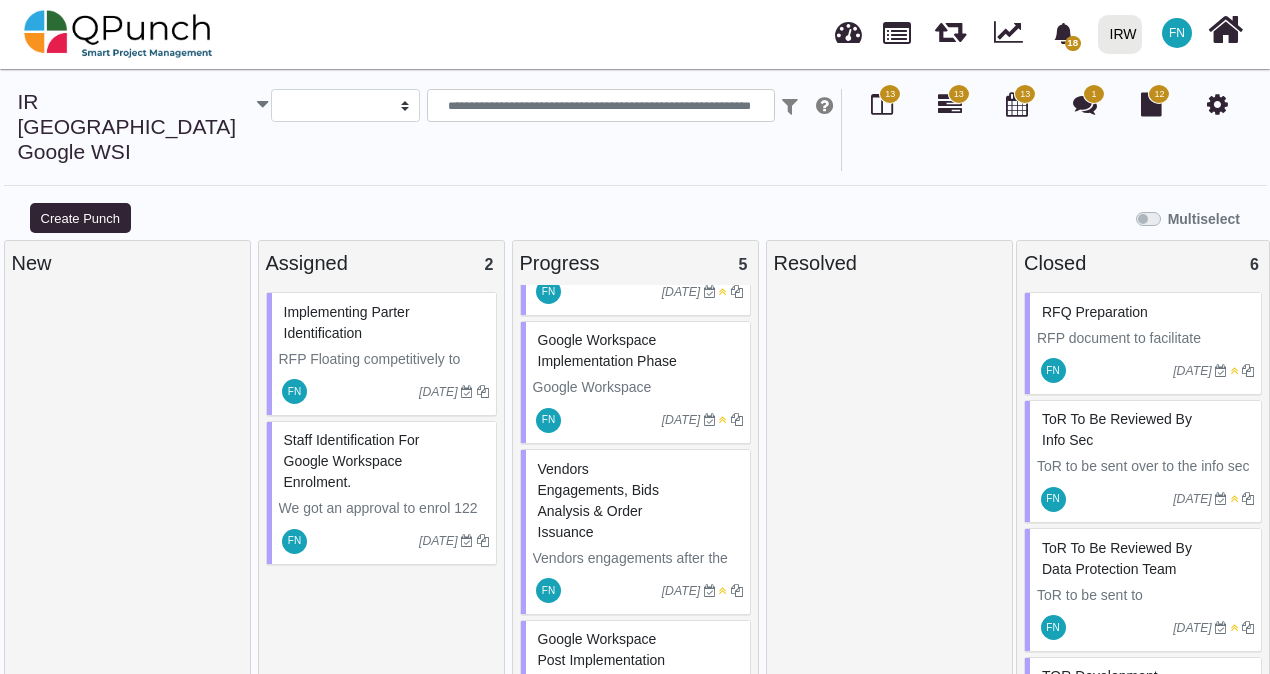click on "Implementing Parter Identification" at bounding box center [384, 323] 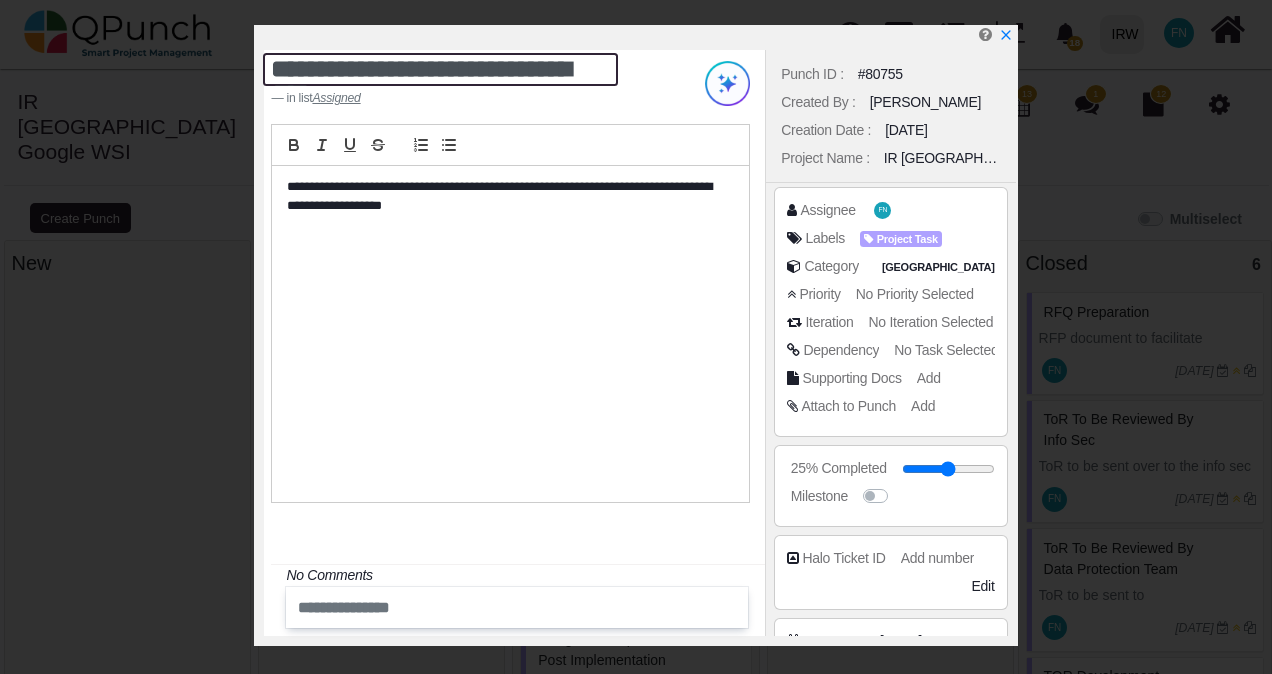 click on "**********" at bounding box center (440, 69) 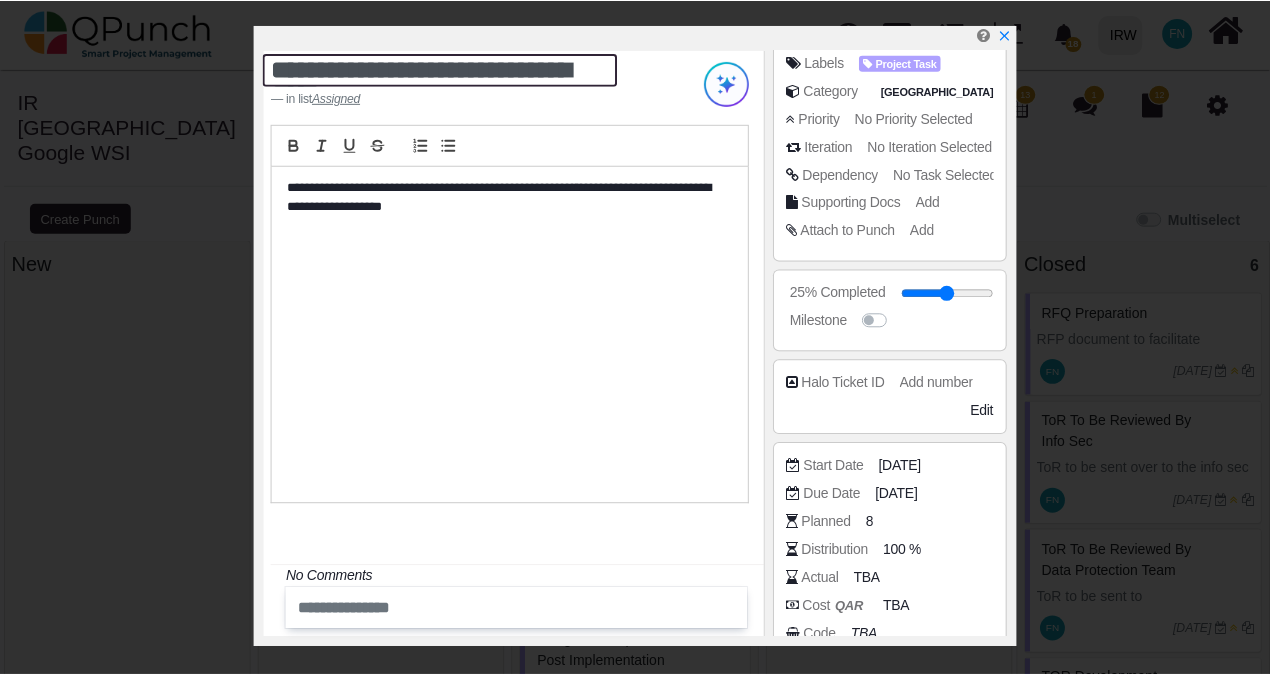 scroll, scrollTop: 300, scrollLeft: 0, axis: vertical 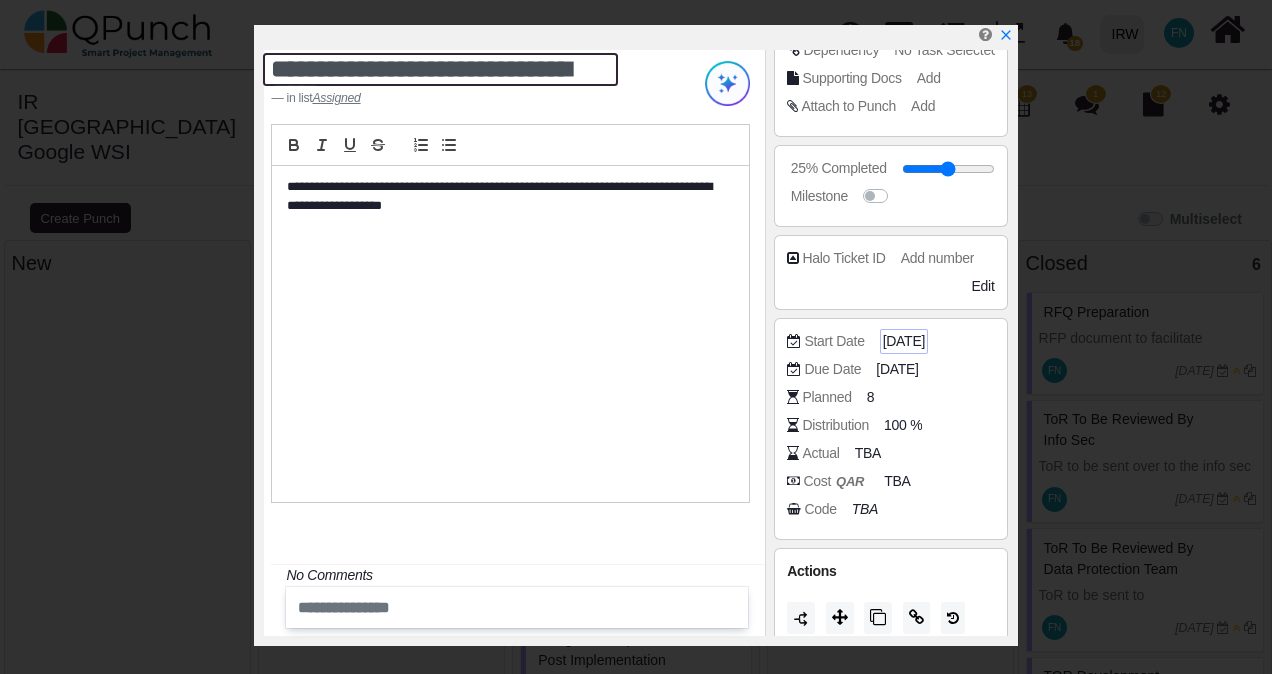 type on "**********" 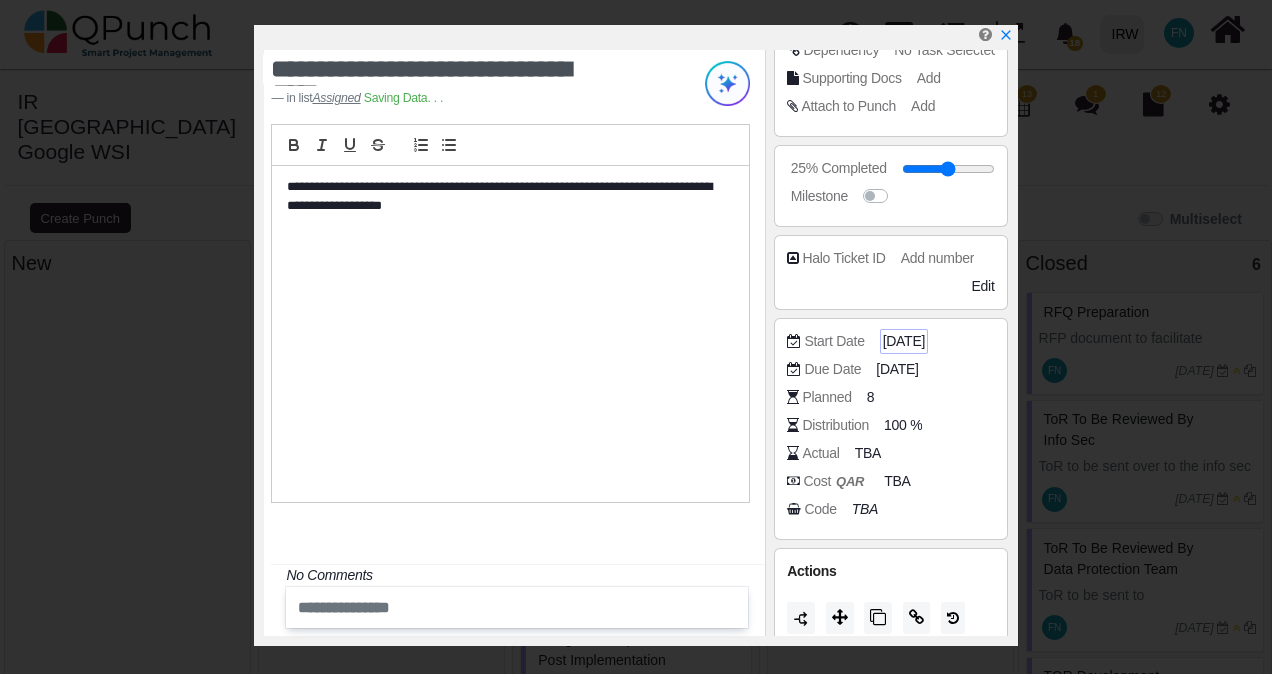 click on "[DATE]" at bounding box center [904, 341] 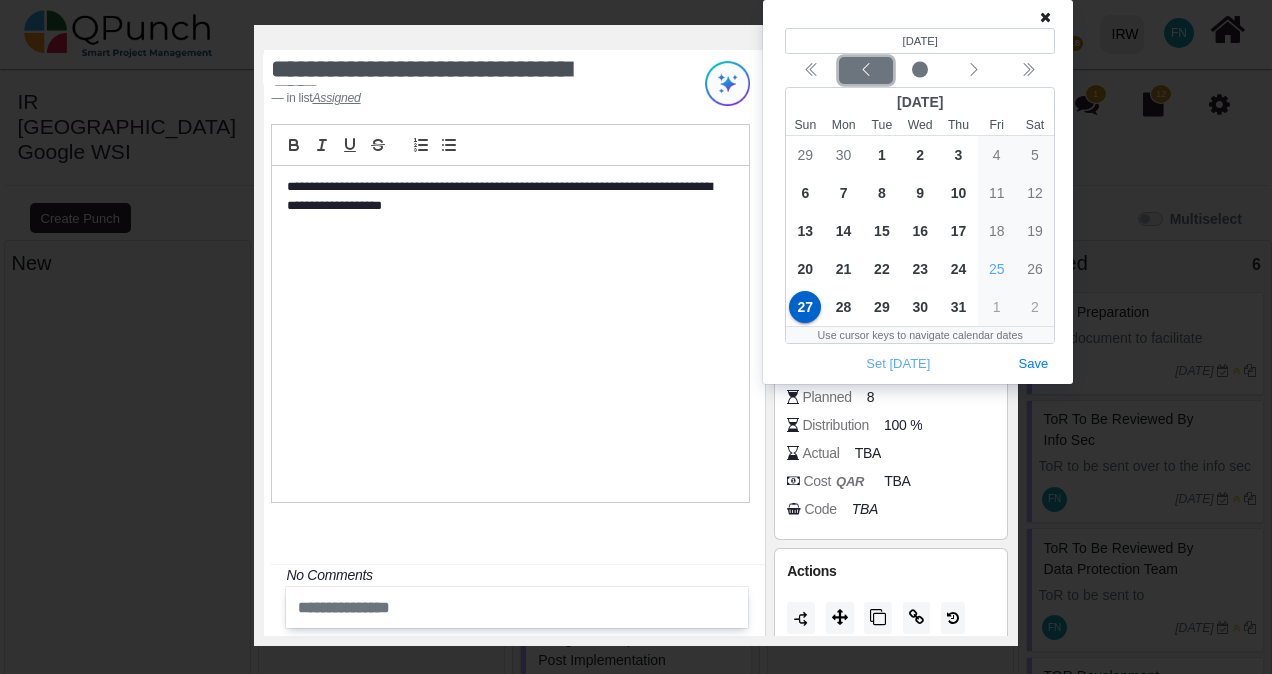 click 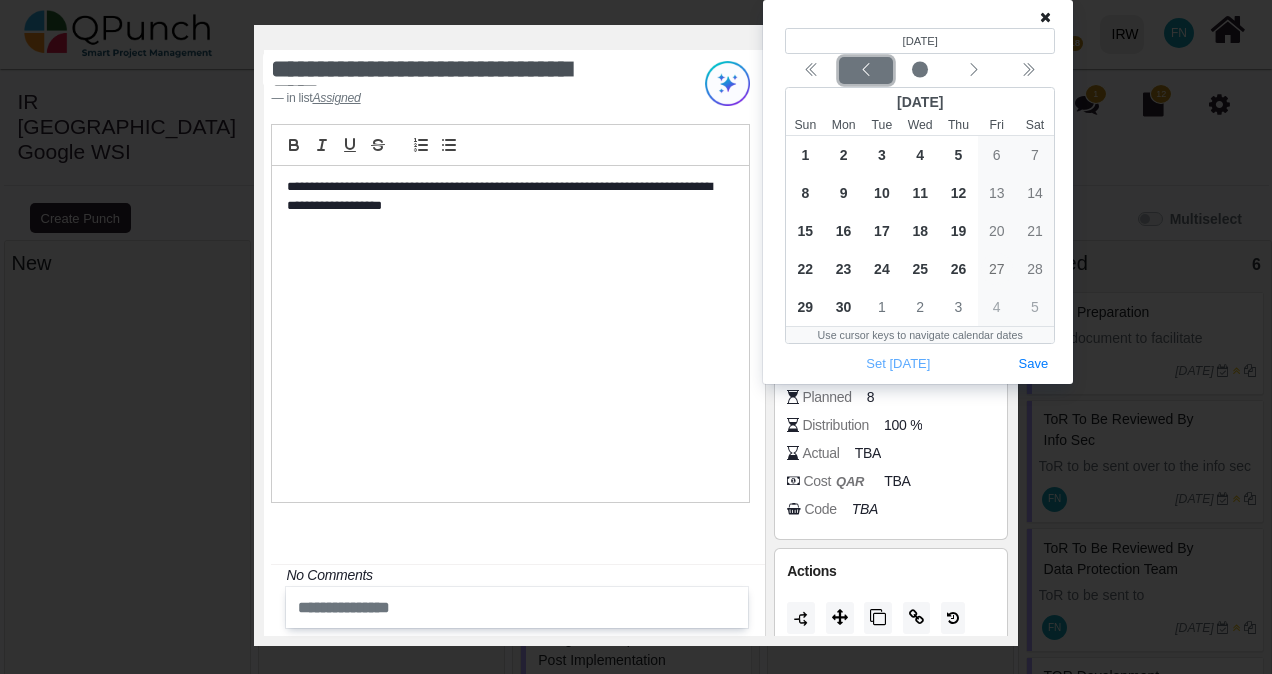 click 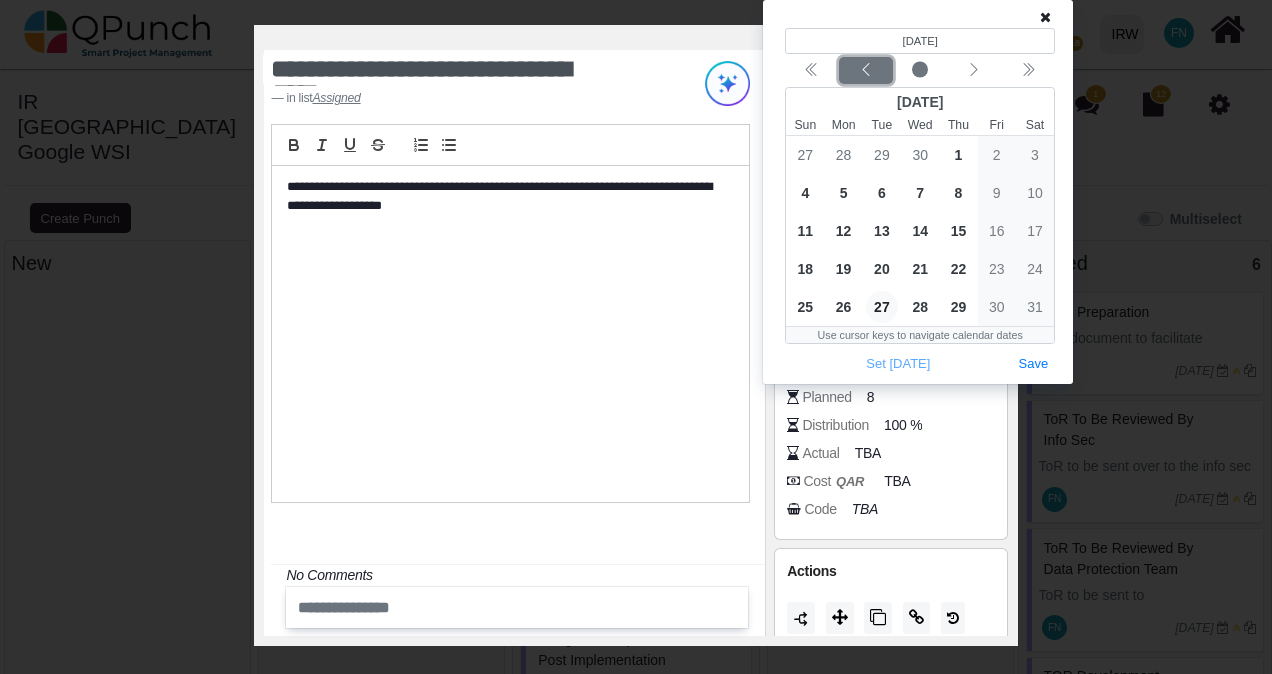 click 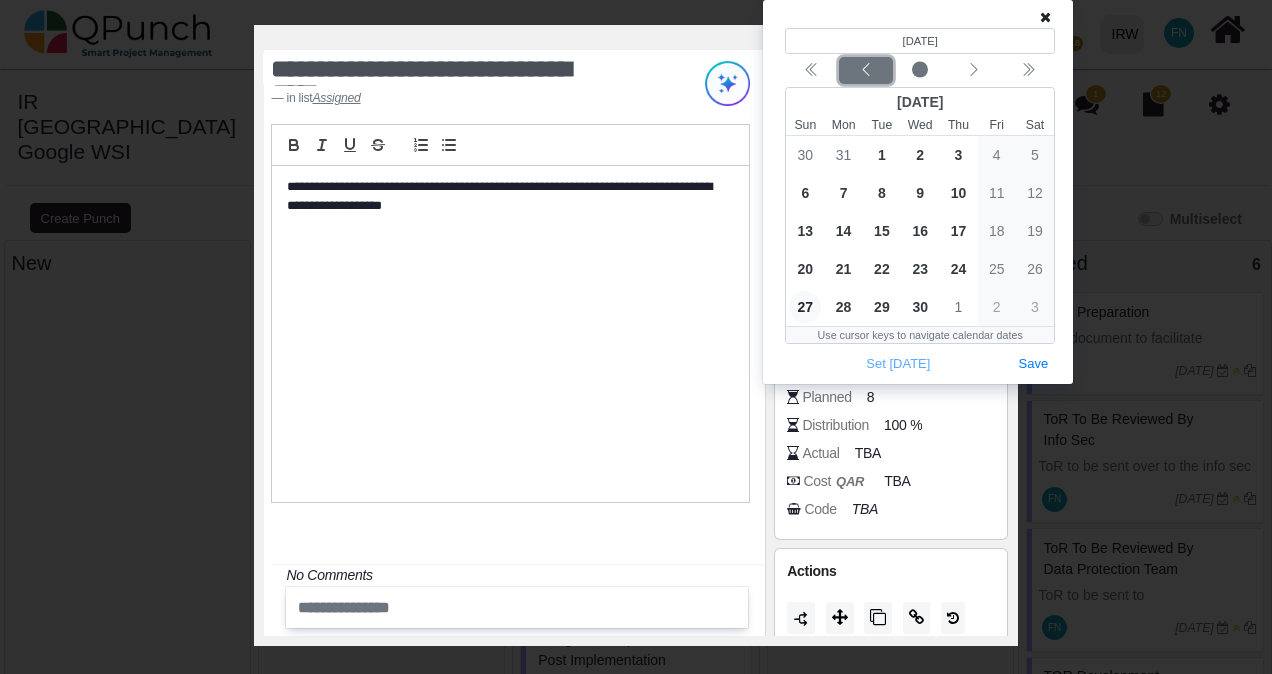 click 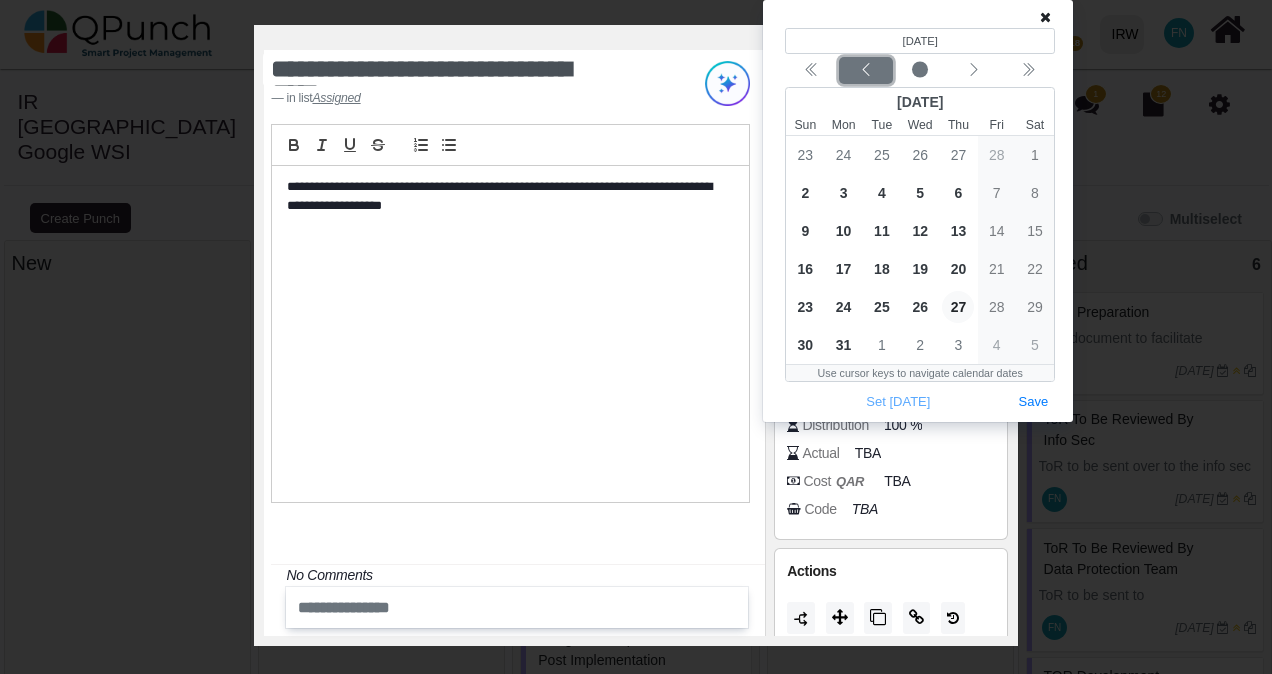 click 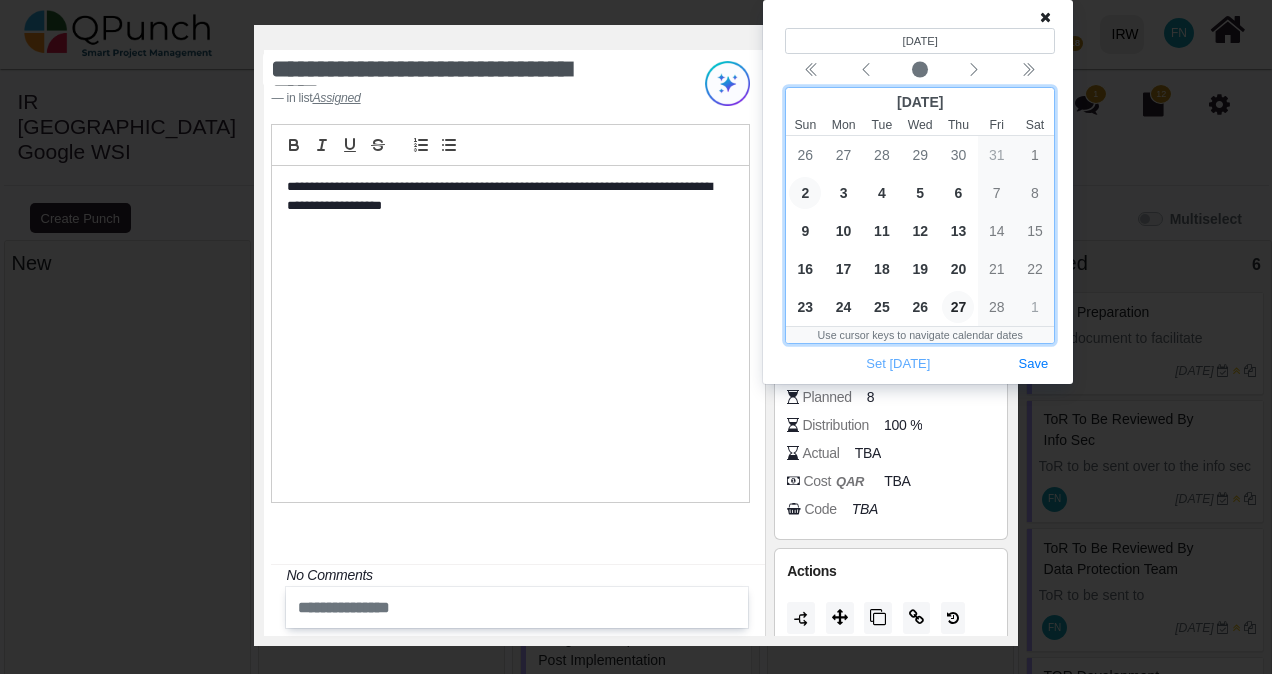 click on "2" at bounding box center (805, 193) 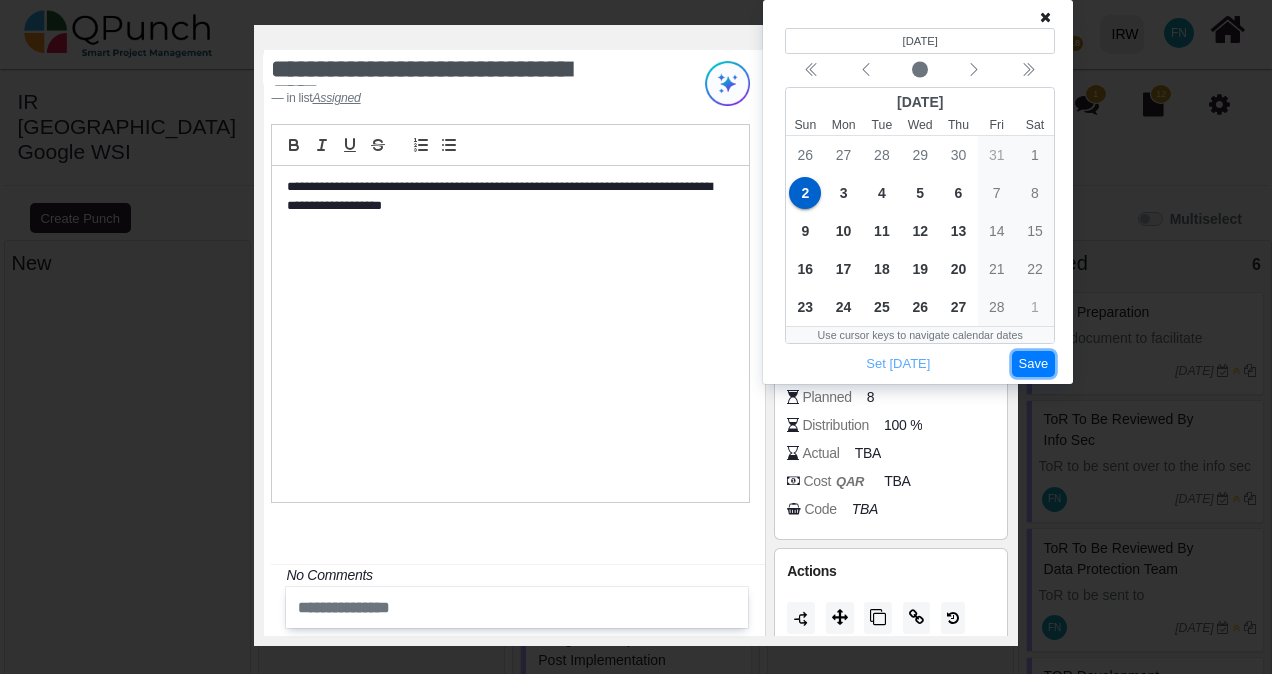 click on "Save" at bounding box center (1034, 364) 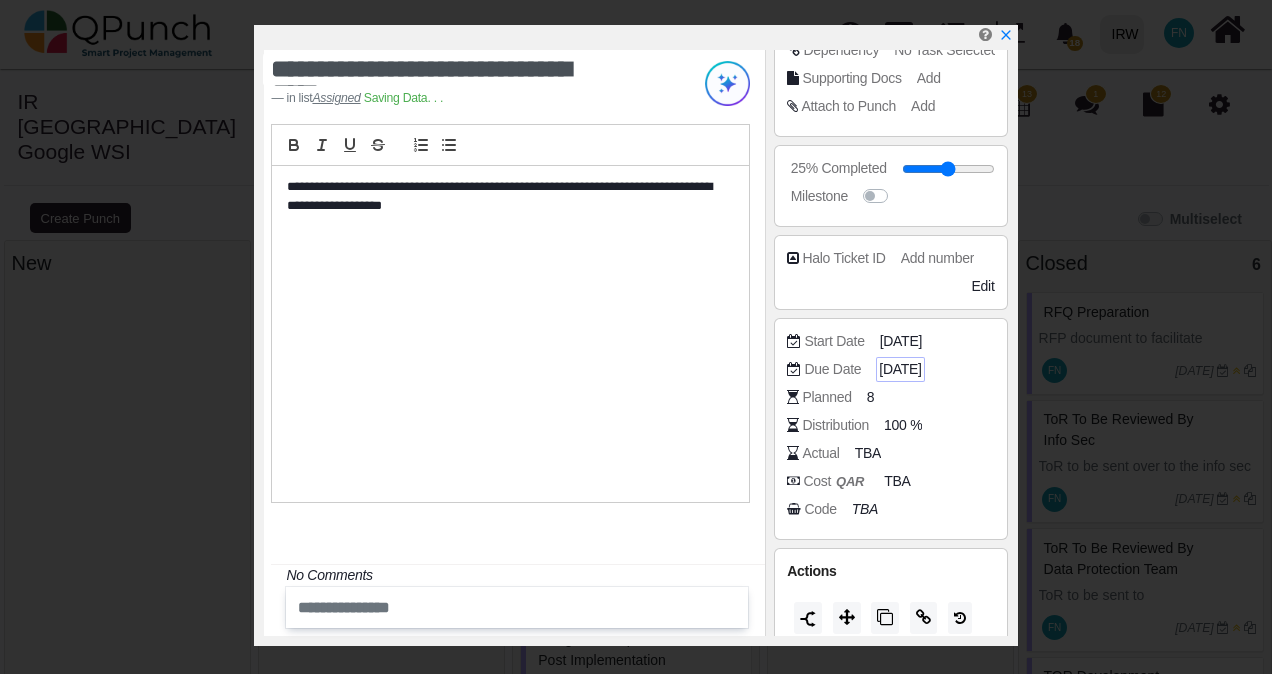 click on "[DATE]" at bounding box center (900, 369) 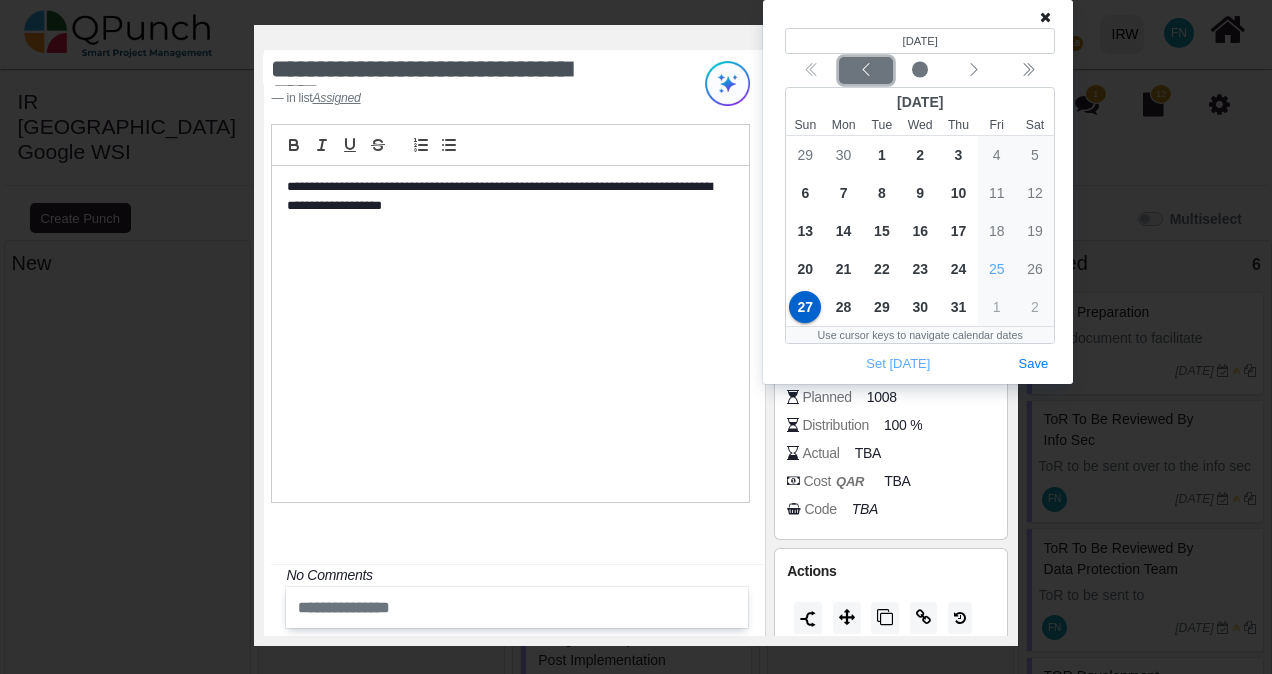 click at bounding box center (866, 71) 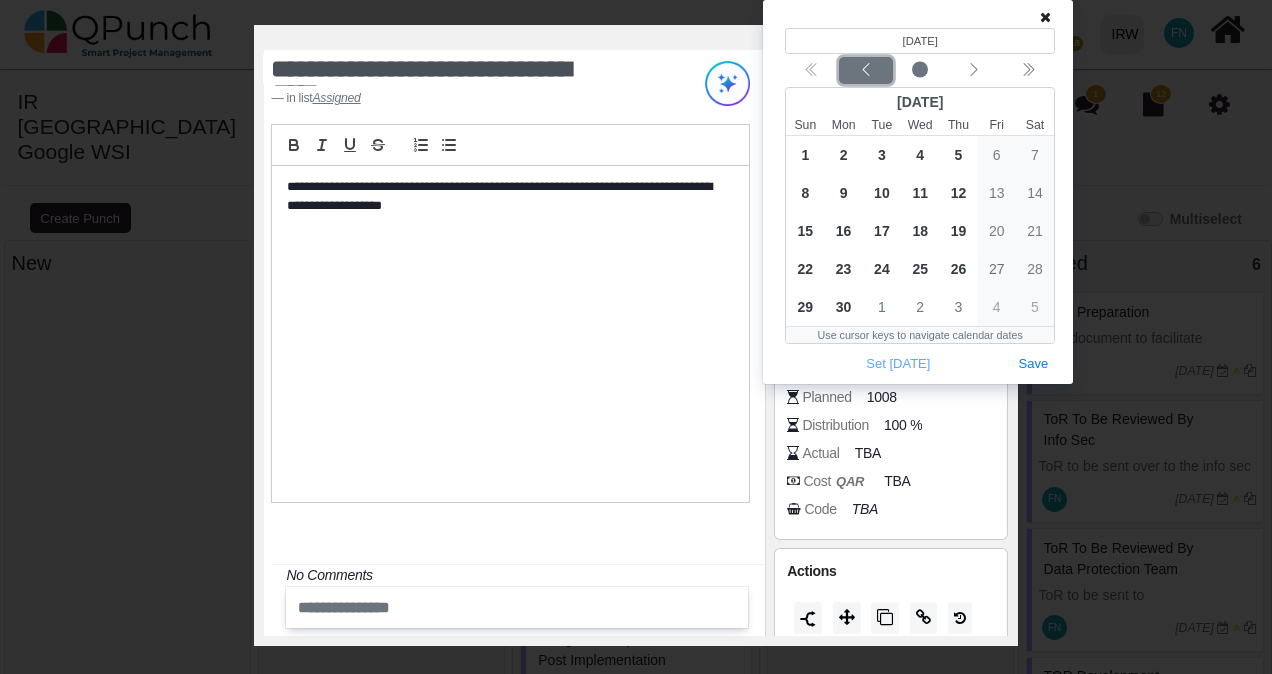 click at bounding box center [866, 71] 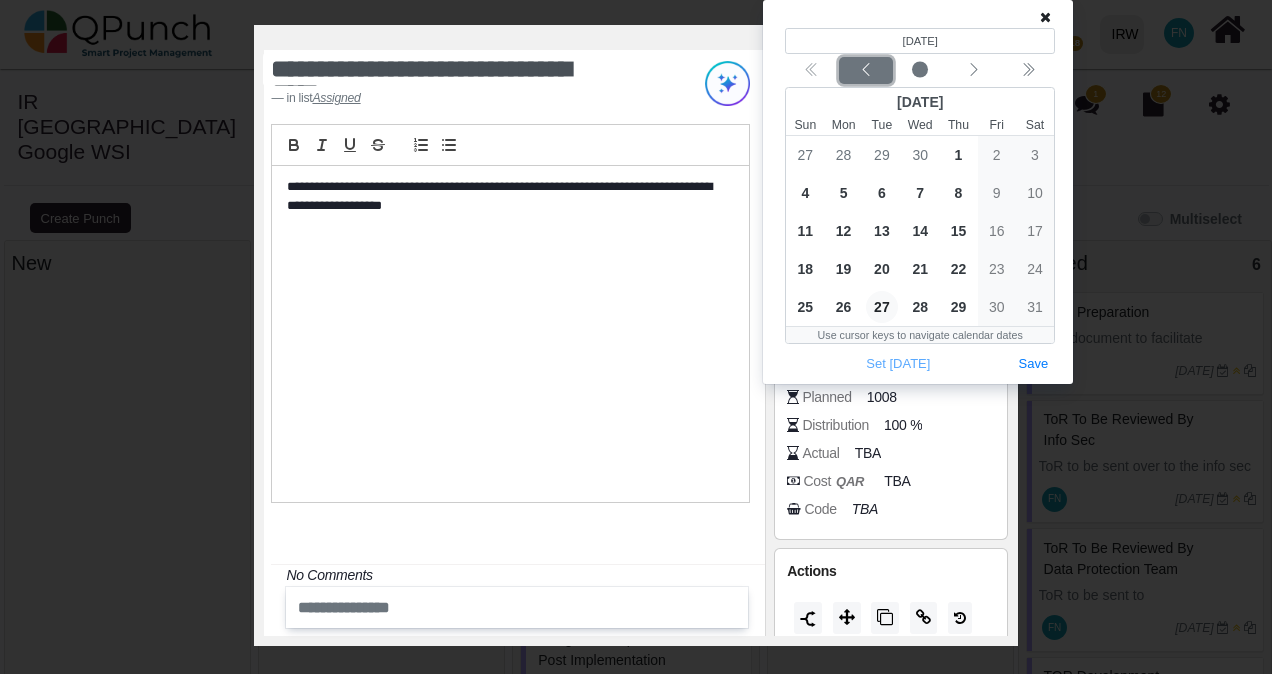 click at bounding box center (866, 71) 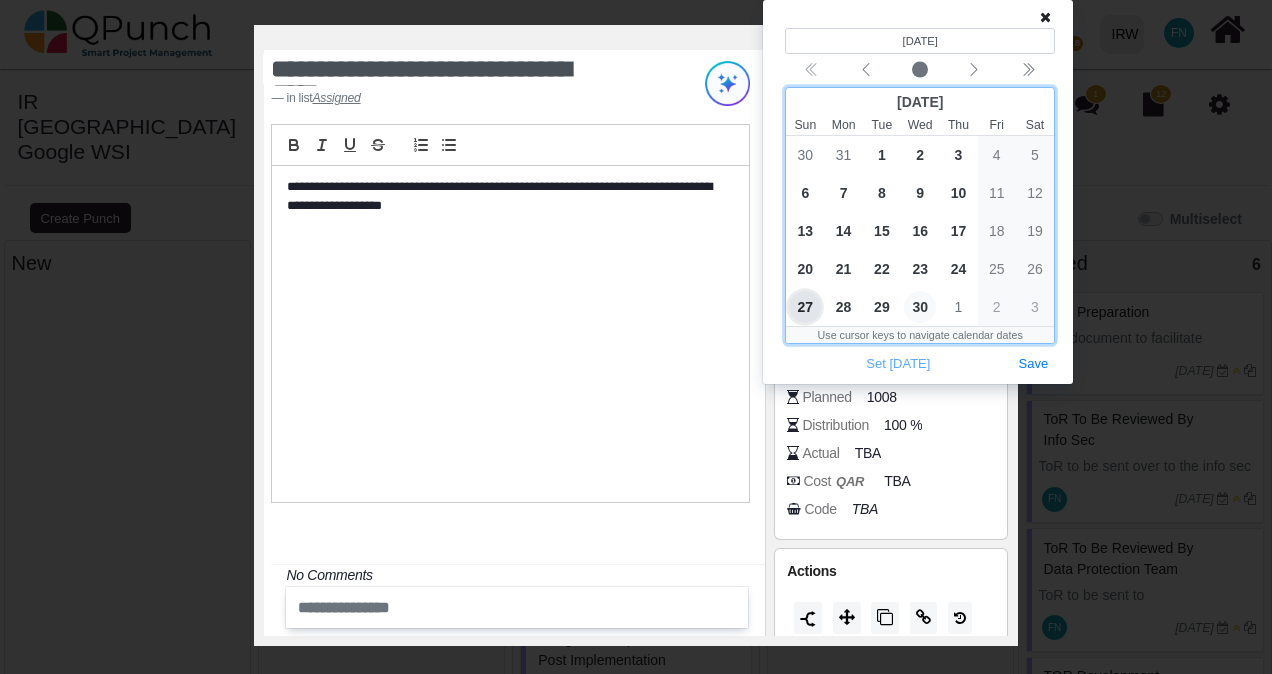 click on "30" at bounding box center [920, 307] 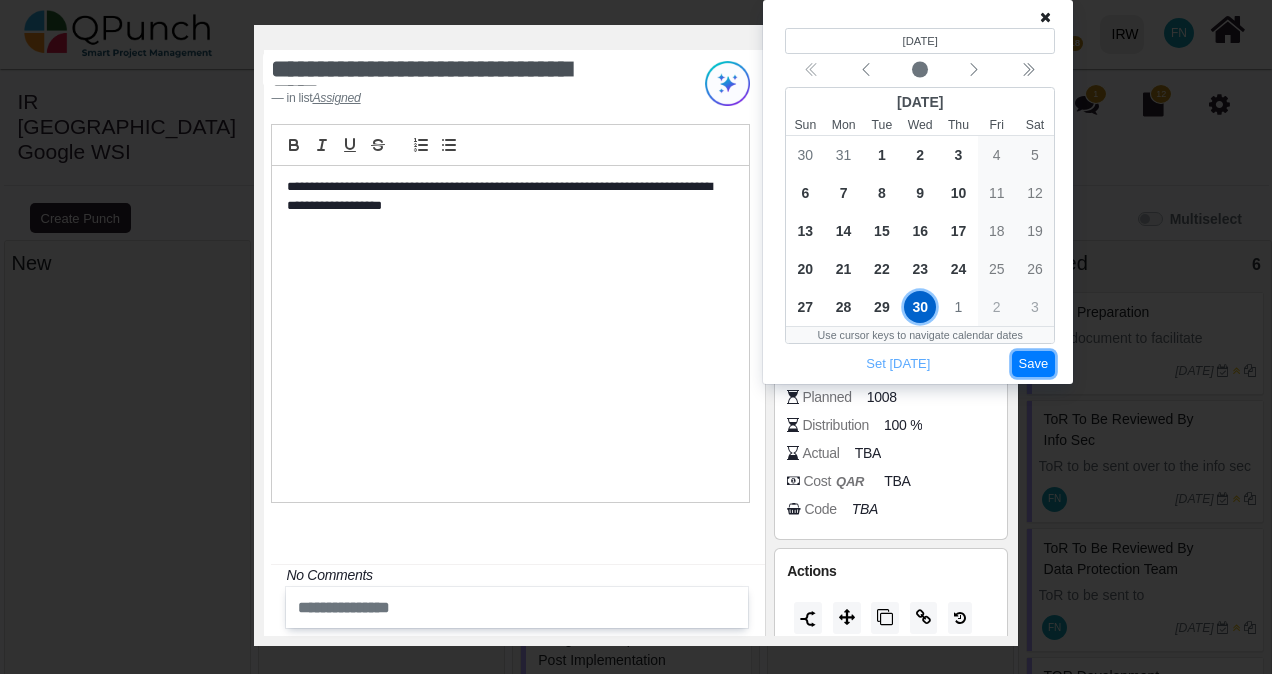 click on "Save" at bounding box center [1034, 364] 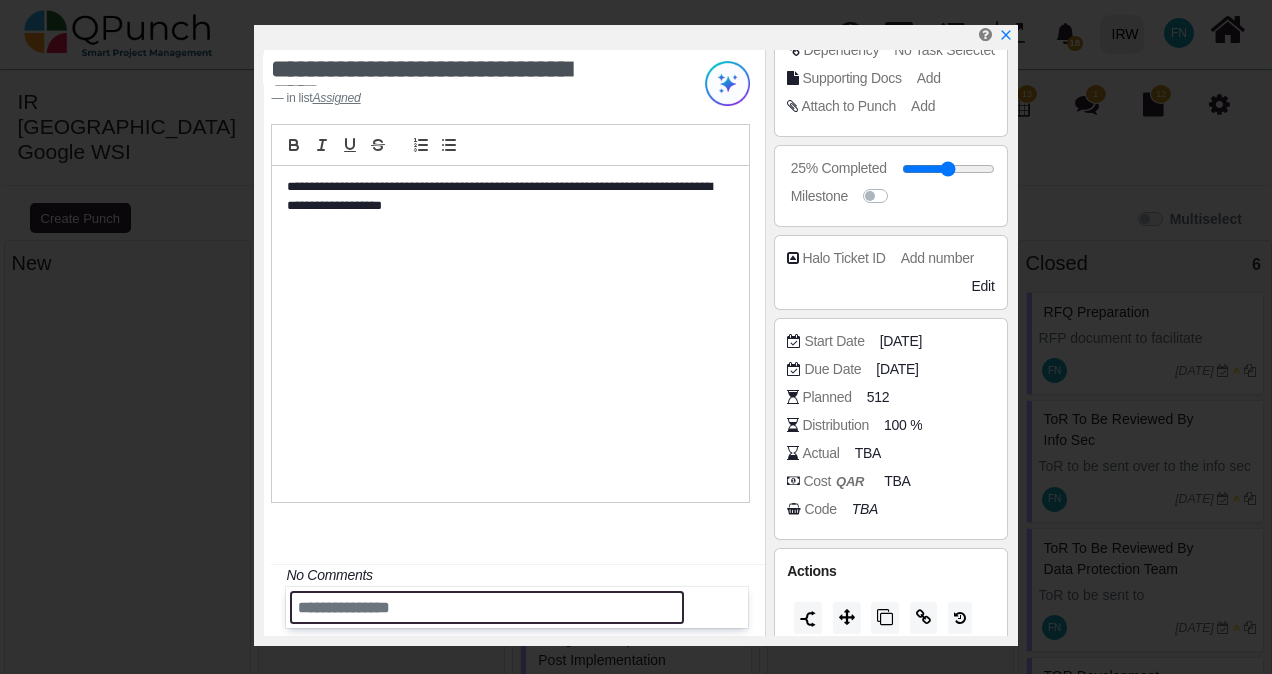 click at bounding box center (487, 607) 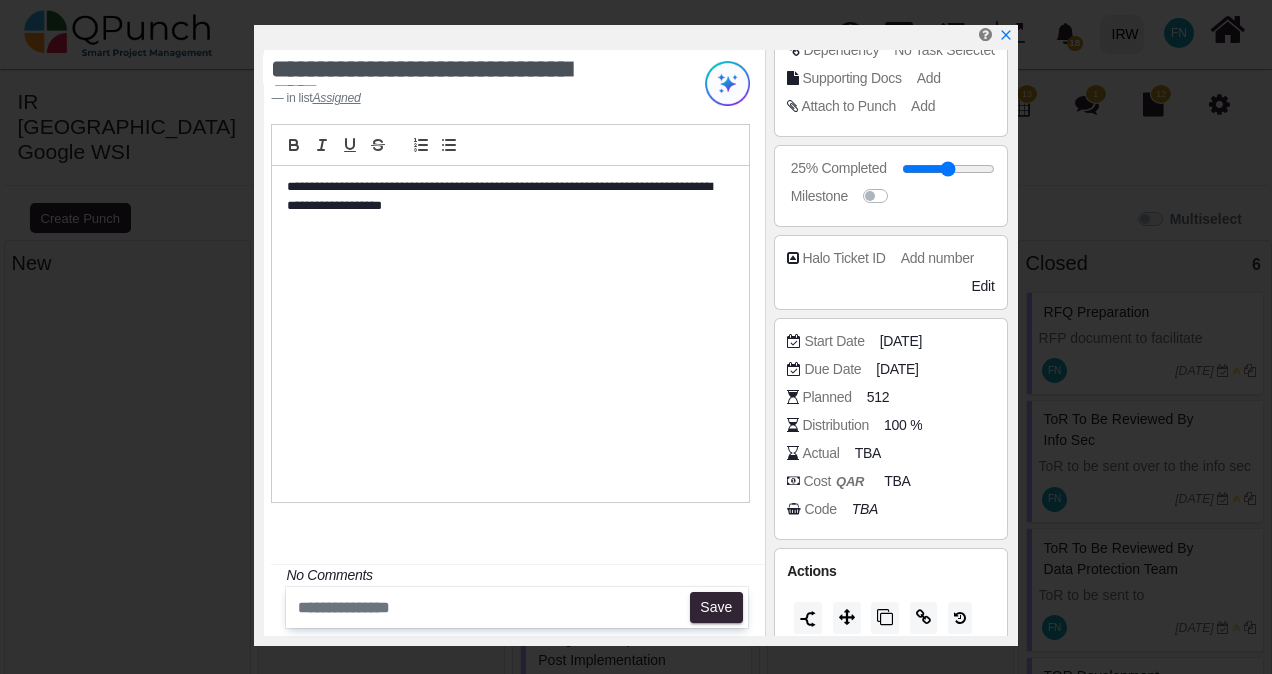 click on "**********" at bounding box center [505, 196] 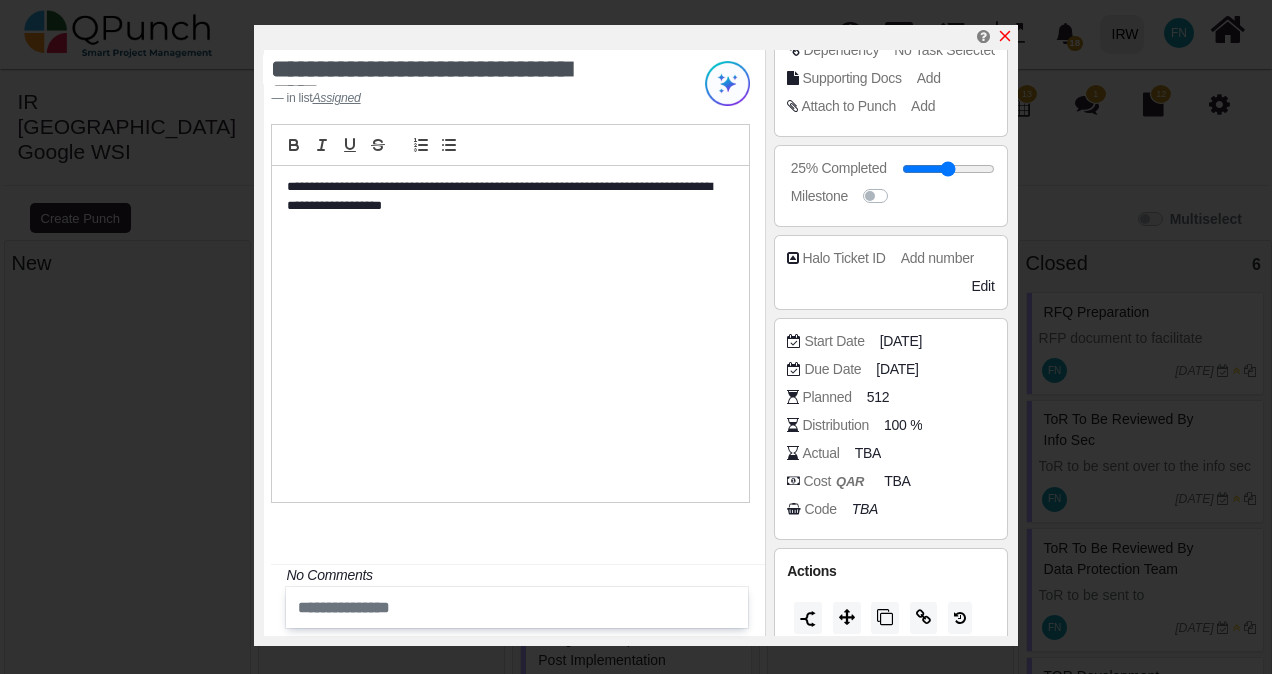 click 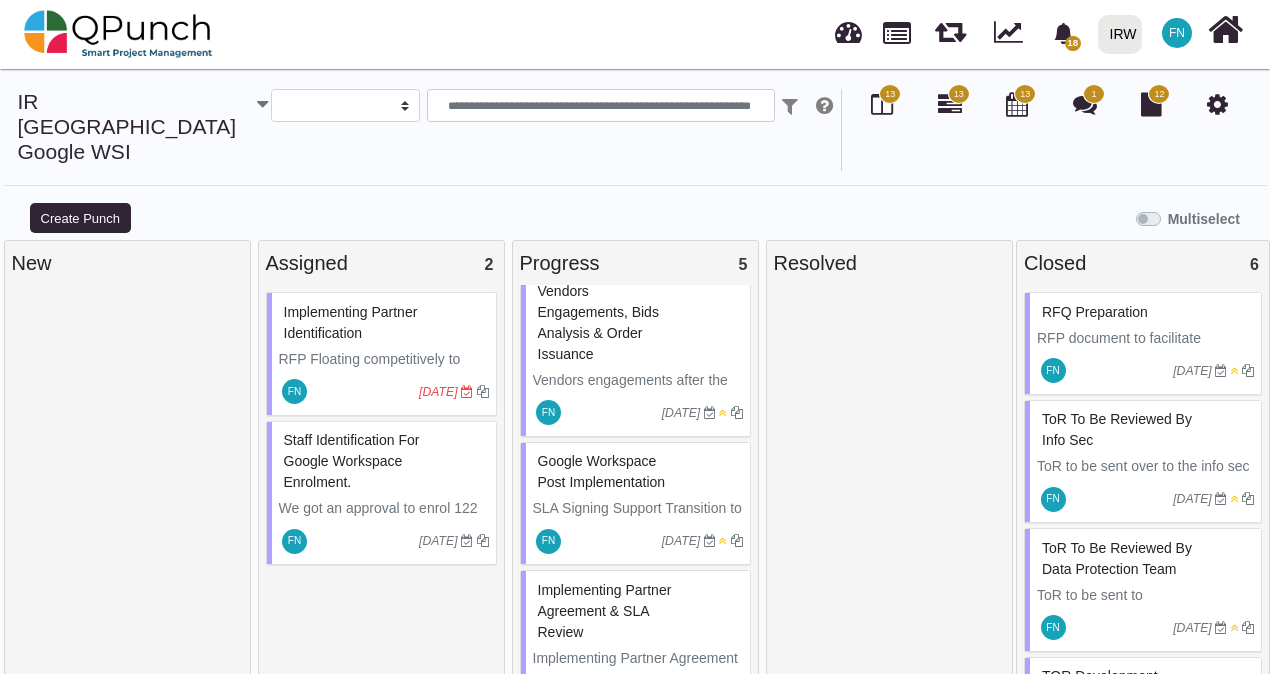 scroll, scrollTop: 298, scrollLeft: 0, axis: vertical 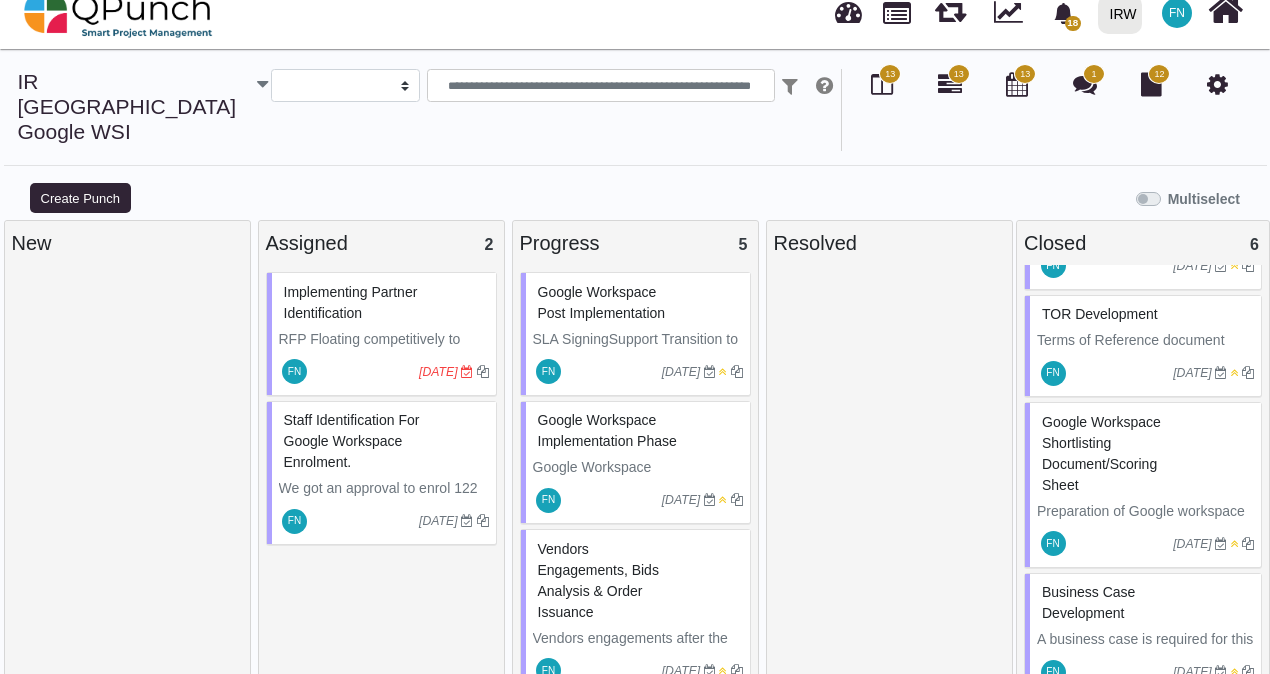 click on "Business Case Development" at bounding box center [1145, 603] 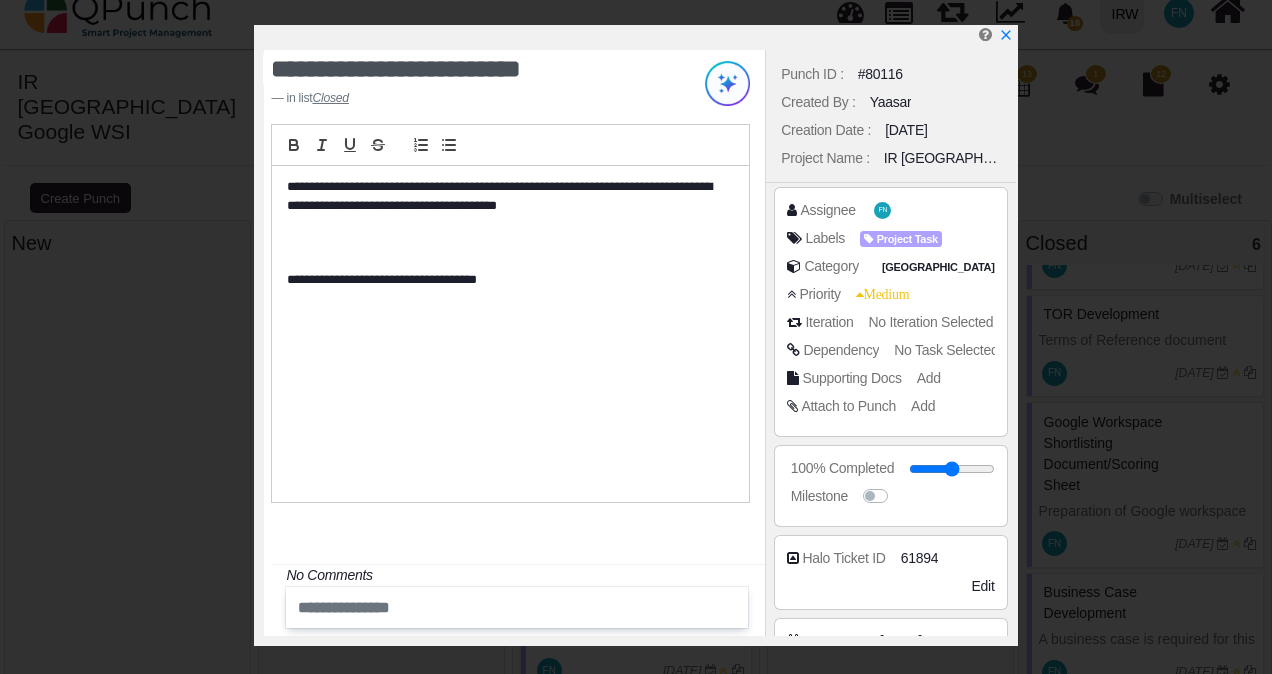 type 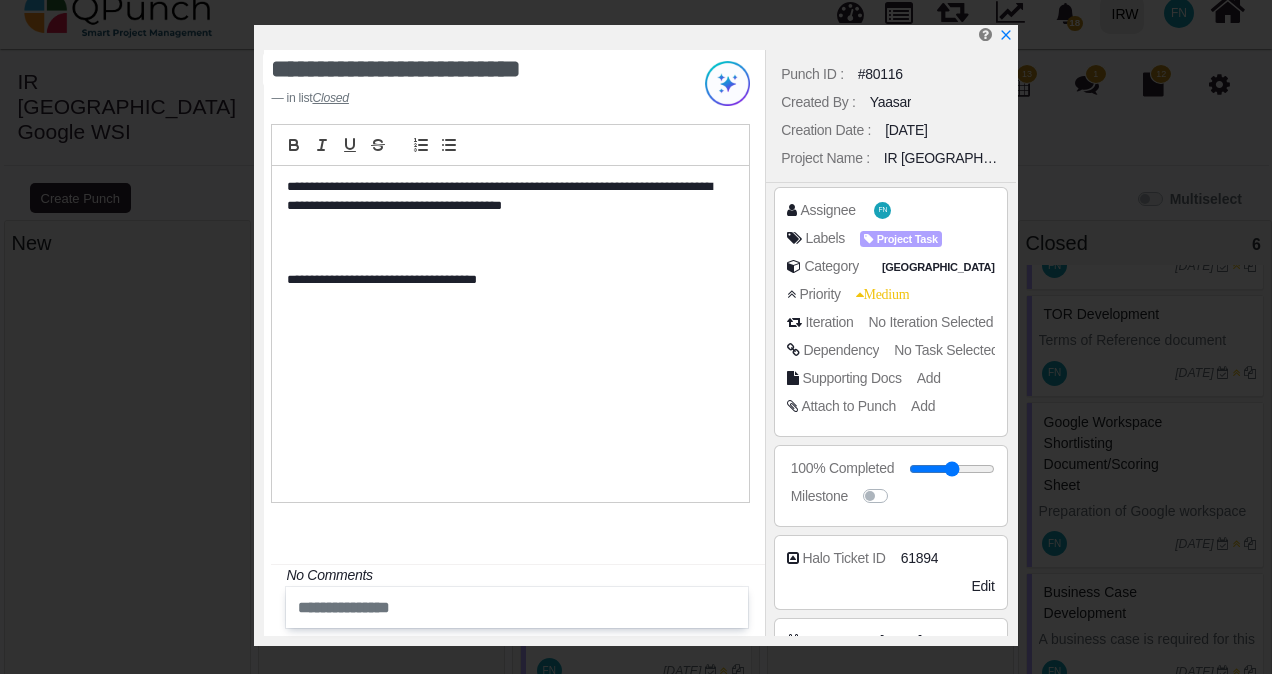 click on "**********" at bounding box center [510, 334] 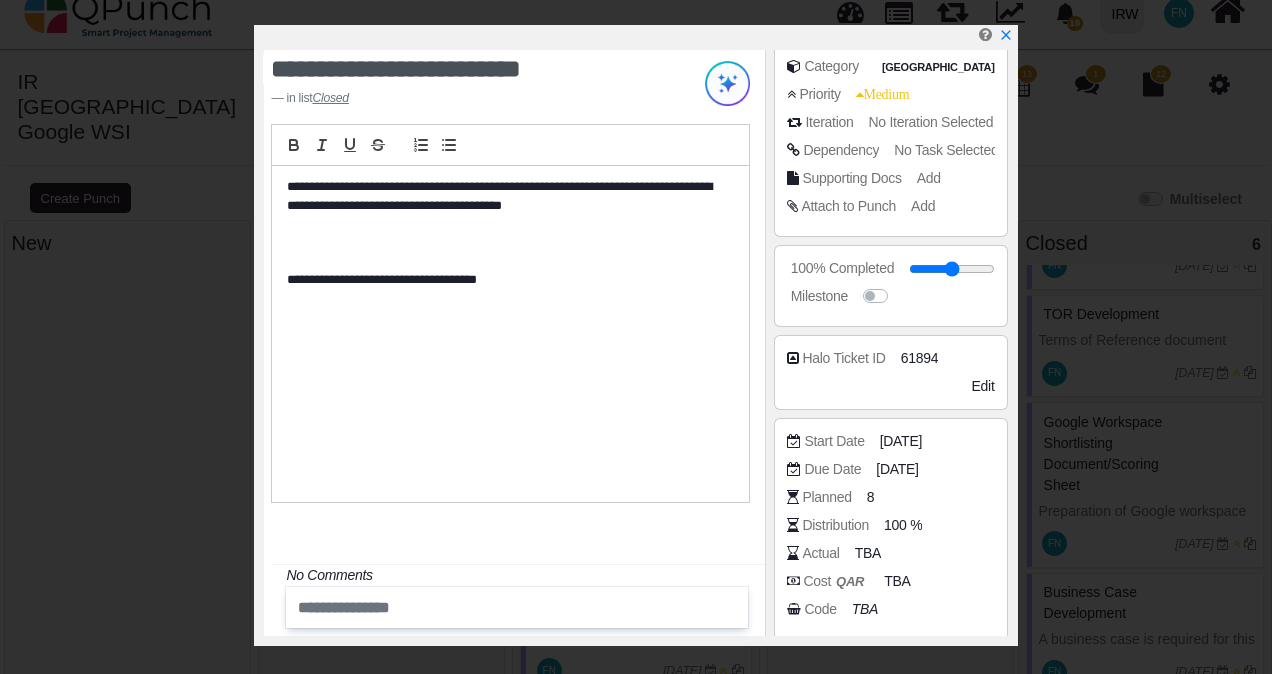 scroll, scrollTop: 310, scrollLeft: 0, axis: vertical 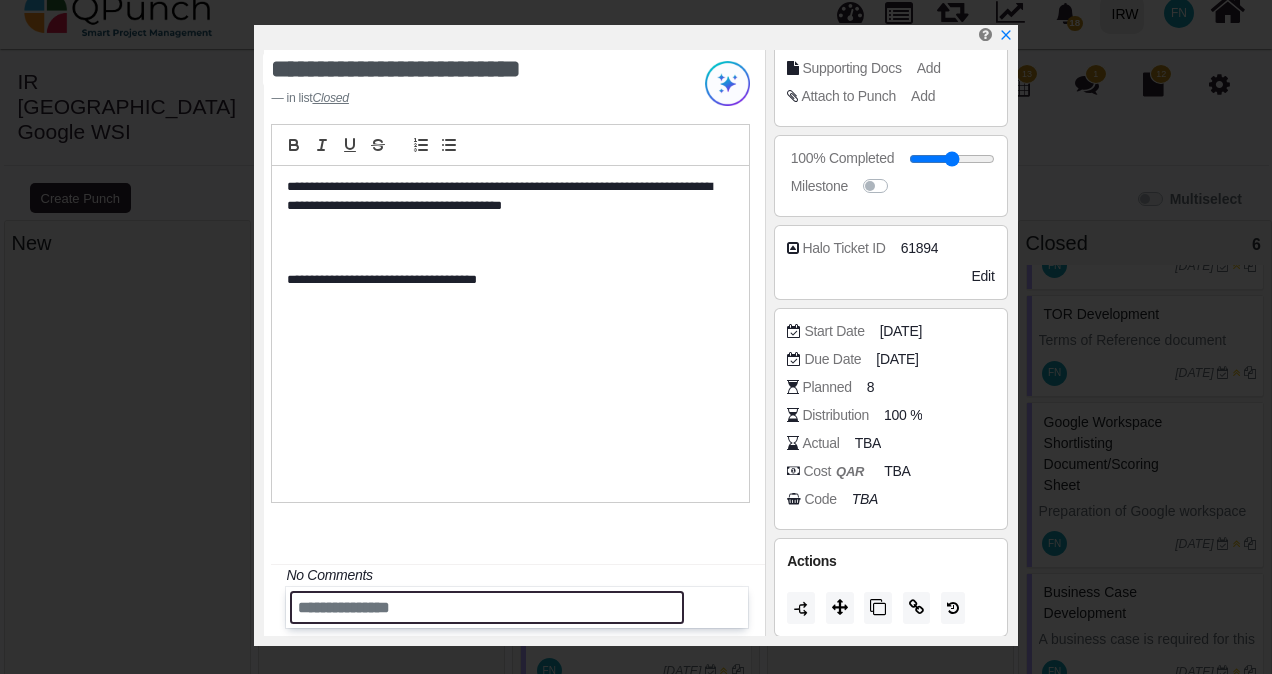 click at bounding box center [487, 607] 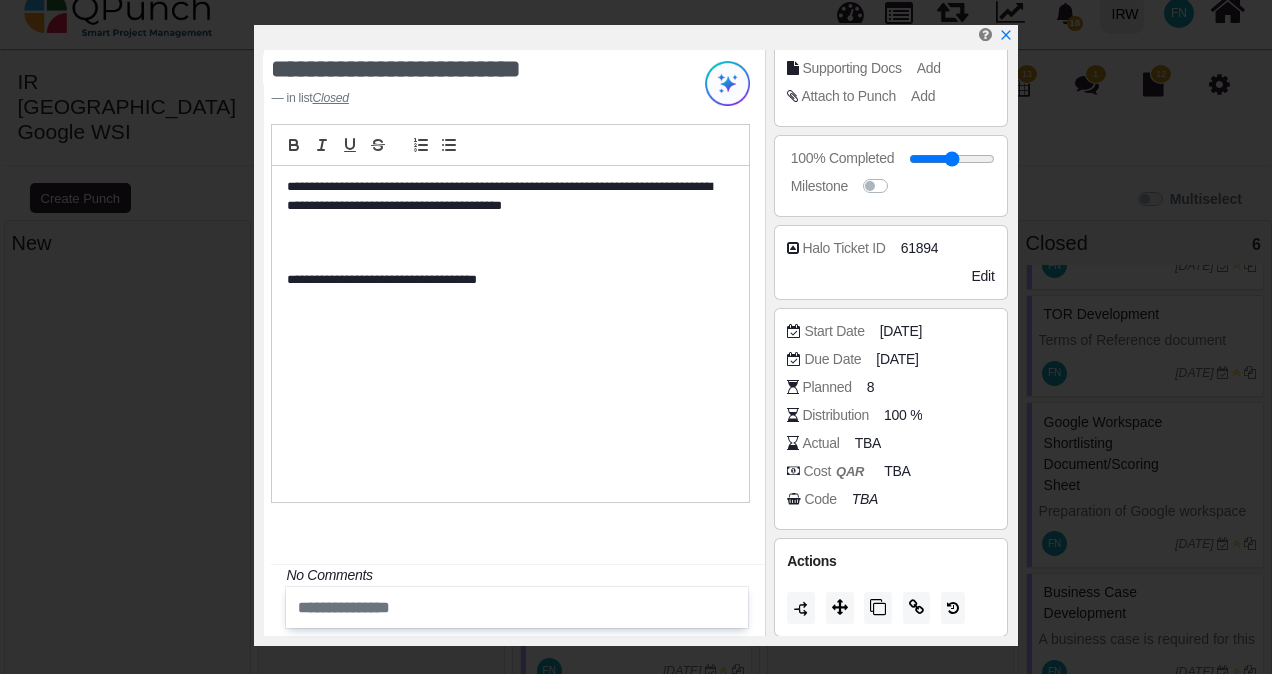 click on "**********" at bounding box center [505, 233] 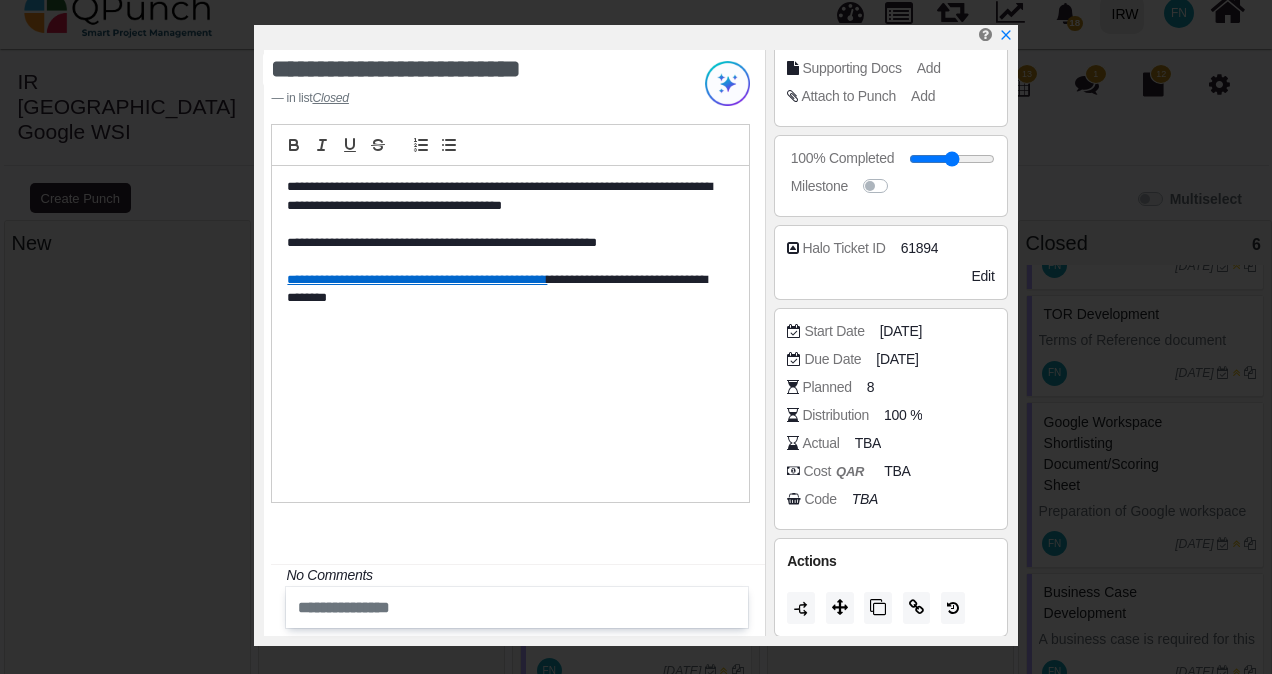 scroll, scrollTop: 0, scrollLeft: 0, axis: both 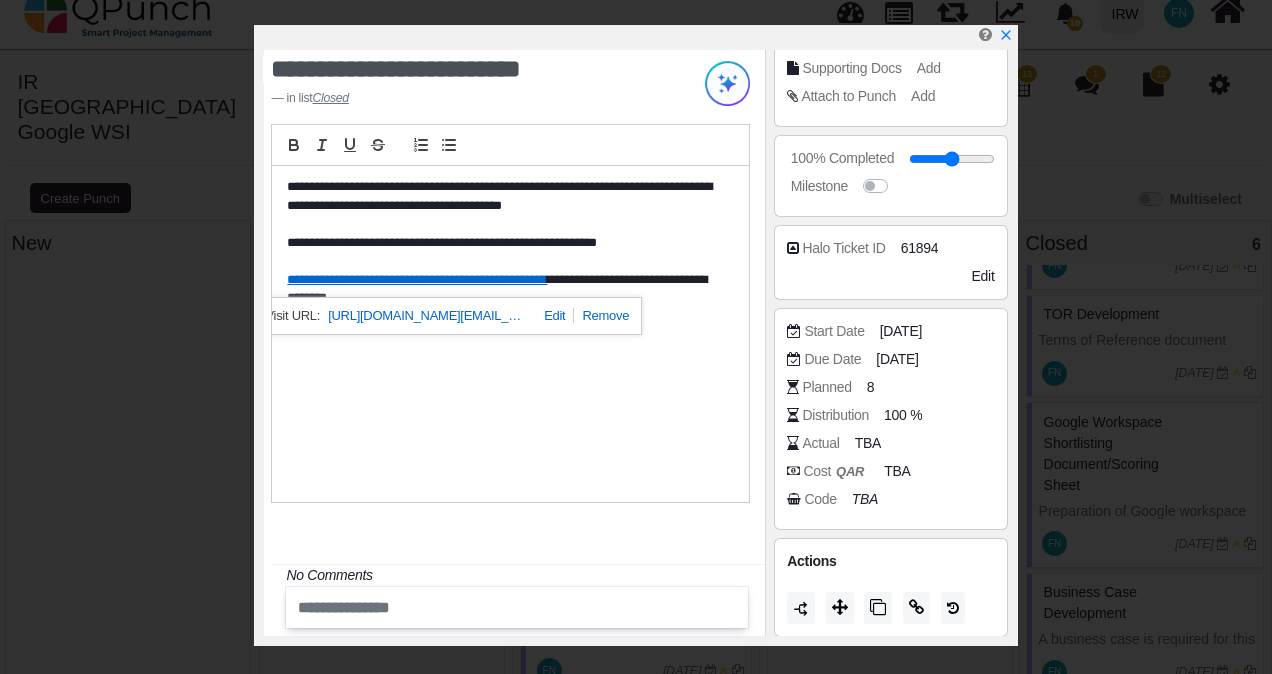 click on "**********" at bounding box center (510, 334) 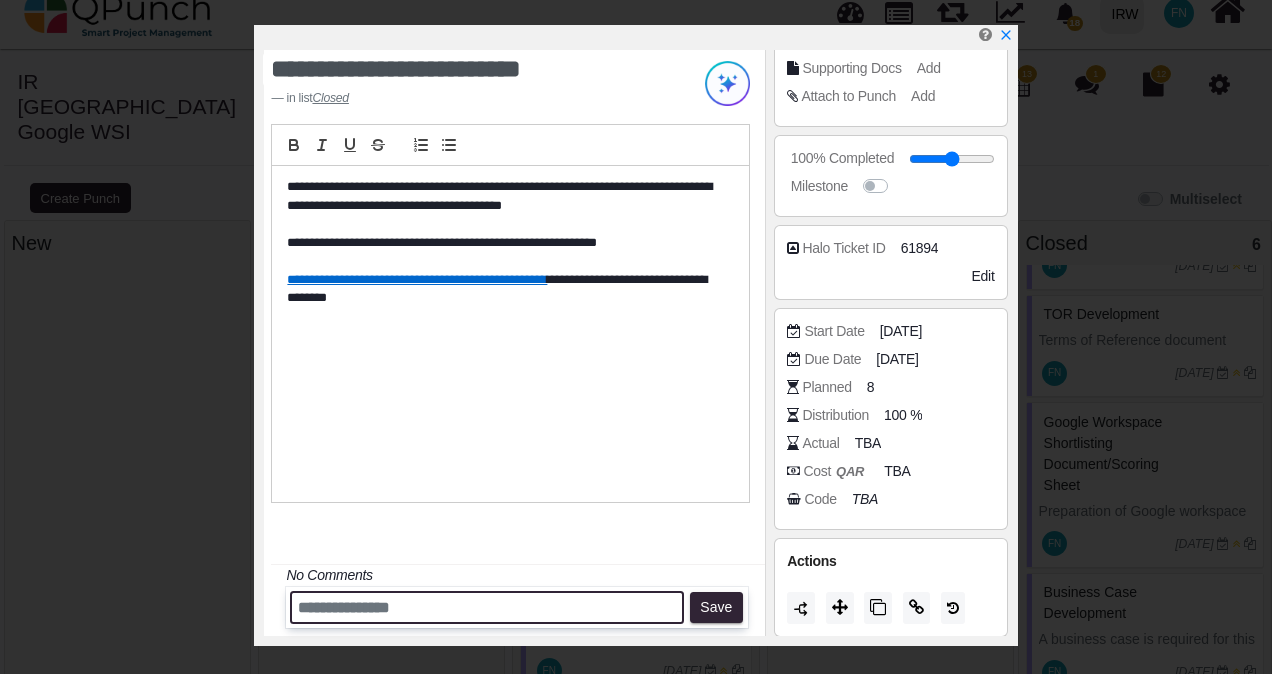 click at bounding box center (487, 607) 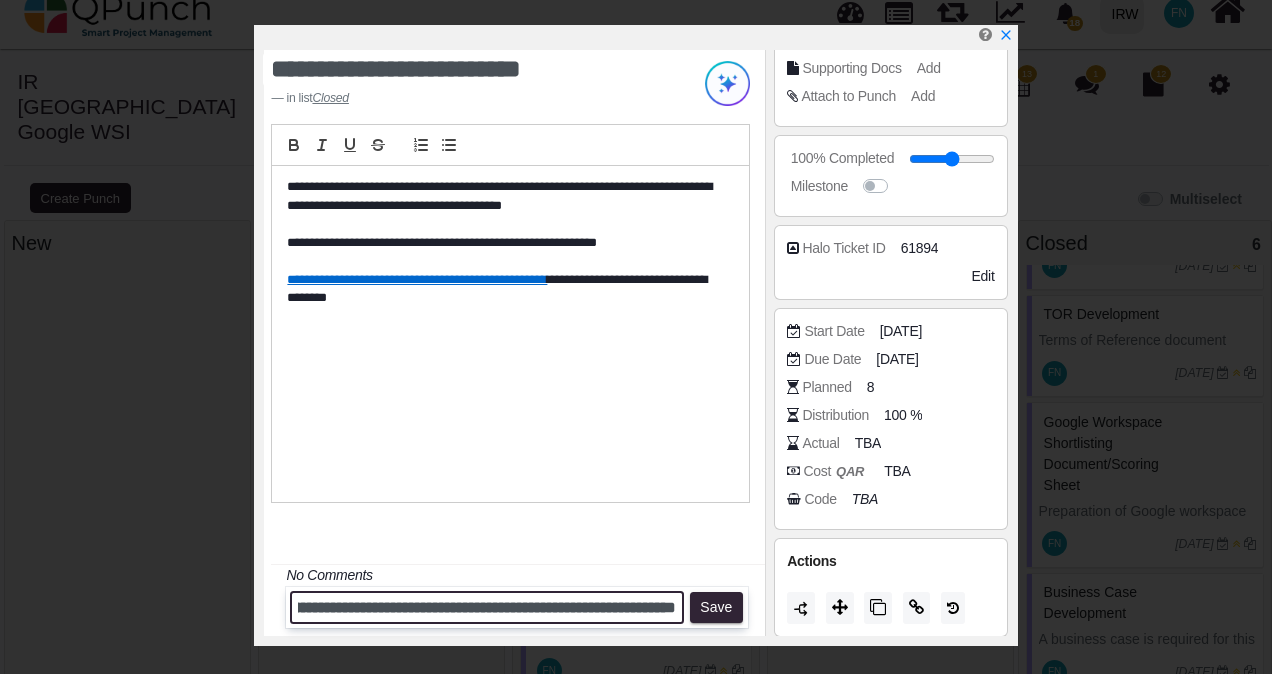scroll, scrollTop: 0, scrollLeft: 190, axis: horizontal 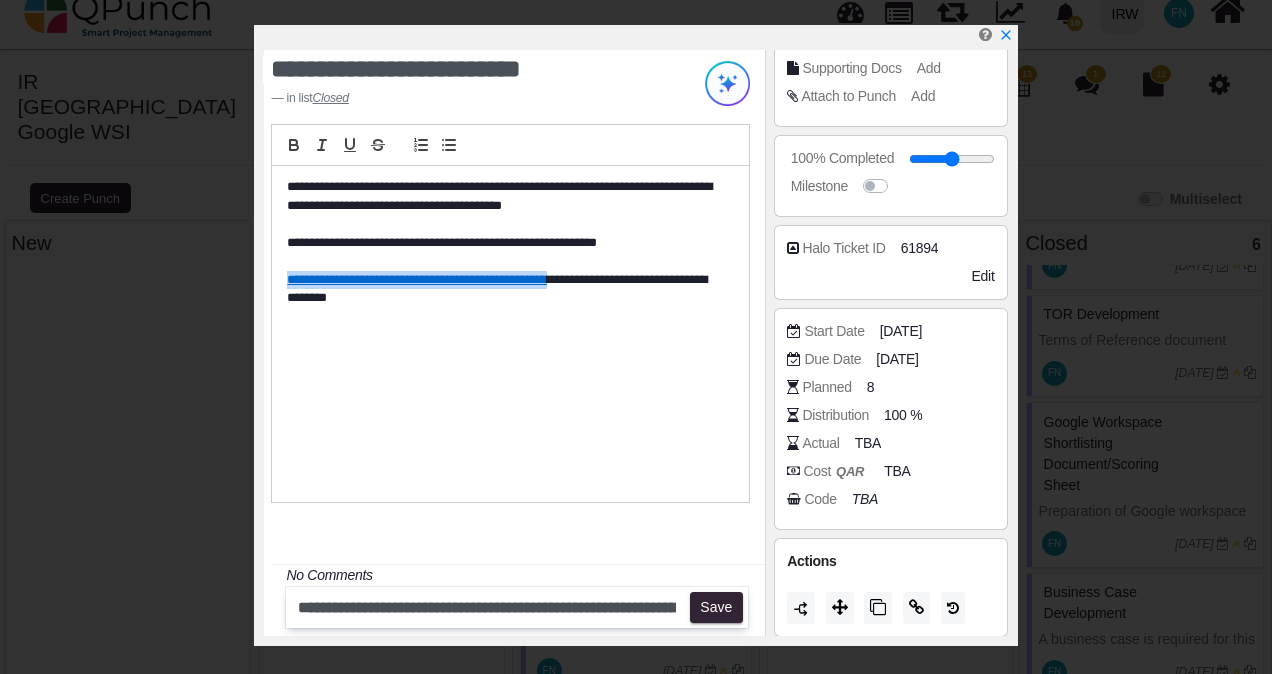 drag, startPoint x: 621, startPoint y: 274, endPoint x: 283, endPoint y: 279, distance: 338.037 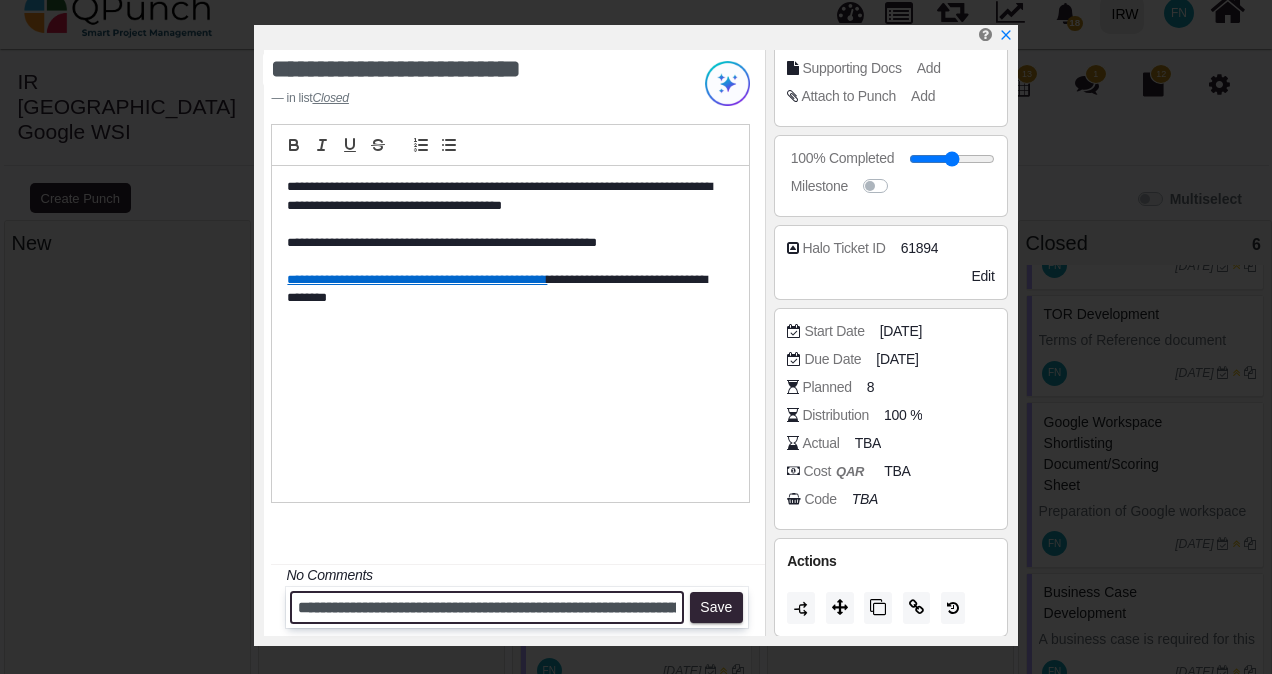 click on "**********" at bounding box center [487, 607] 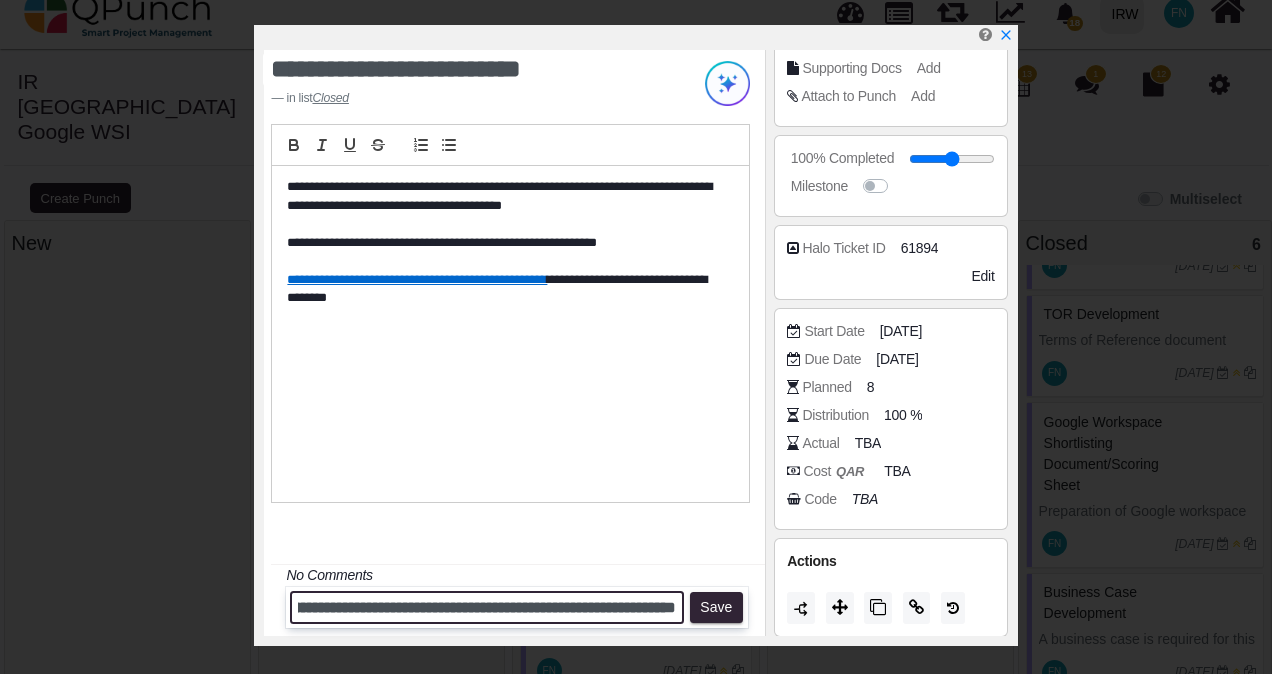 scroll, scrollTop: 0, scrollLeft: 190, axis: horizontal 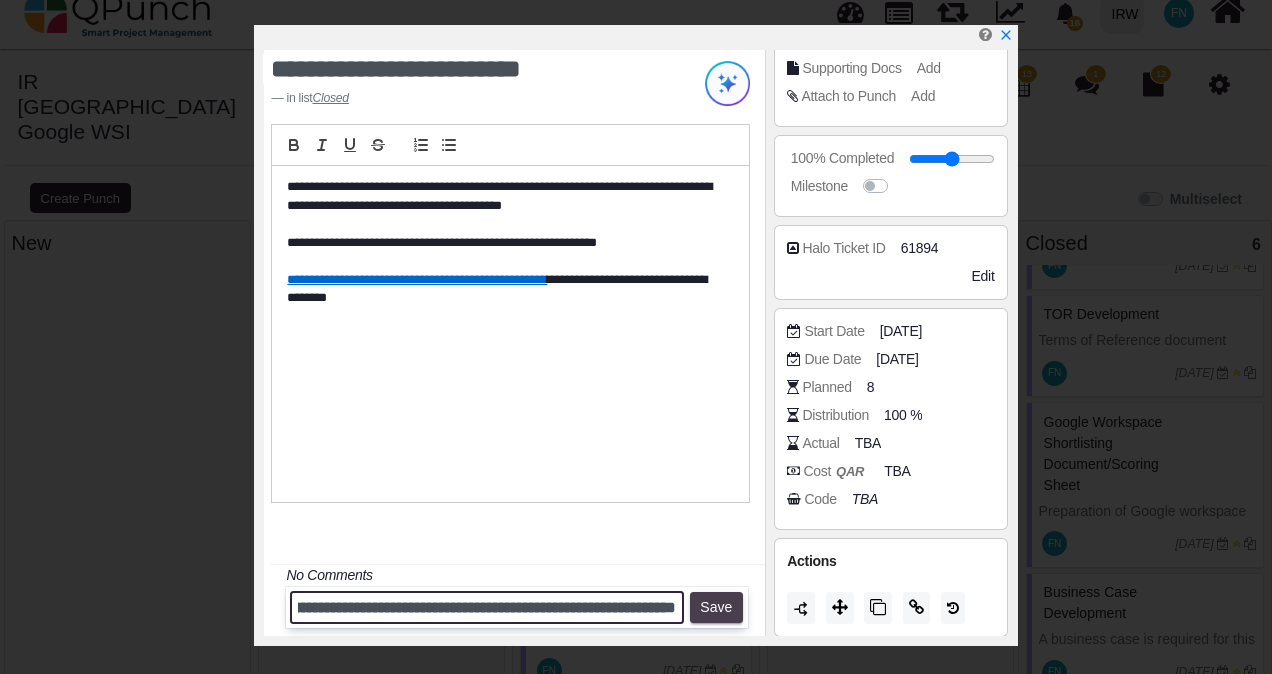type on "**********" 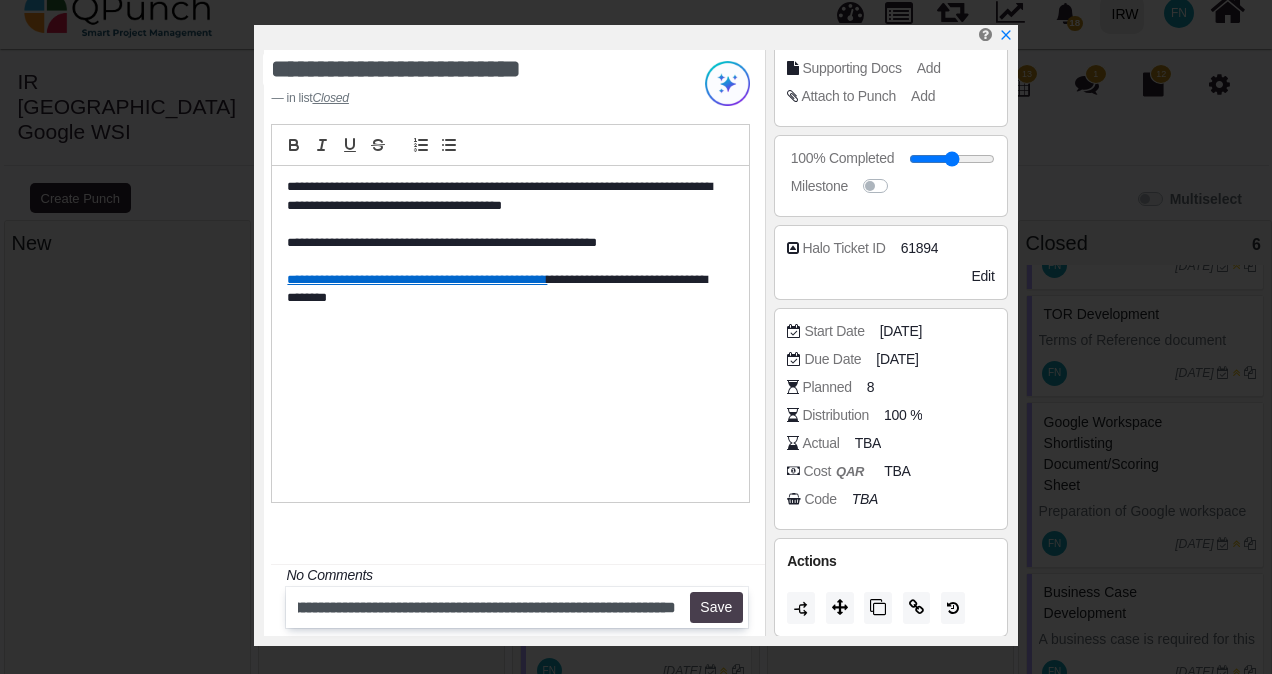 click on "Save" at bounding box center [716, 608] 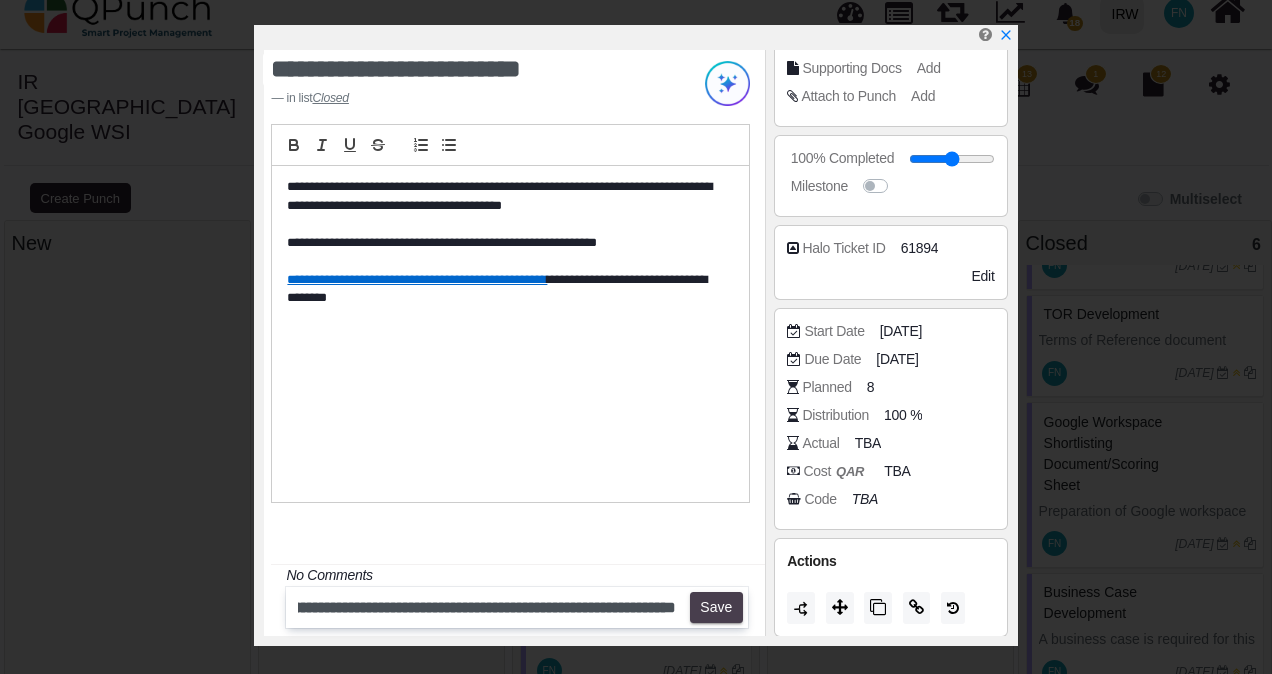 scroll, scrollTop: 0, scrollLeft: 0, axis: both 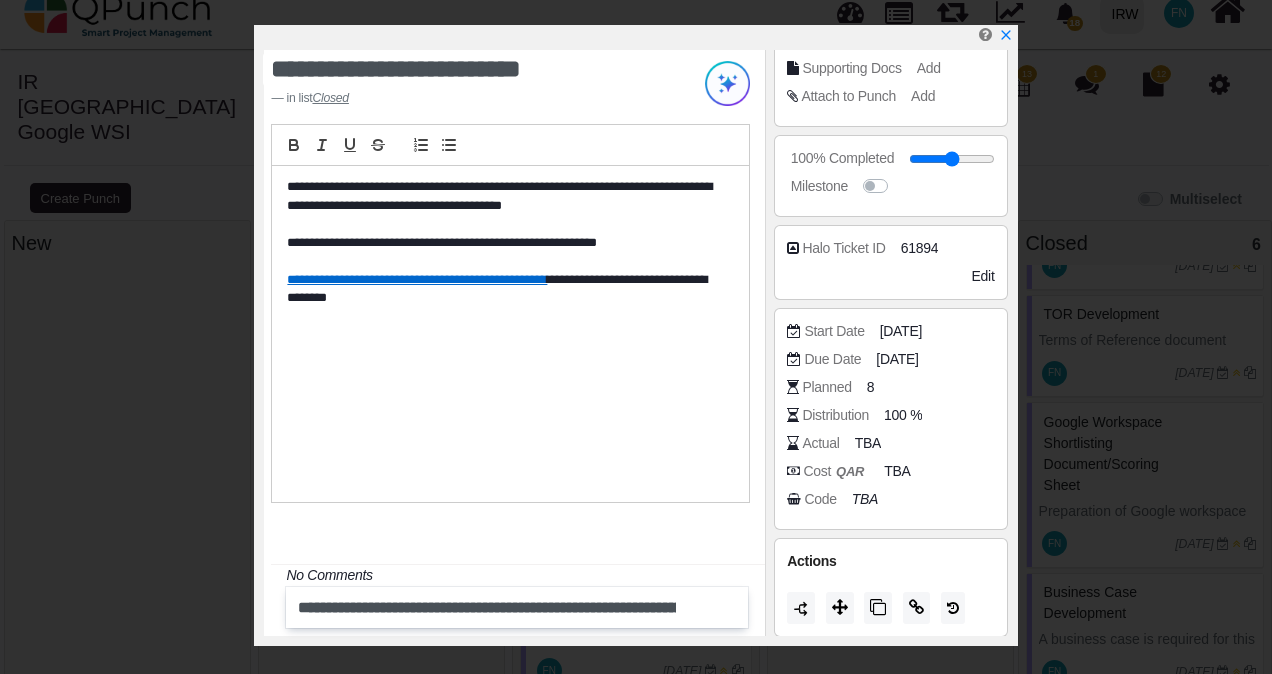 type 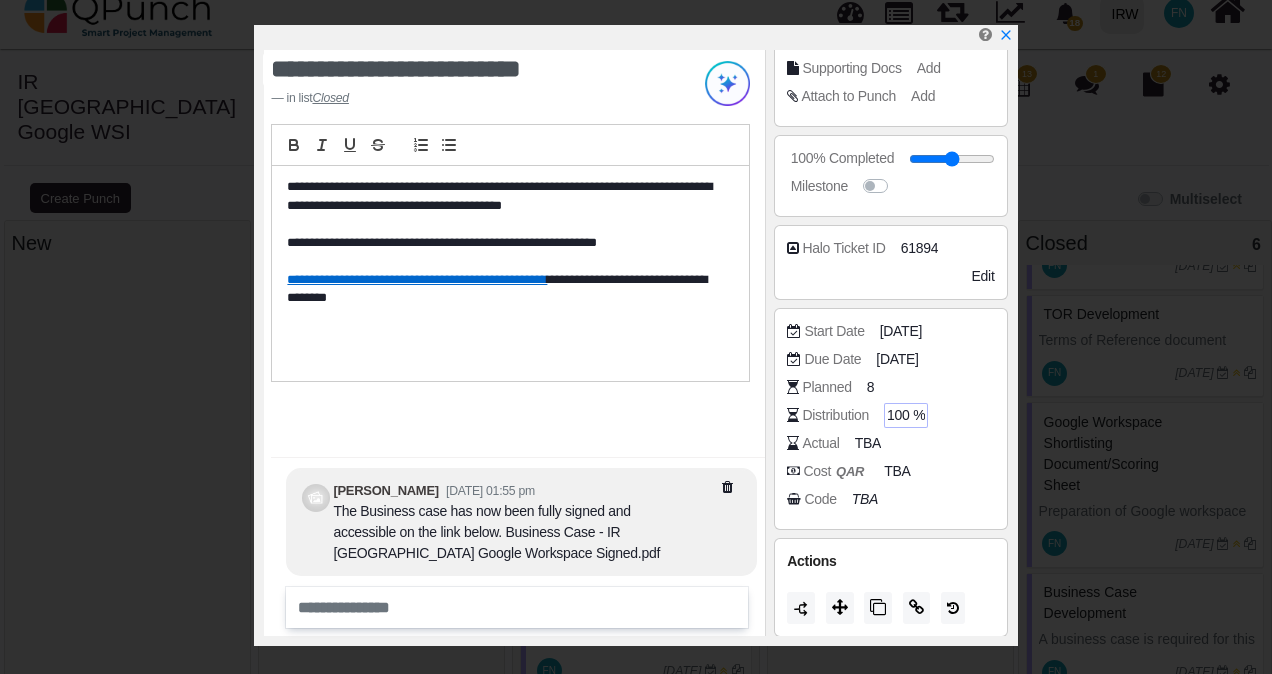 click on "100 %" at bounding box center (906, 415) 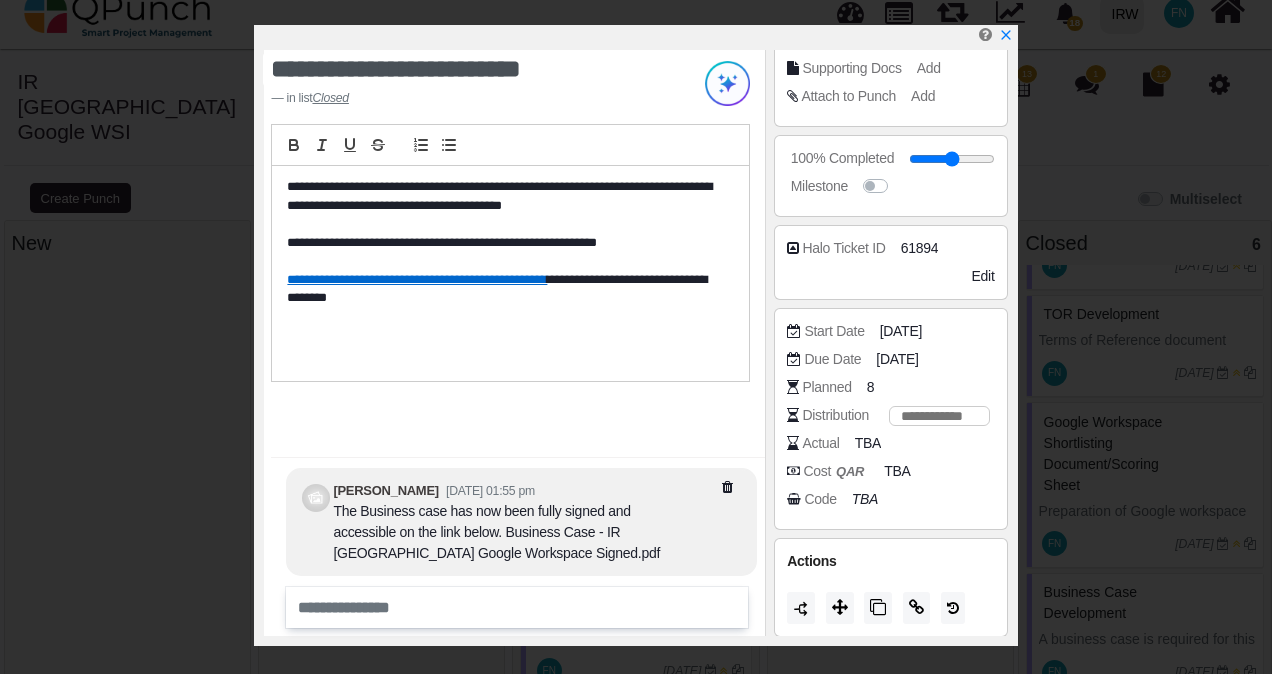 type on "*" 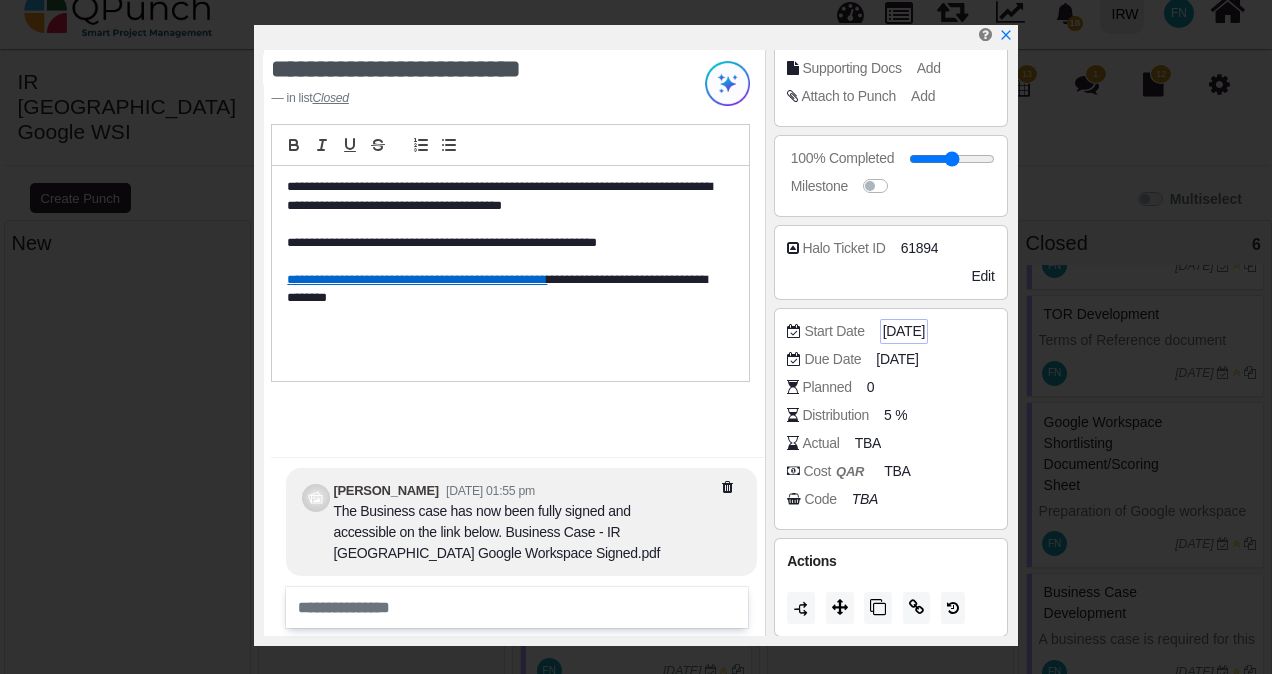 click on "[DATE]" at bounding box center [904, 331] 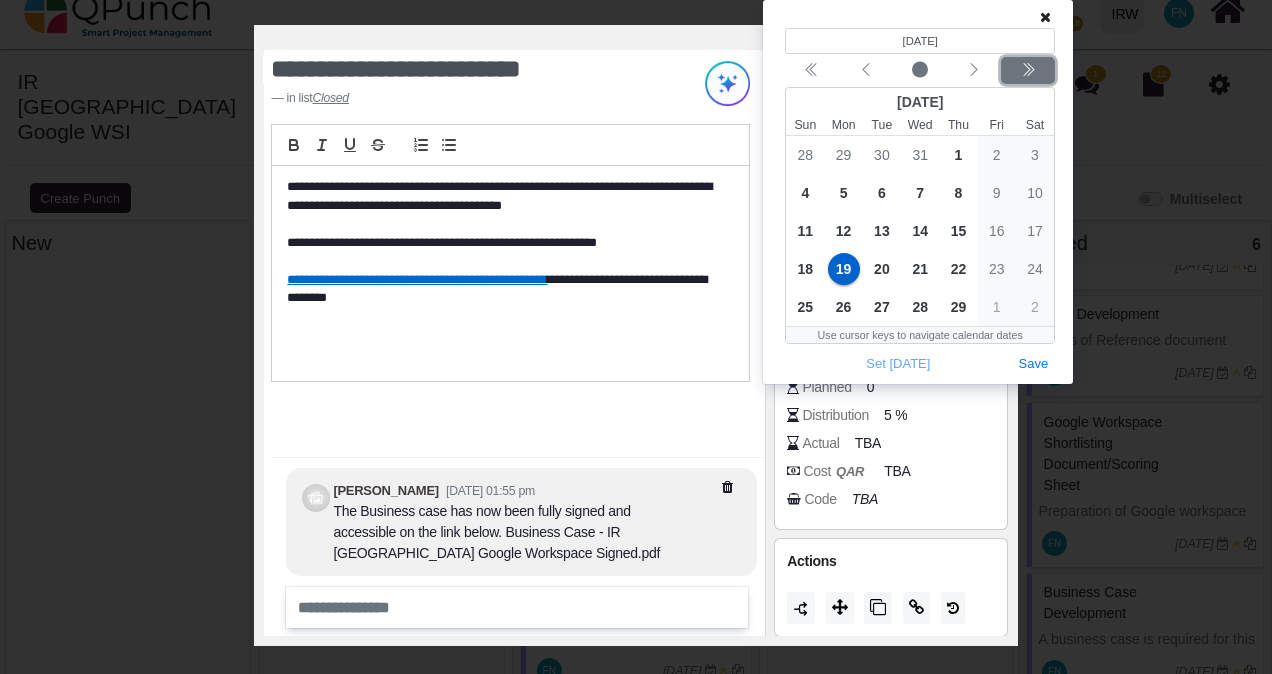 click at bounding box center (1028, 71) 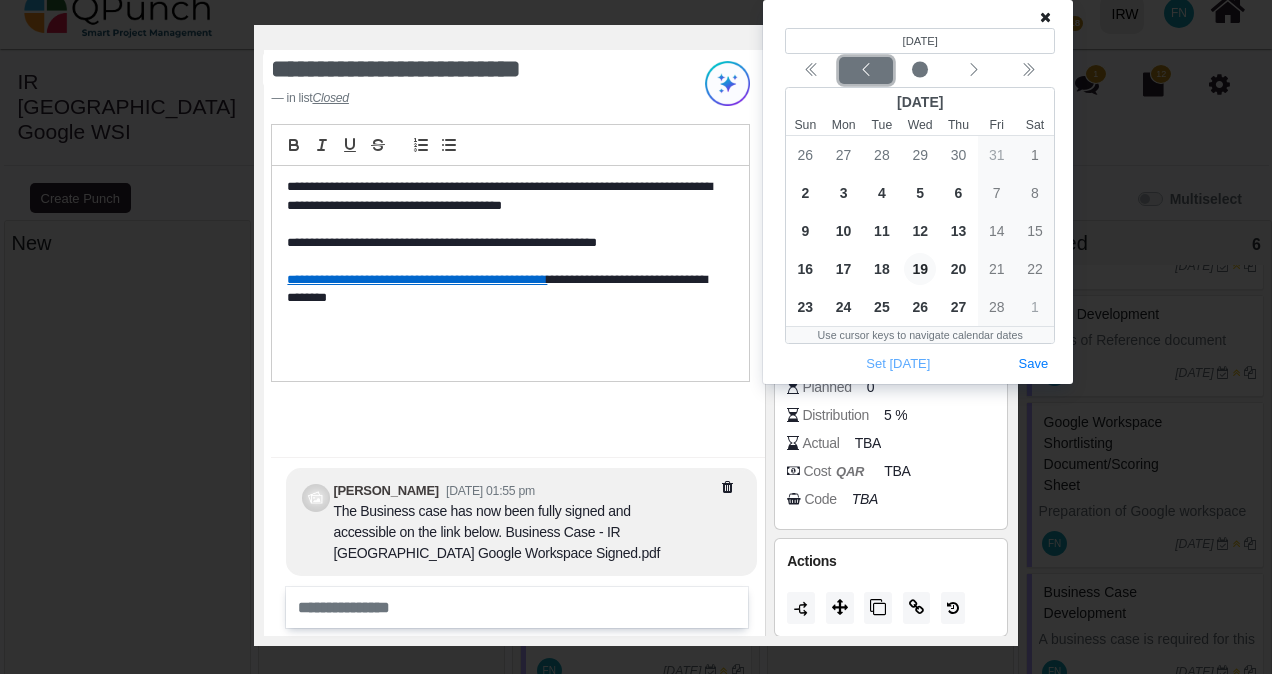click at bounding box center (866, 71) 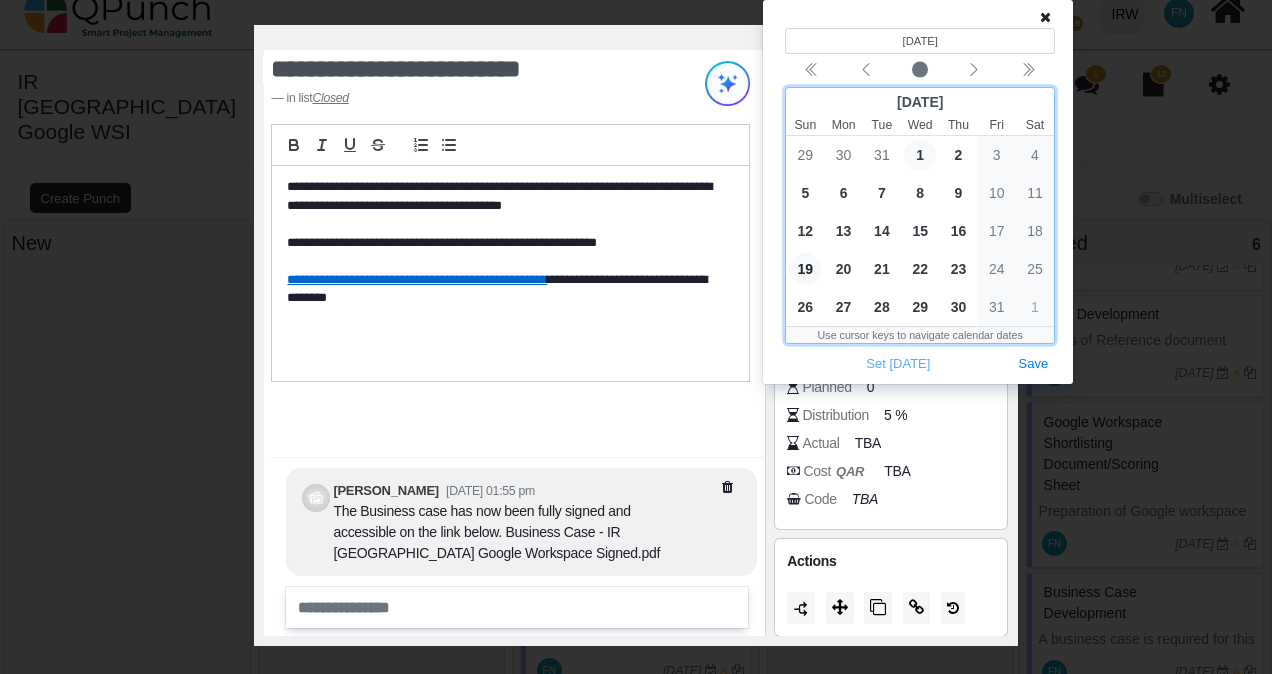 click on "1" at bounding box center [920, 155] 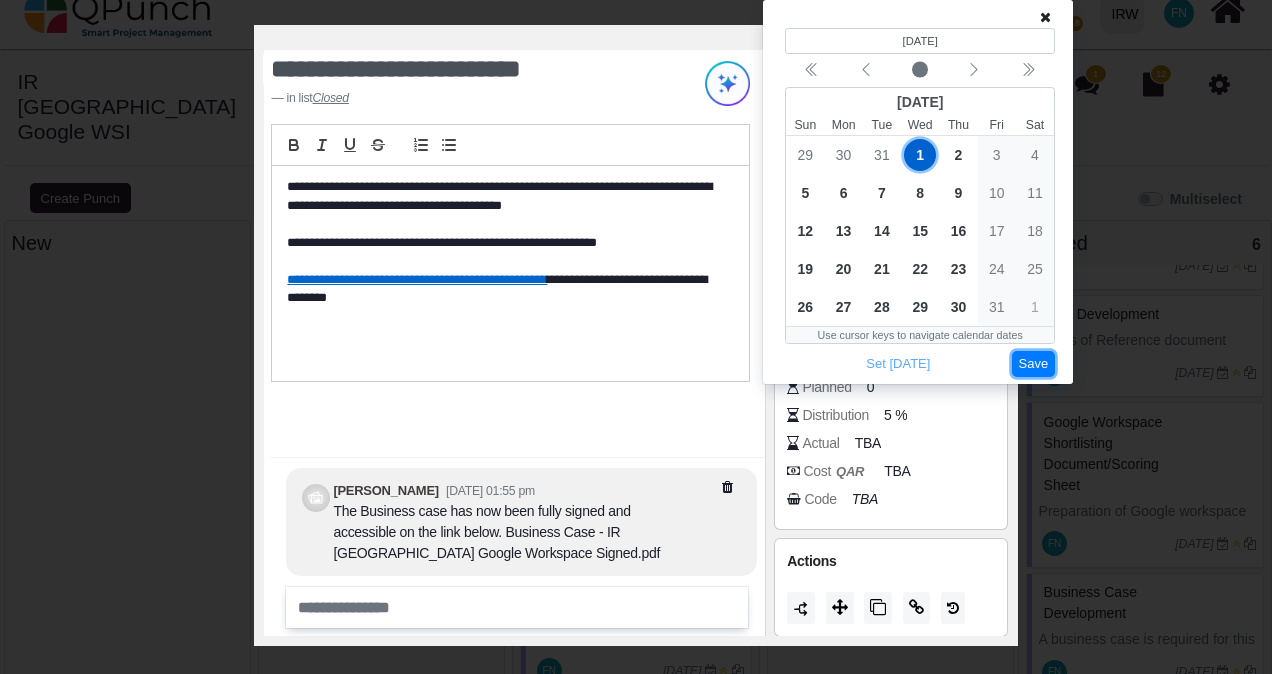 click on "Save" at bounding box center [1034, 364] 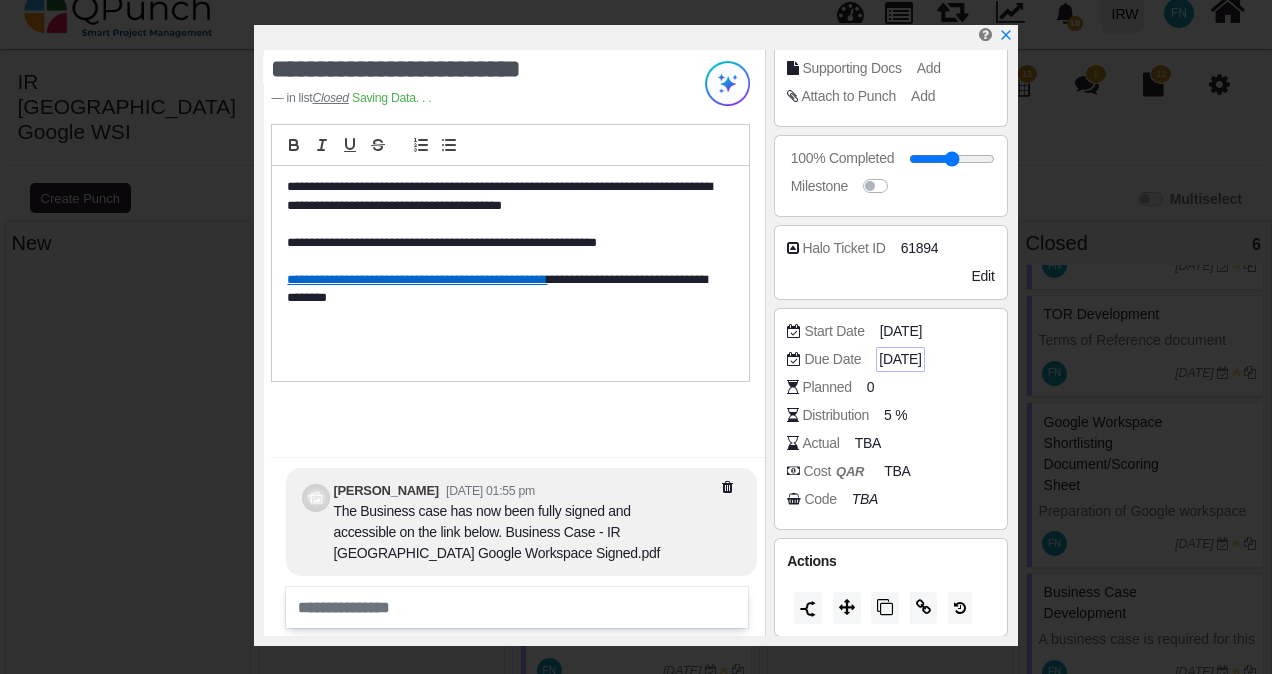 click on "[DATE]" at bounding box center (900, 359) 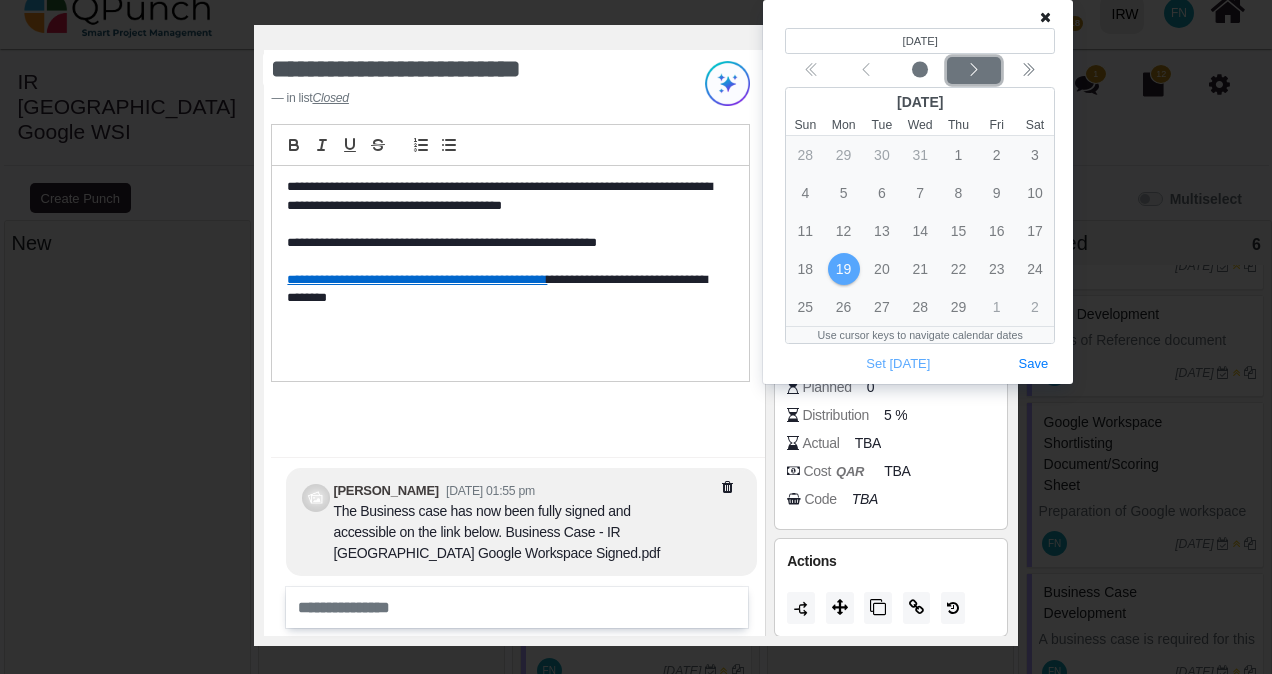 click 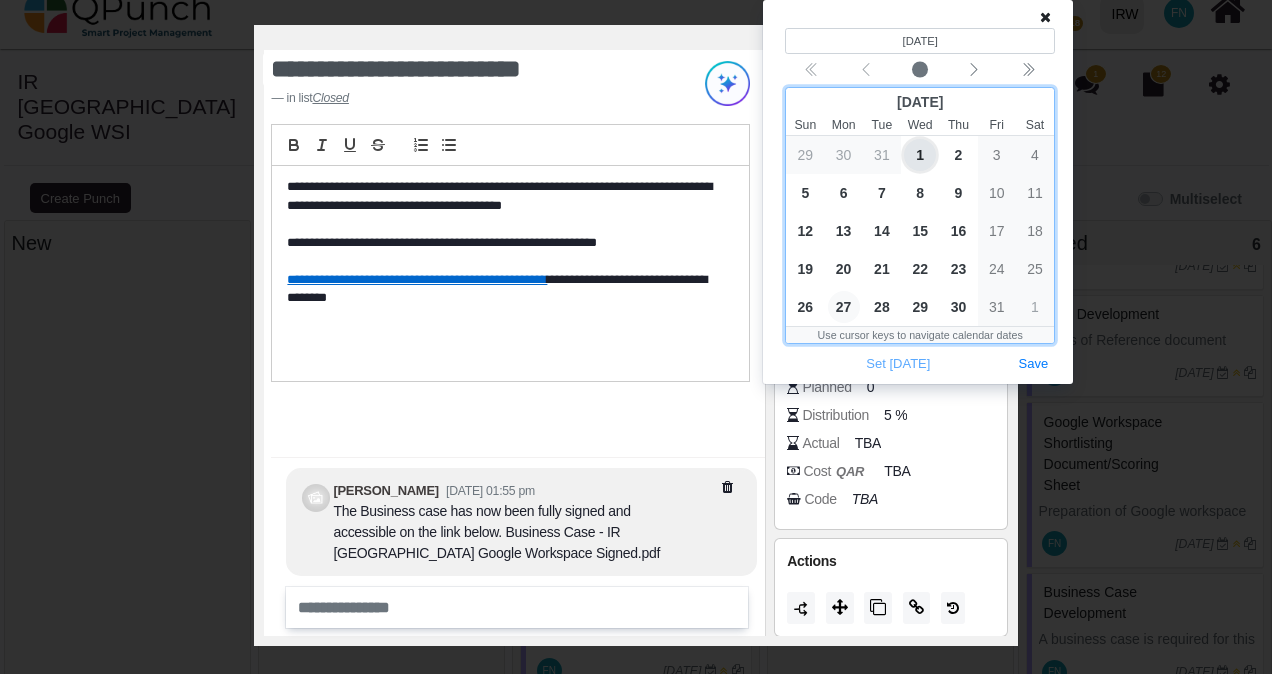 click on "27" at bounding box center (844, 307) 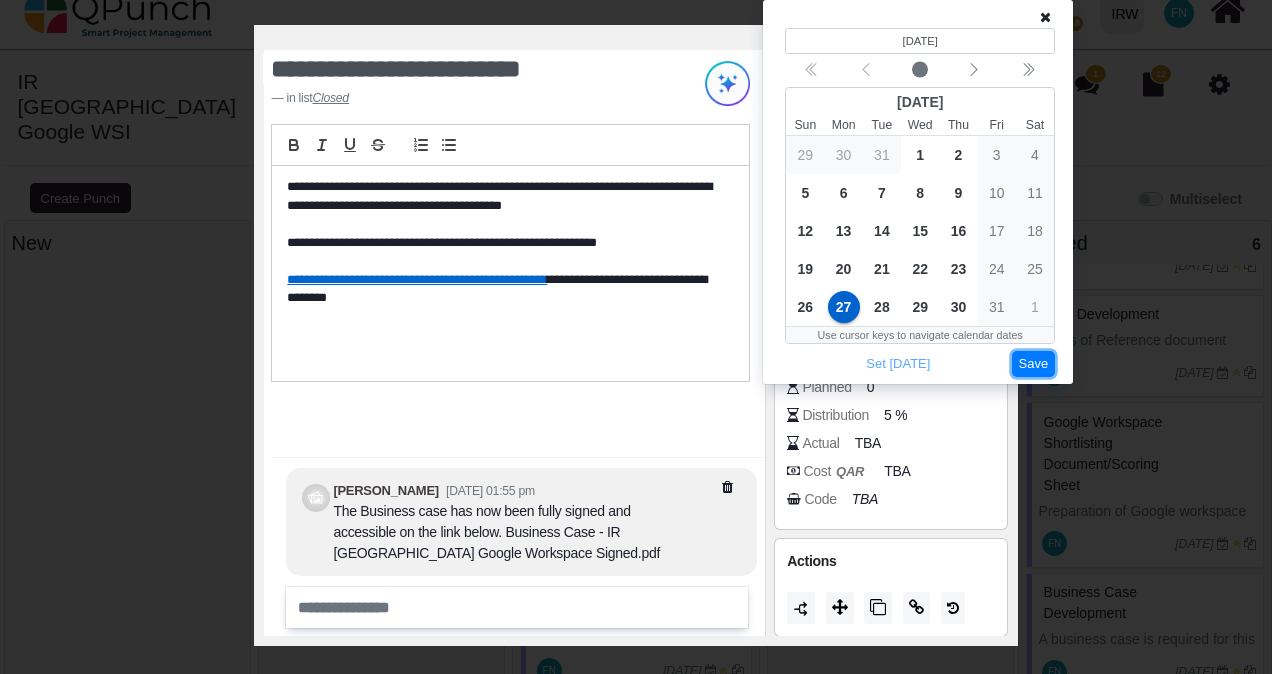 click on "Save" at bounding box center (1034, 364) 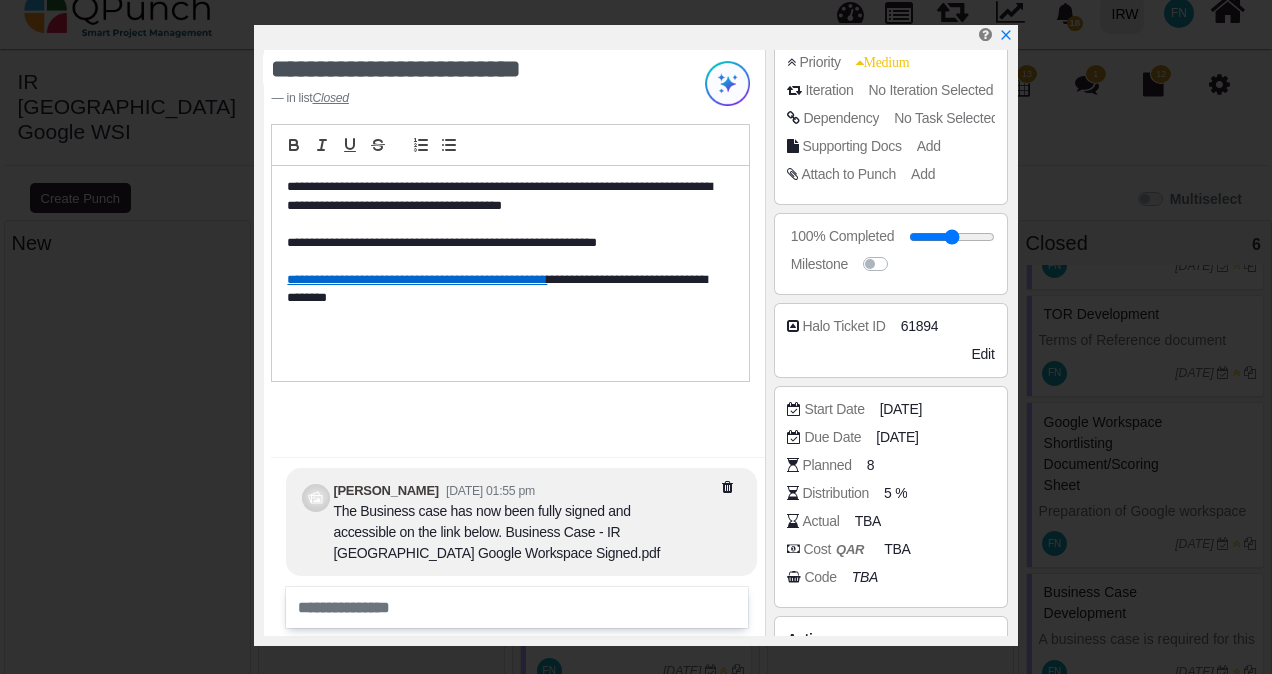 scroll, scrollTop: 310, scrollLeft: 0, axis: vertical 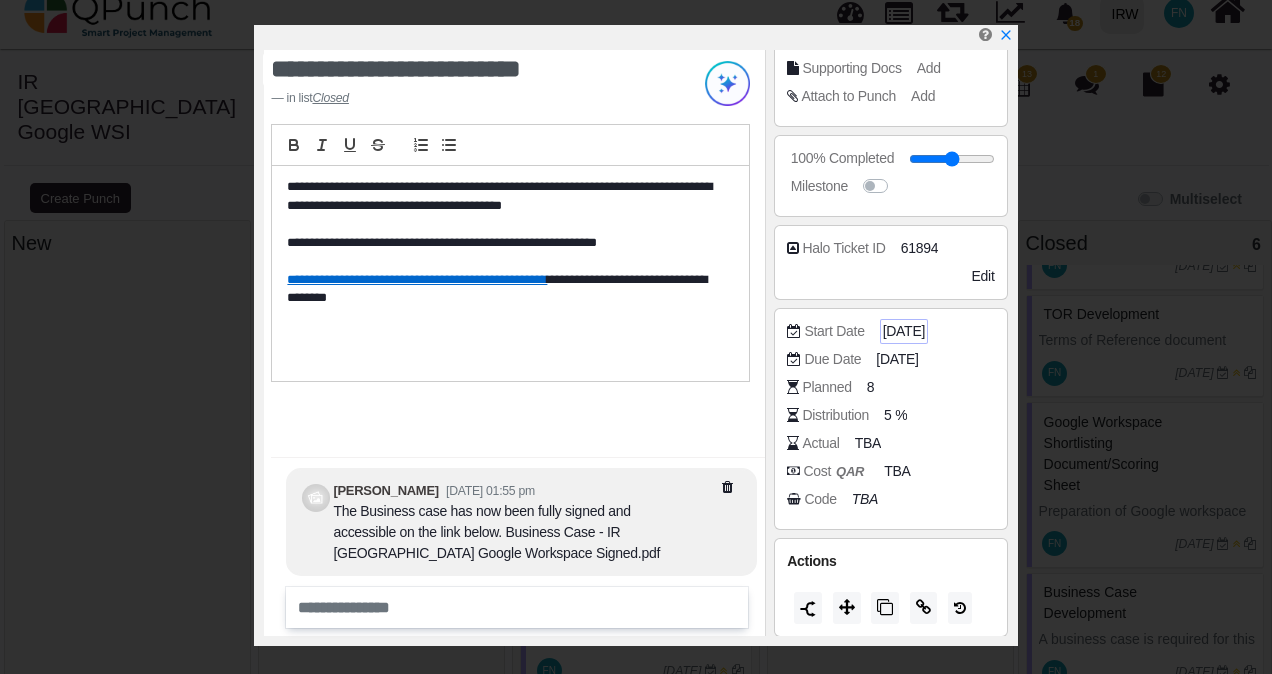 click on "[DATE]" at bounding box center (904, 331) 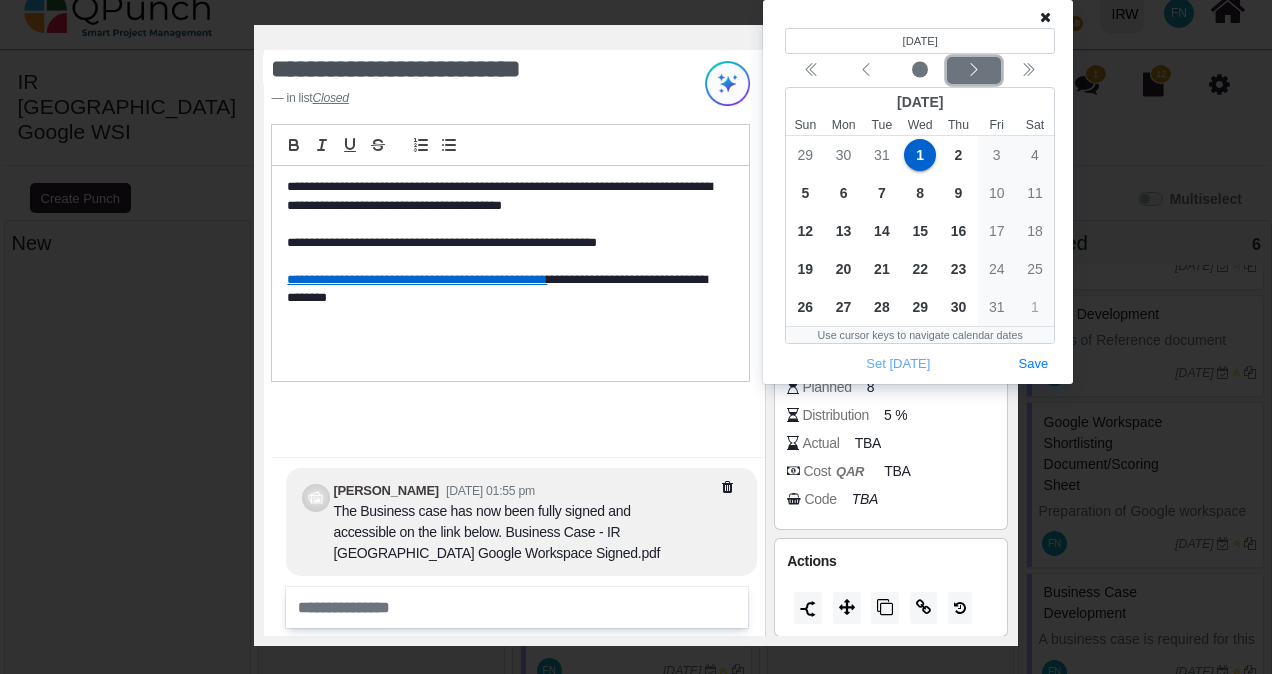 click 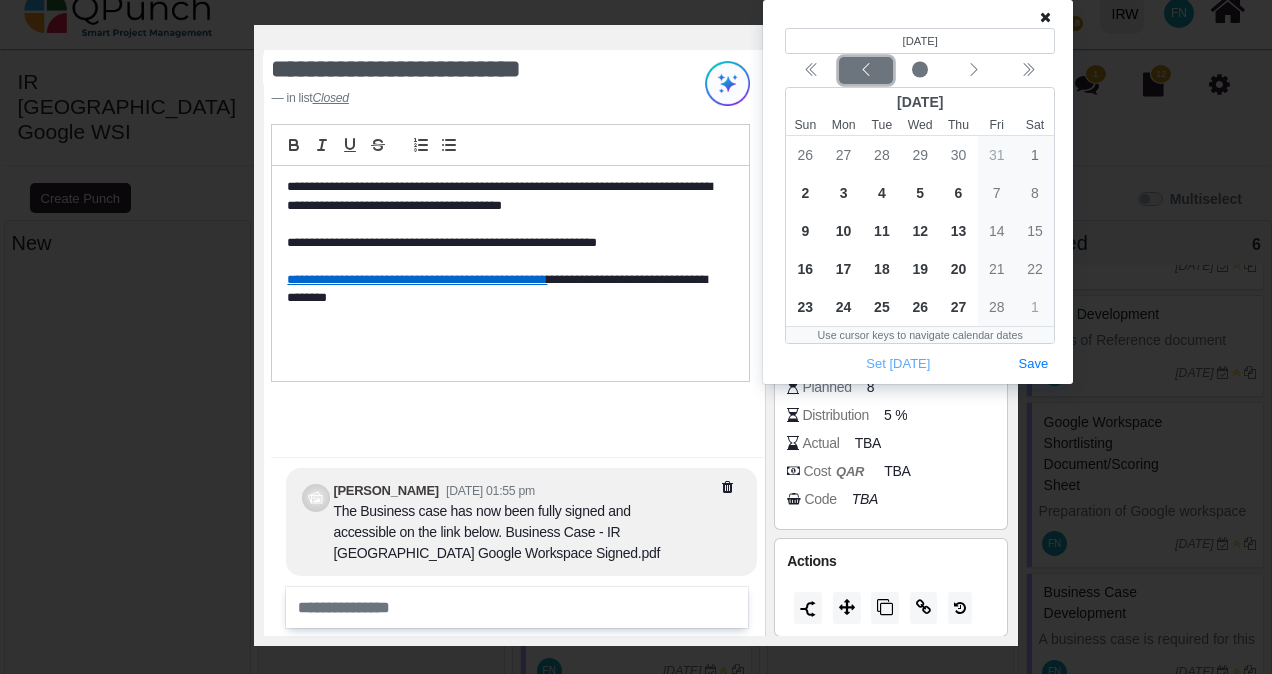 click 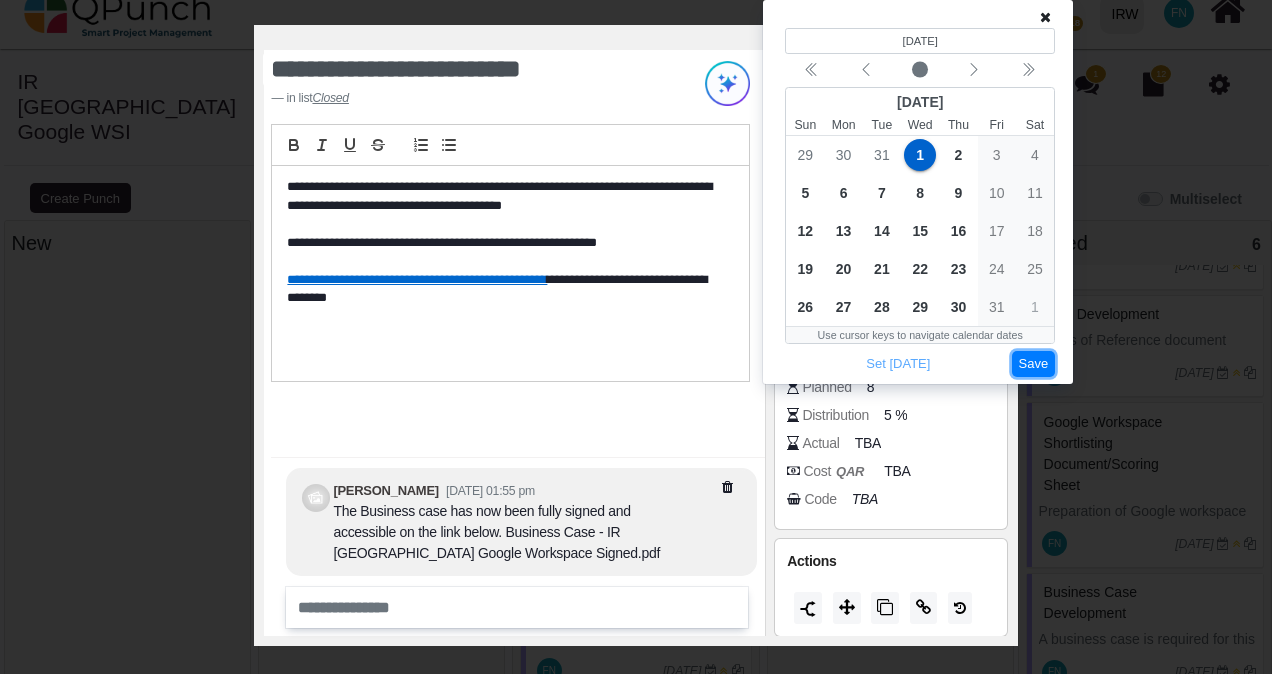 click on "Save" at bounding box center (1034, 364) 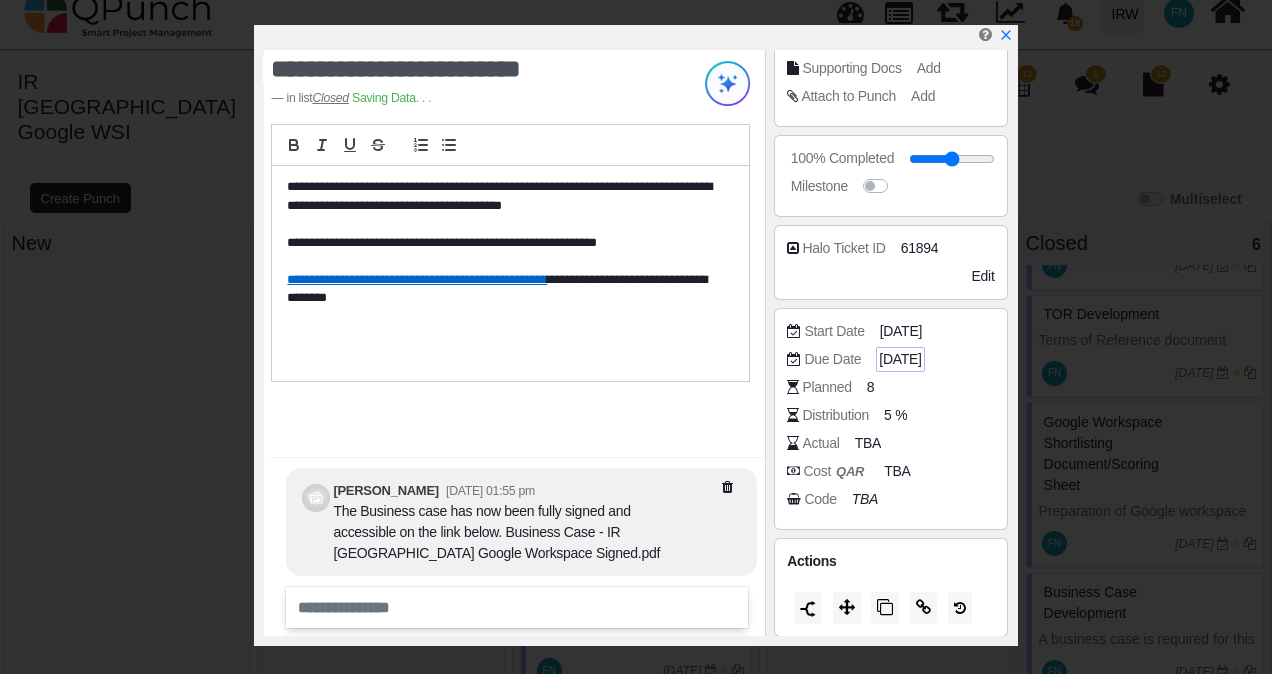 click on "27-01-2025" at bounding box center [900, 359] 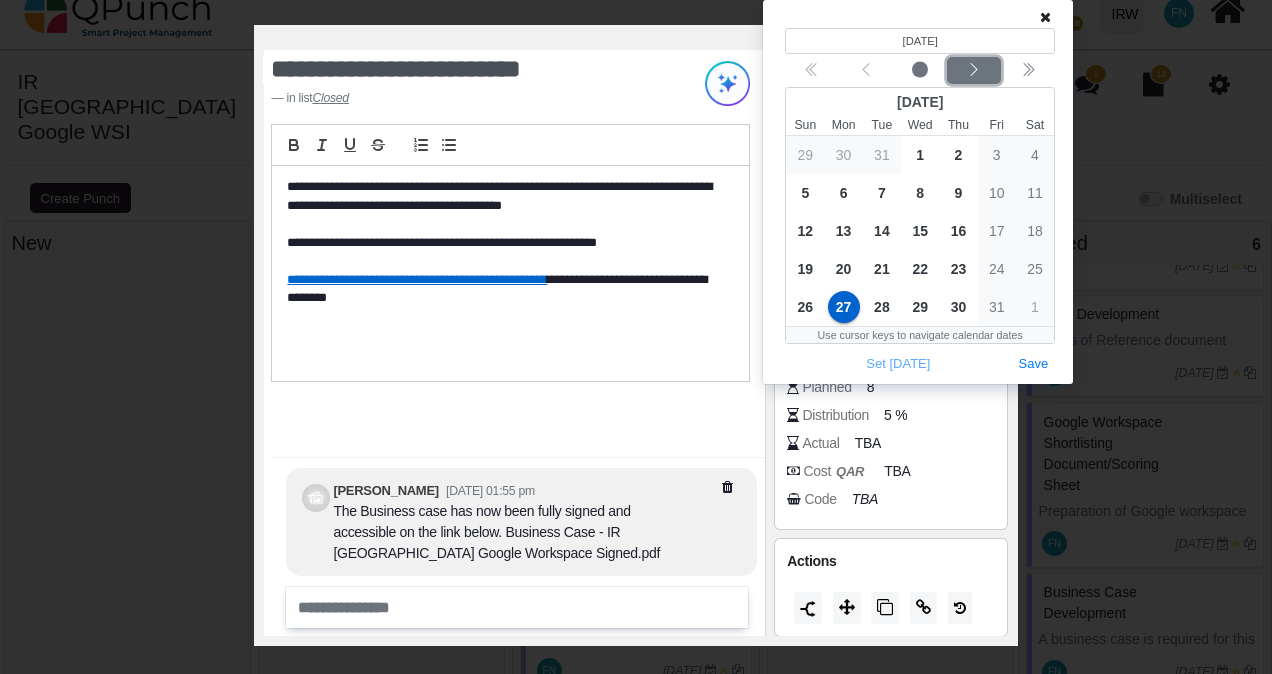 click at bounding box center [974, 71] 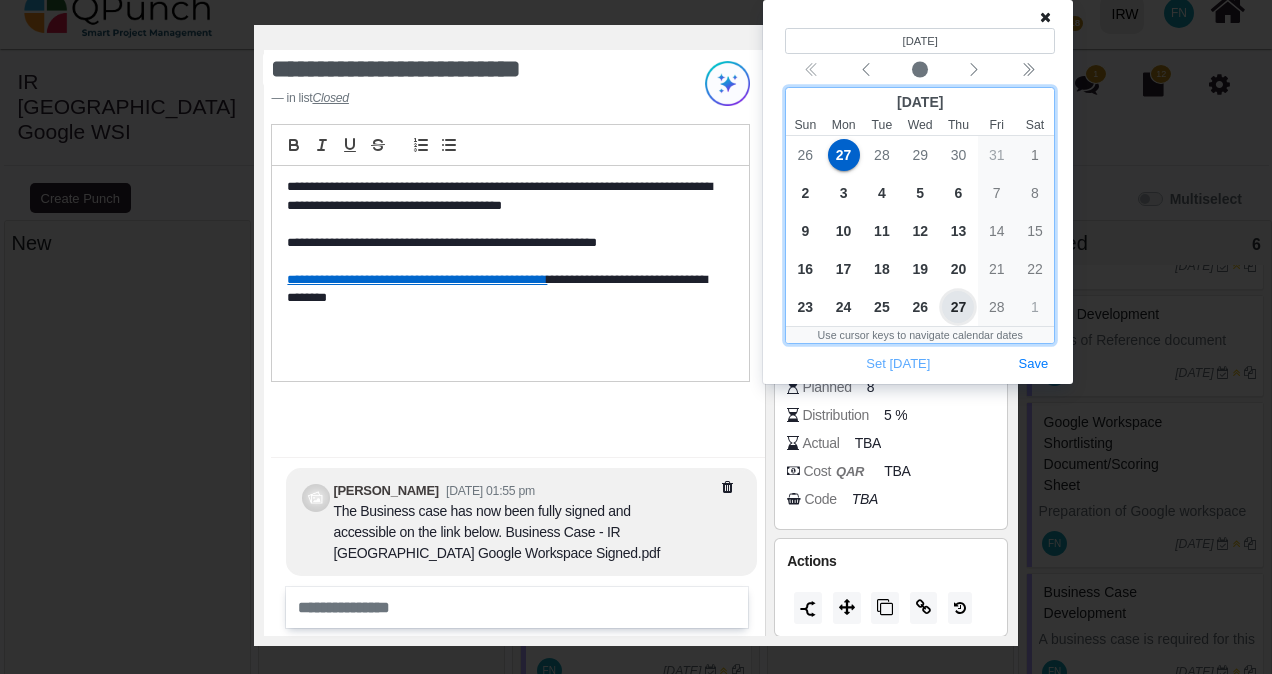 click on "27" at bounding box center [958, 307] 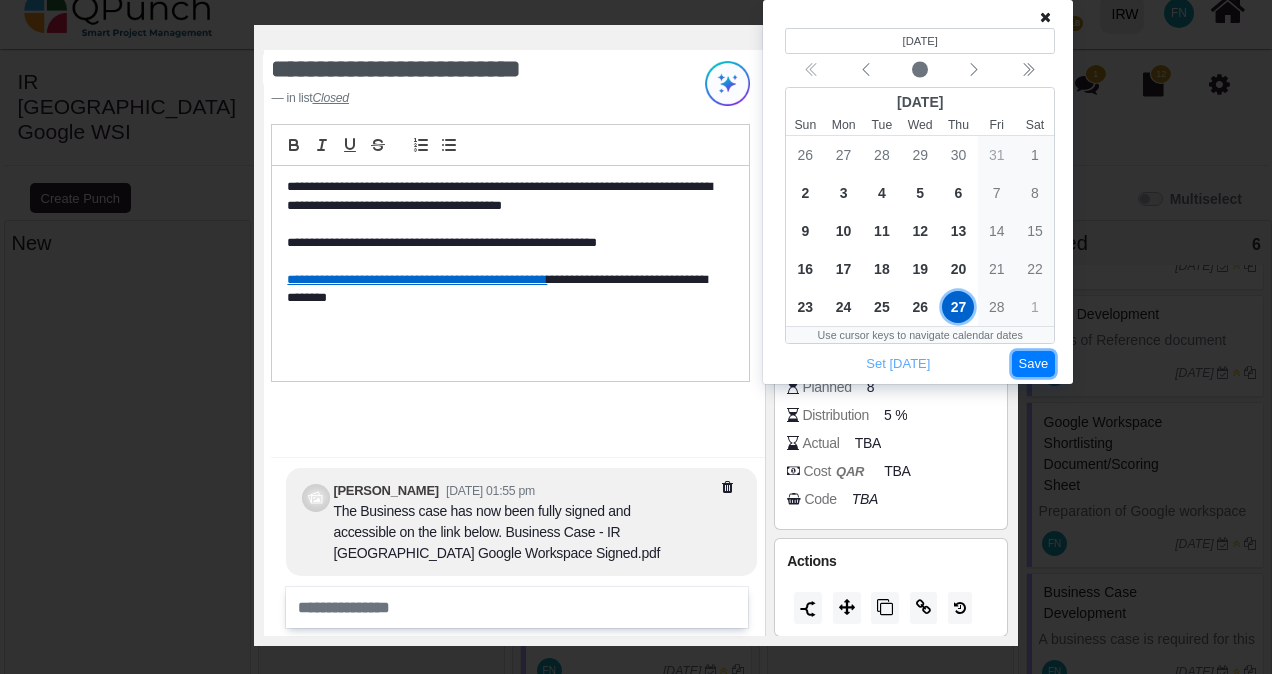 click on "Save" at bounding box center (1034, 364) 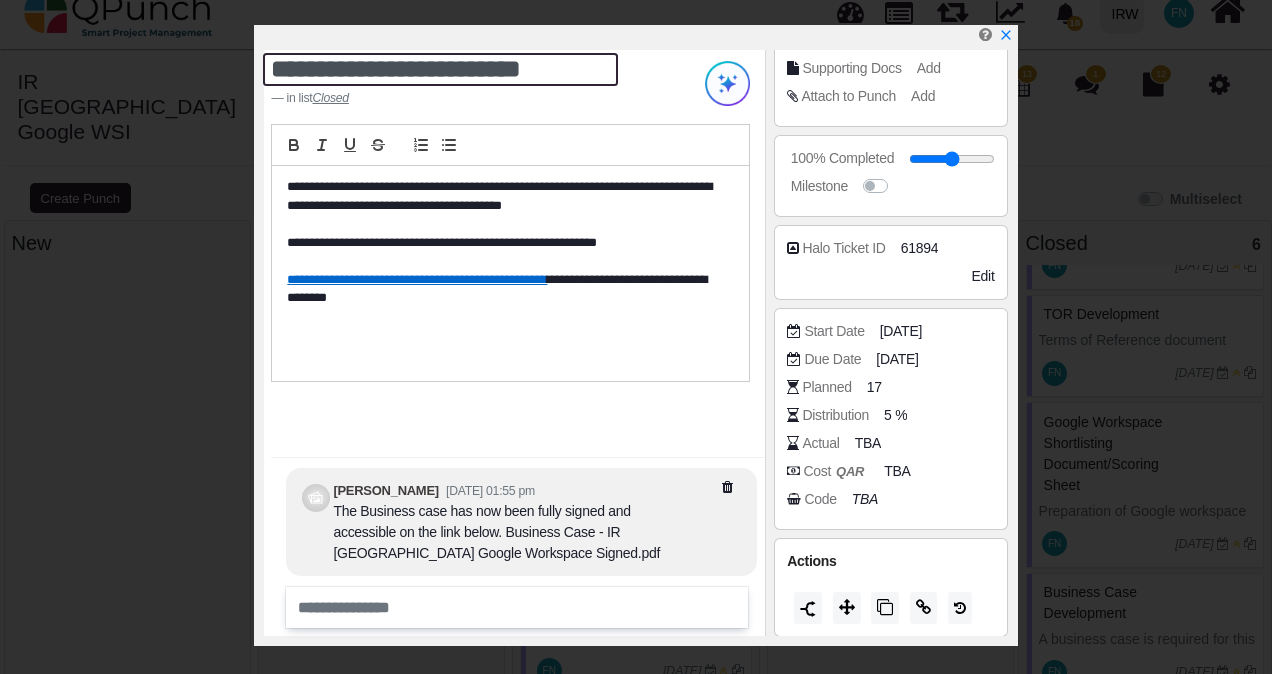 click on "**********" at bounding box center [440, 69] 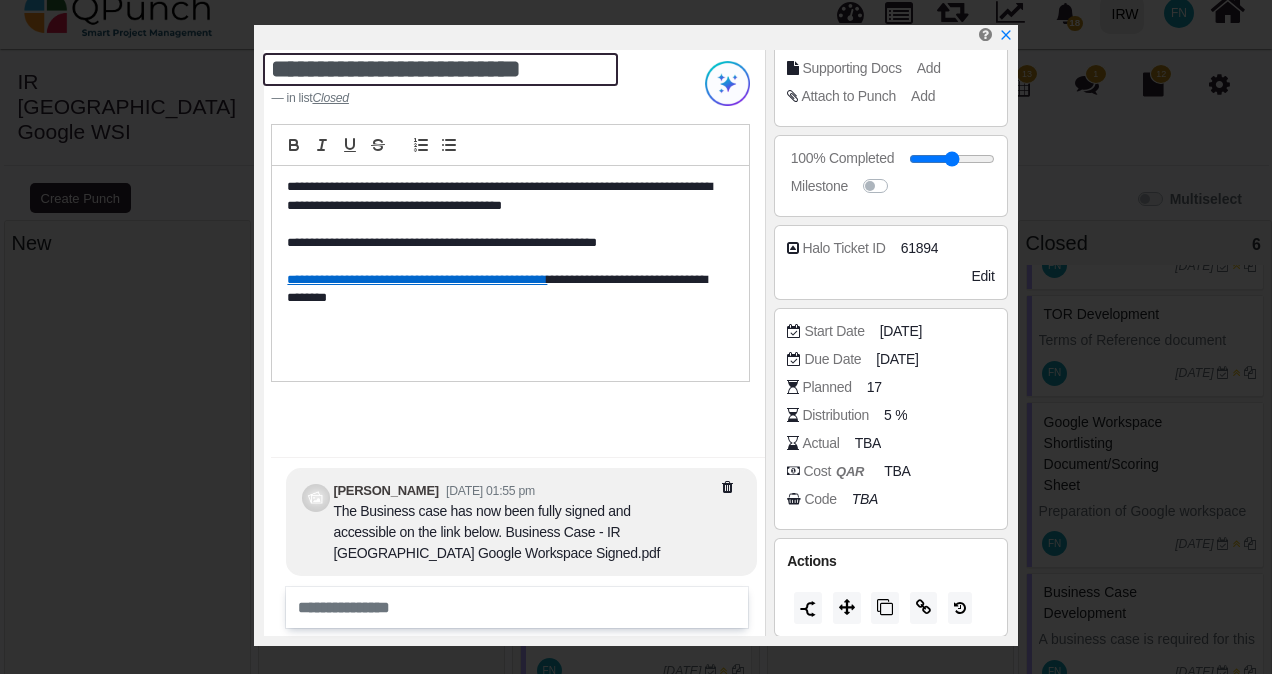 click on "**********" at bounding box center (440, 69) 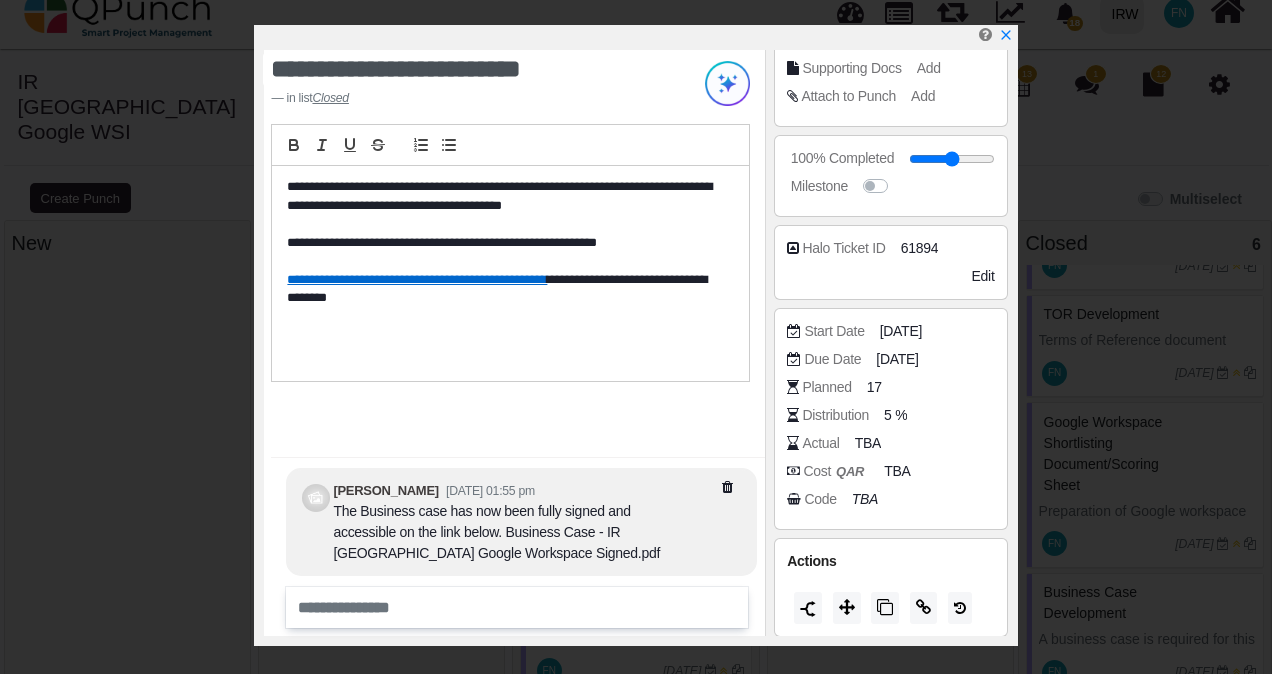 click on "**********" at bounding box center (510, 273) 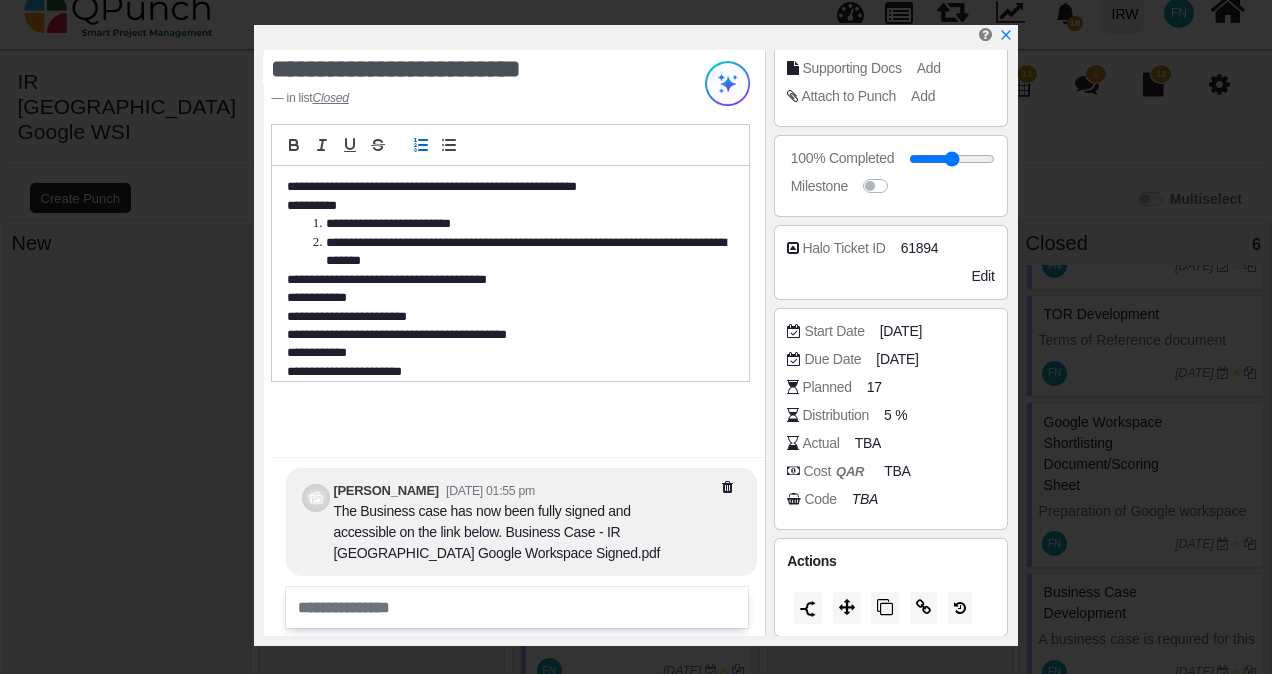 scroll, scrollTop: 0, scrollLeft: 0, axis: both 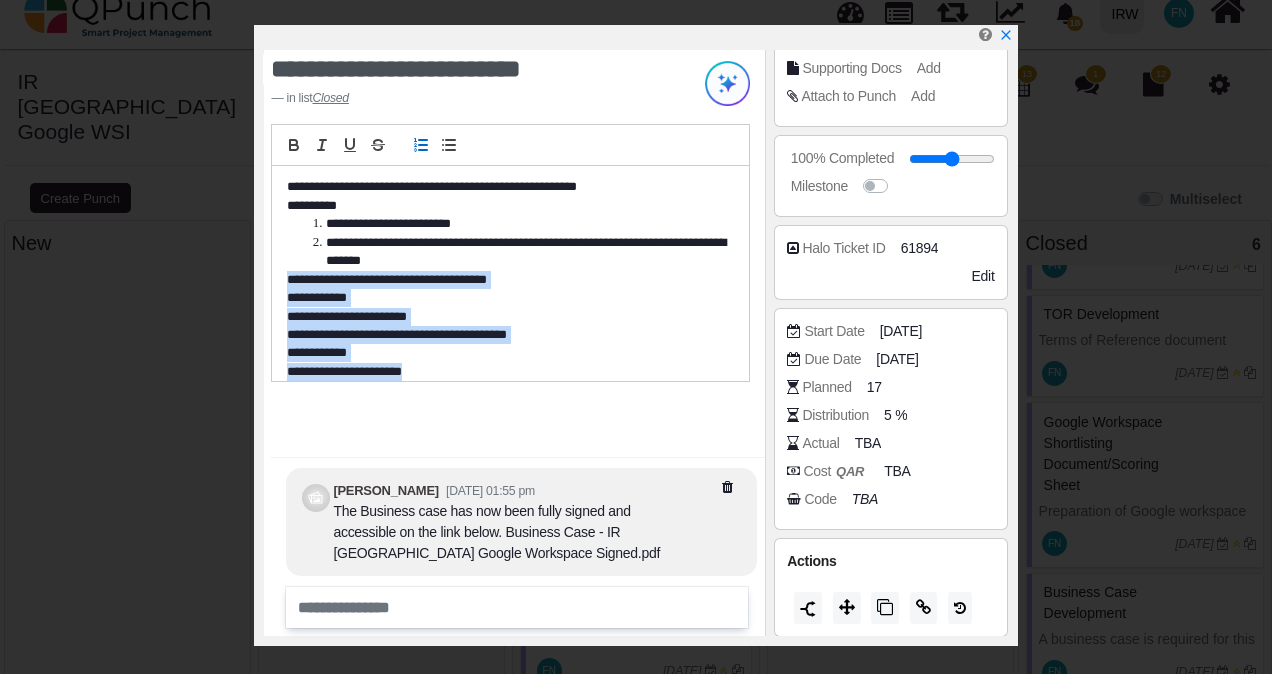 drag, startPoint x: 424, startPoint y: 370, endPoint x: 281, endPoint y: 274, distance: 172.2353 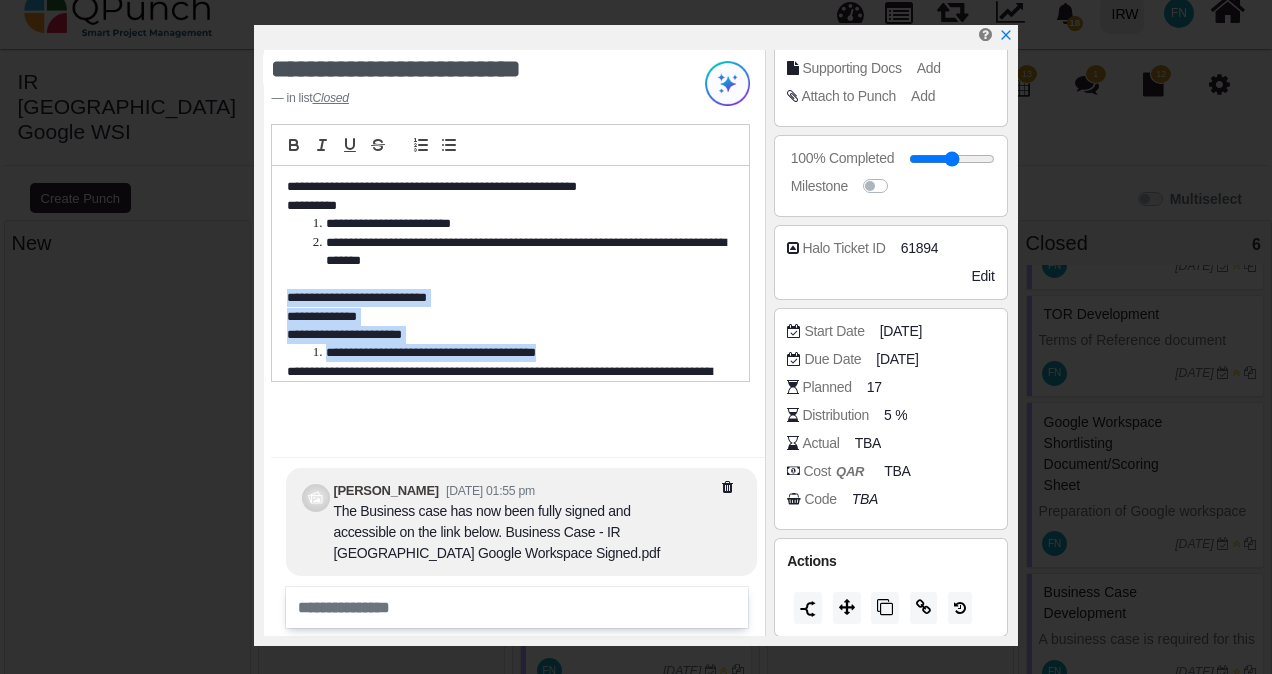drag, startPoint x: 568, startPoint y: 348, endPoint x: 284, endPoint y: 292, distance: 289.46848 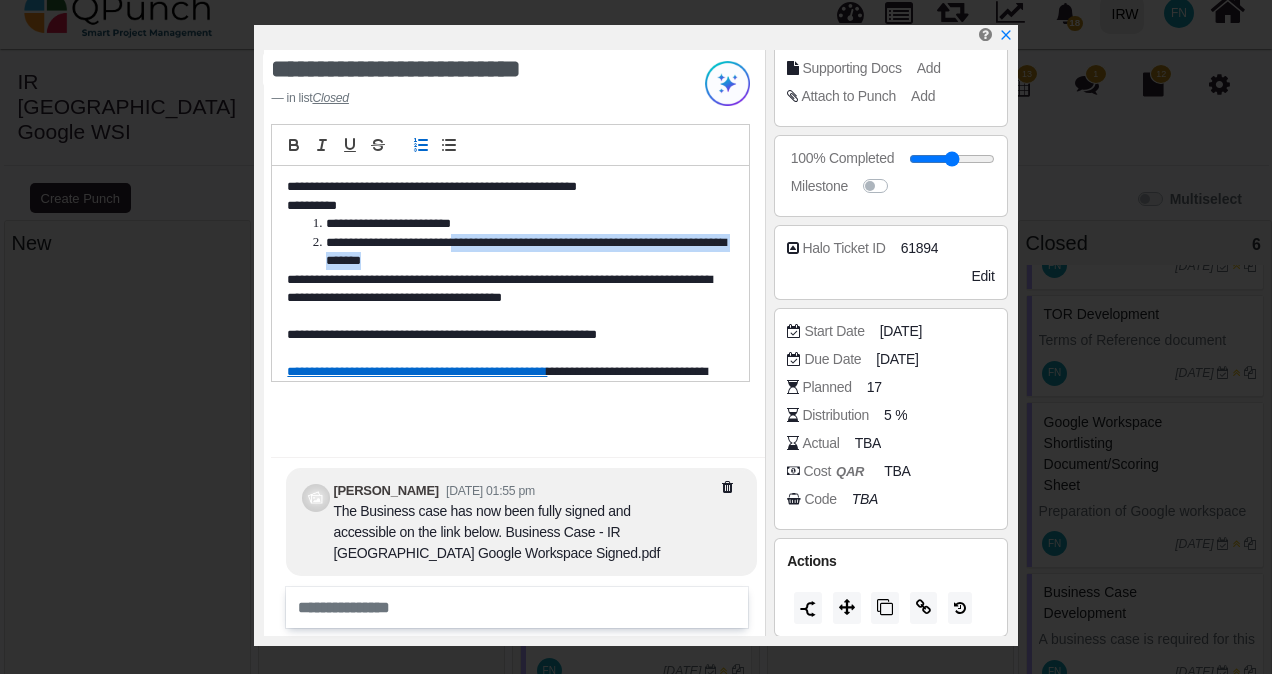 drag, startPoint x: 456, startPoint y: 258, endPoint x: 469, endPoint y: 244, distance: 19.104973 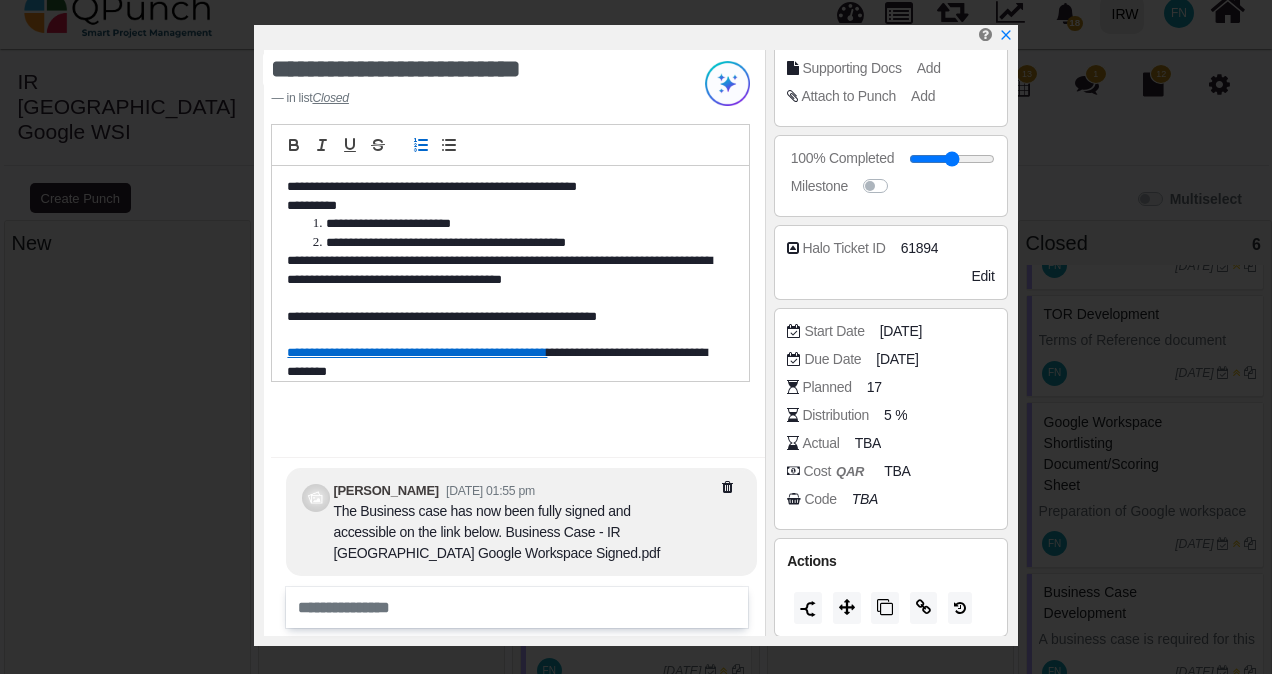 click on "**********" at bounding box center (514, 243) 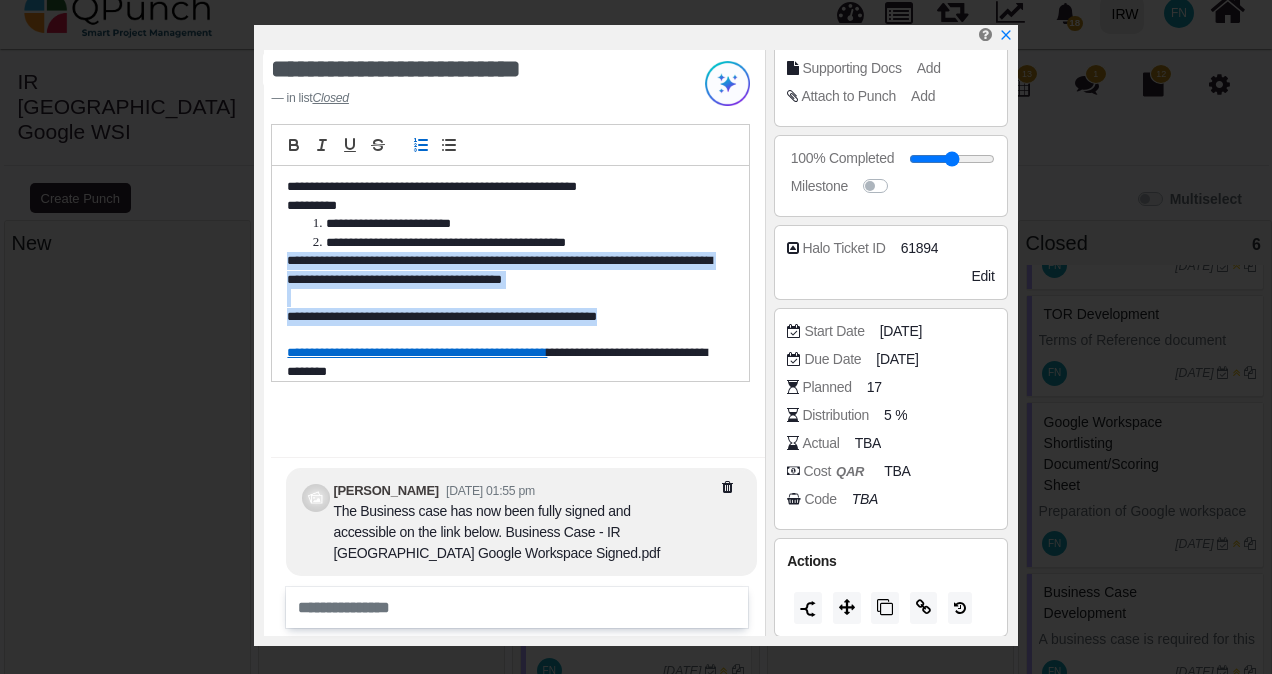 drag, startPoint x: 679, startPoint y: 316, endPoint x: 280, endPoint y: 264, distance: 402.3742 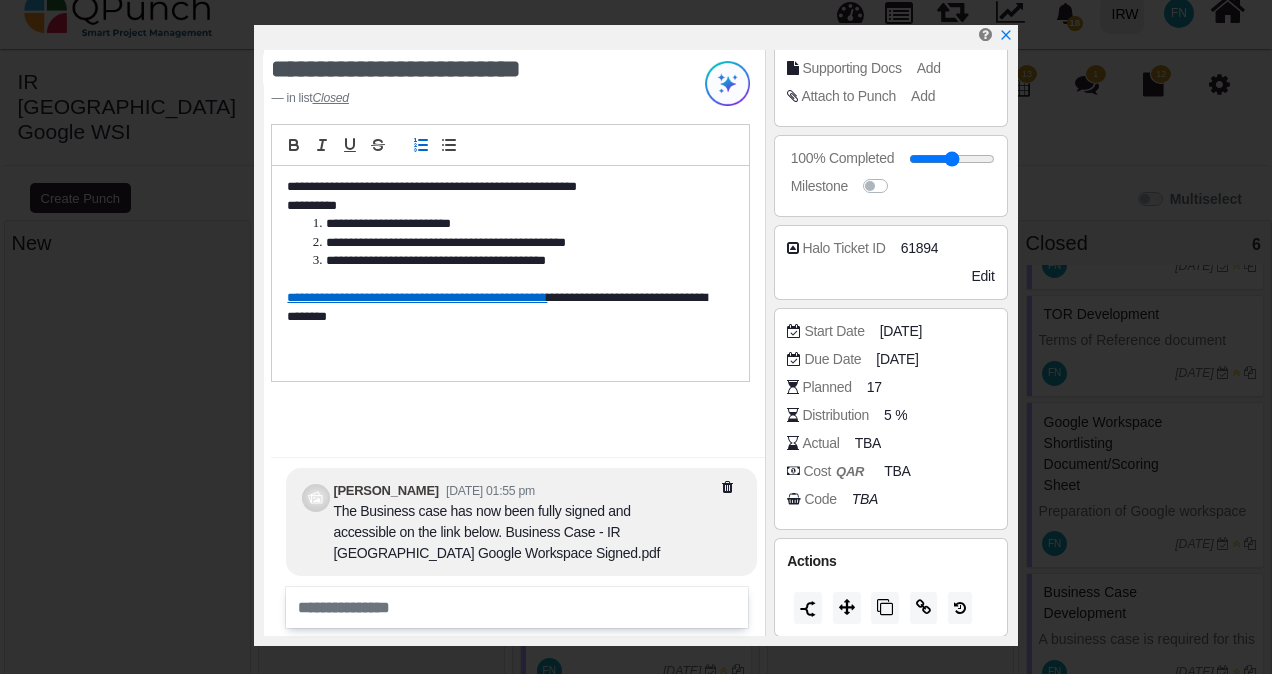 click at bounding box center (505, 280) 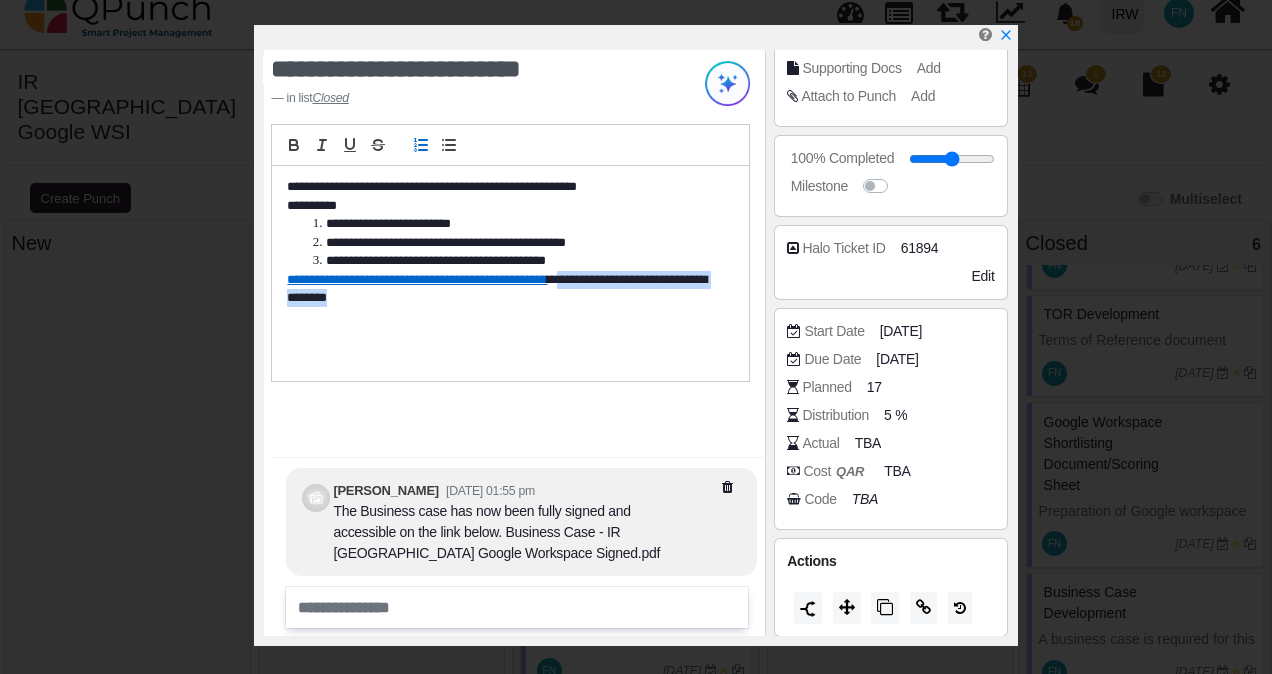 drag, startPoint x: 538, startPoint y: 315, endPoint x: 280, endPoint y: 308, distance: 258.09494 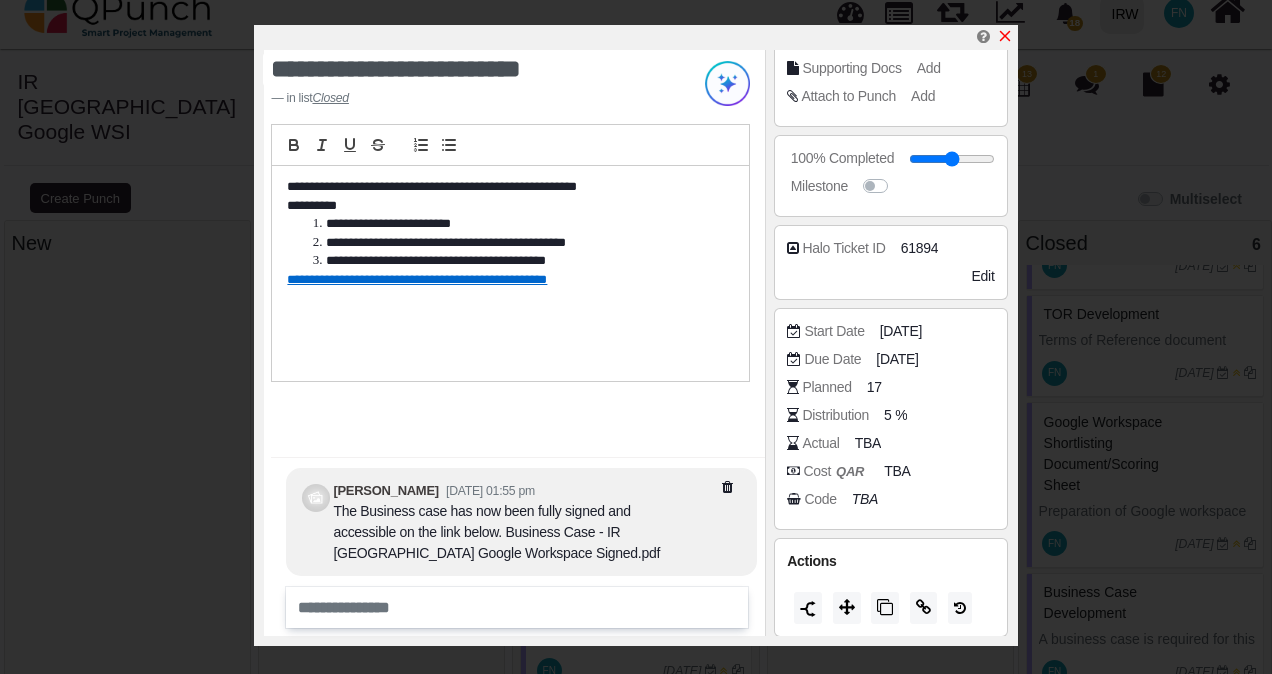 click 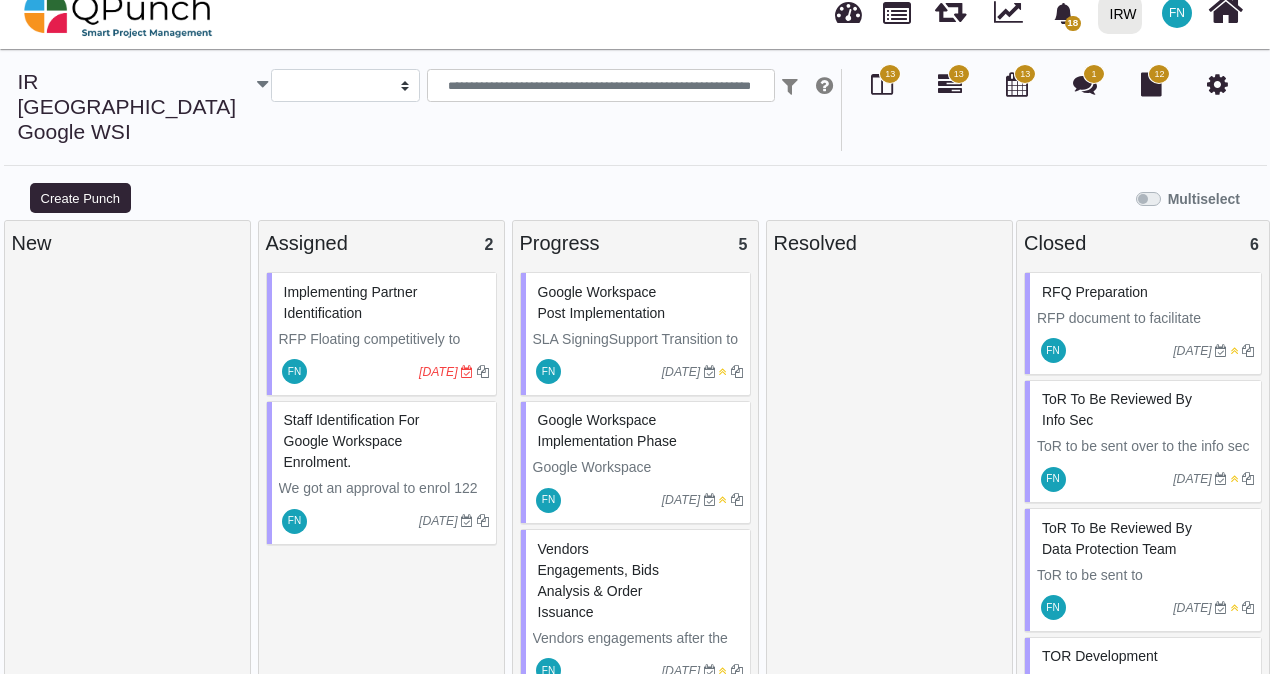 scroll, scrollTop: 342, scrollLeft: 0, axis: vertical 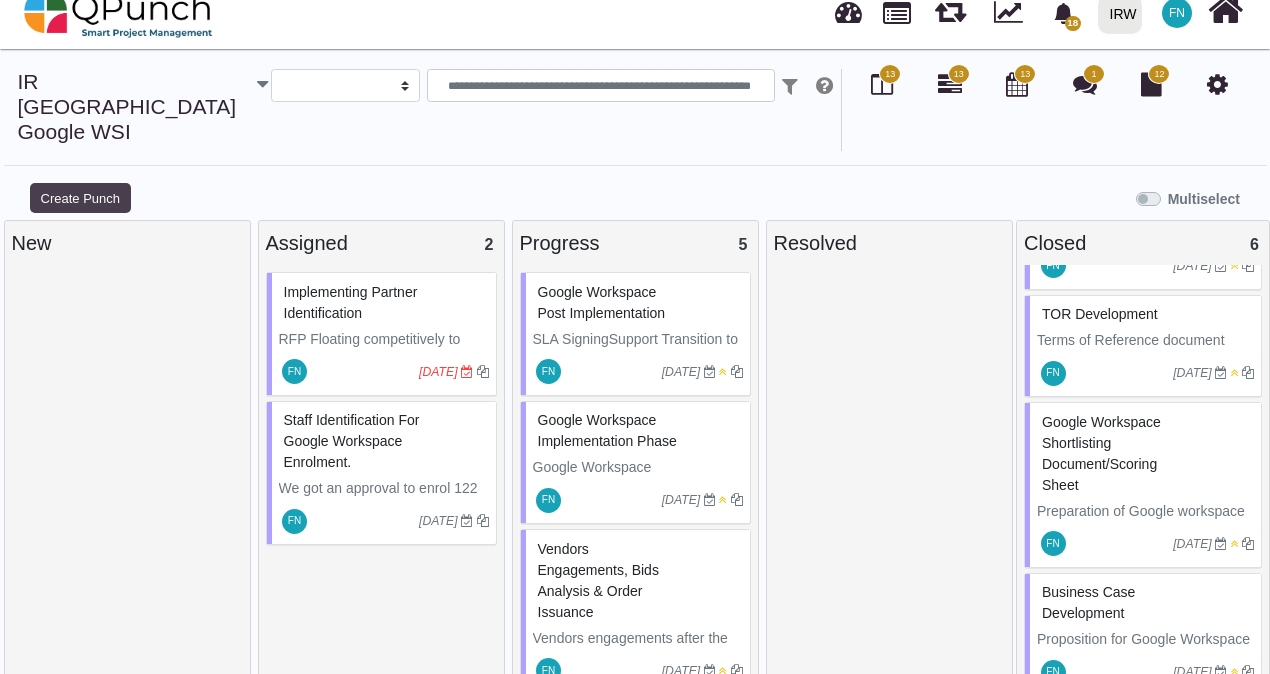 click on "Create Punch" at bounding box center (80, 198) 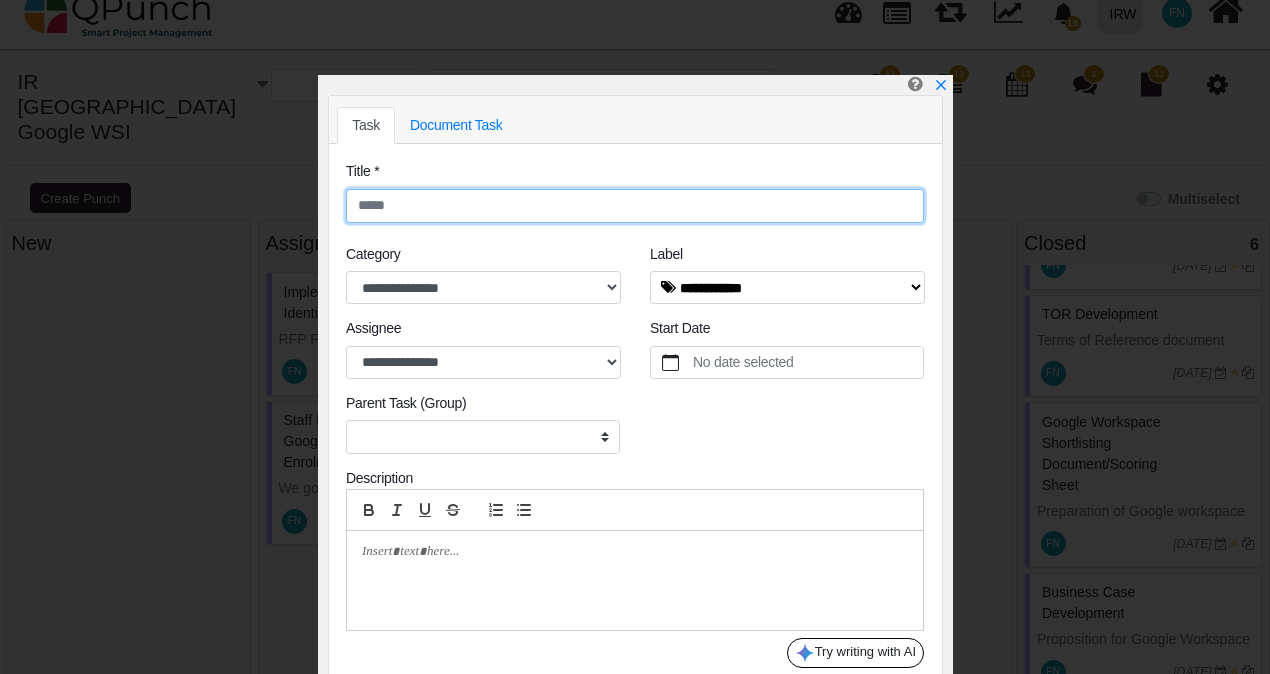 click at bounding box center [635, 206] 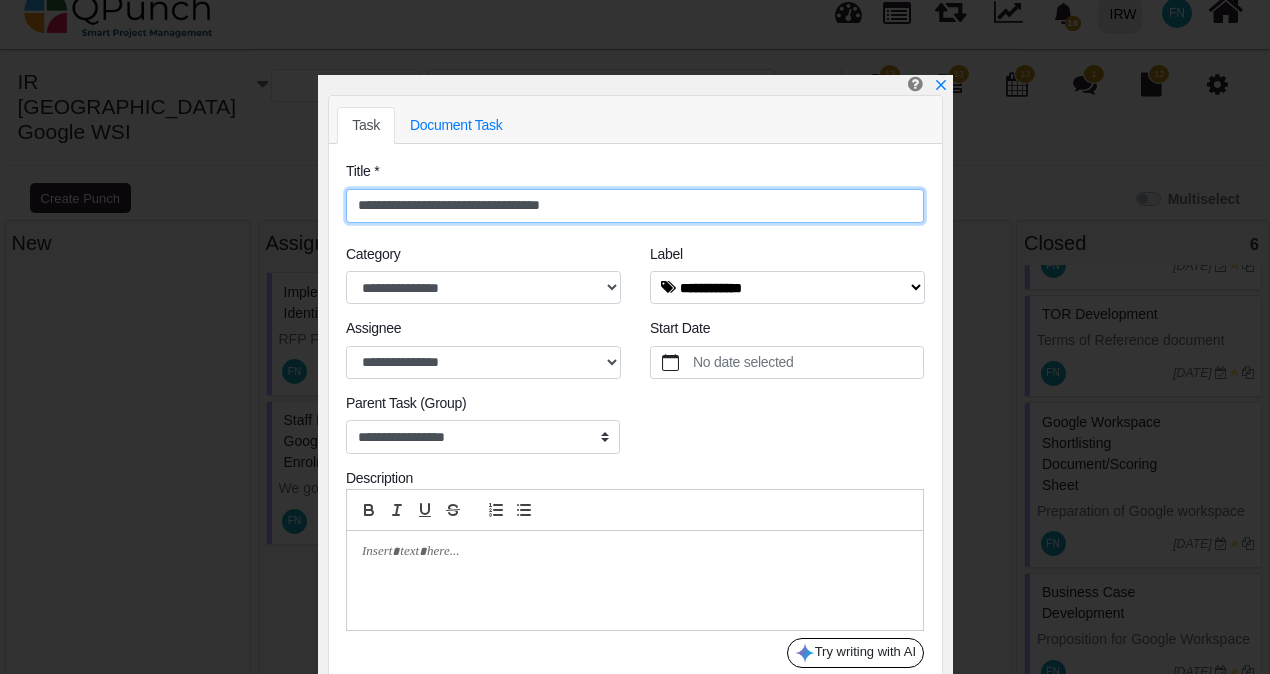 type on "**********" 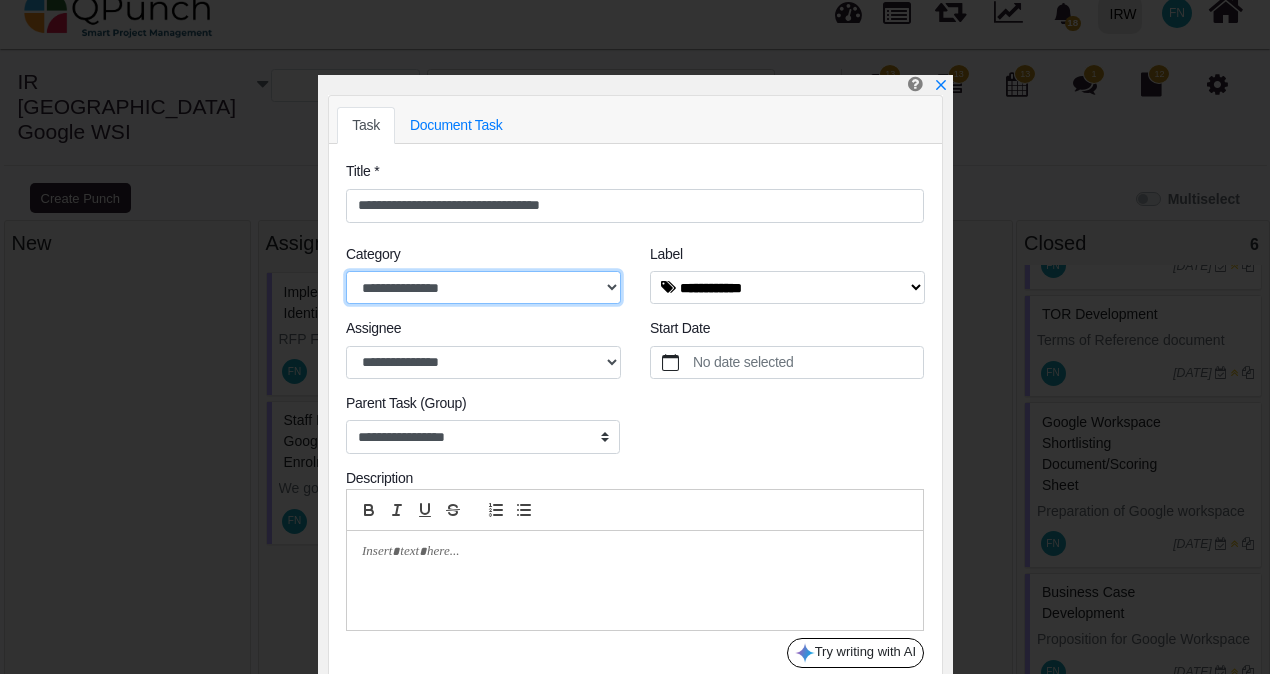 click on "**********" at bounding box center (483, 288) 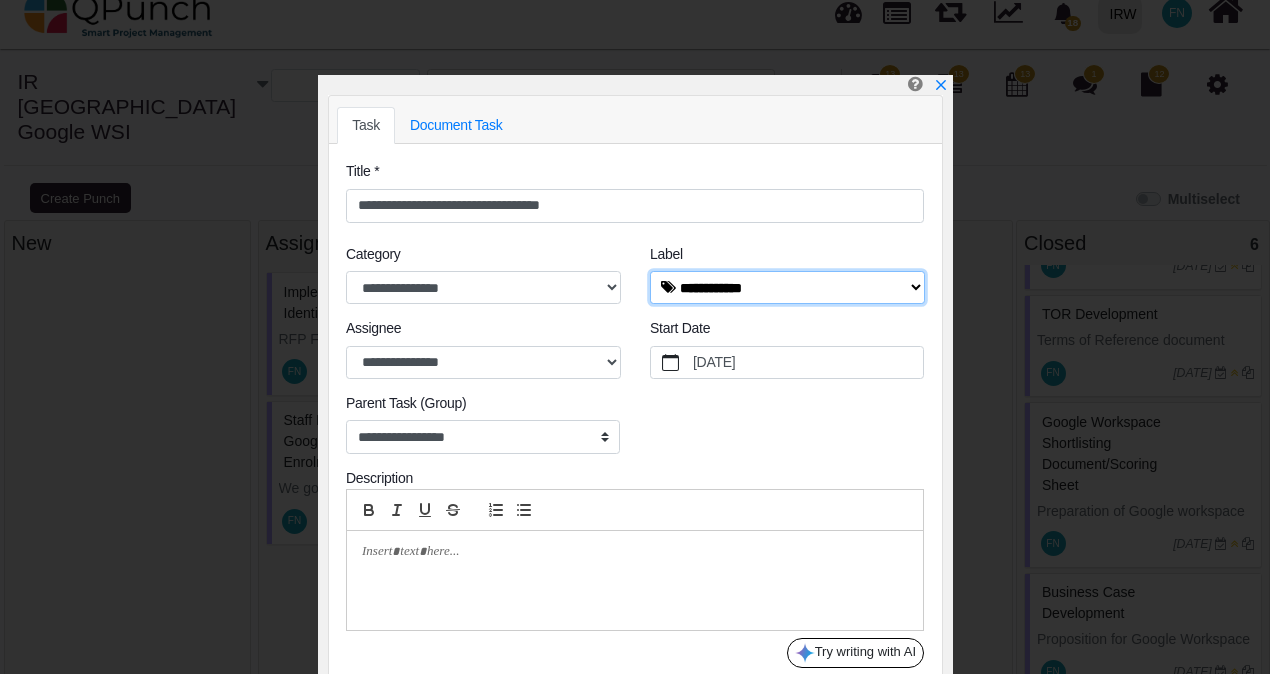 drag, startPoint x: 736, startPoint y: 281, endPoint x: 819, endPoint y: 290, distance: 83.48653 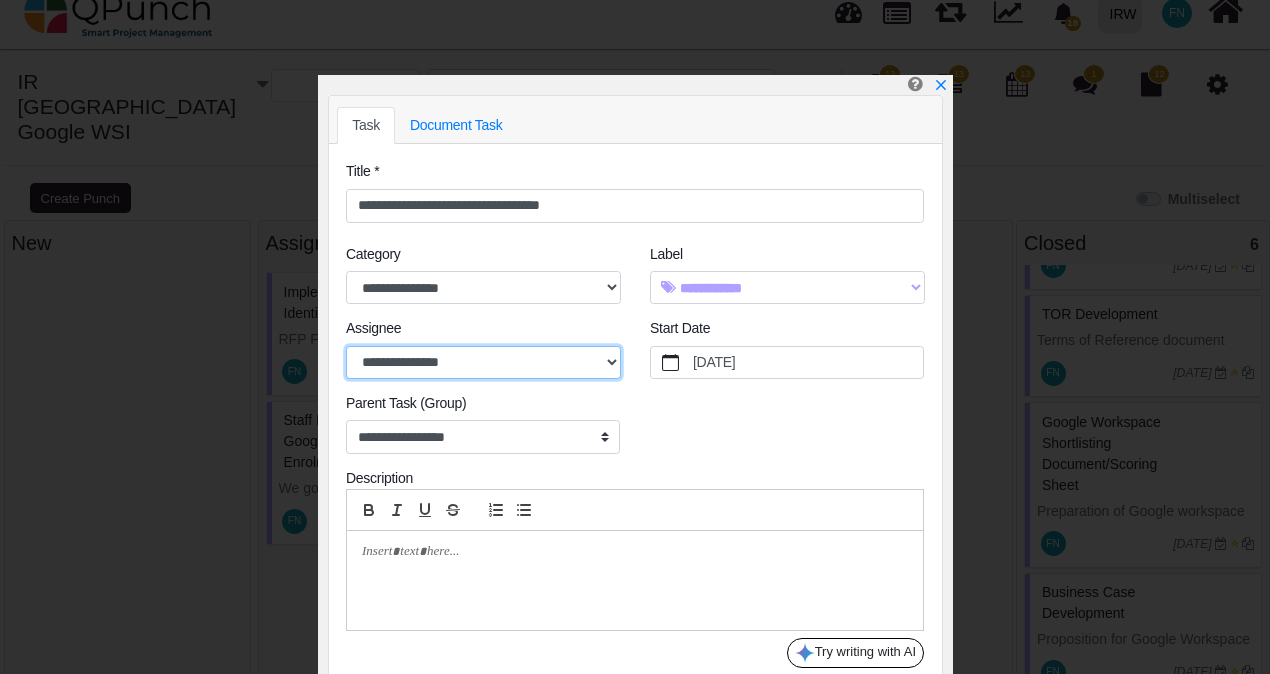 drag, startPoint x: 398, startPoint y: 352, endPoint x: 458, endPoint y: 354, distance: 60.033325 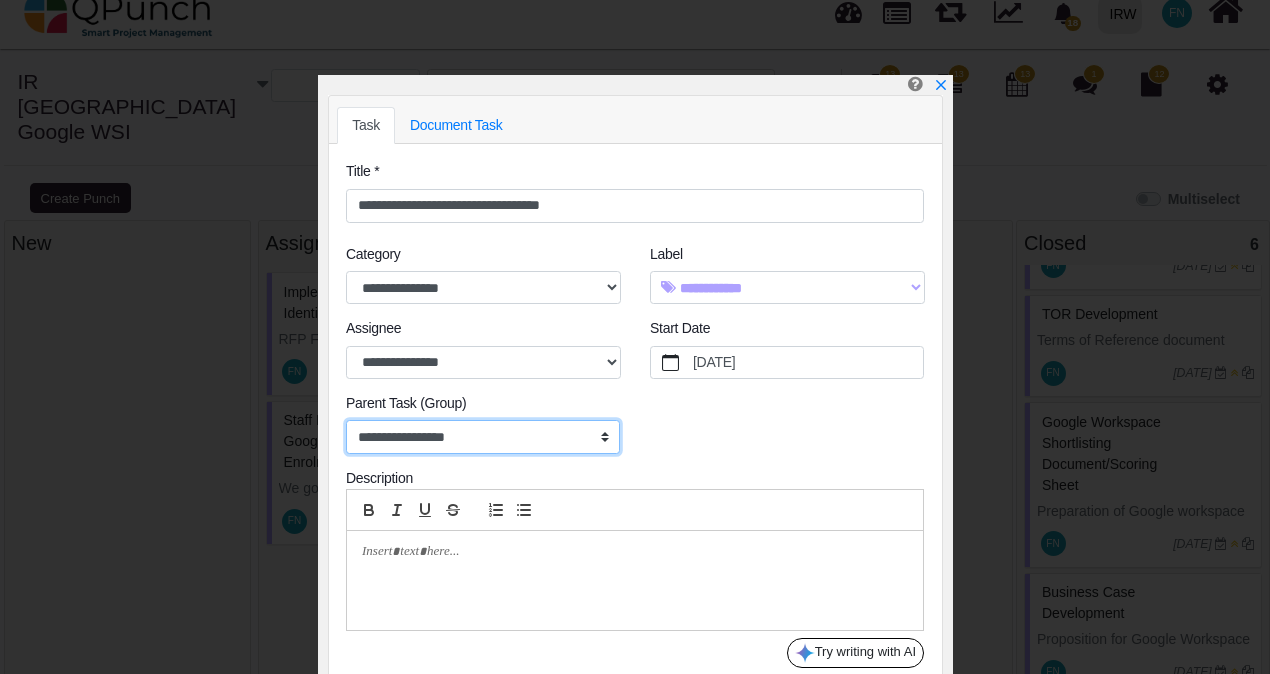 drag, startPoint x: 481, startPoint y: 437, endPoint x: 539, endPoint y: 522, distance: 102.90287 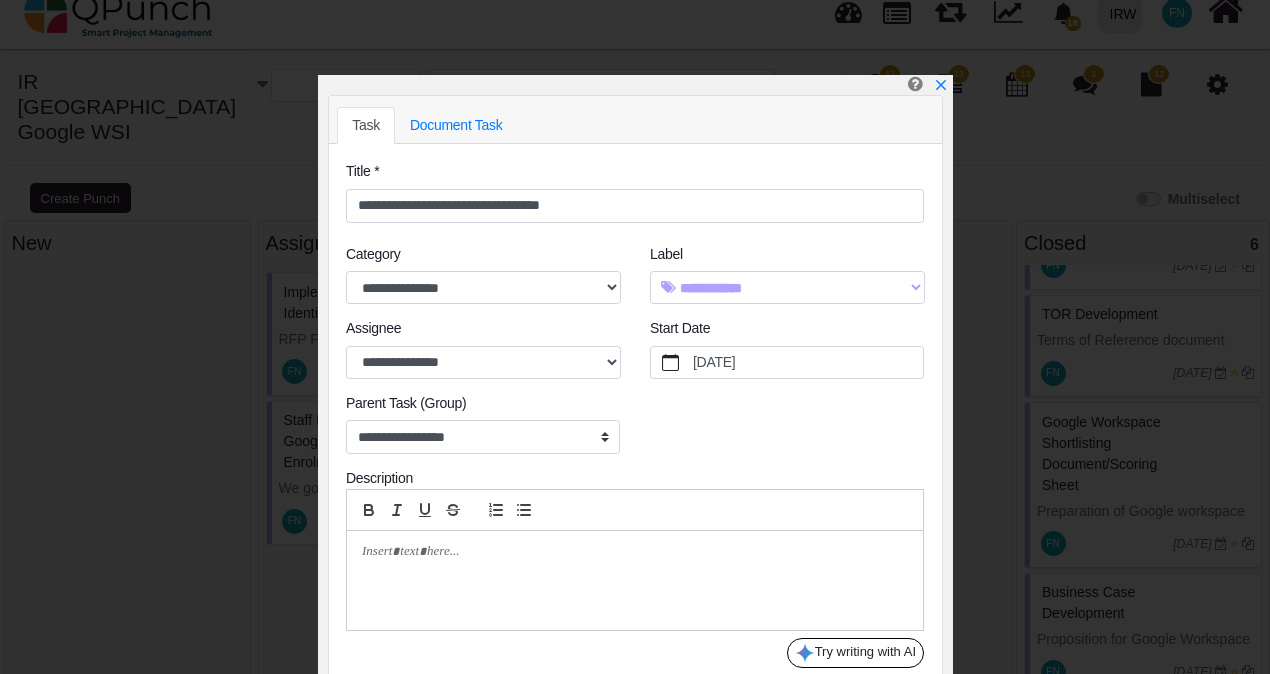 click at bounding box center [629, 552] 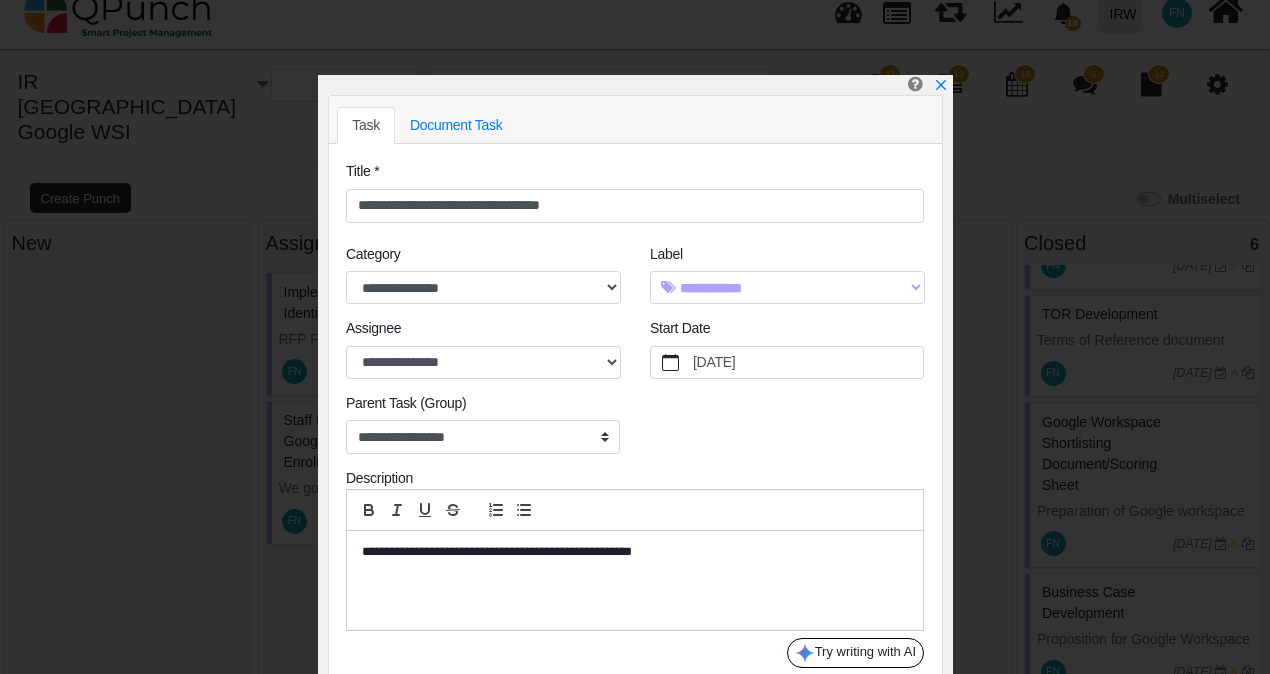 click on "**********" at bounding box center [630, 552] 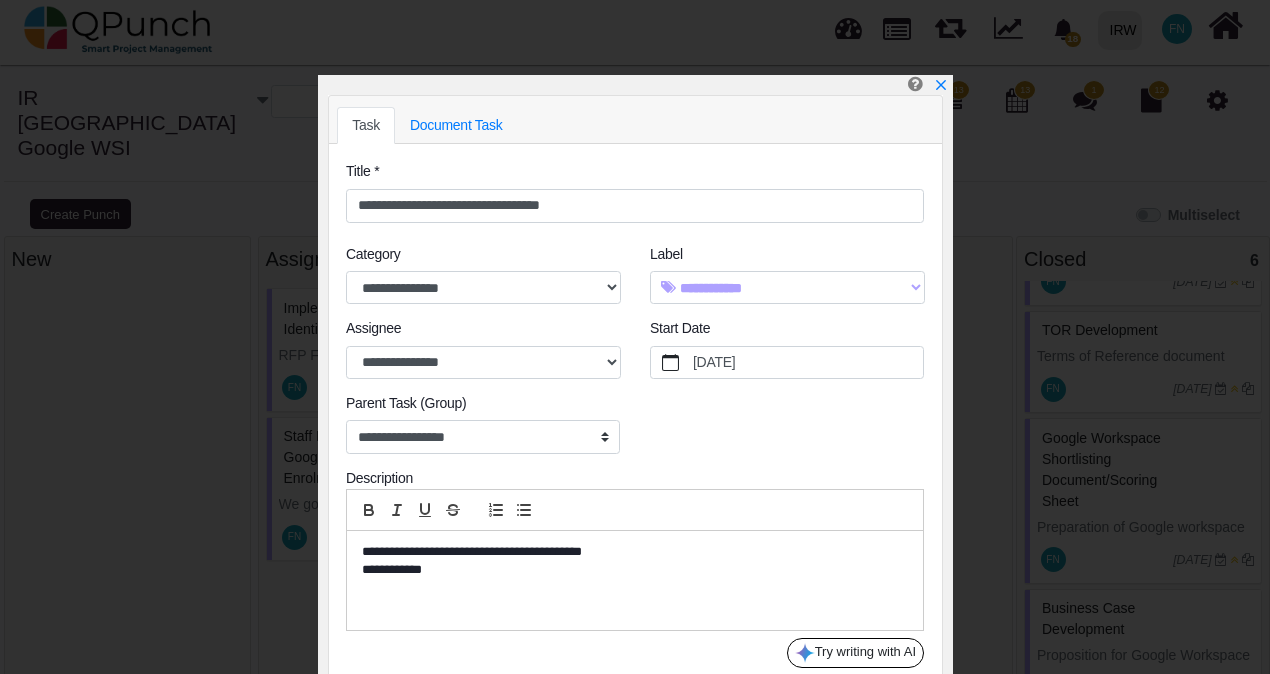 scroll, scrollTop: 0, scrollLeft: 0, axis: both 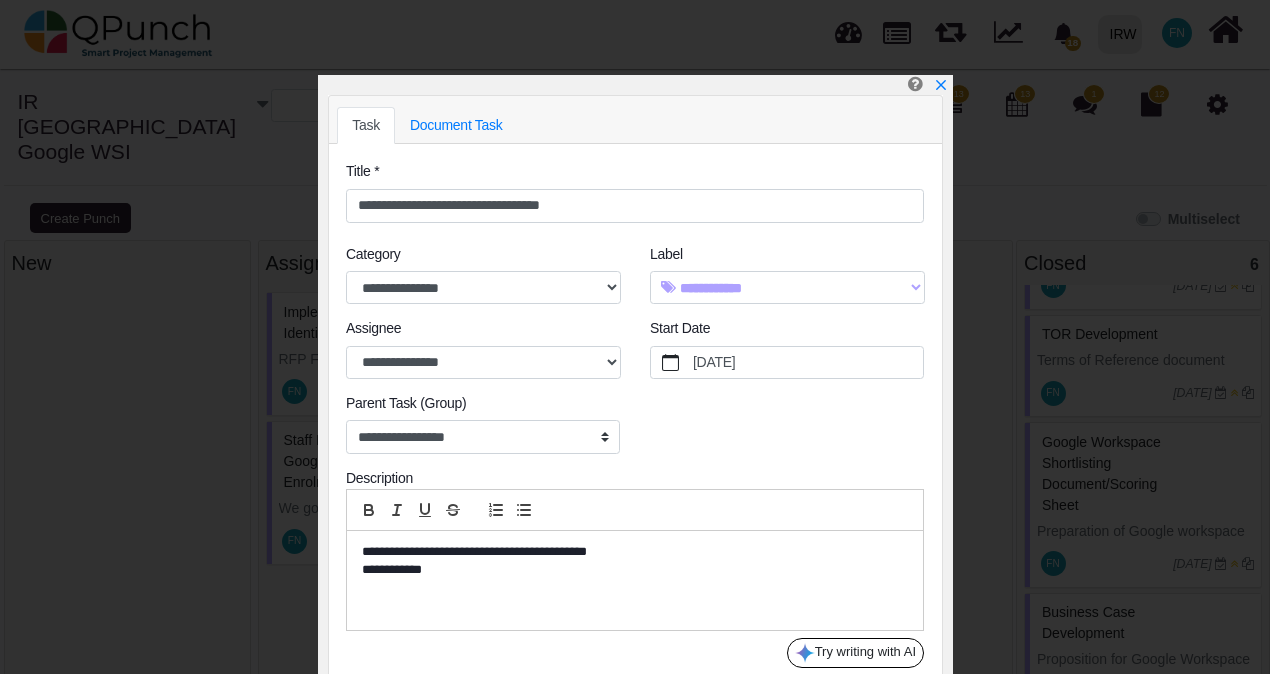 click on "**********" at bounding box center [635, 580] 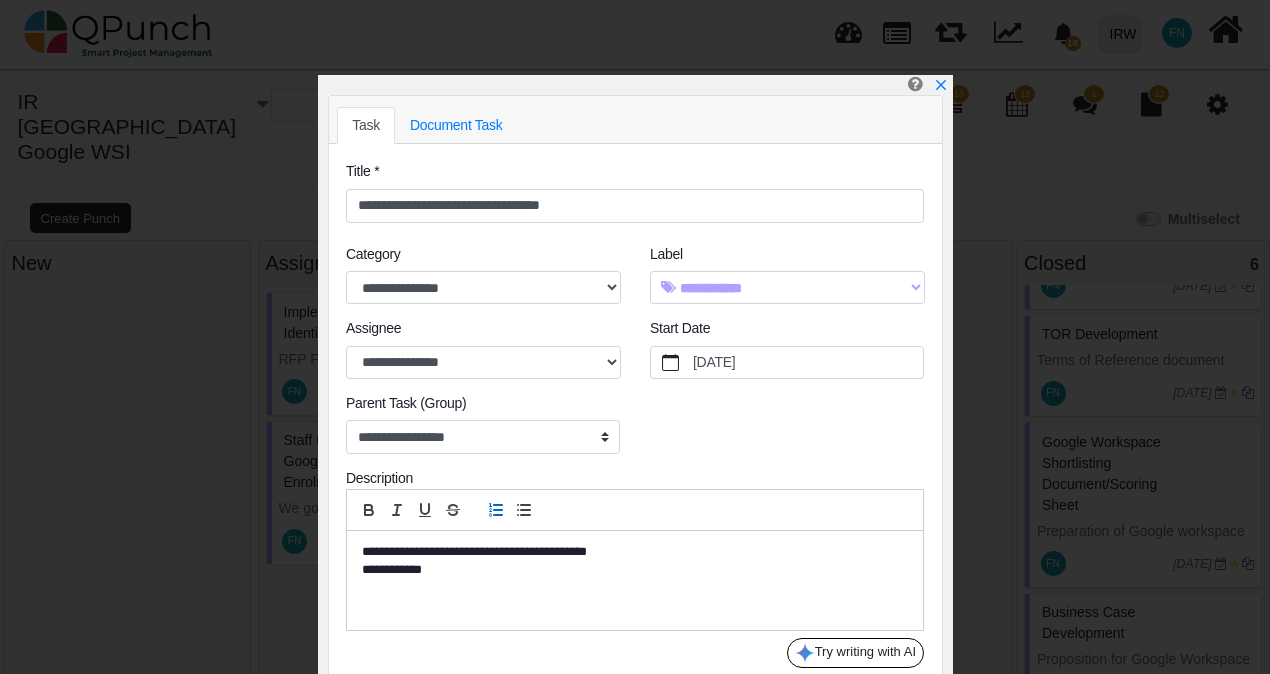 click 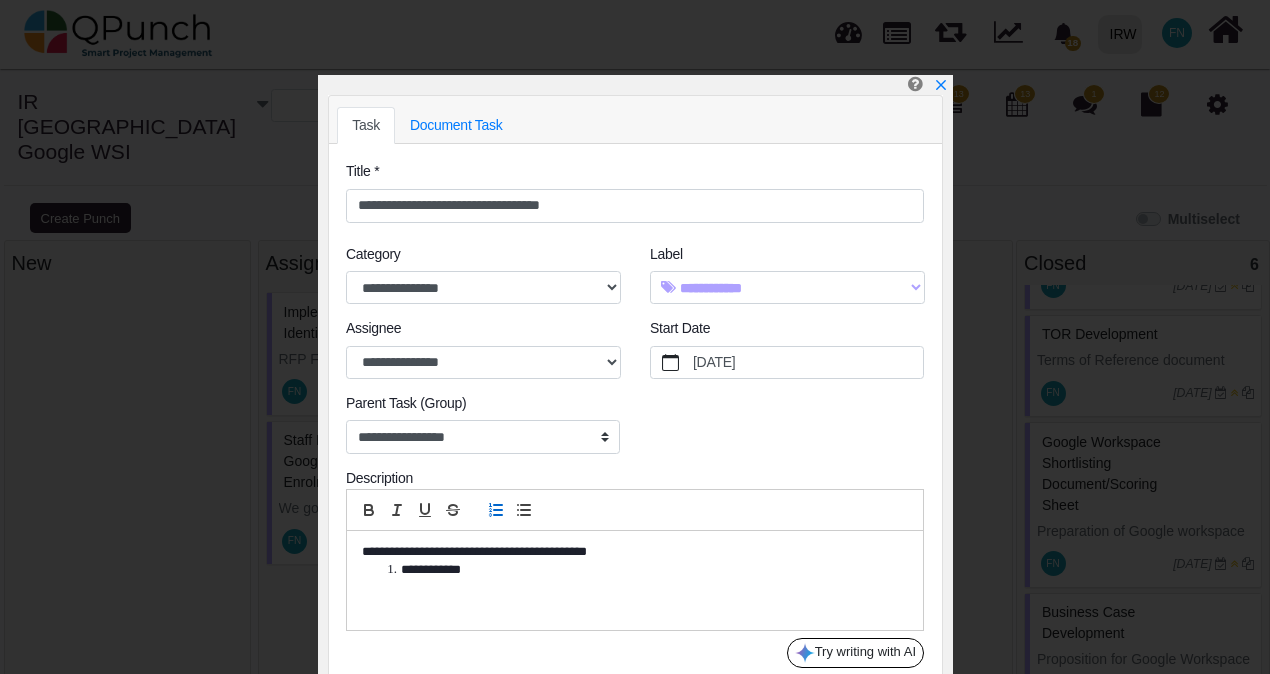 click on "**********" at bounding box center [641, 570] 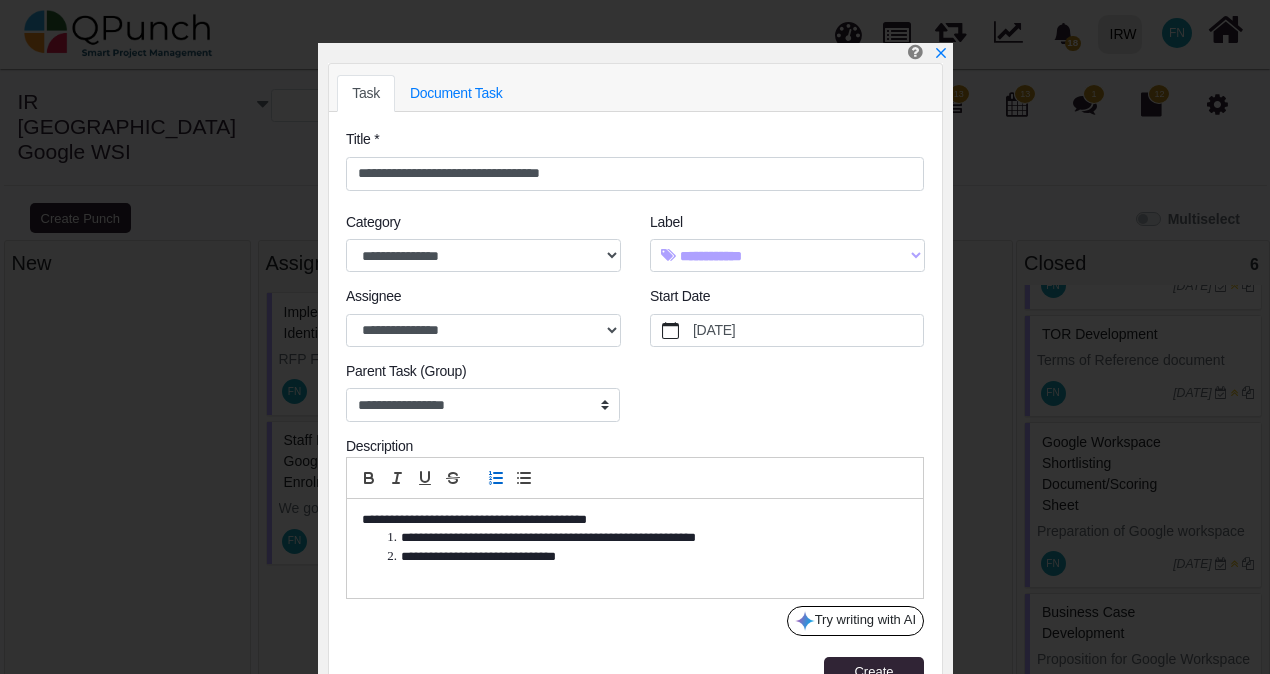 scroll, scrollTop: 62, scrollLeft: 0, axis: vertical 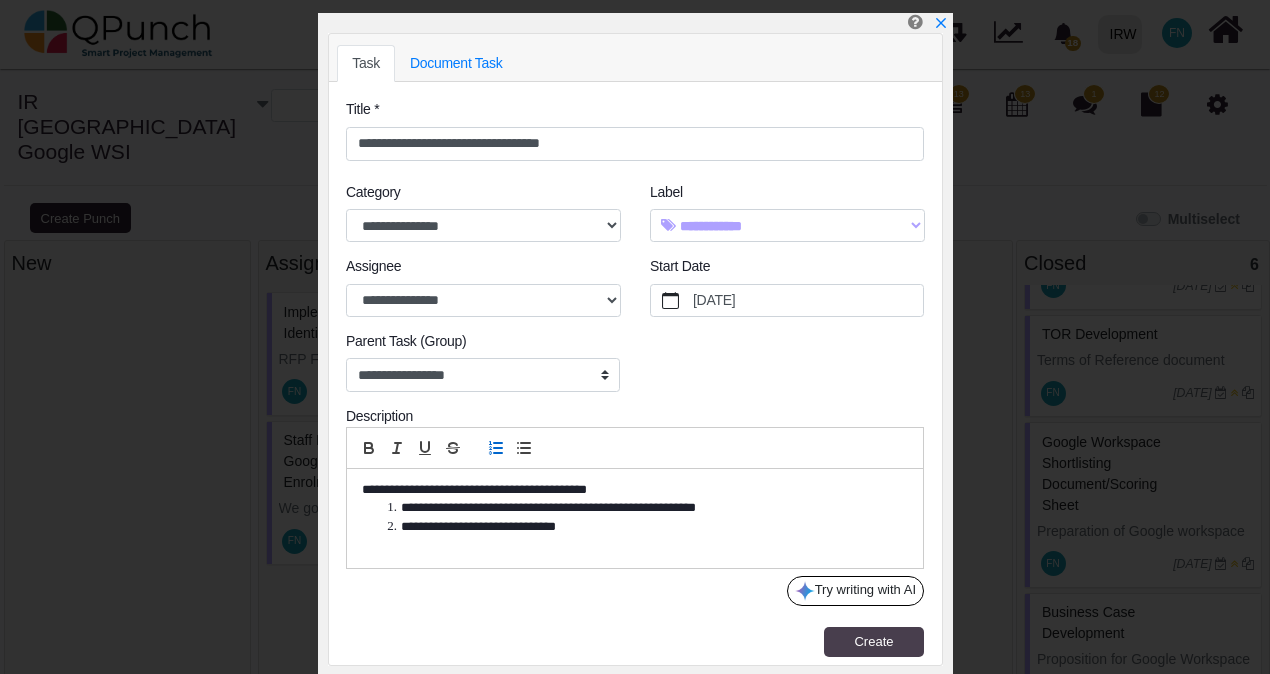 click on "Create" at bounding box center [873, 641] 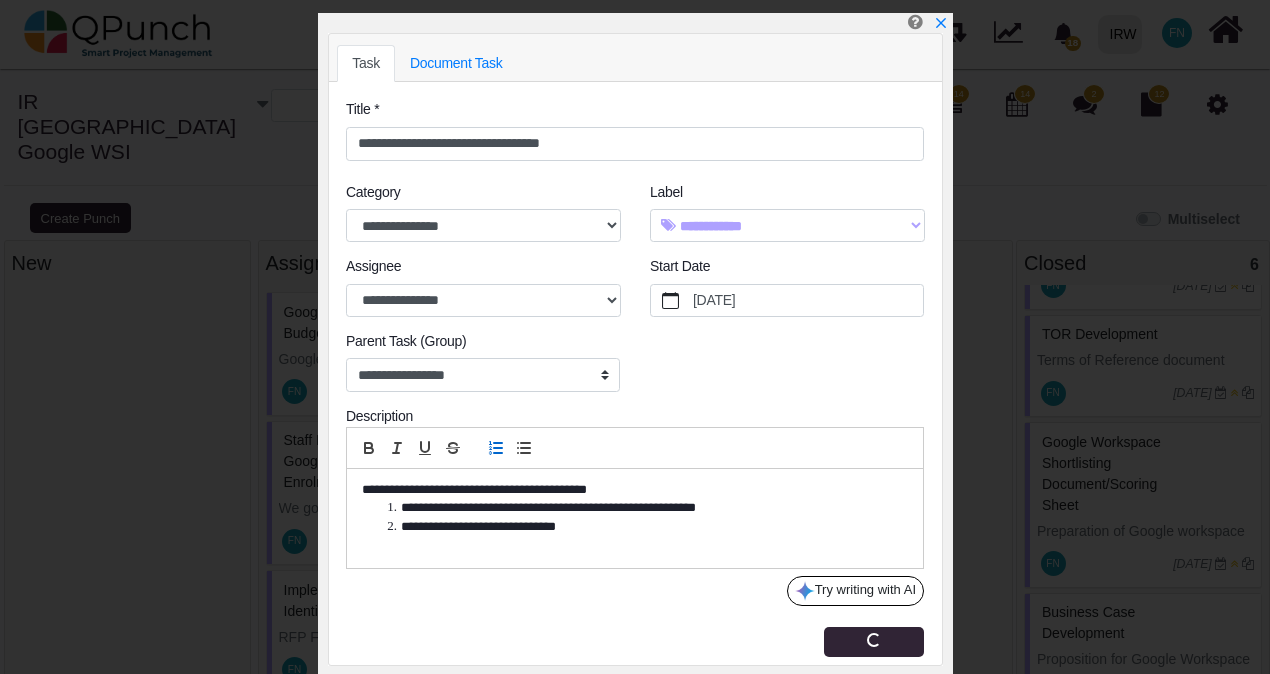 type 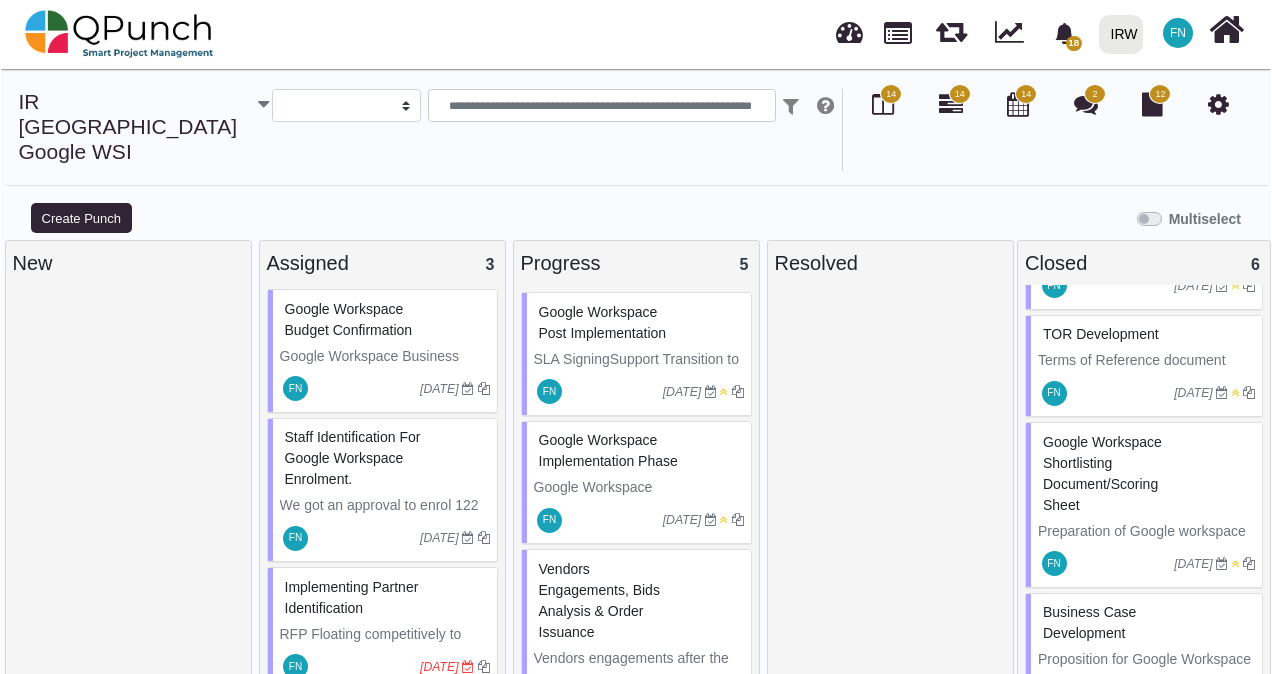 scroll, scrollTop: 0, scrollLeft: 0, axis: both 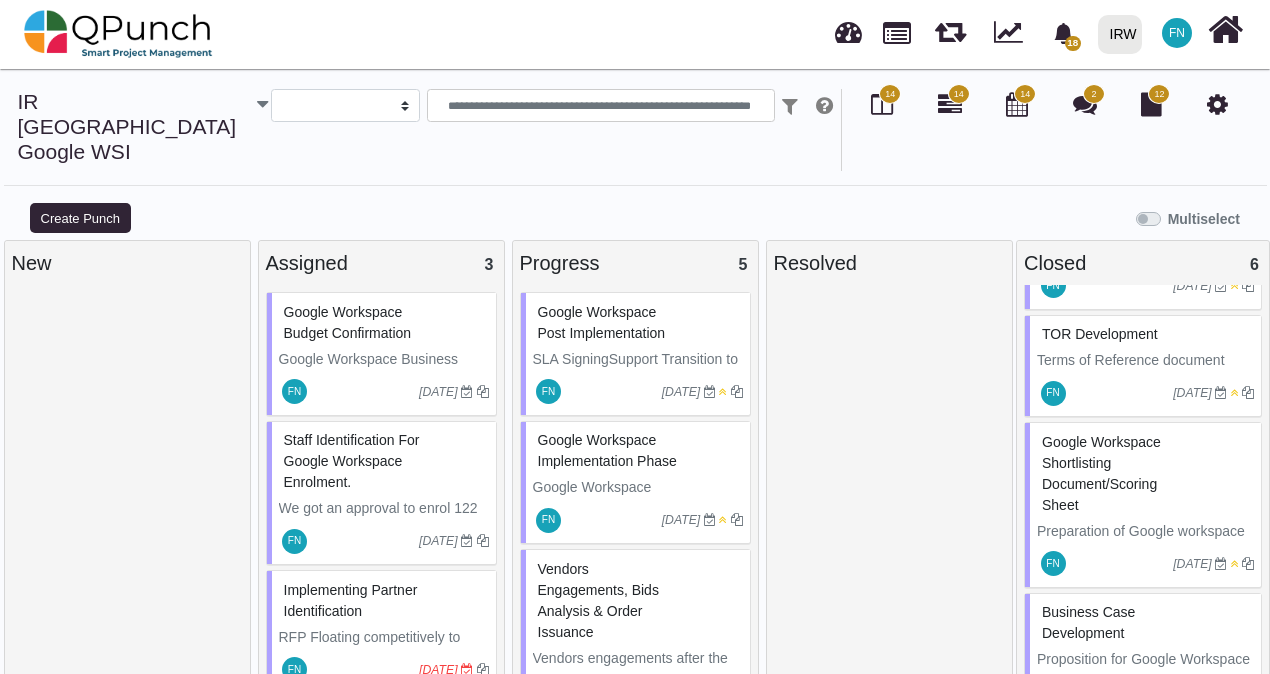 click on "Google Workspace Budget Confirmation" at bounding box center [348, 322] 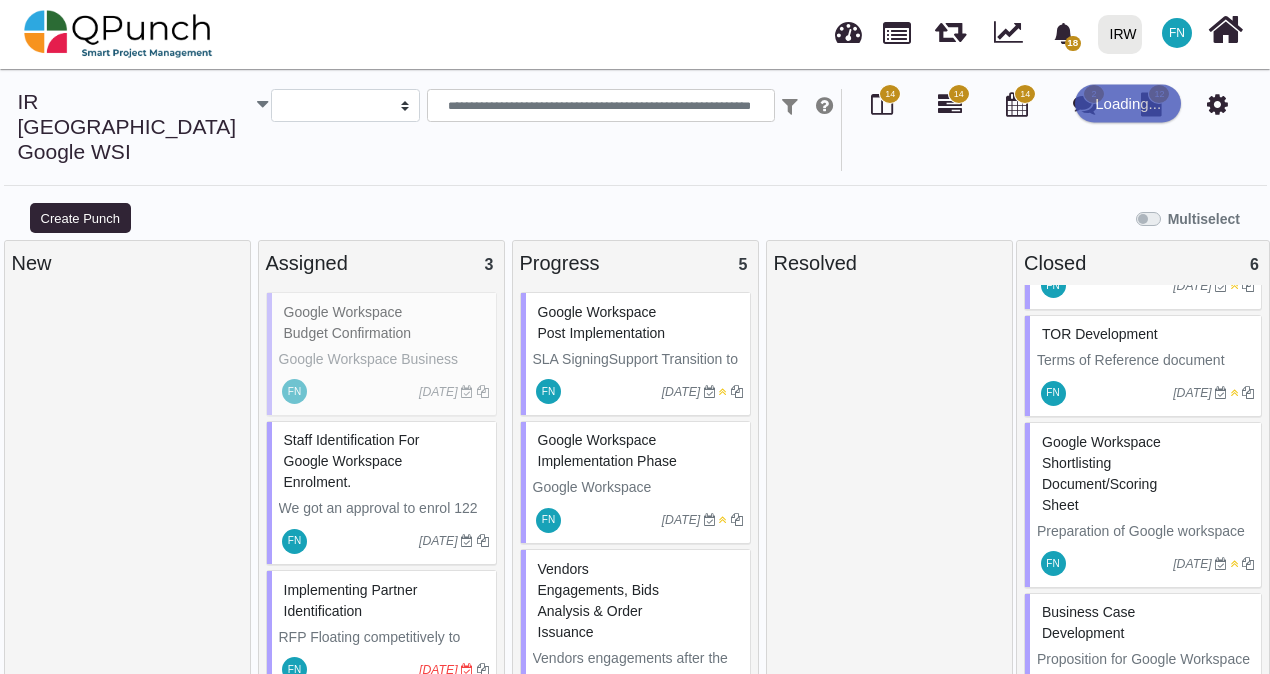 click on "Google Workspace Budget Confirmation     Google Workspace Business Standard Budget: -  Budget Approvals by the Country Director and Head of Region Budget Codes for Cross Charging     FN     27-07-2025" at bounding box center [381, 354] 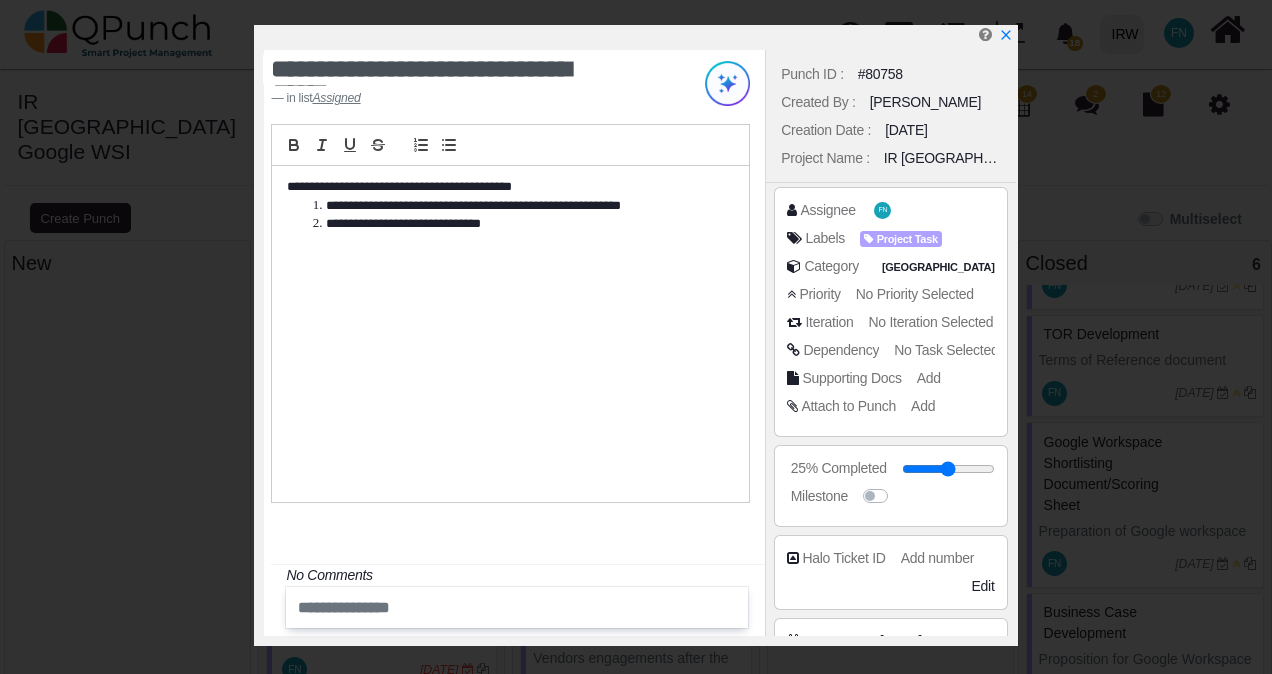 click on "**********" at bounding box center (515, 224) 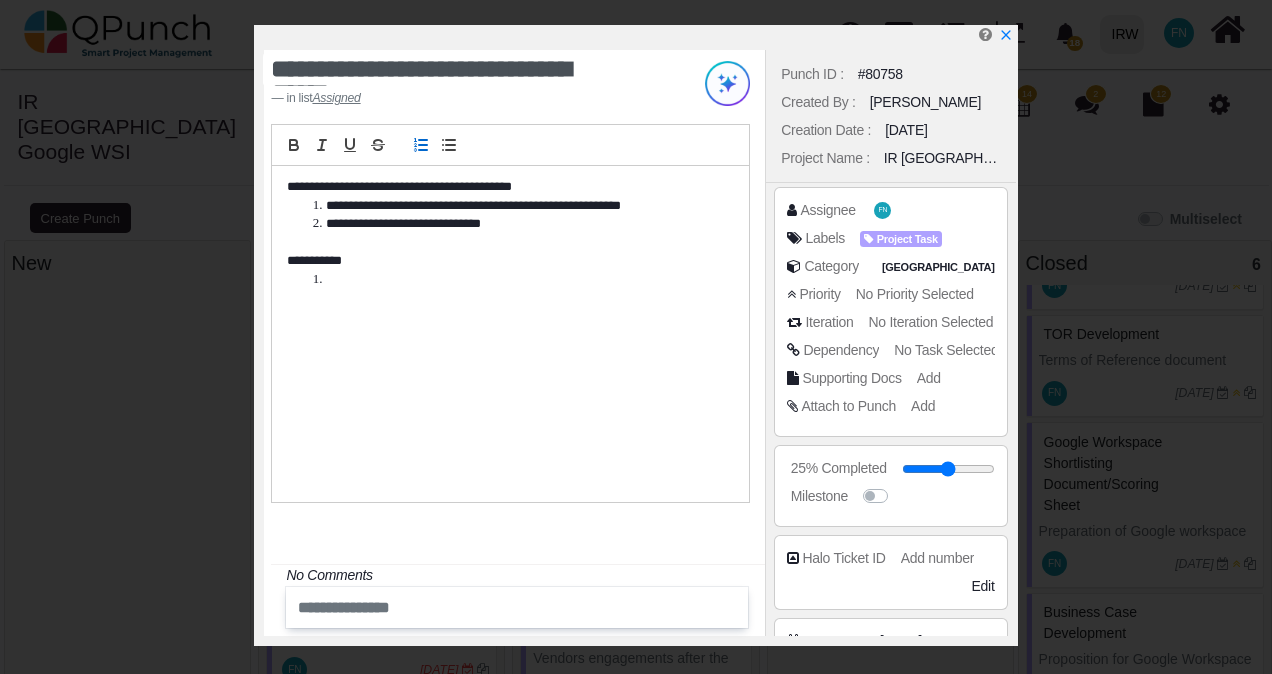 click on "**********" at bounding box center (505, 187) 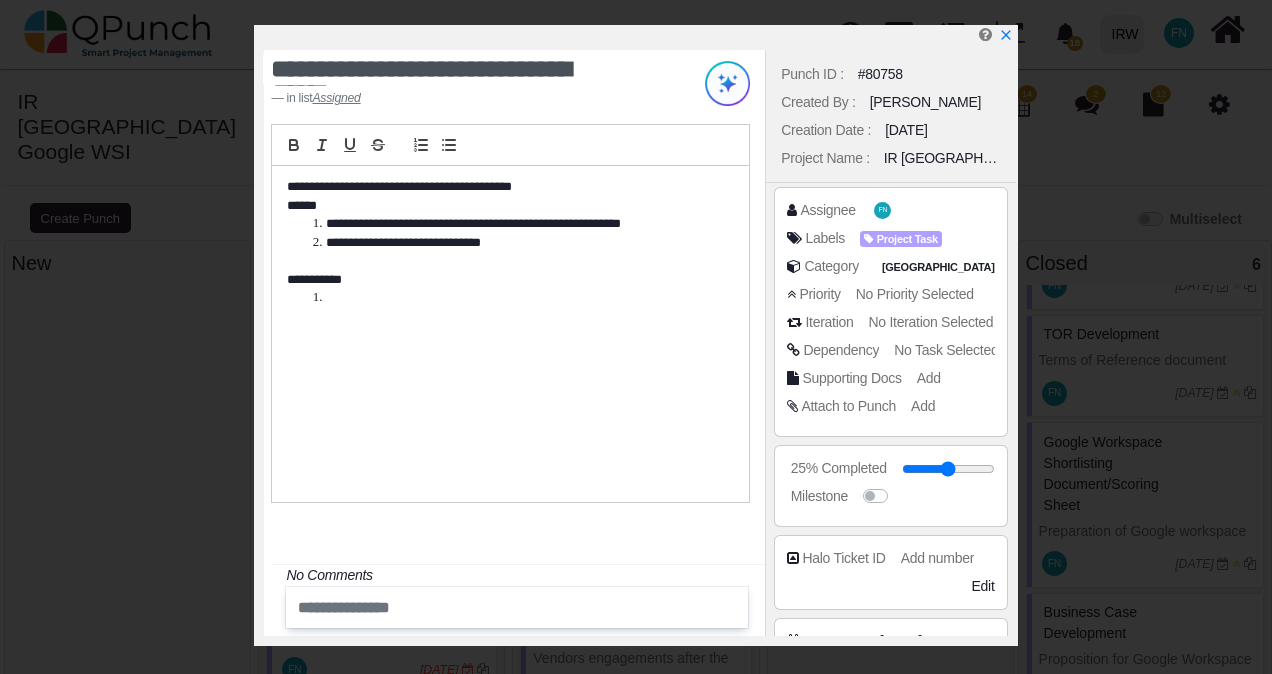 click at bounding box center (515, 298) 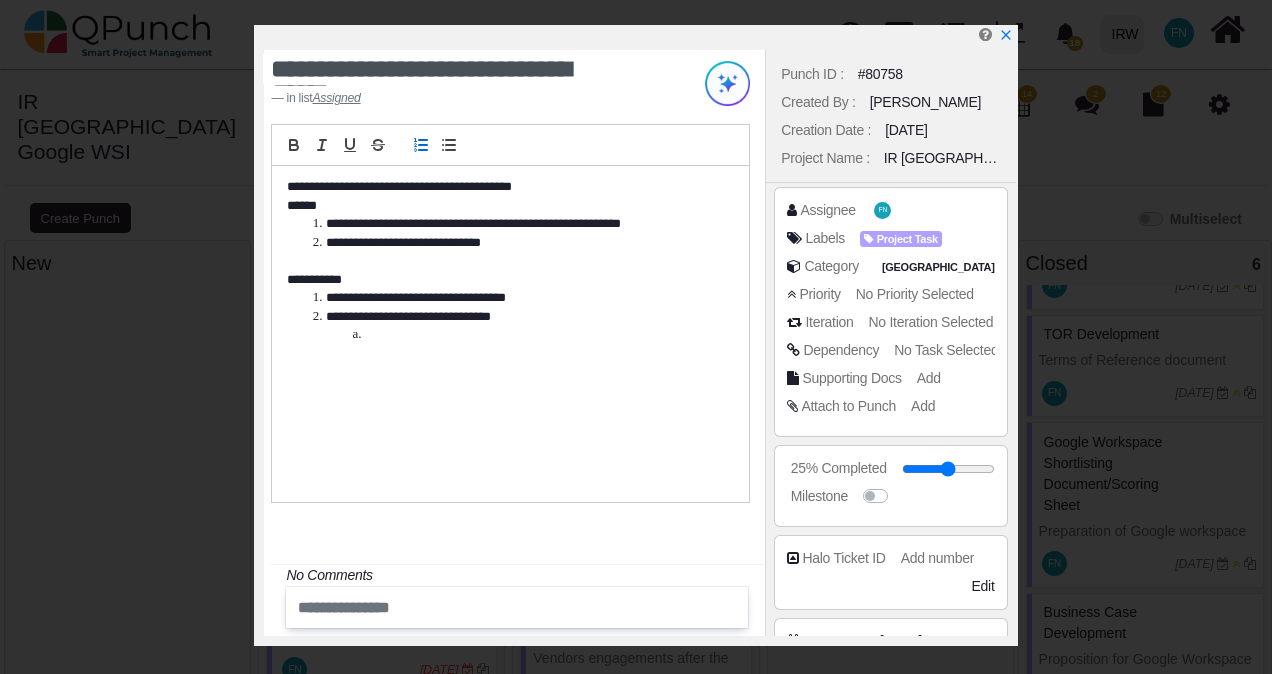 scroll, scrollTop: 0, scrollLeft: 0, axis: both 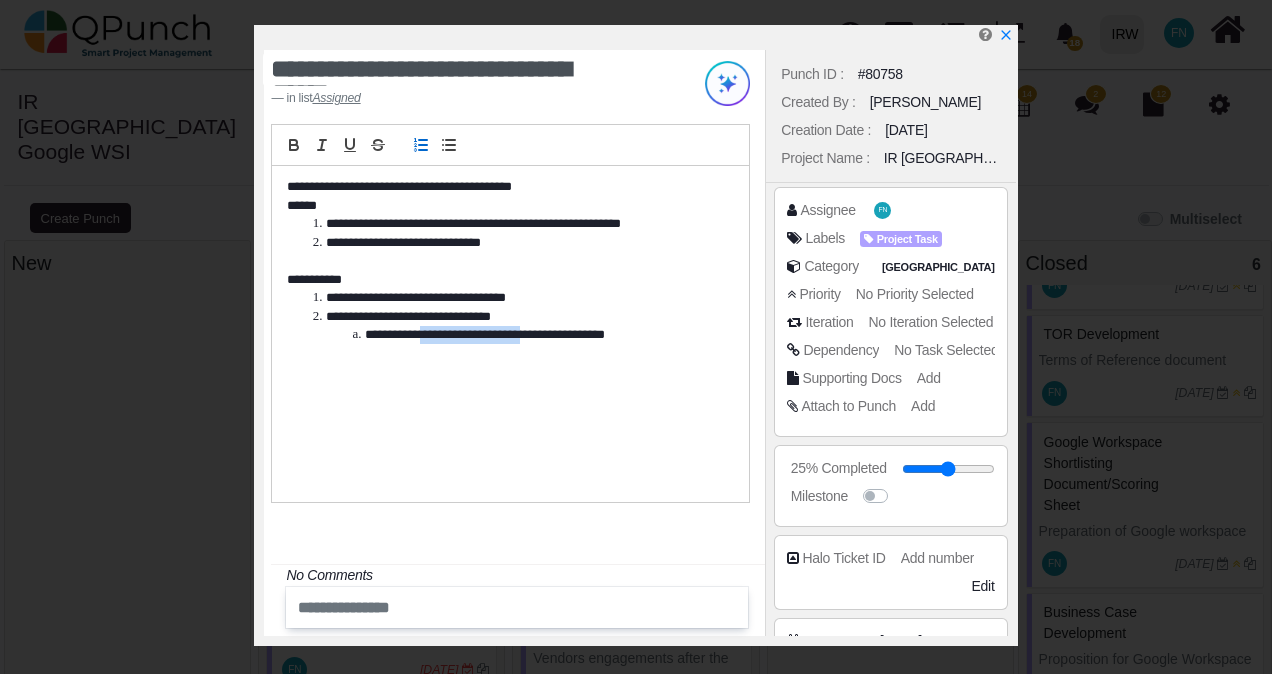 drag, startPoint x: 530, startPoint y: 327, endPoint x: 431, endPoint y: 331, distance: 99.08077 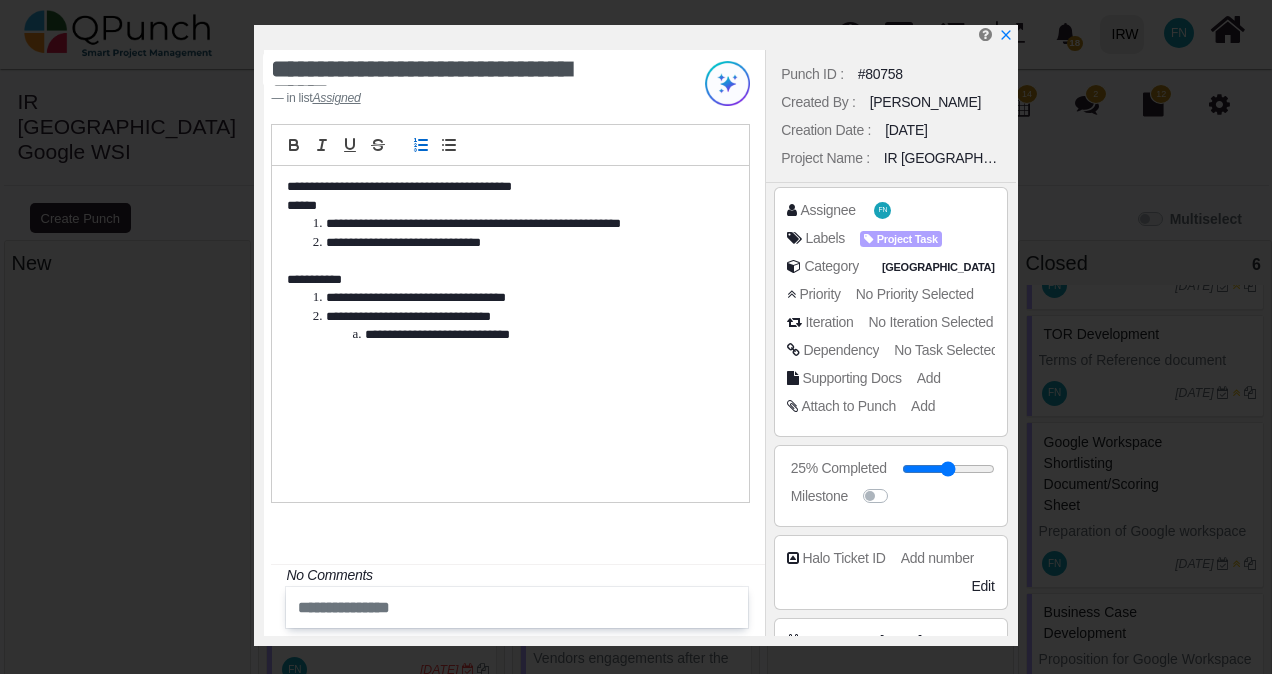 click on "**********" at bounding box center (515, 335) 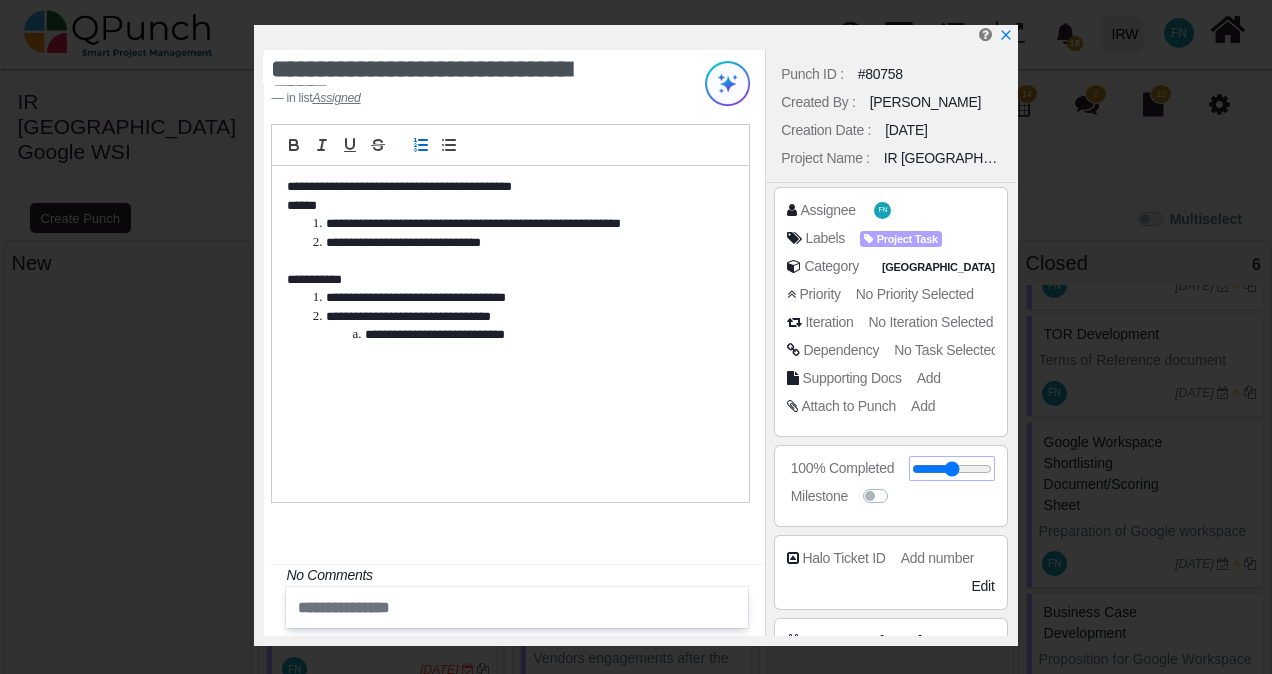 drag, startPoint x: 923, startPoint y: 466, endPoint x: 1056, endPoint y: 464, distance: 133.01503 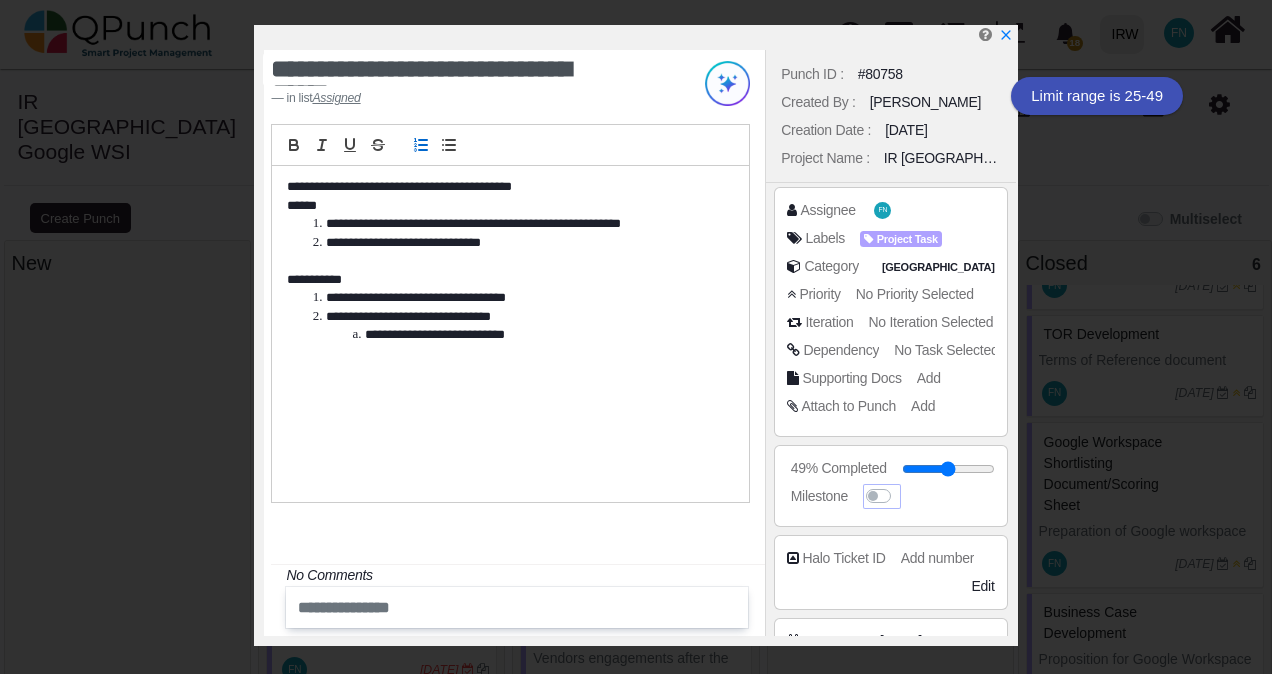 click at bounding box center (898, 486) 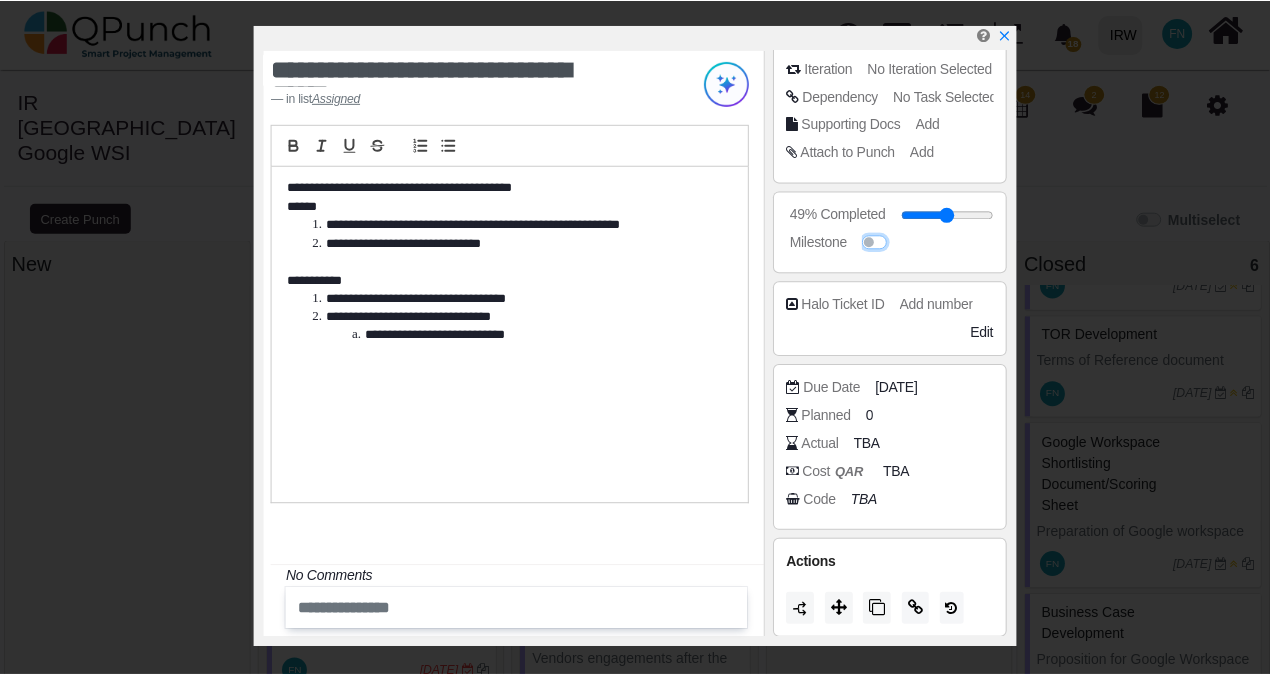 scroll, scrollTop: 254, scrollLeft: 0, axis: vertical 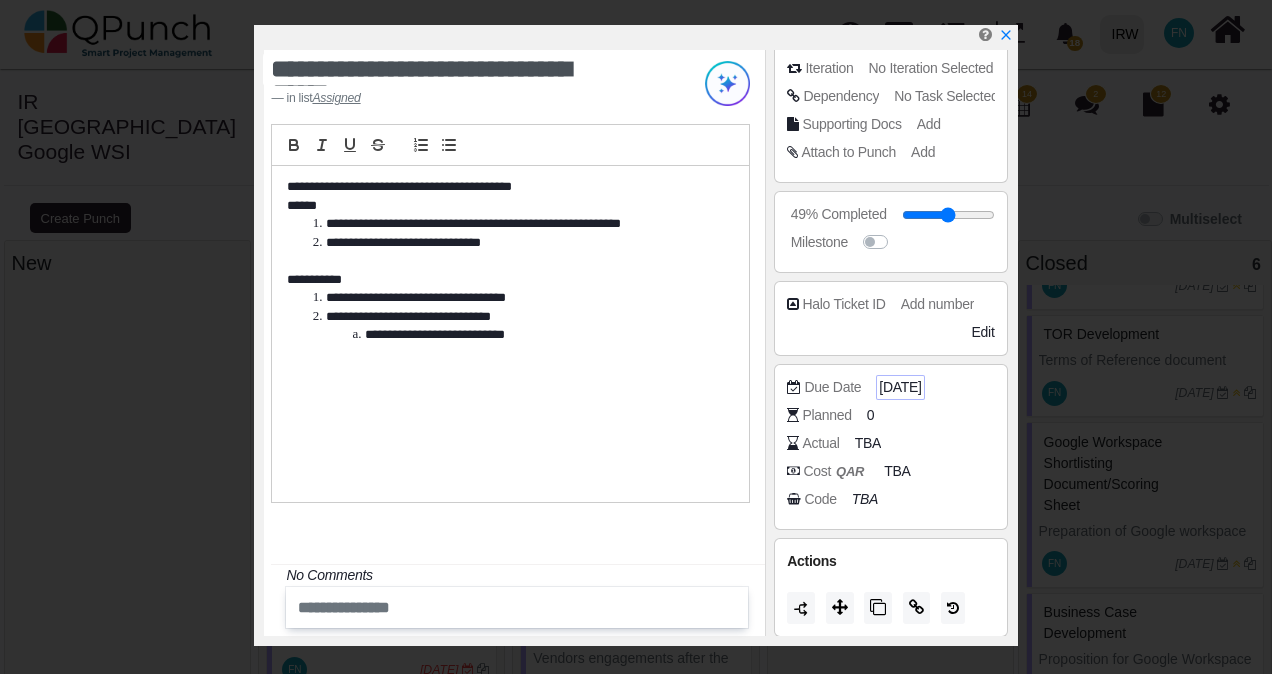 click on "[DATE]" at bounding box center (900, 387) 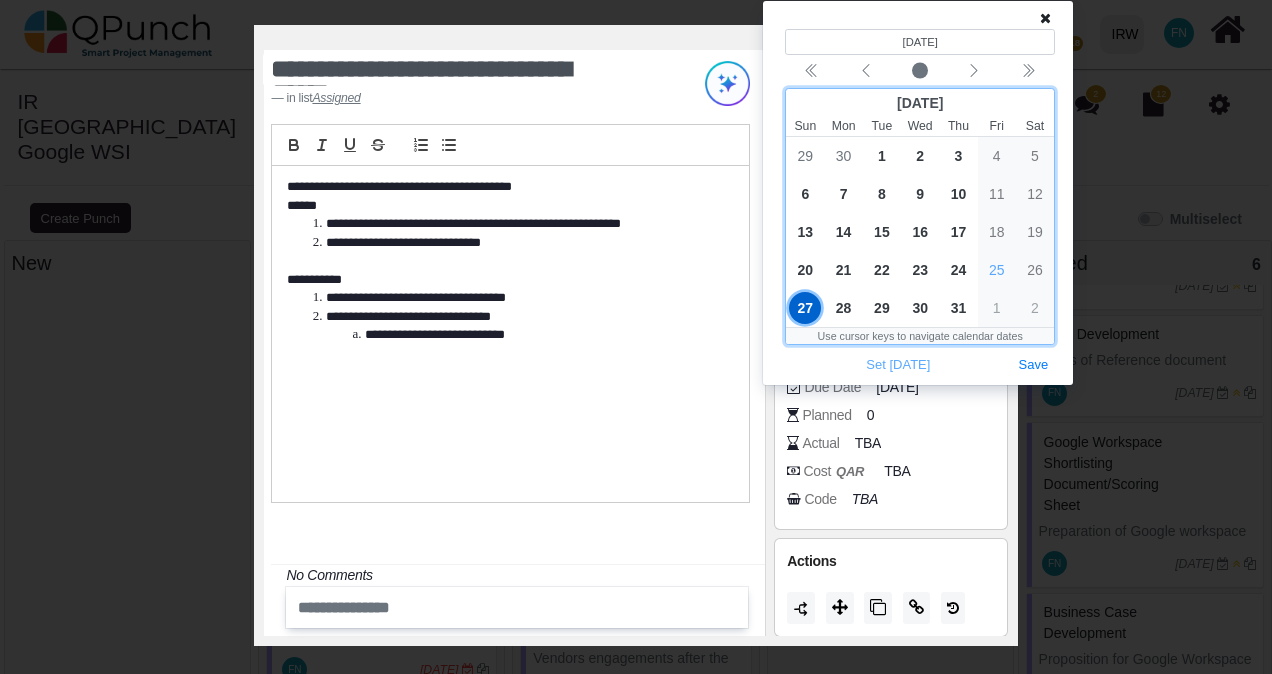 click on "25" at bounding box center [997, 270] 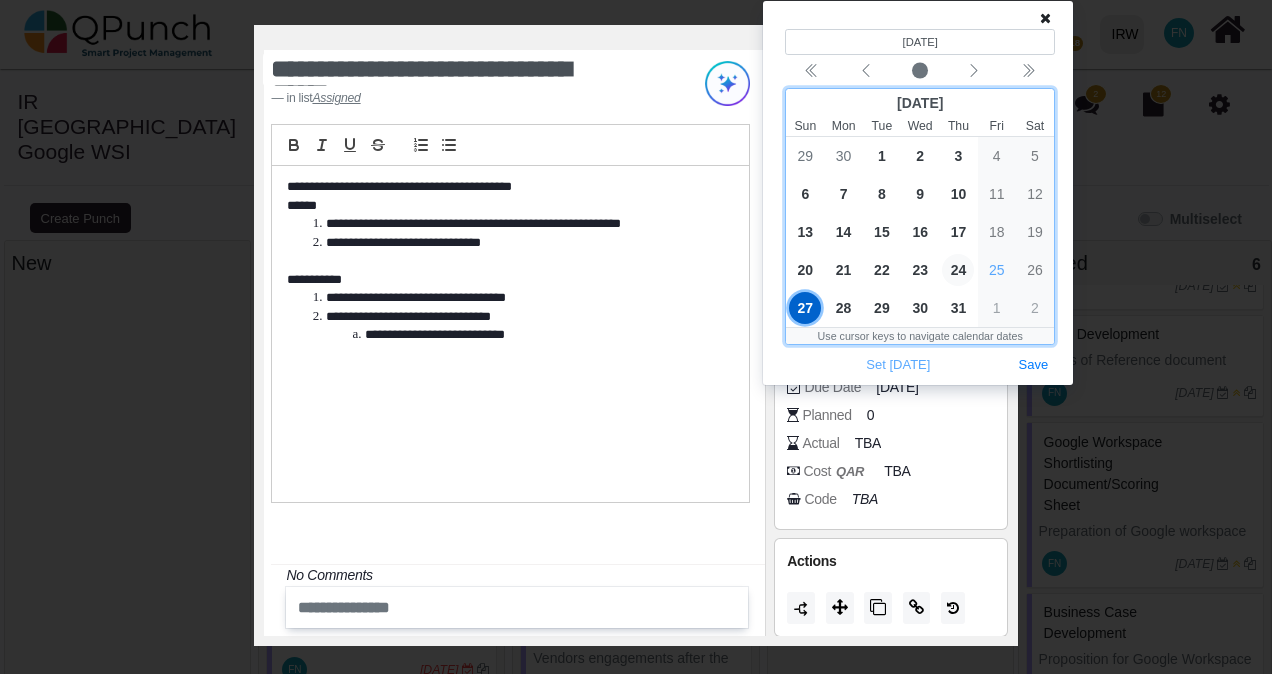 click on "24" at bounding box center (958, 270) 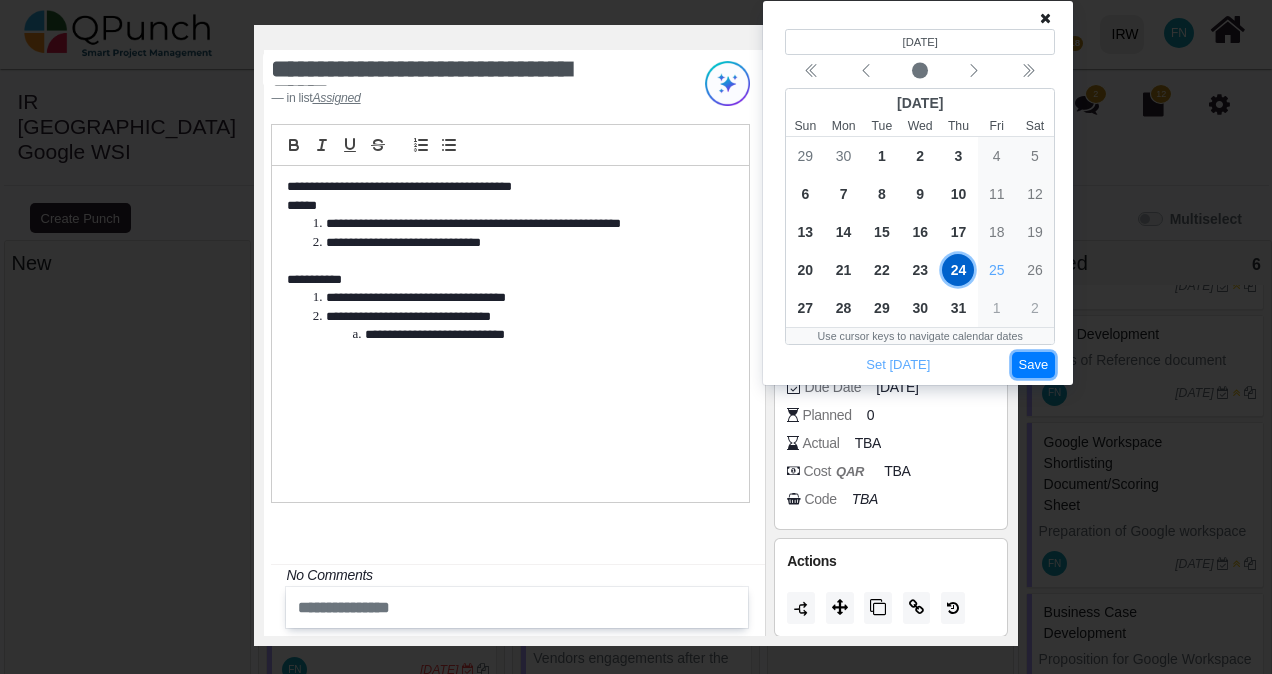 click on "Save" at bounding box center (1034, 365) 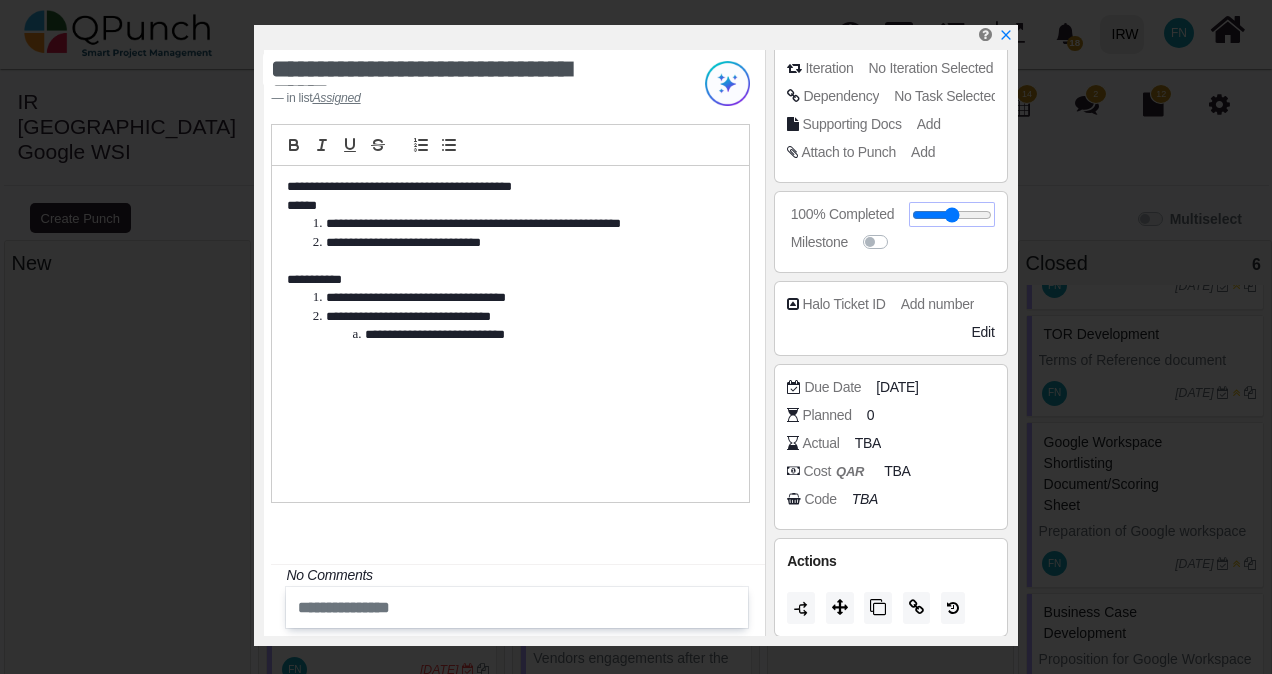 drag, startPoint x: 948, startPoint y: 214, endPoint x: 999, endPoint y: 214, distance: 51 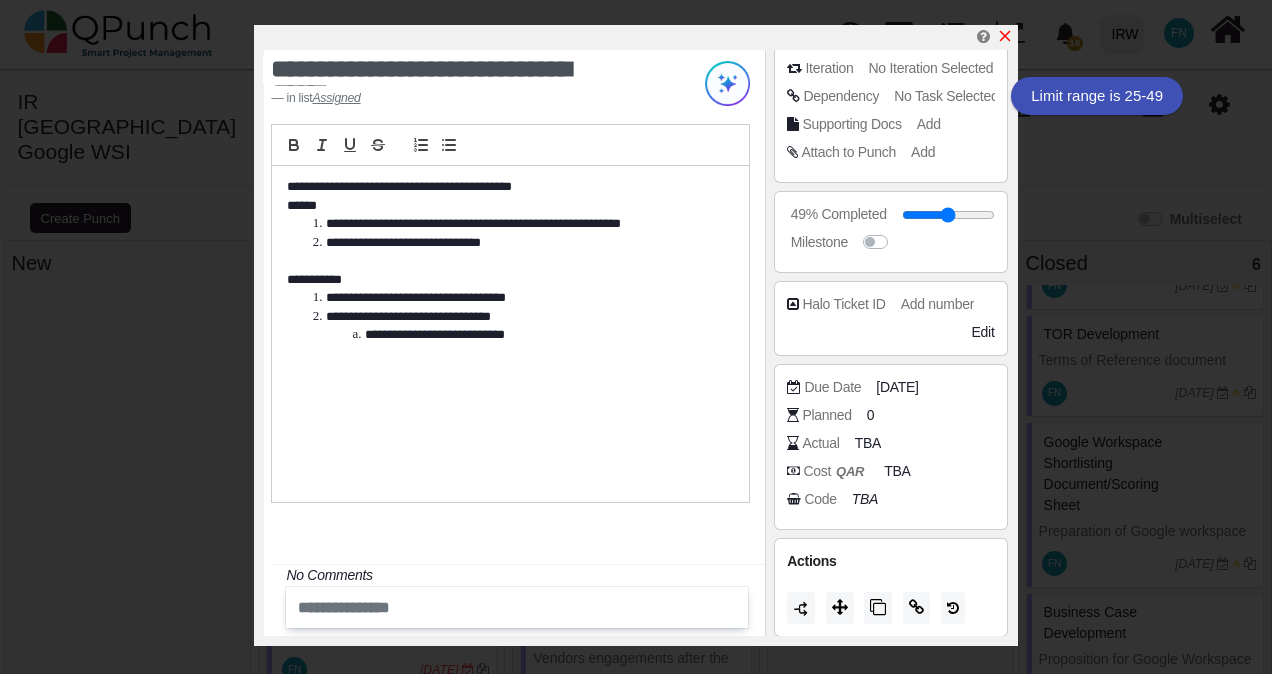 click 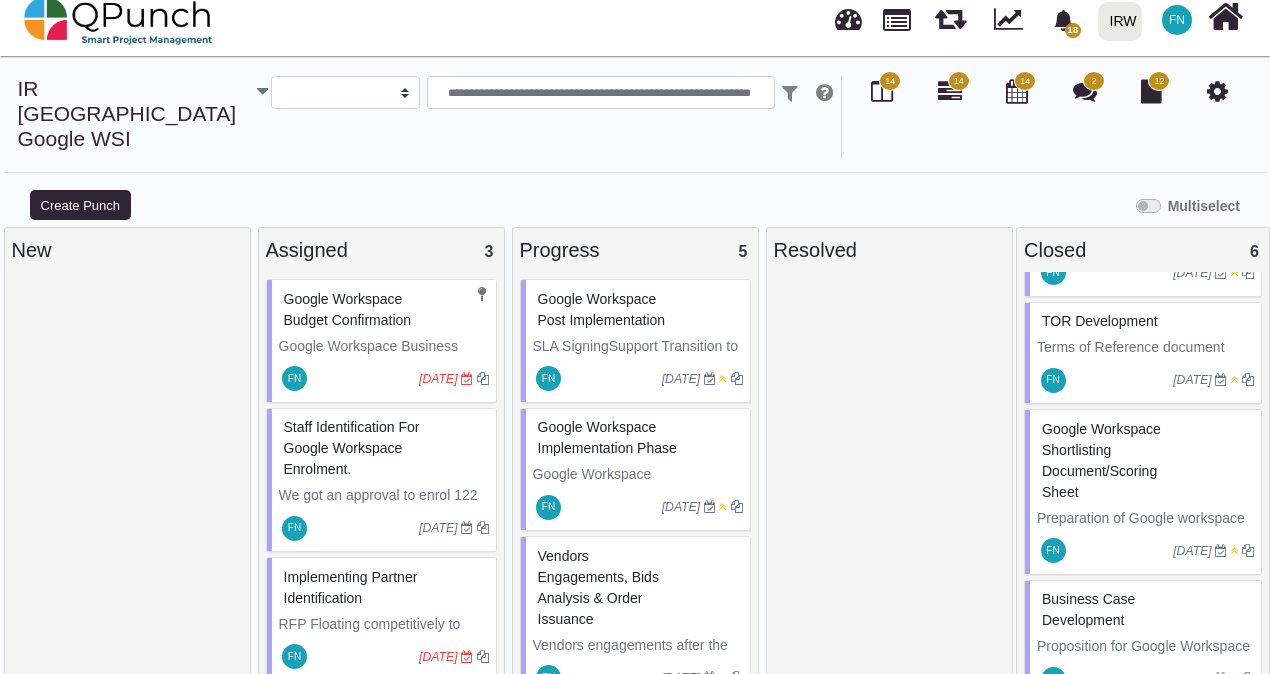 scroll, scrollTop: 20, scrollLeft: 0, axis: vertical 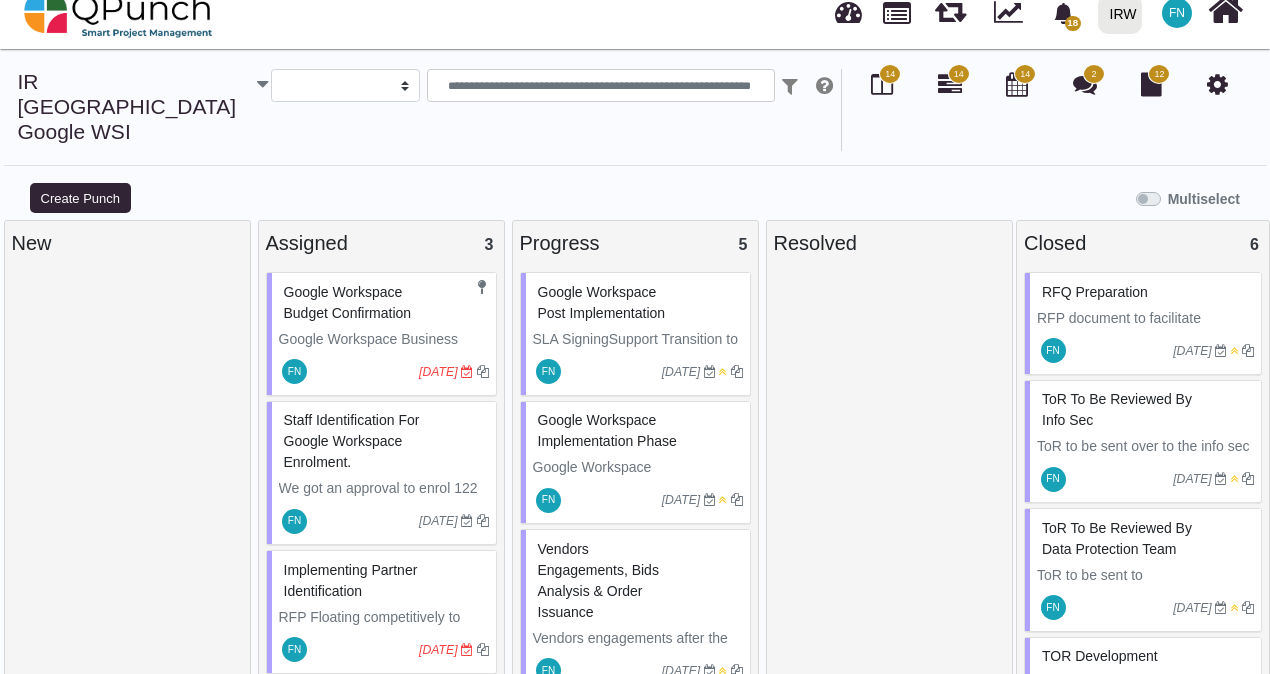 click on "Google Workspace Budget Confirmation" at bounding box center (348, 302) 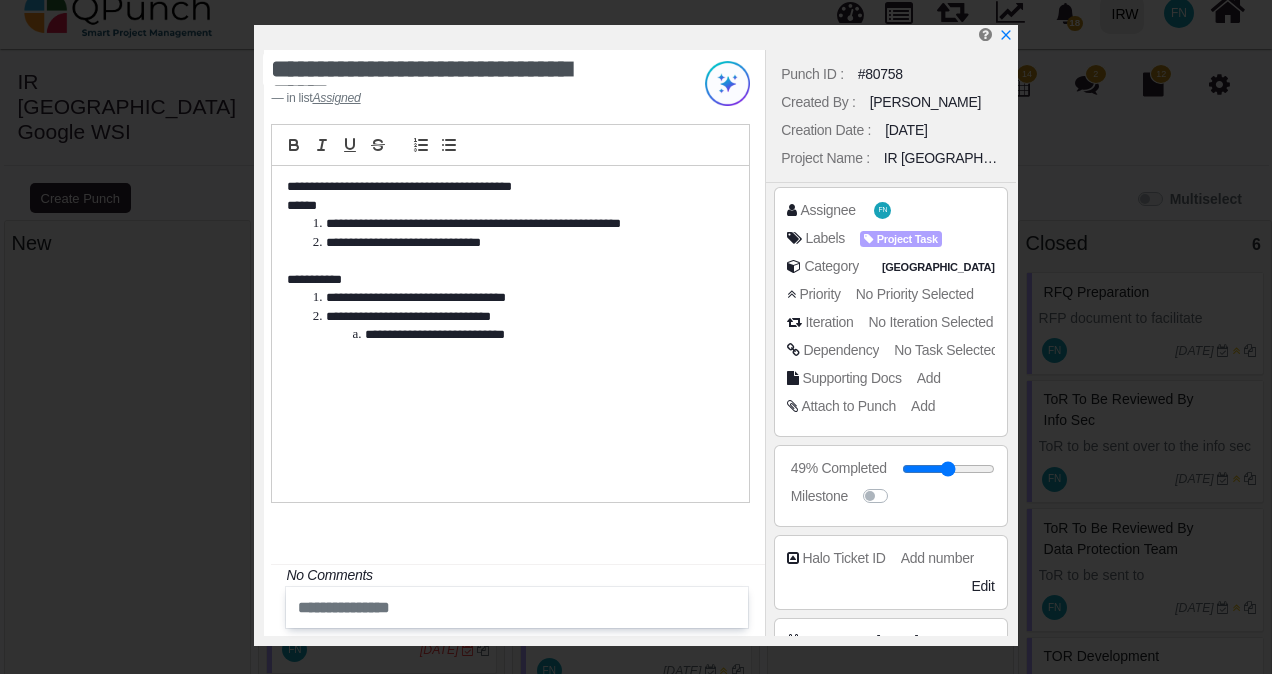 click on "Assignee
FN" at bounding box center [895, 210] 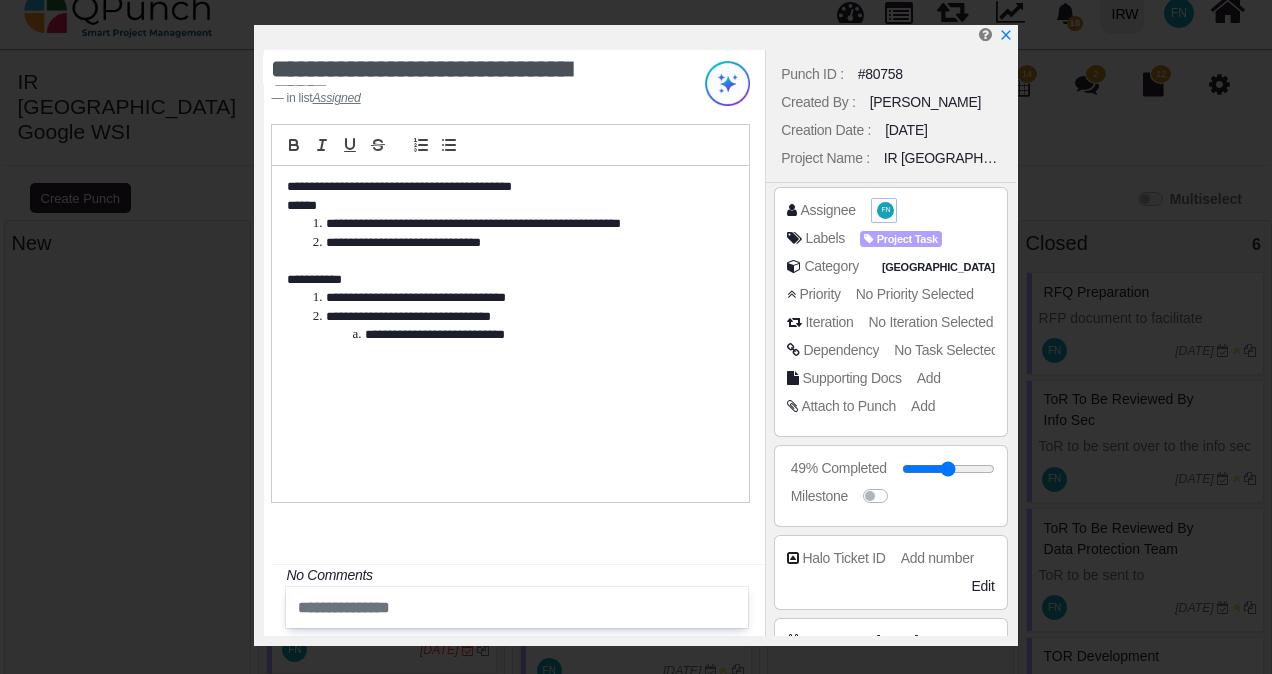 click on "FN" at bounding box center [886, 210] 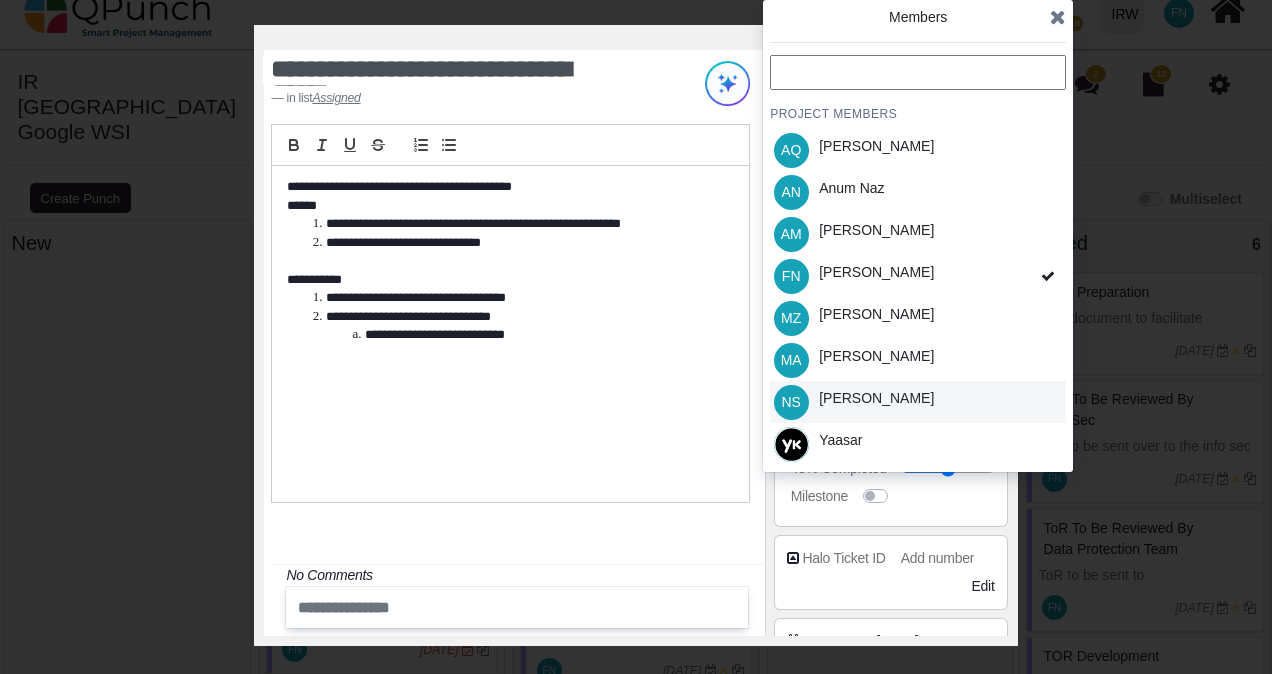 click on "NS   Nadeem Sheikh" at bounding box center (918, 402) 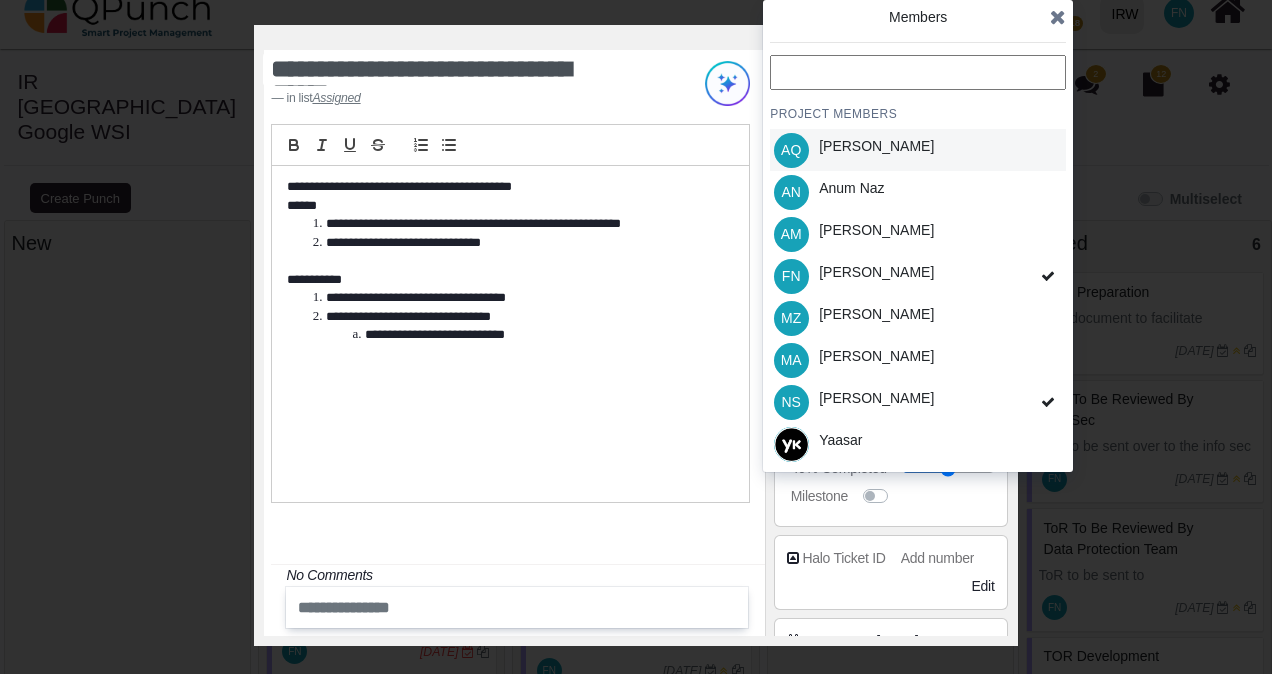 click on "AQ   Aamar Qayum" at bounding box center [918, 150] 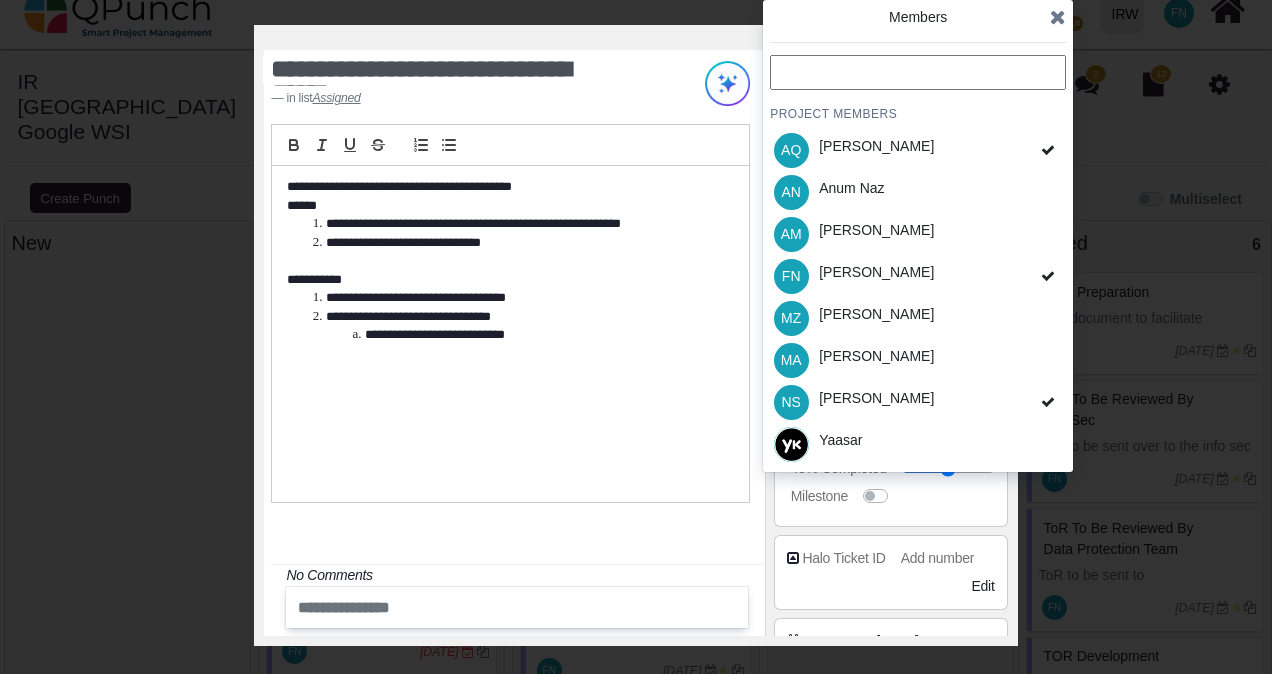 click at bounding box center [1058, 17] 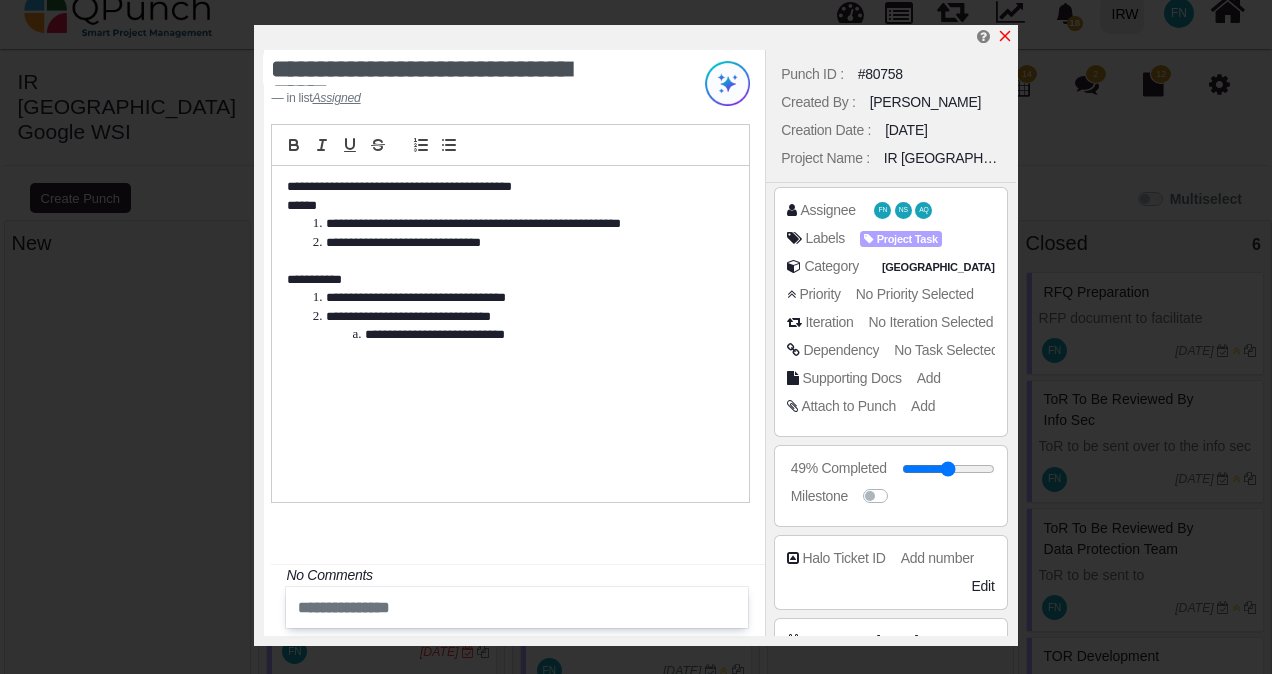click 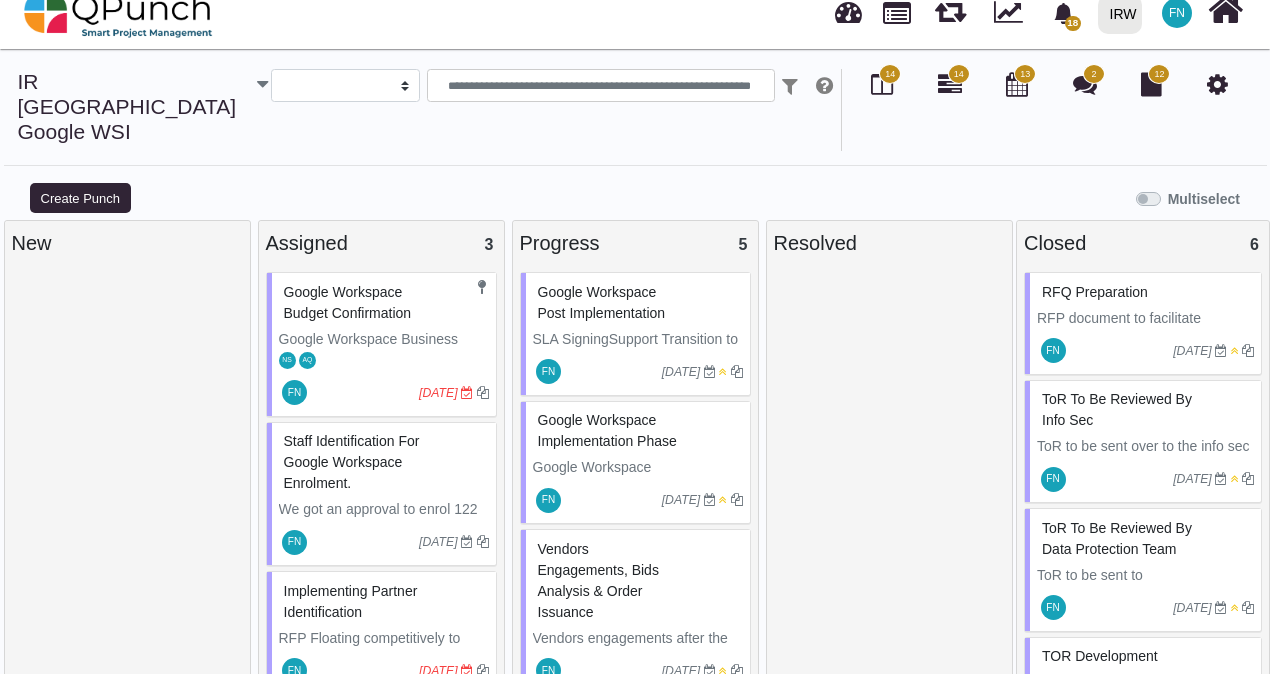 click on "Google Workspace Budget Confirmation" at bounding box center [348, 302] 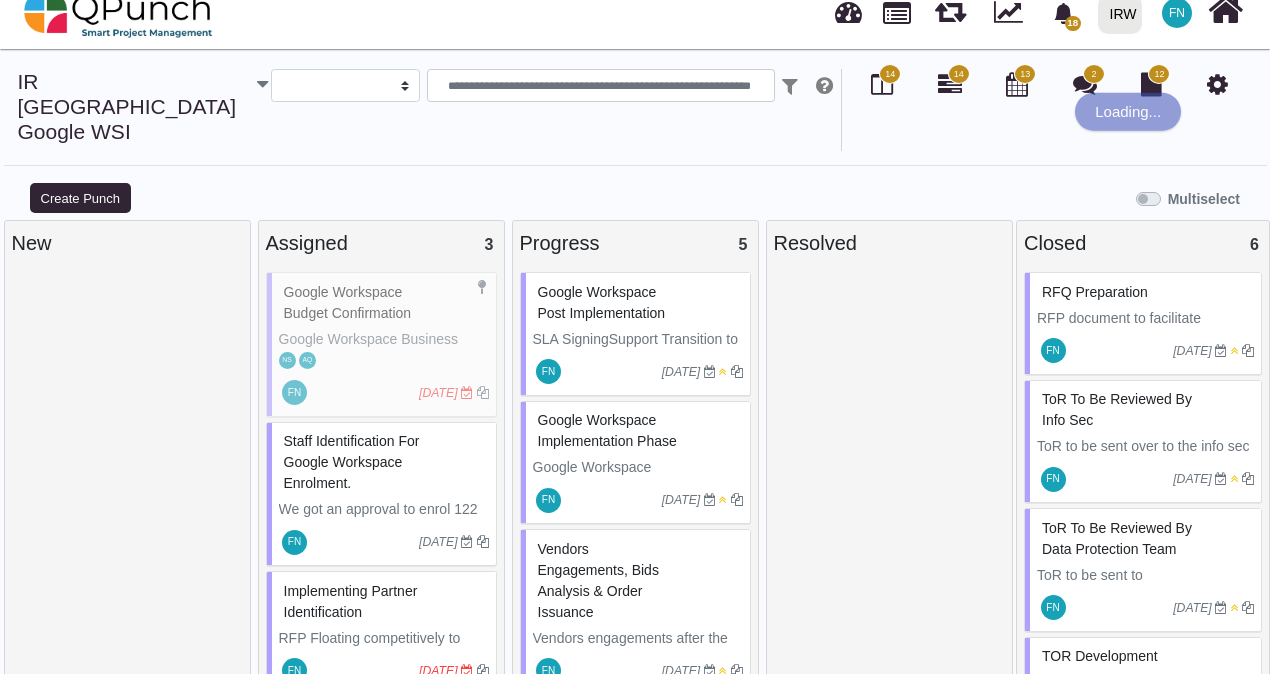 click on "Google Workspace Budget Confirmation     Google Workspace Business Standard Budget: -  Tasks: Budget Approvals by the Country Director and Head of Region Budget Codes for Cross Charging Completed.  Budget Approvals by the CD and HOR.  Budget Codes for Cross Charging.  PSB 2025: - SD000_000012_058   NS AQ   FN     [DATE]" at bounding box center (381, 344) 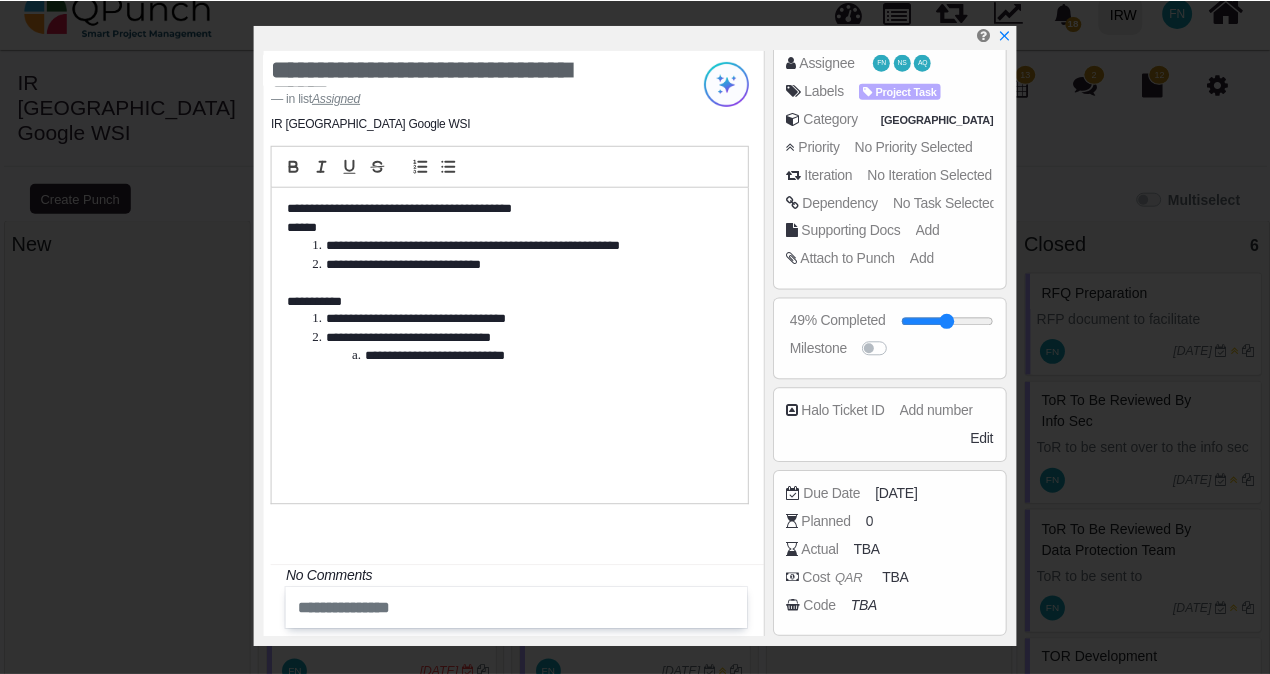 scroll, scrollTop: 0, scrollLeft: 0, axis: both 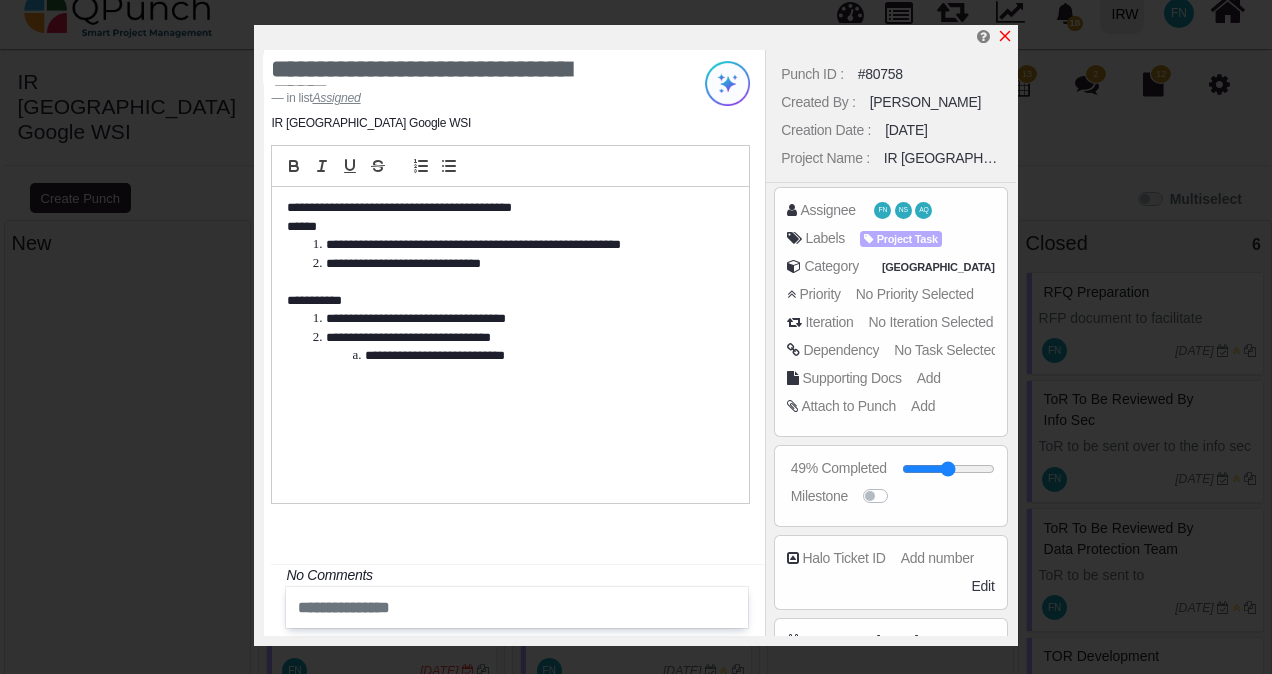 click 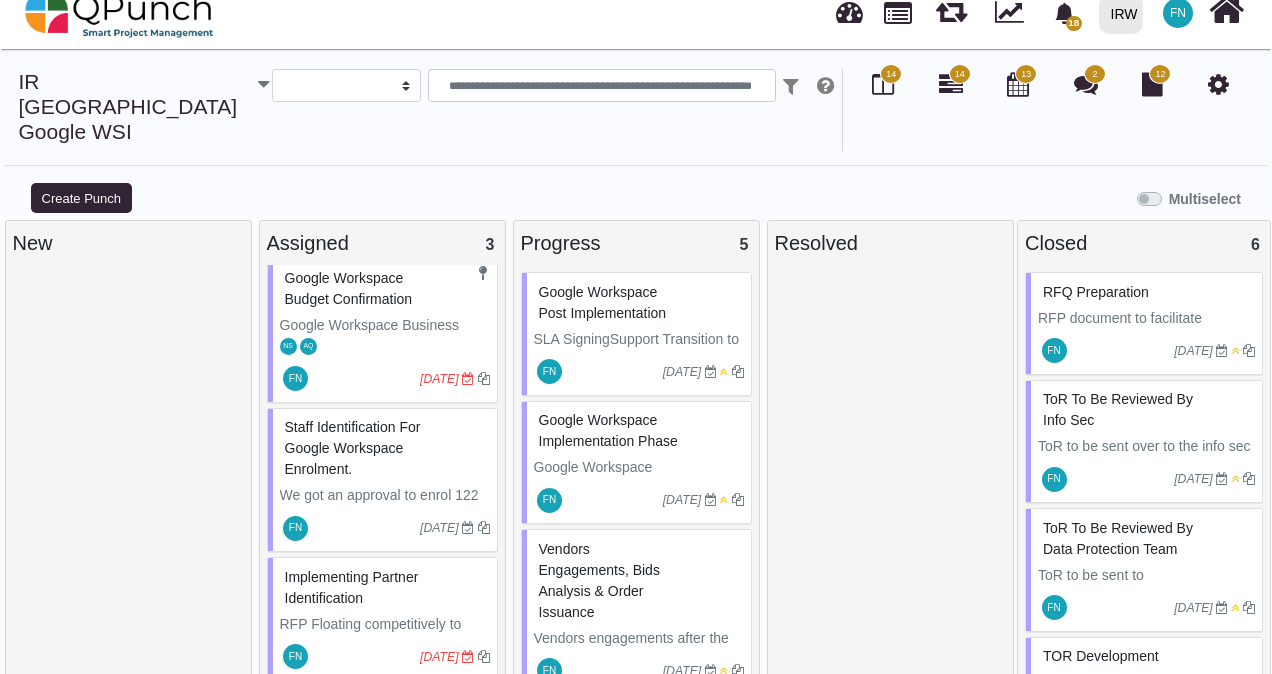 scroll, scrollTop: 21, scrollLeft: 0, axis: vertical 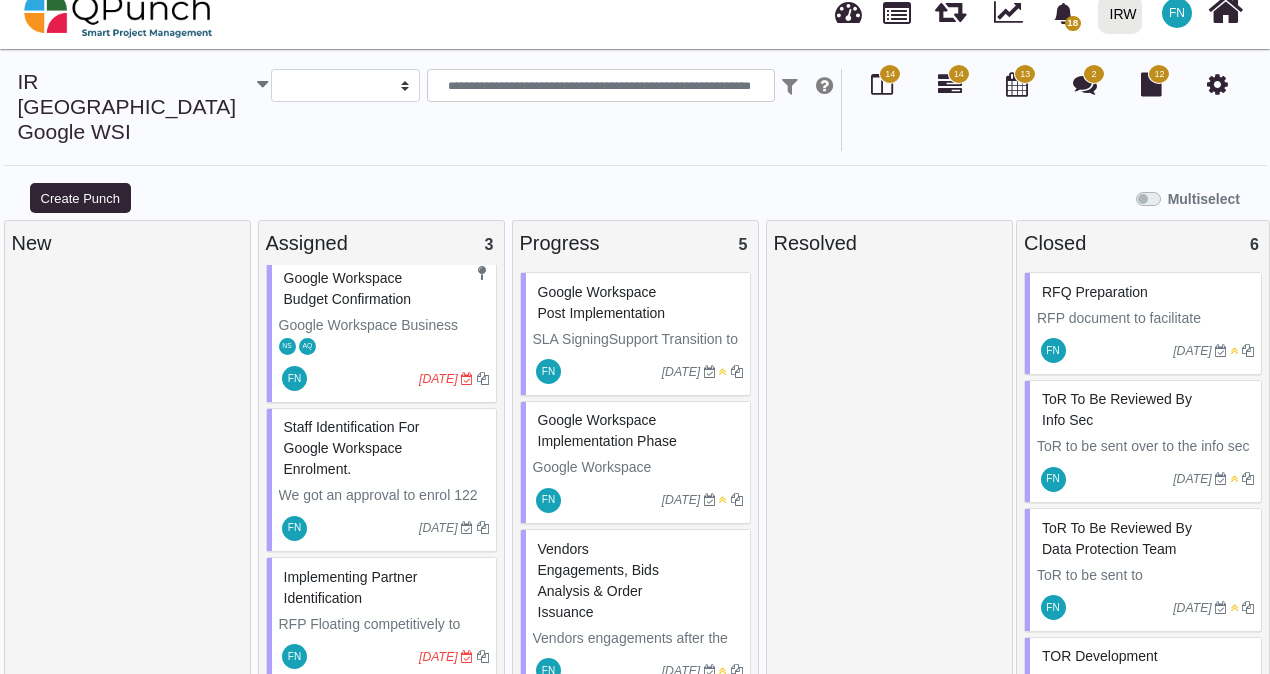 click on "Implementing Partner Identification" at bounding box center (384, 588) 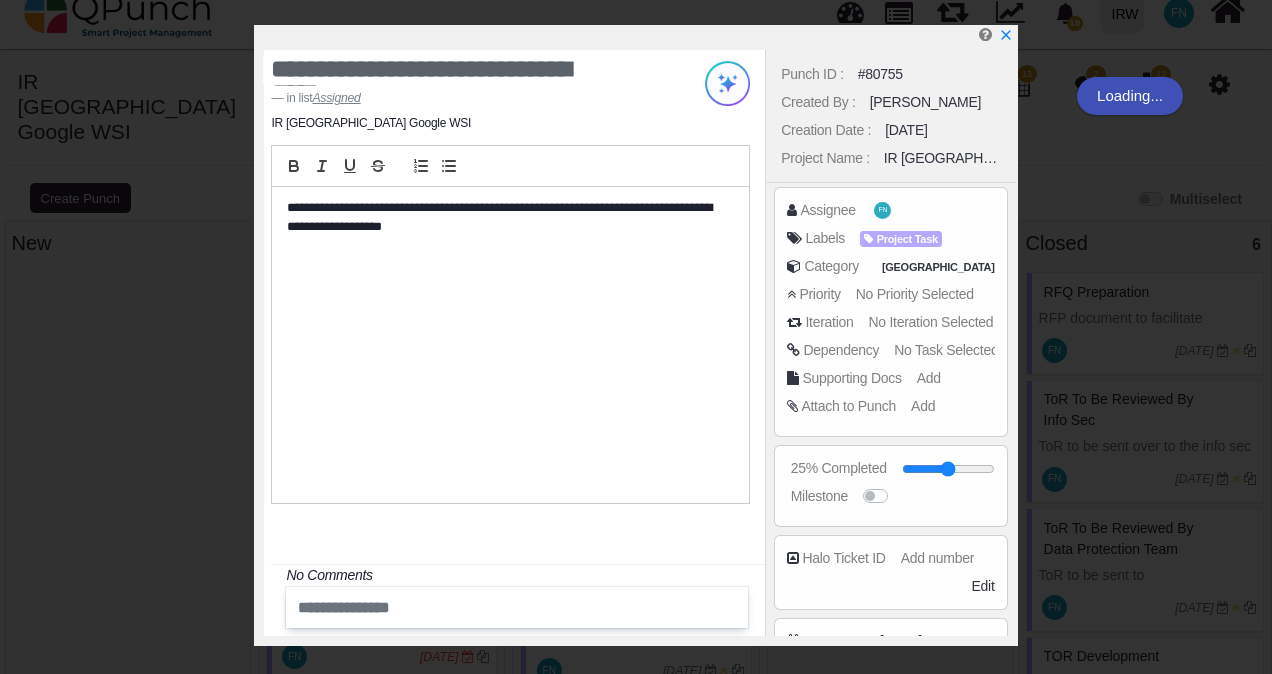 scroll, scrollTop: 14, scrollLeft: 0, axis: vertical 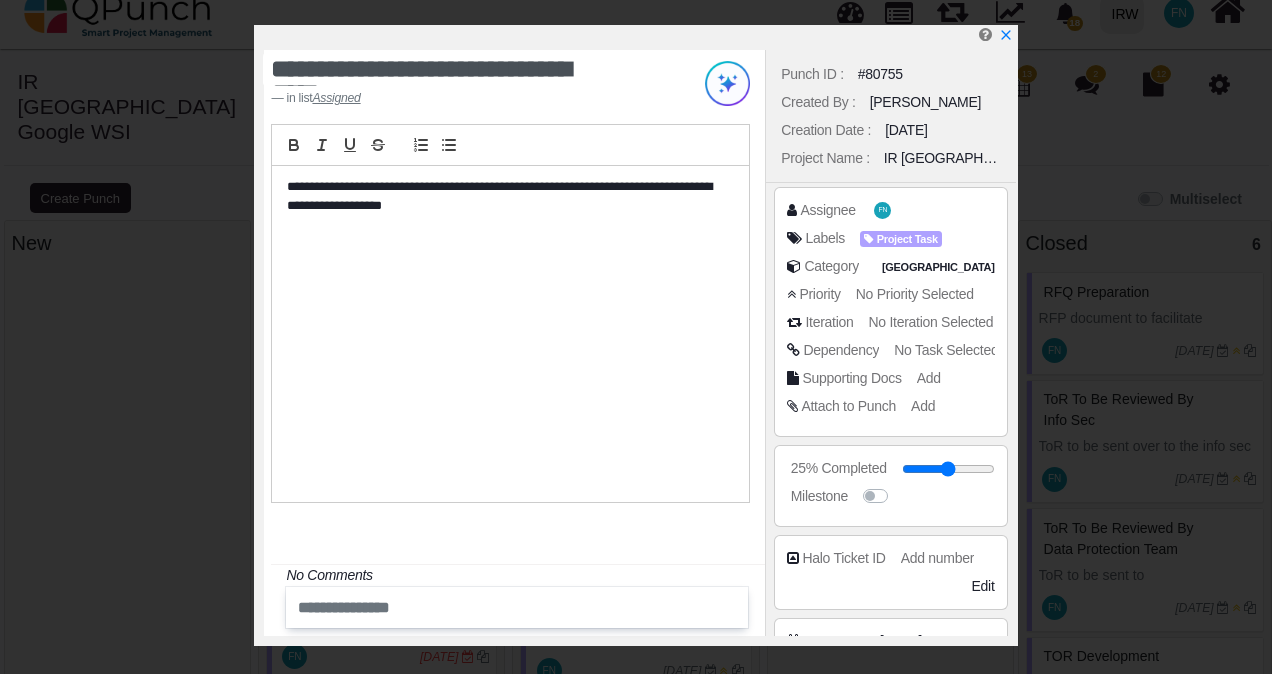 click on "**********" at bounding box center [510, 334] 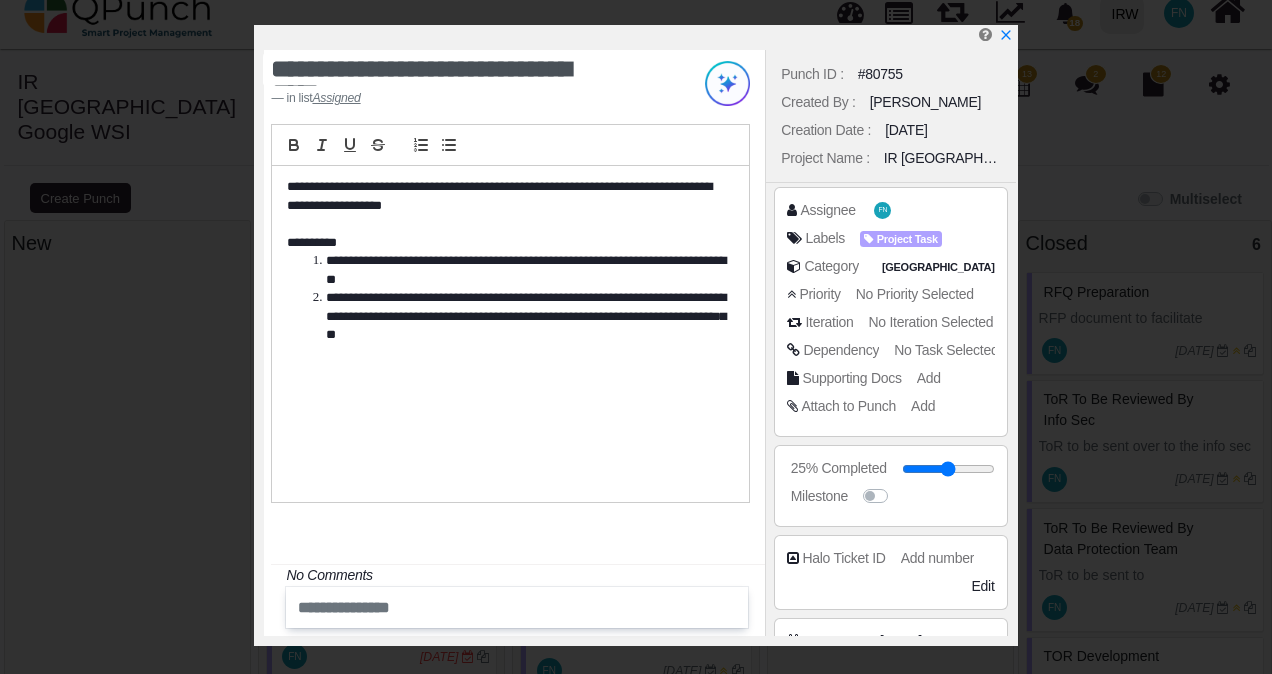 scroll, scrollTop: 0, scrollLeft: 0, axis: both 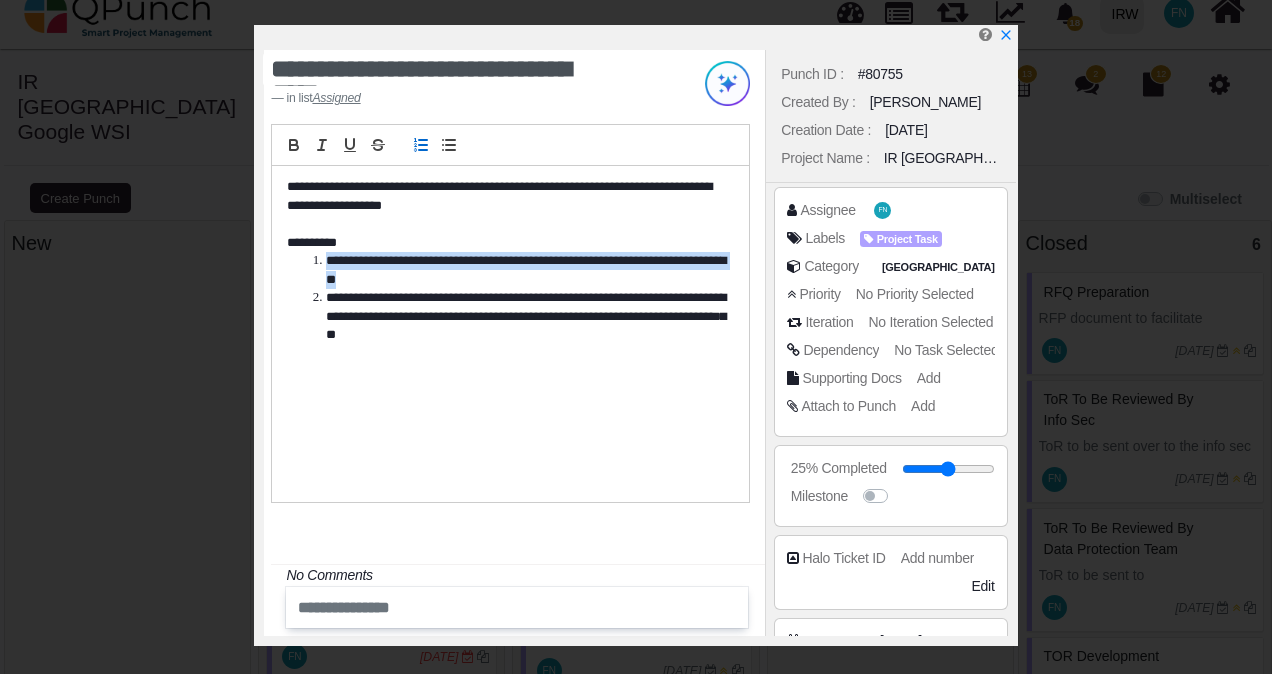 drag, startPoint x: 449, startPoint y: 277, endPoint x: 324, endPoint y: 264, distance: 125.67418 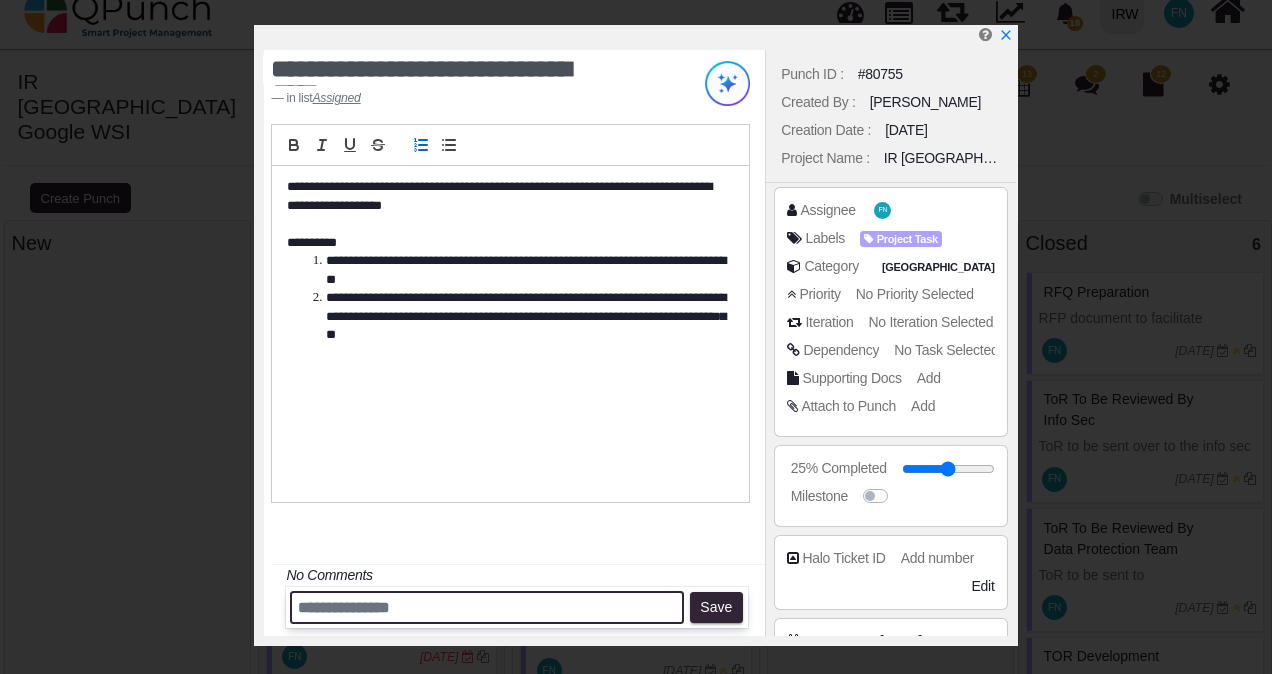 click at bounding box center [487, 607] 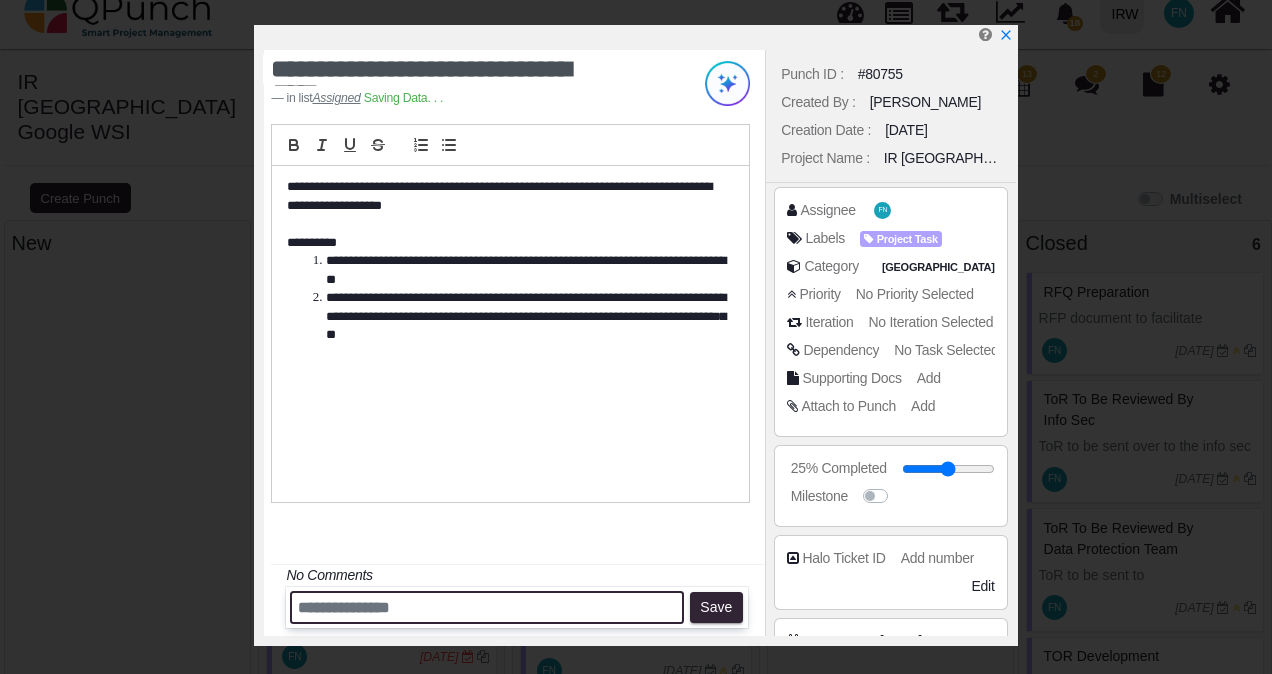 paste on "**********" 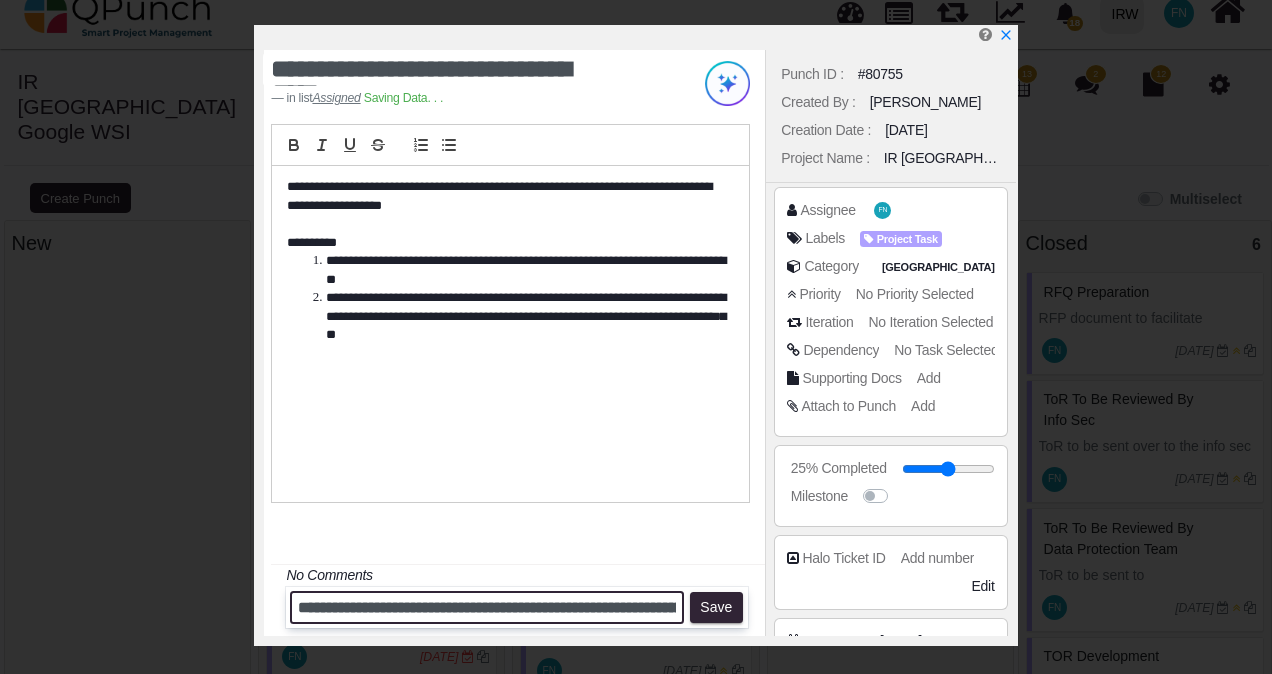 scroll, scrollTop: 0, scrollLeft: 262, axis: horizontal 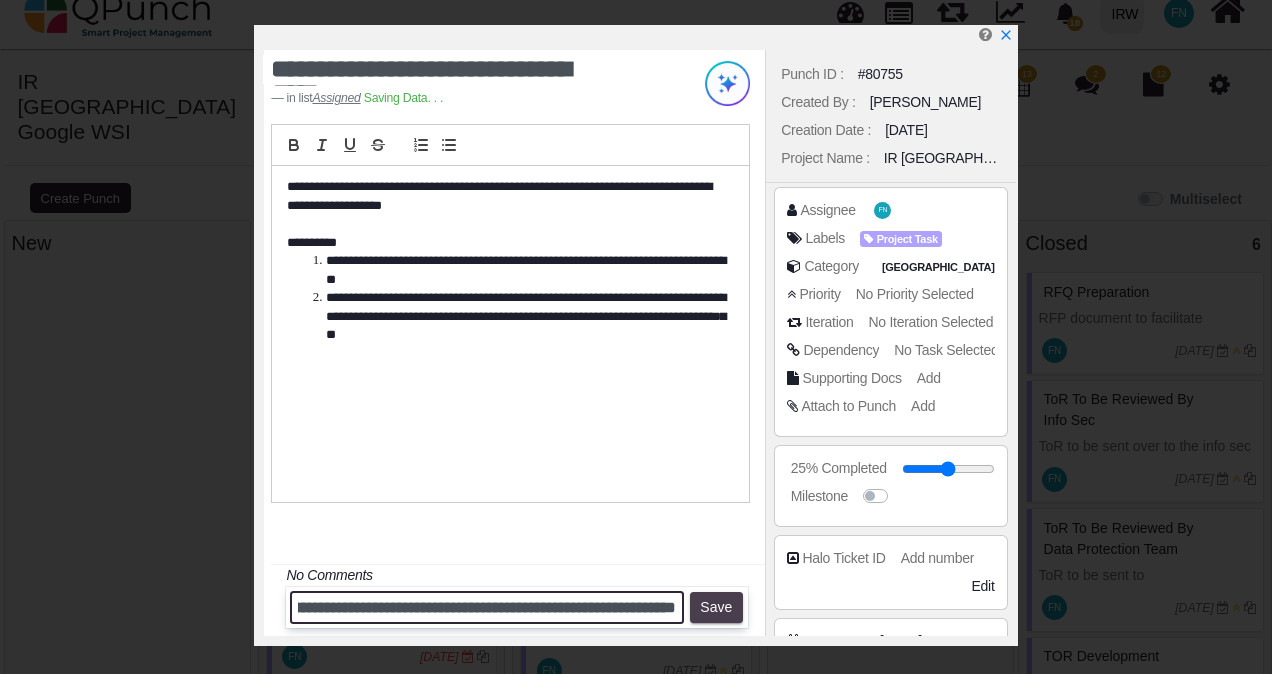 type on "**********" 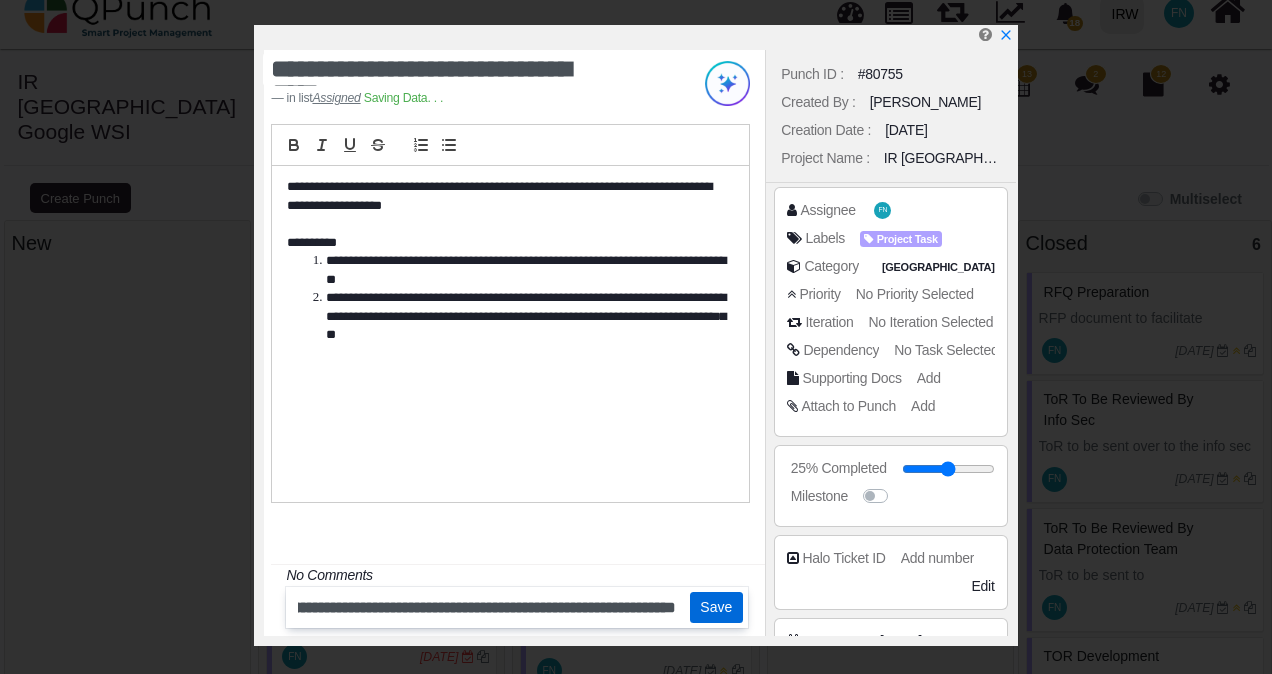 scroll, scrollTop: 0, scrollLeft: 0, axis: both 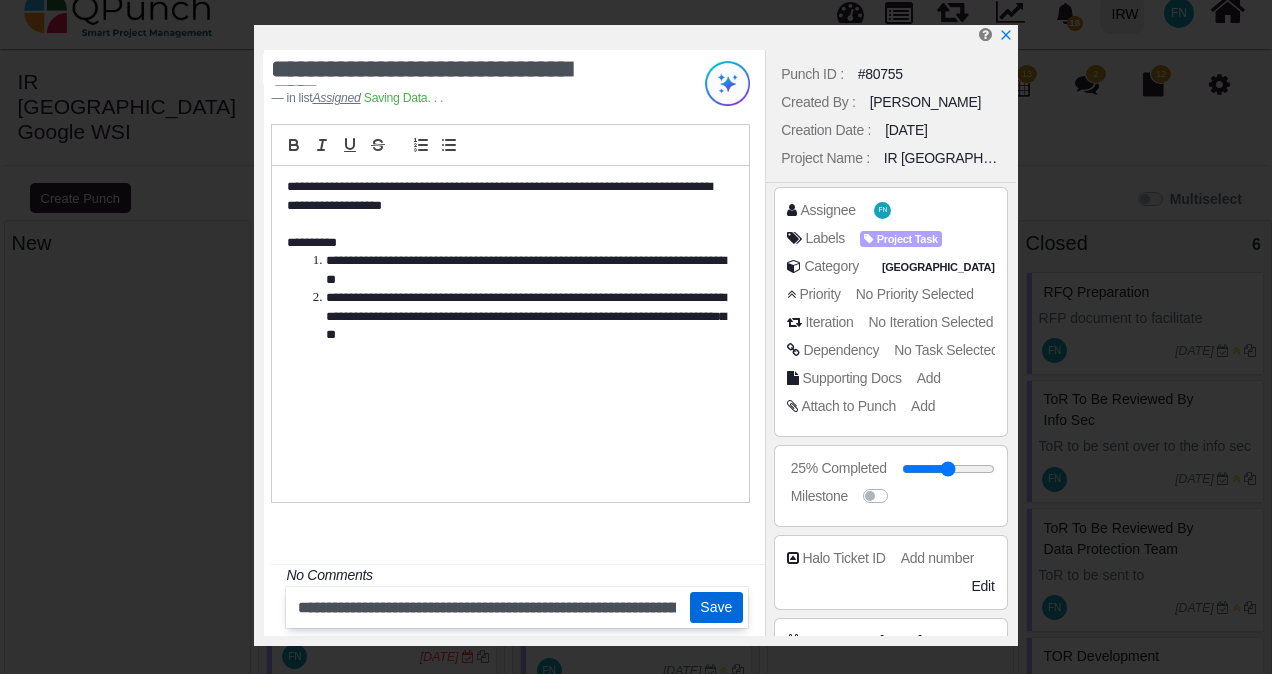drag, startPoint x: 718, startPoint y: 600, endPoint x: 732, endPoint y: 582, distance: 22.803509 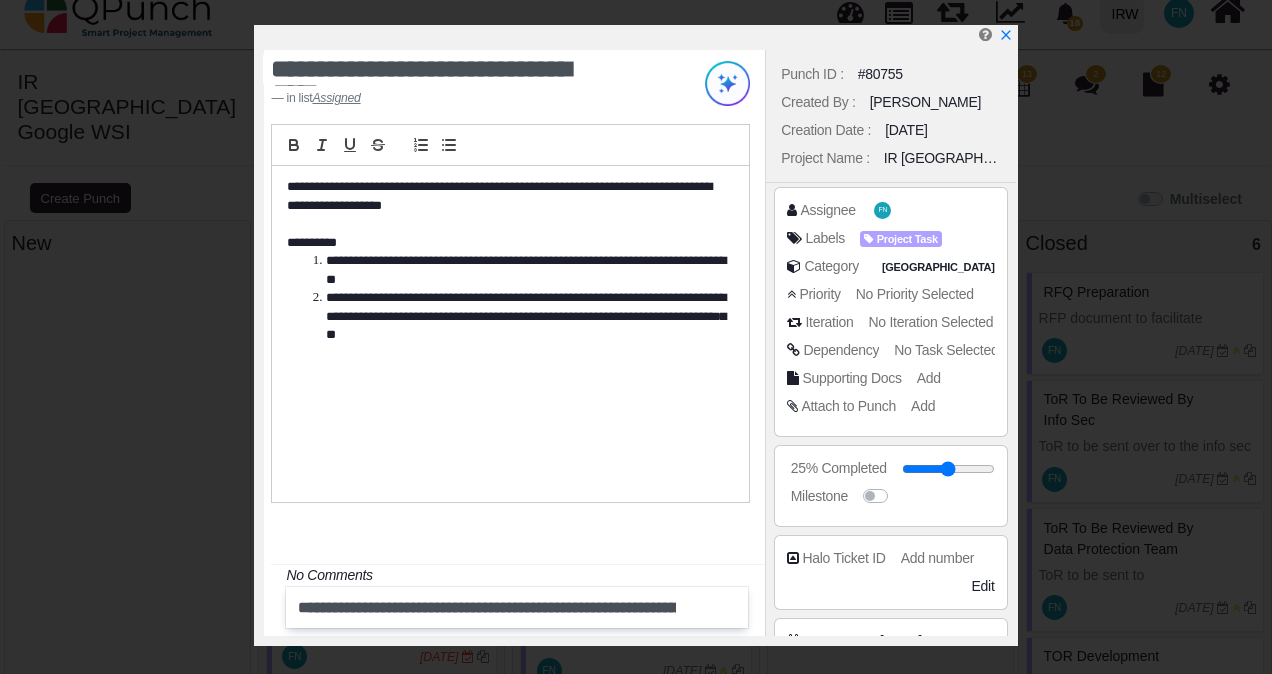 type 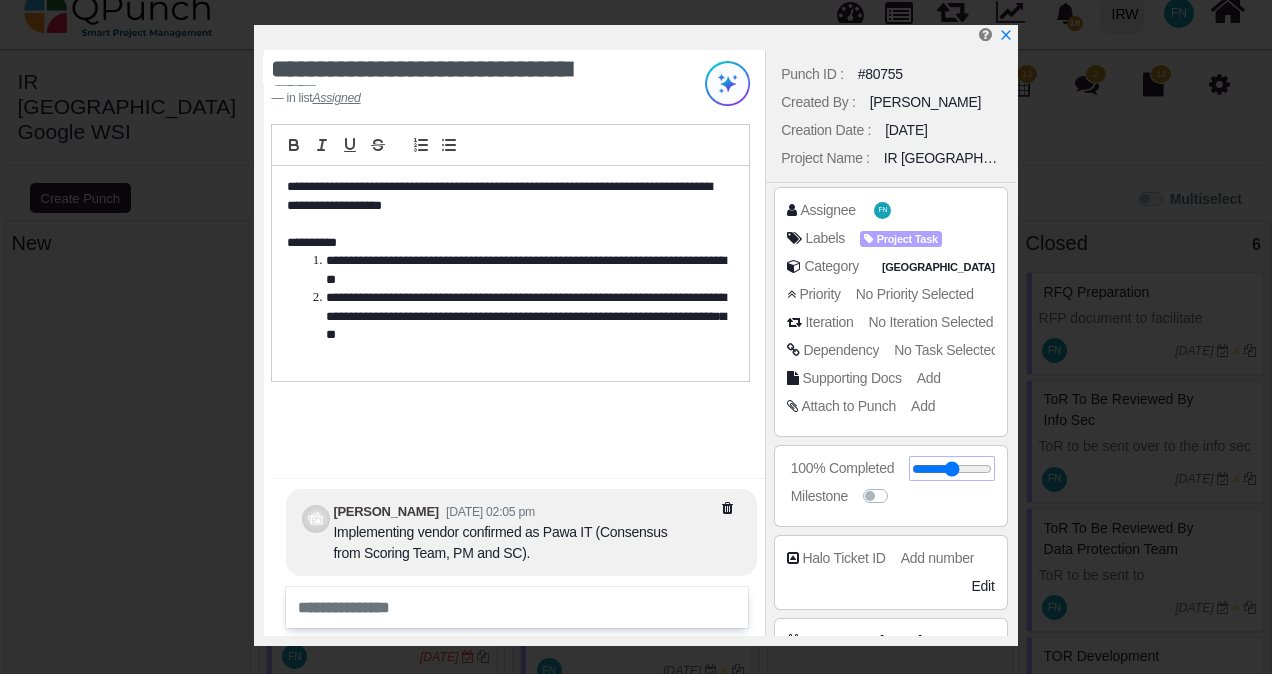 drag, startPoint x: 930, startPoint y: 465, endPoint x: 988, endPoint y: 460, distance: 58.21512 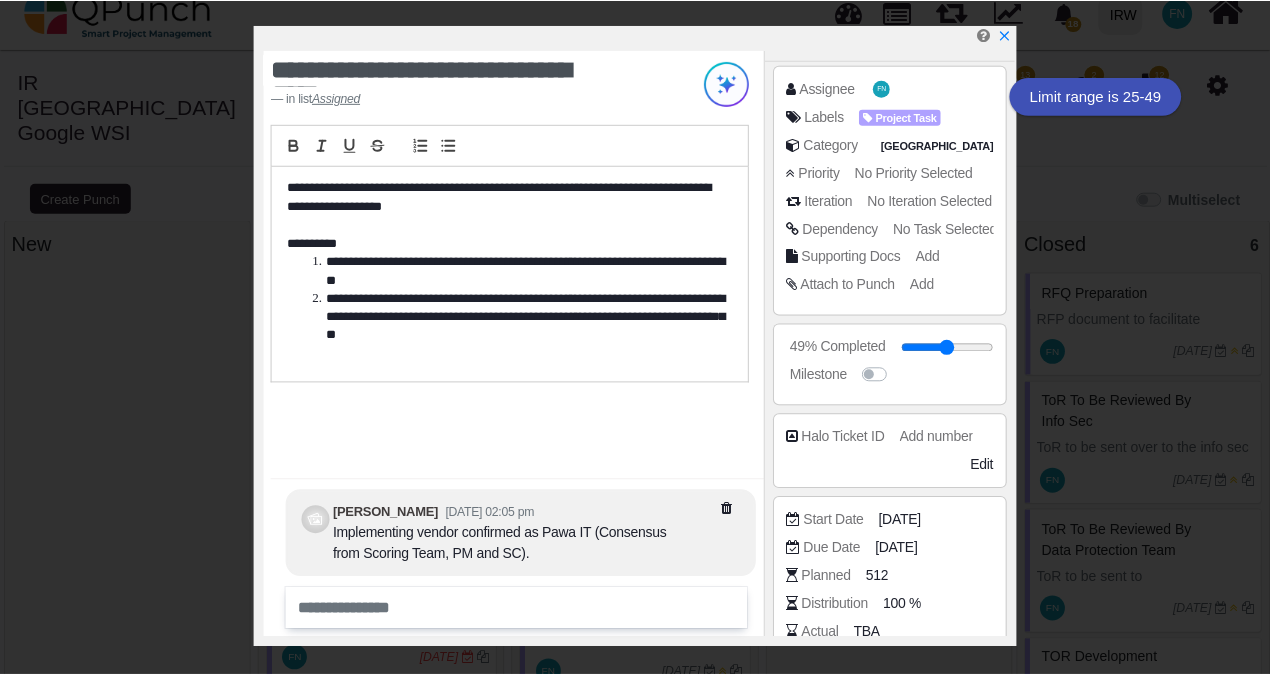 scroll, scrollTop: 300, scrollLeft: 0, axis: vertical 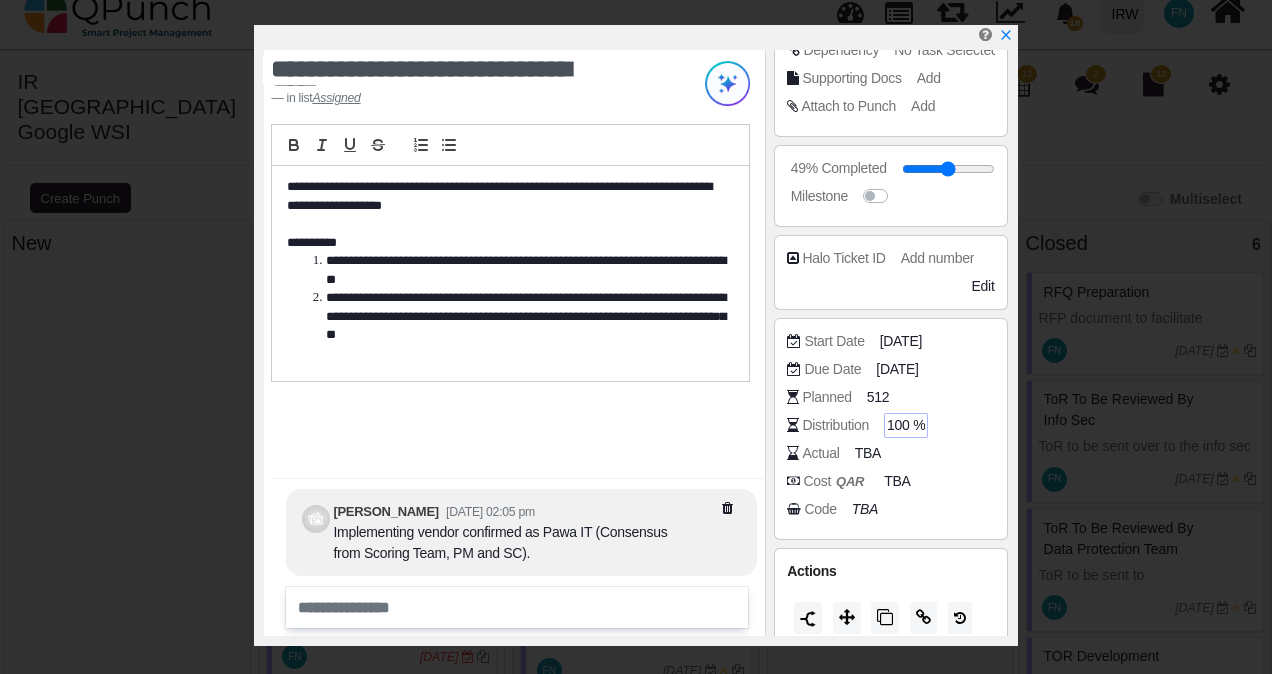 click on "100 %" at bounding box center (906, 425) 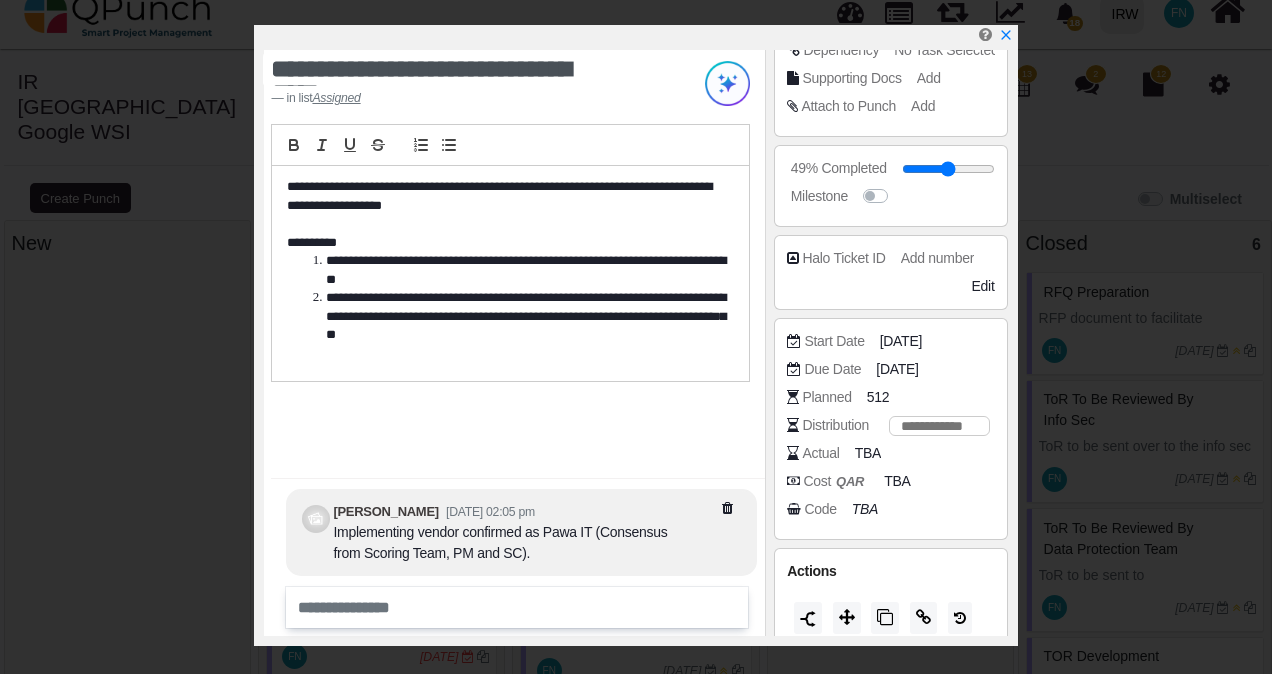type on "**" 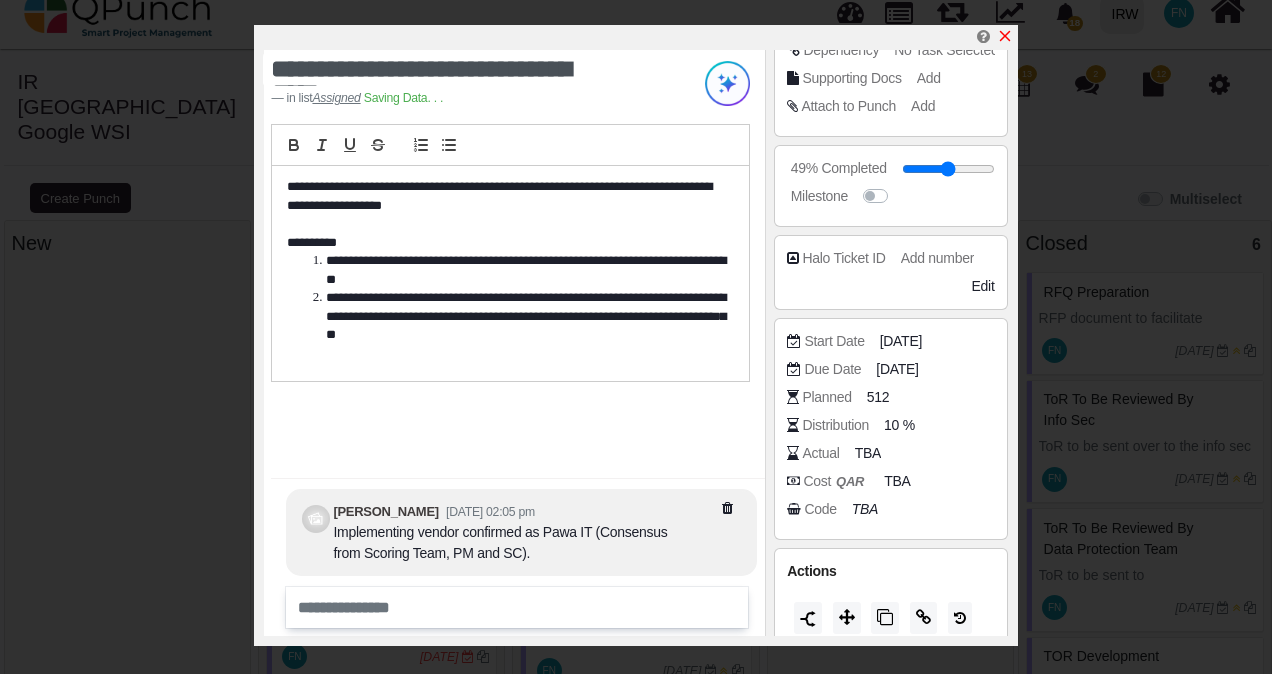 click 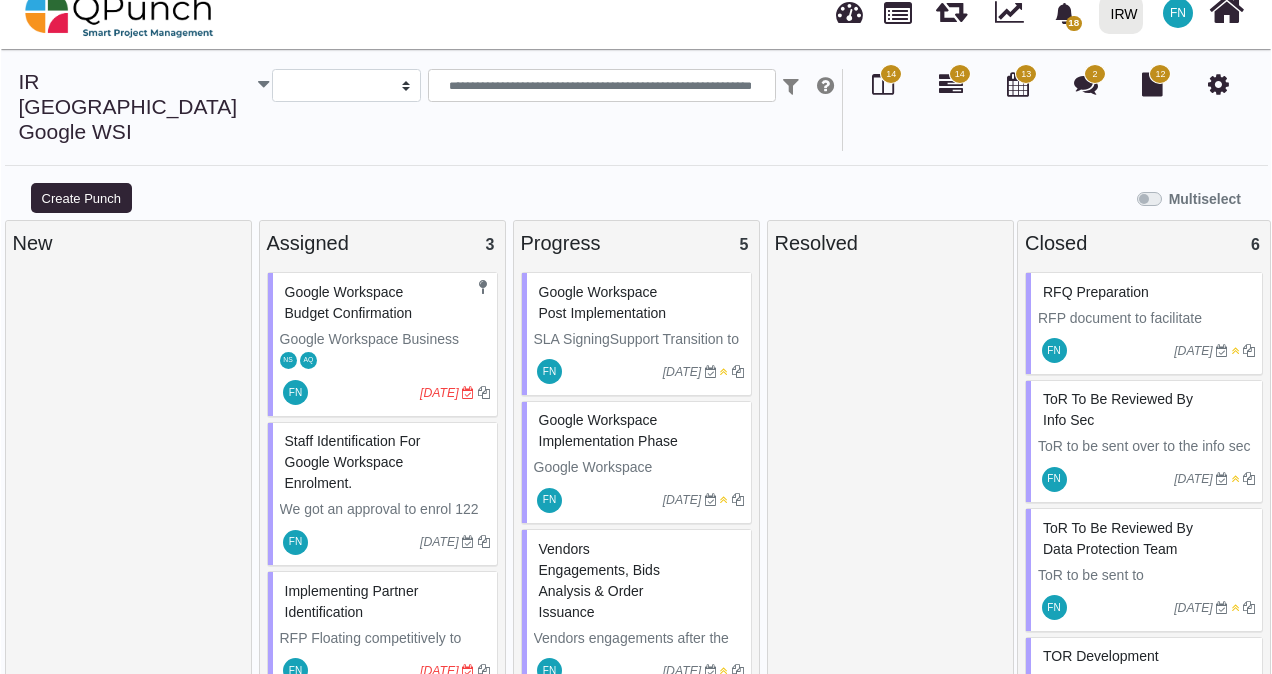 scroll, scrollTop: 21, scrollLeft: 0, axis: vertical 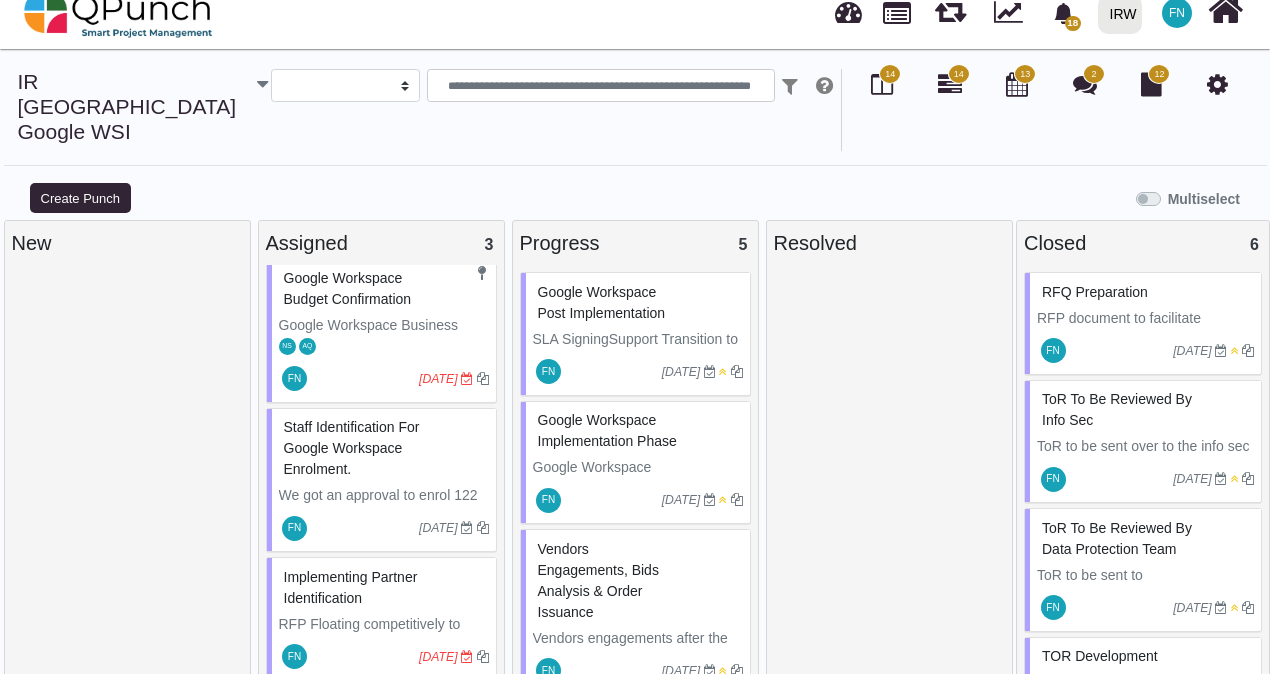 click on "Implementing Partner Identification" at bounding box center [384, 588] 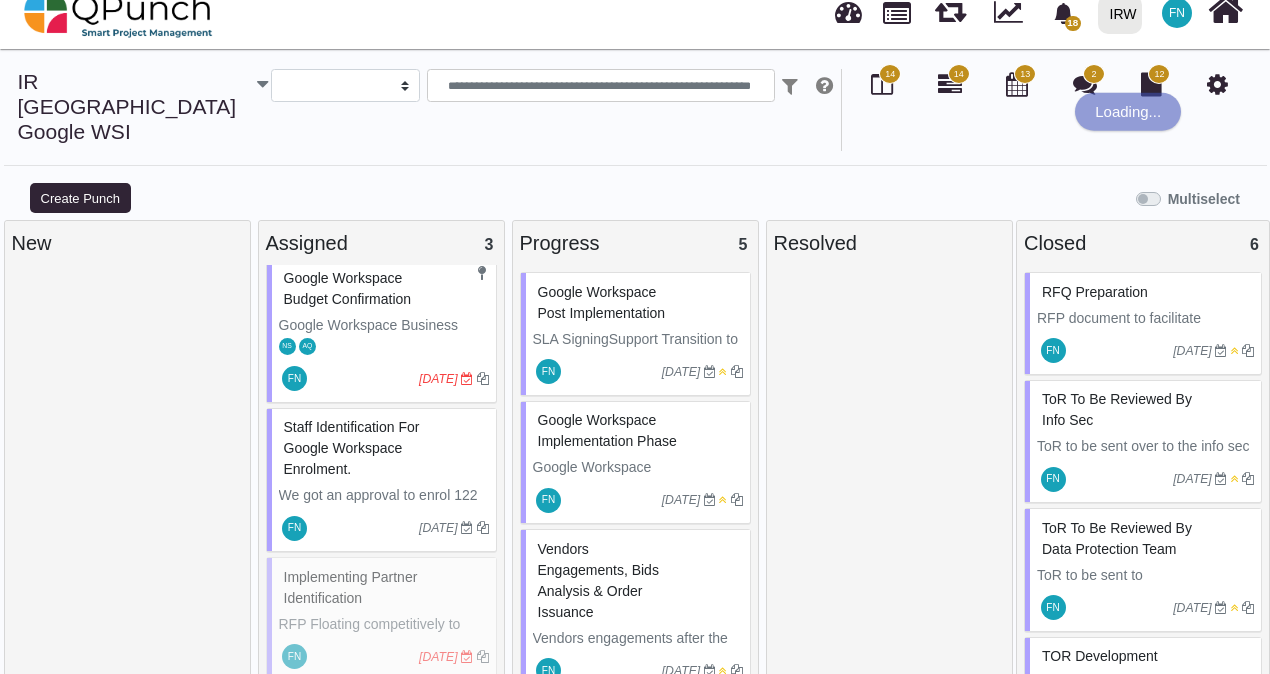 click on "Implementing Partner Identification     RFP Floating competitively to identify an Implementing Partner for Google Workspace Business Standard.   Completed. Implementing vendor confirmed as Pawa IT (Consensus from Scoring Team, PM and SC). Revised financial proposal received with 25% discount on Google Workspace Standard Licenses for 122 staff and an additional 10% discount on professional services.     FN     [DATE]" at bounding box center [381, 619] 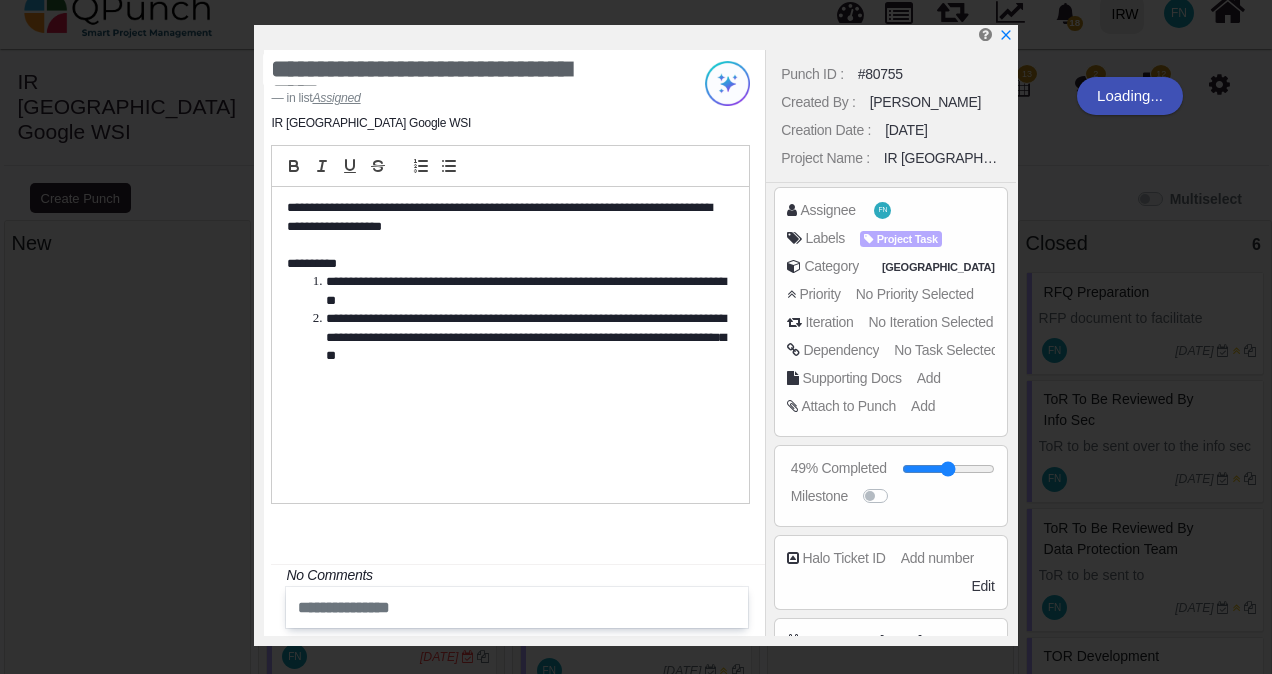 scroll, scrollTop: 14, scrollLeft: 0, axis: vertical 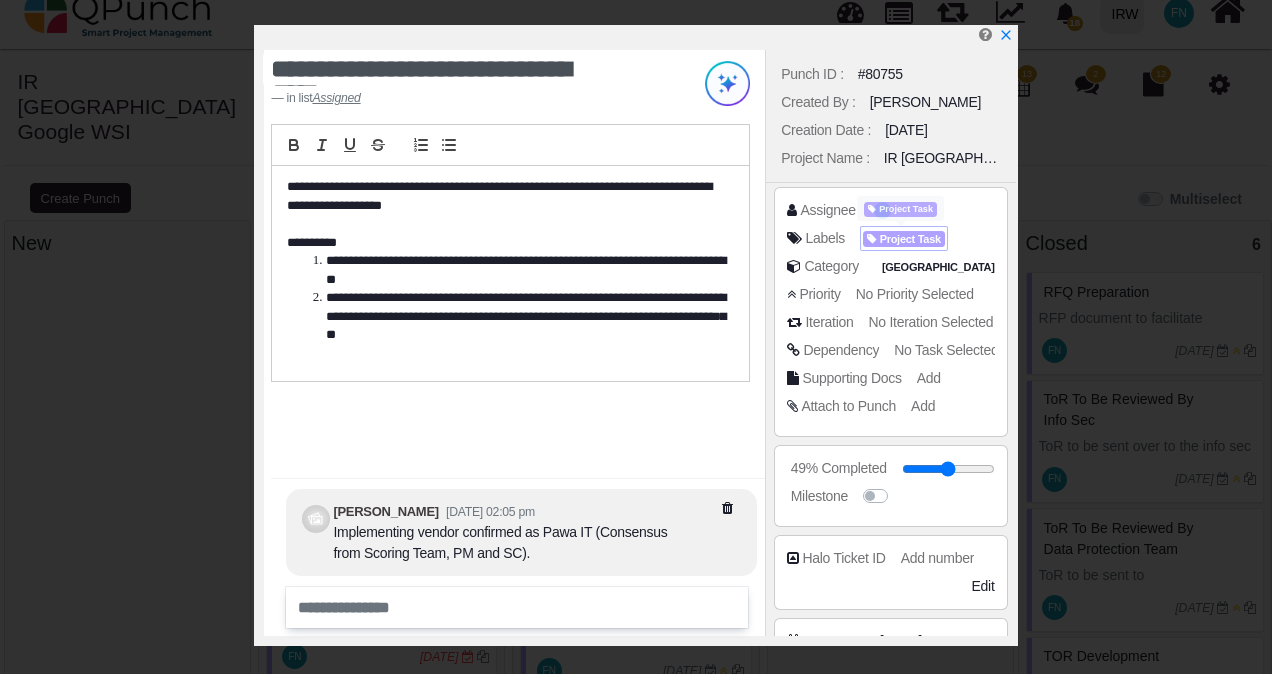 click on "Project Task" at bounding box center (904, 239) 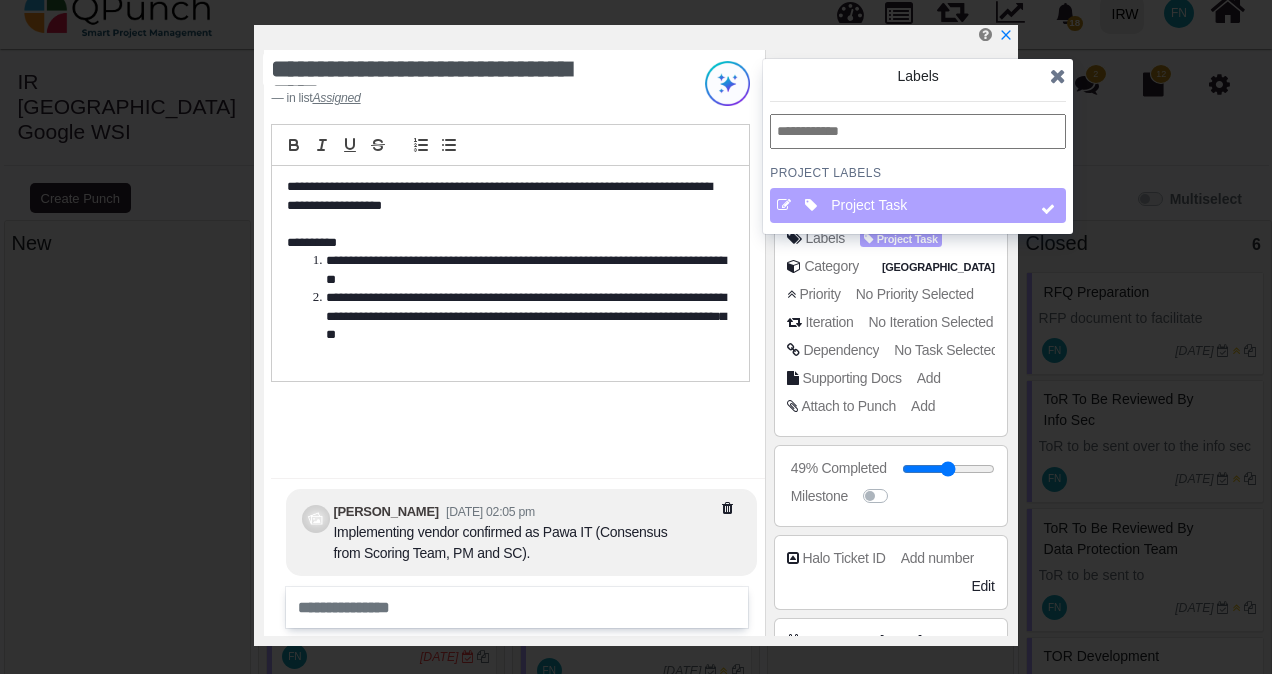 click at bounding box center (1058, 76) 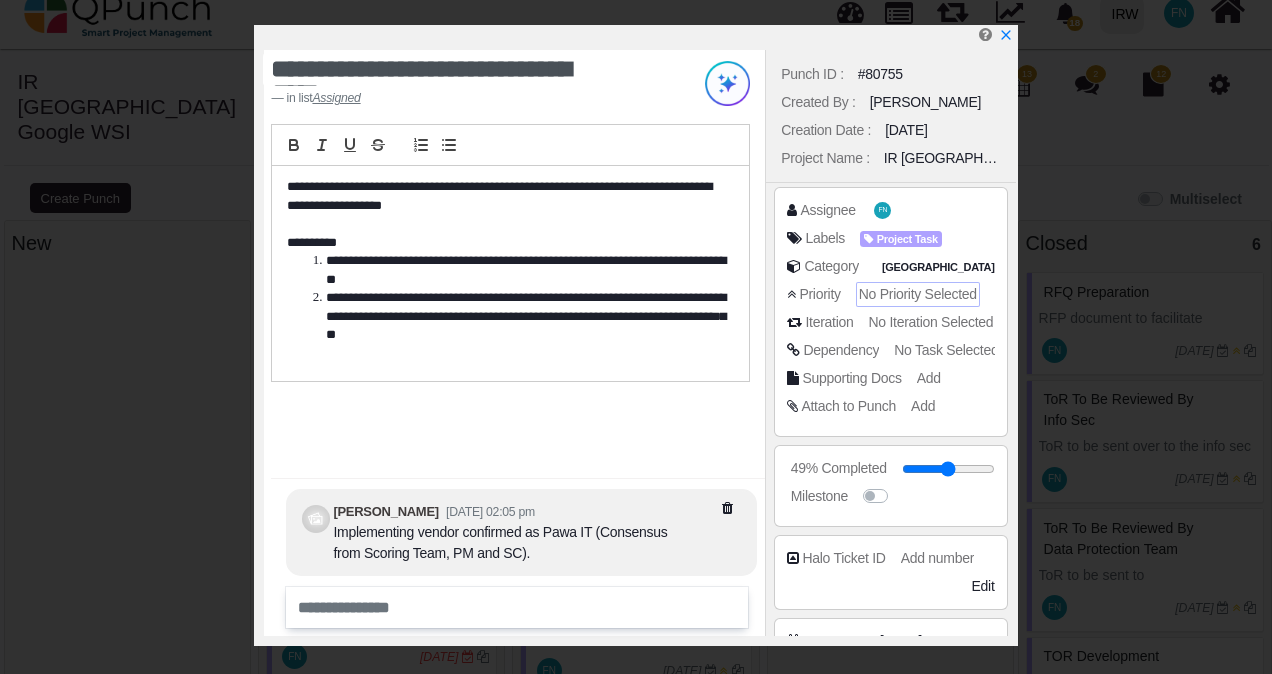 click on "No
Priority
Selected" at bounding box center (918, 294) 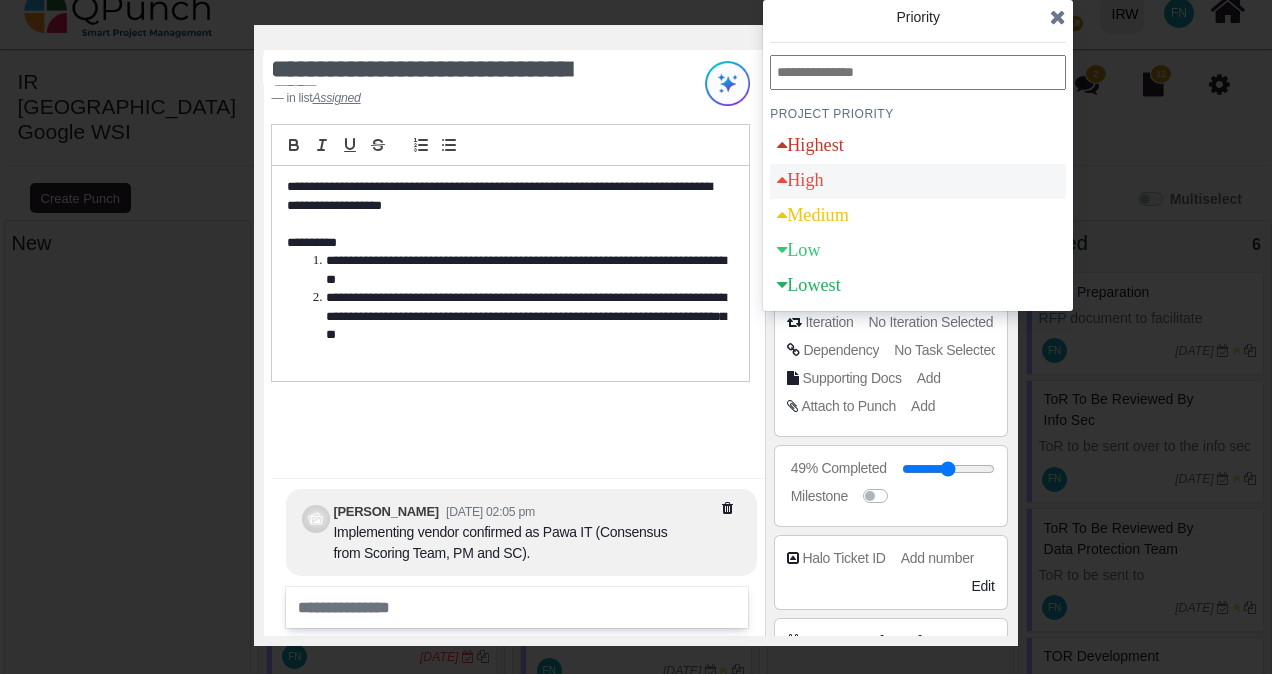 click on "High" at bounding box center [918, 181] 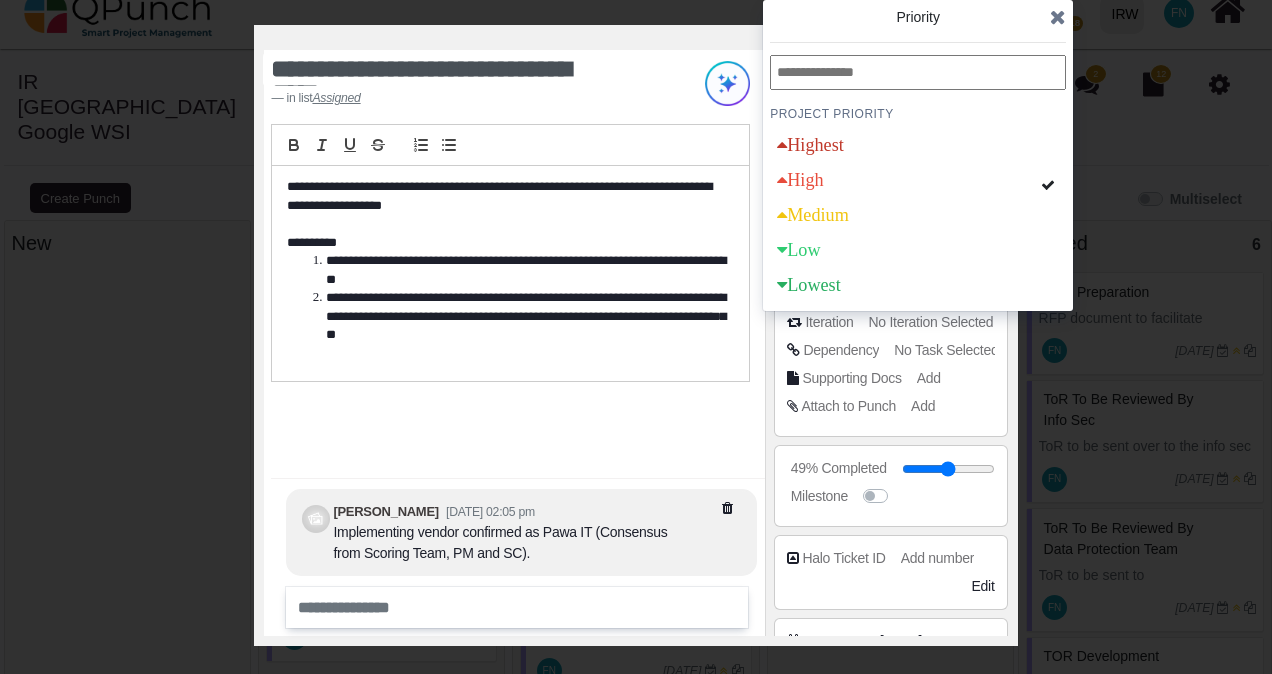 click at bounding box center [1058, 17] 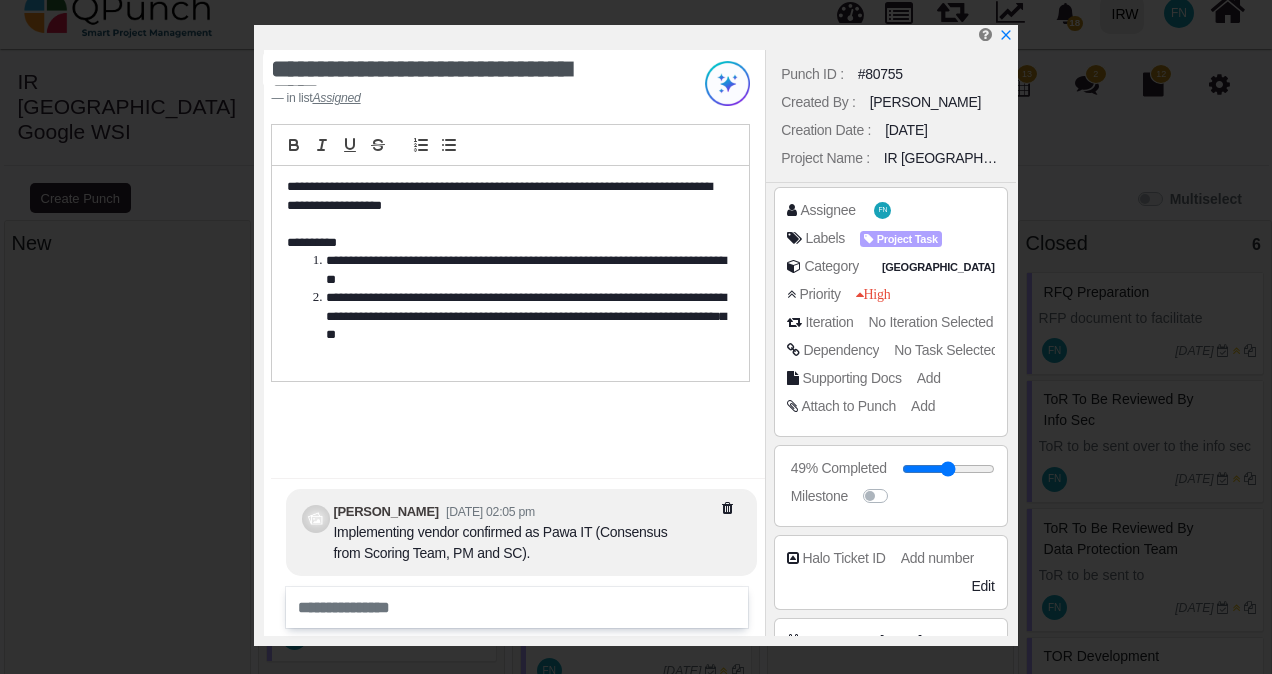 click on "No Task Selected" at bounding box center [946, 350] 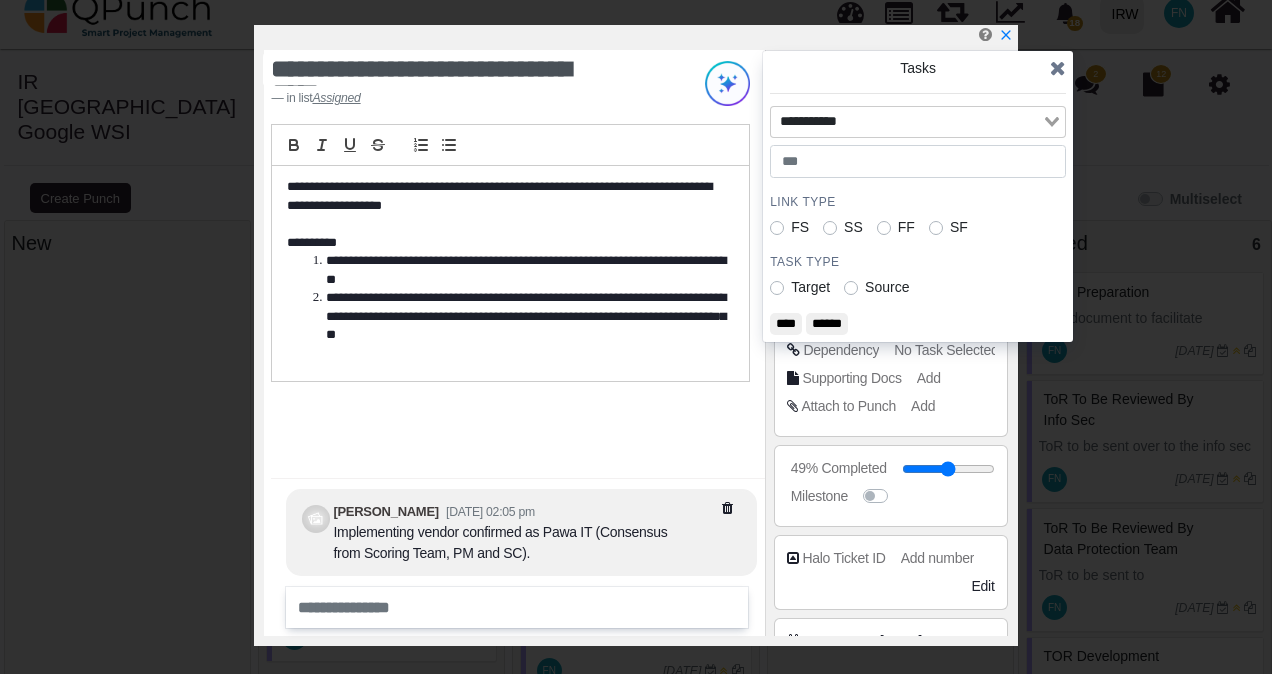 click at bounding box center [906, 122] 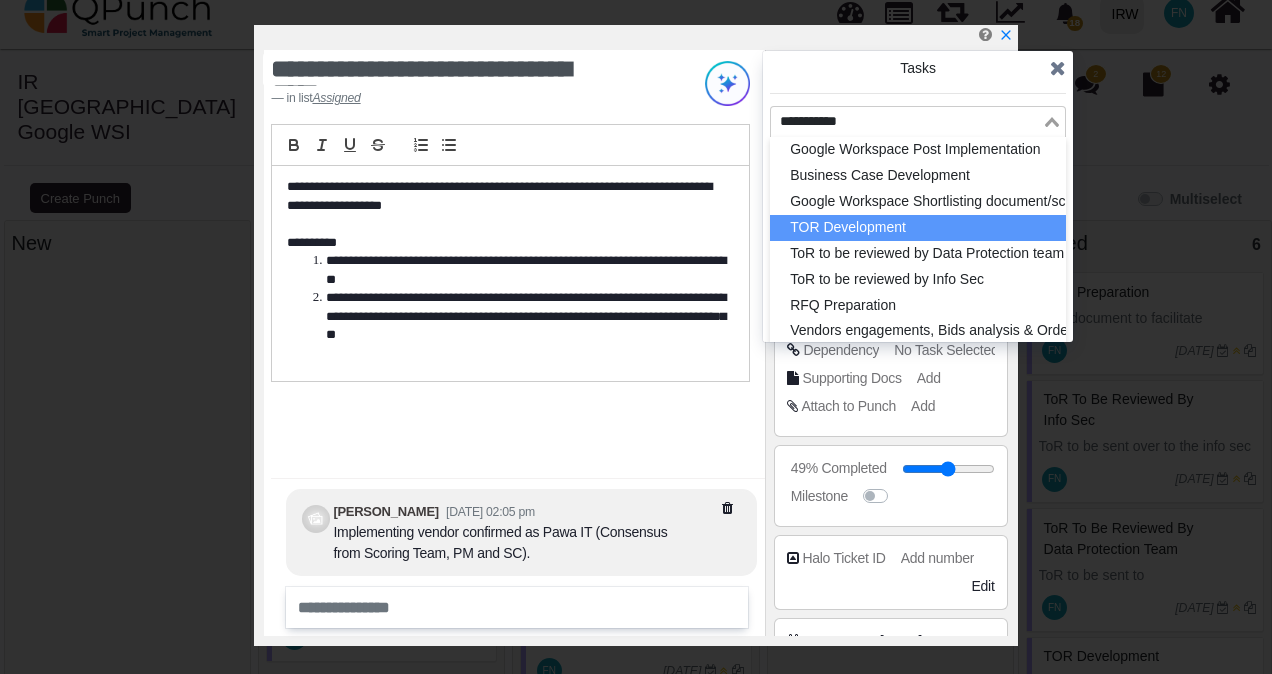 scroll, scrollTop: 0, scrollLeft: 0, axis: both 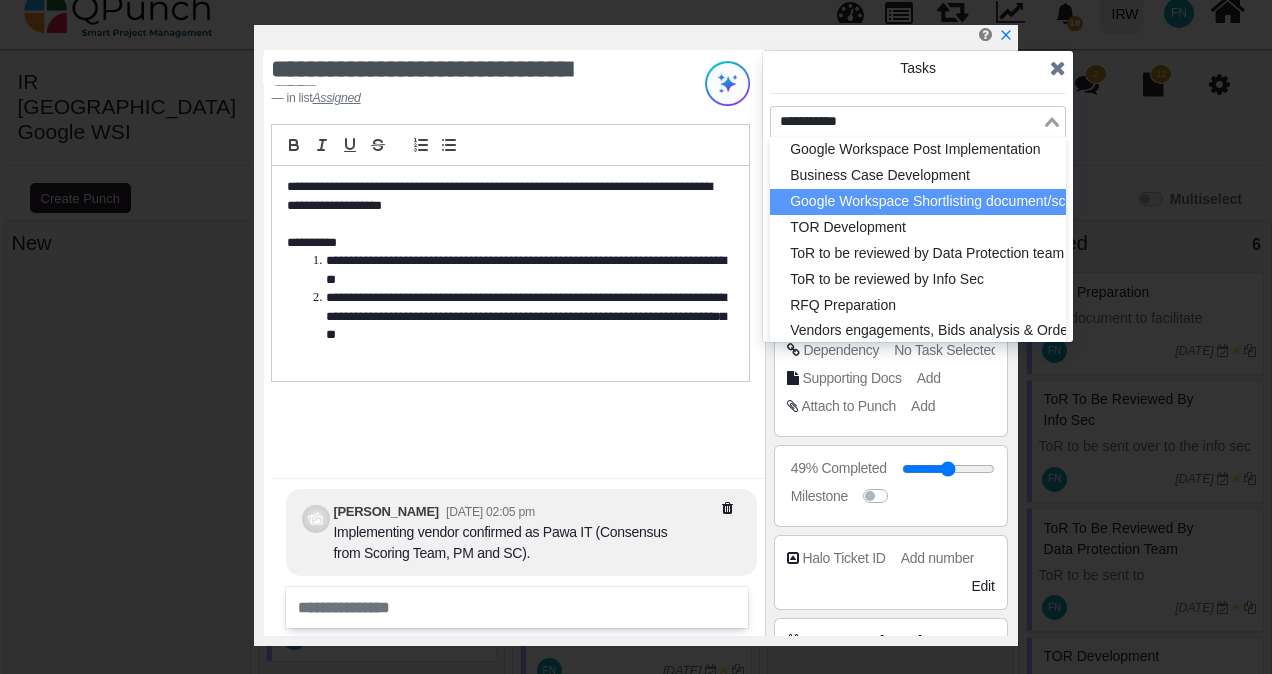 click on "Google Workspace Shortlisting document/scoring sheet" at bounding box center (918, 202) 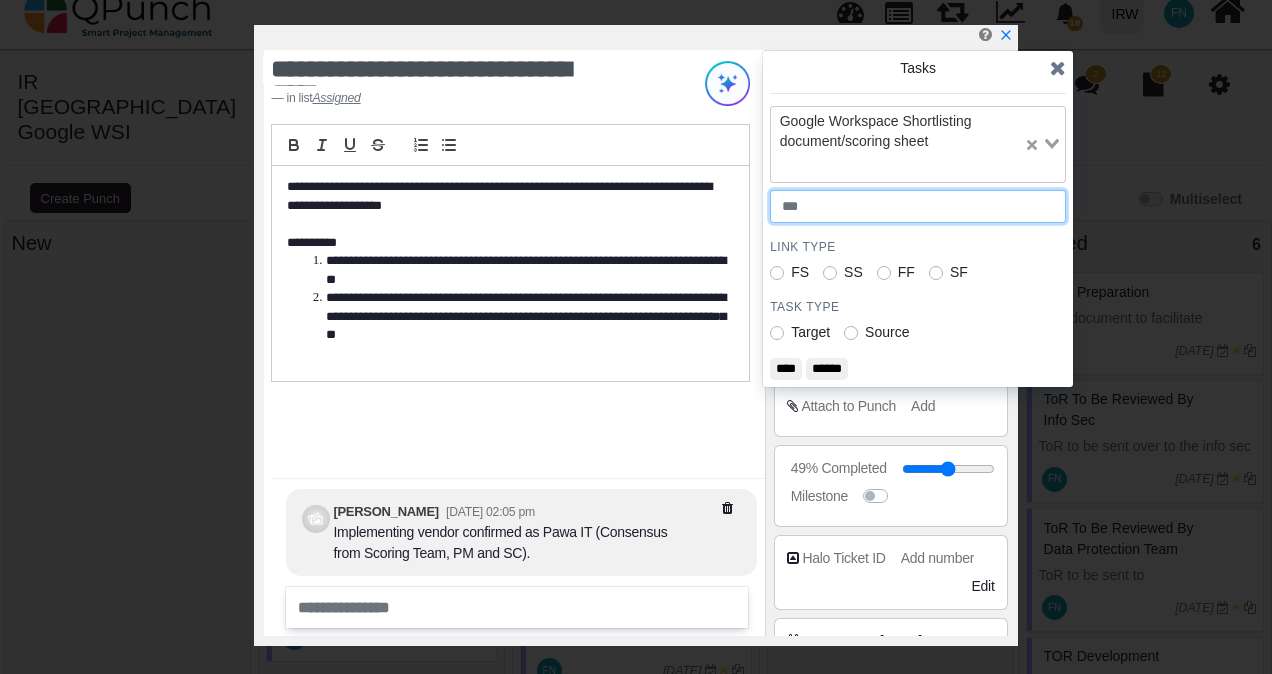 click at bounding box center (918, 207) 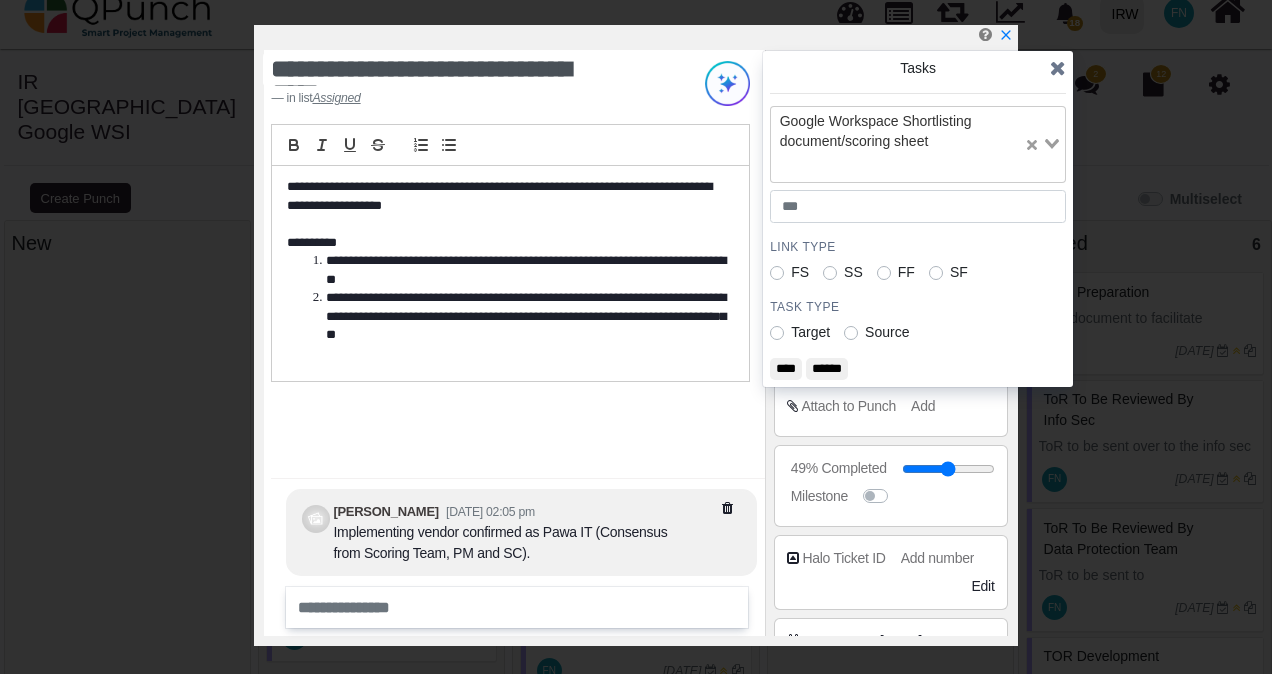 click at bounding box center [1058, 68] 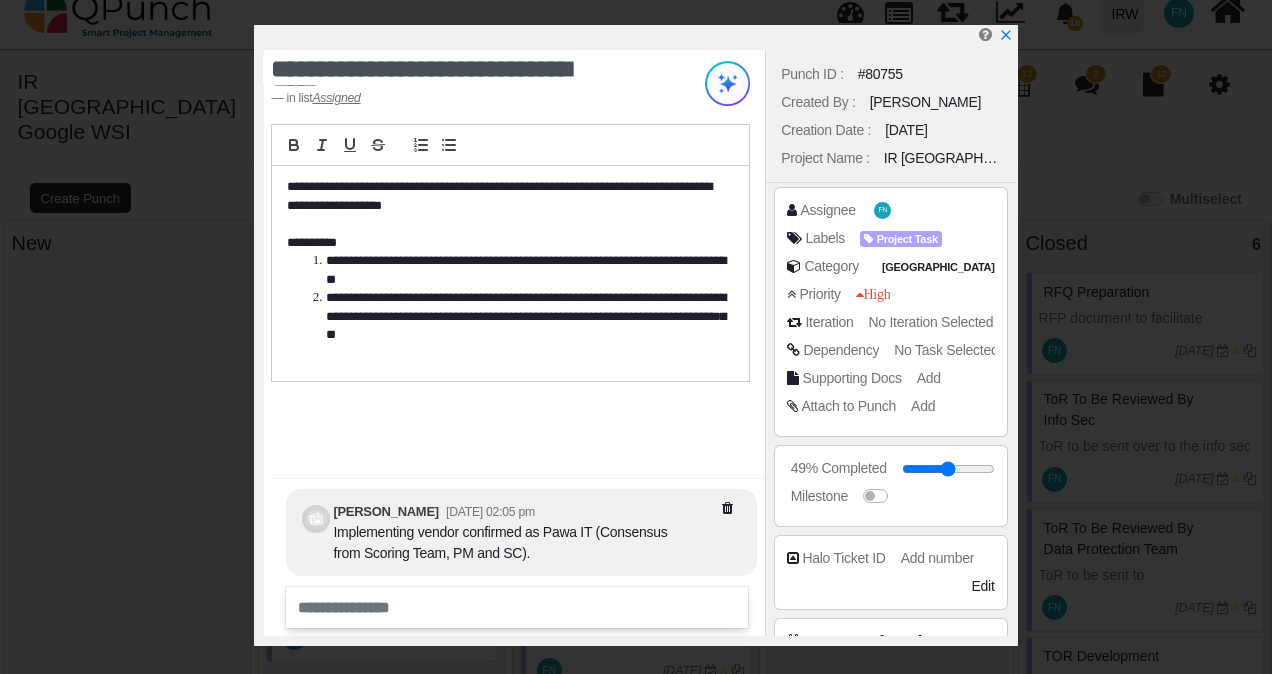 click on "No Iteration Selected" at bounding box center [931, 322] 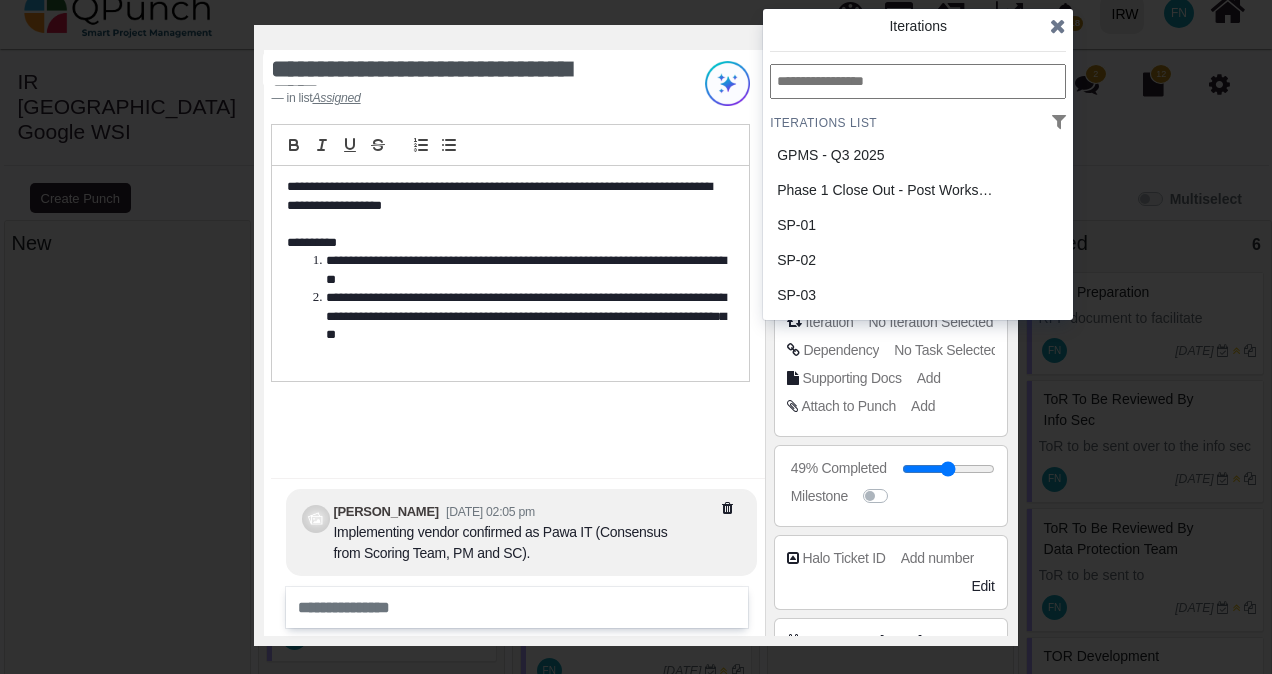 click at bounding box center [1058, 26] 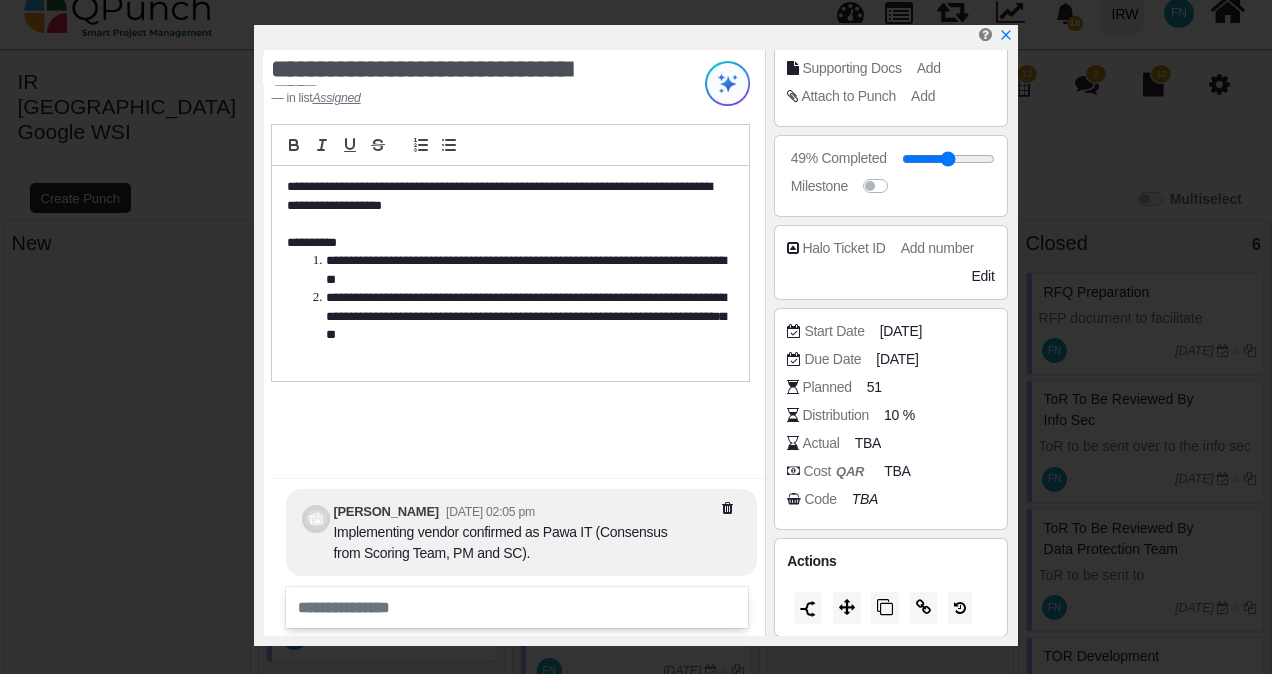 scroll, scrollTop: 210, scrollLeft: 0, axis: vertical 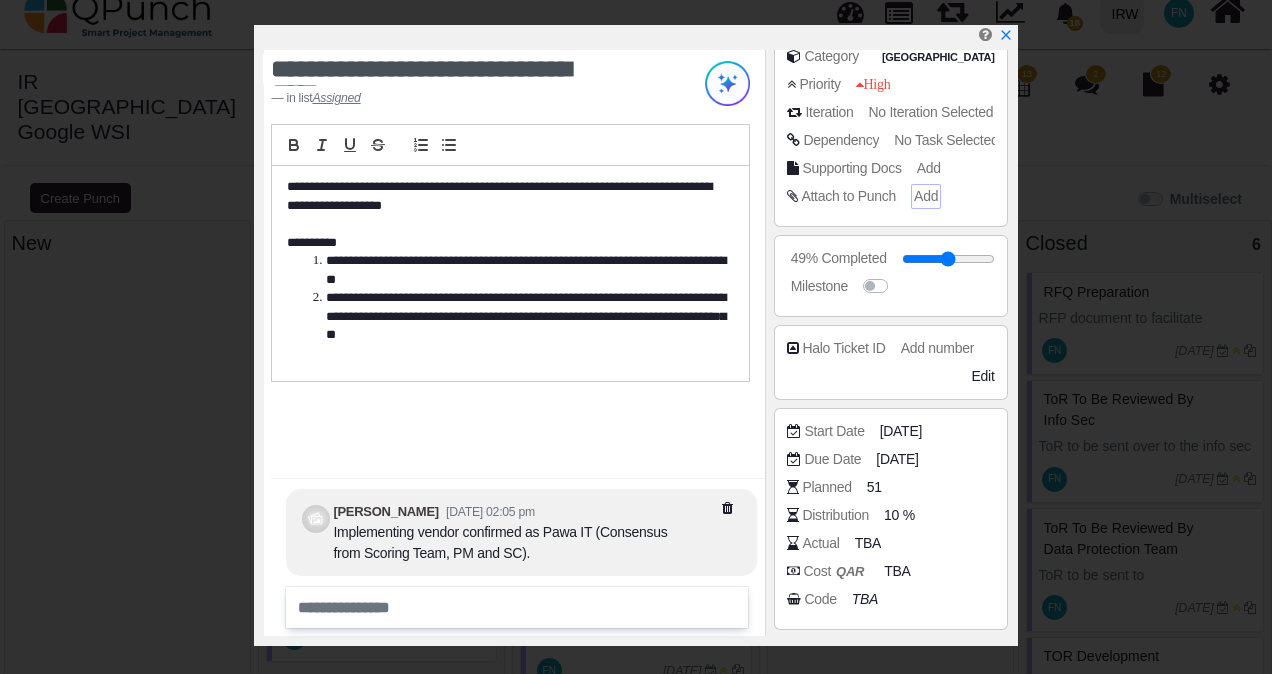 click on "Add" at bounding box center (926, 196) 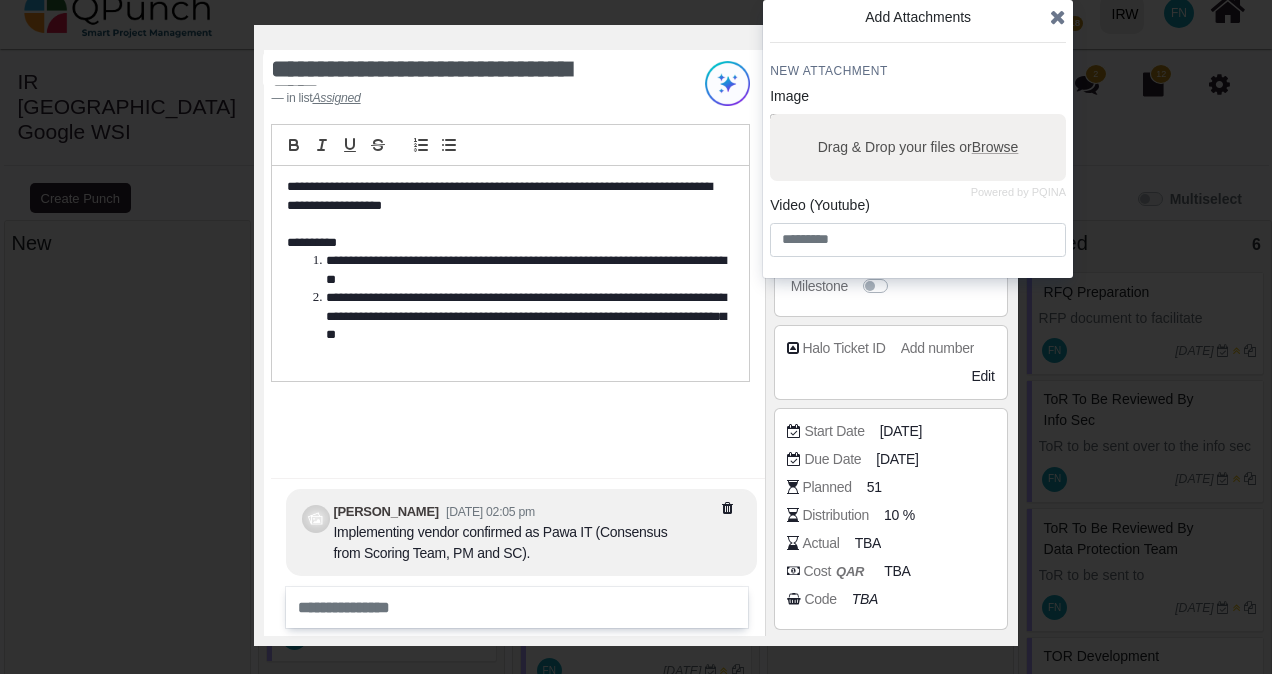 click at bounding box center [1058, 17] 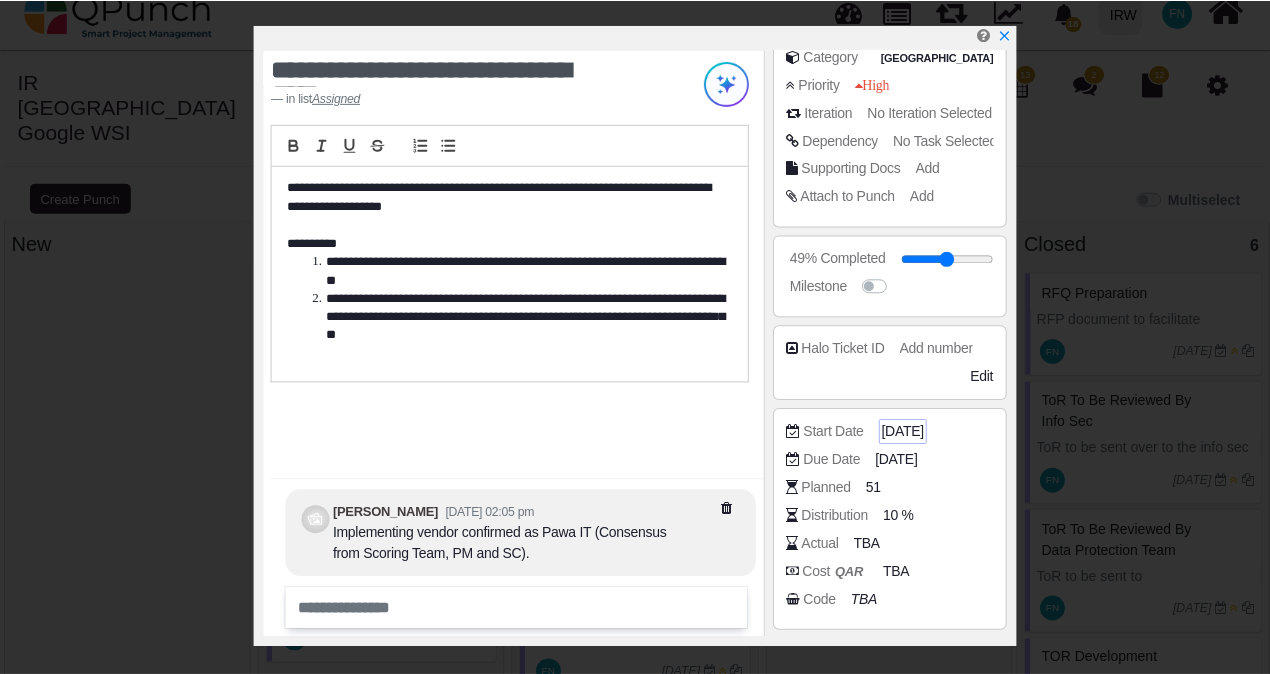 scroll, scrollTop: 310, scrollLeft: 0, axis: vertical 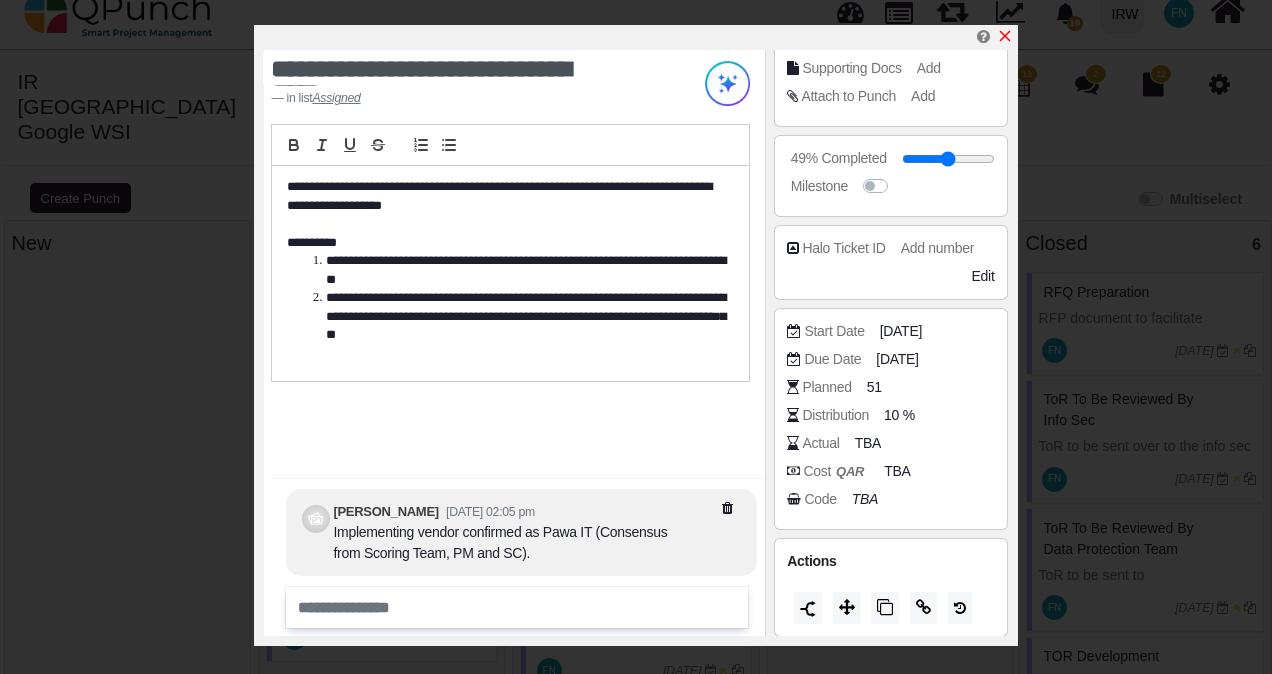 click 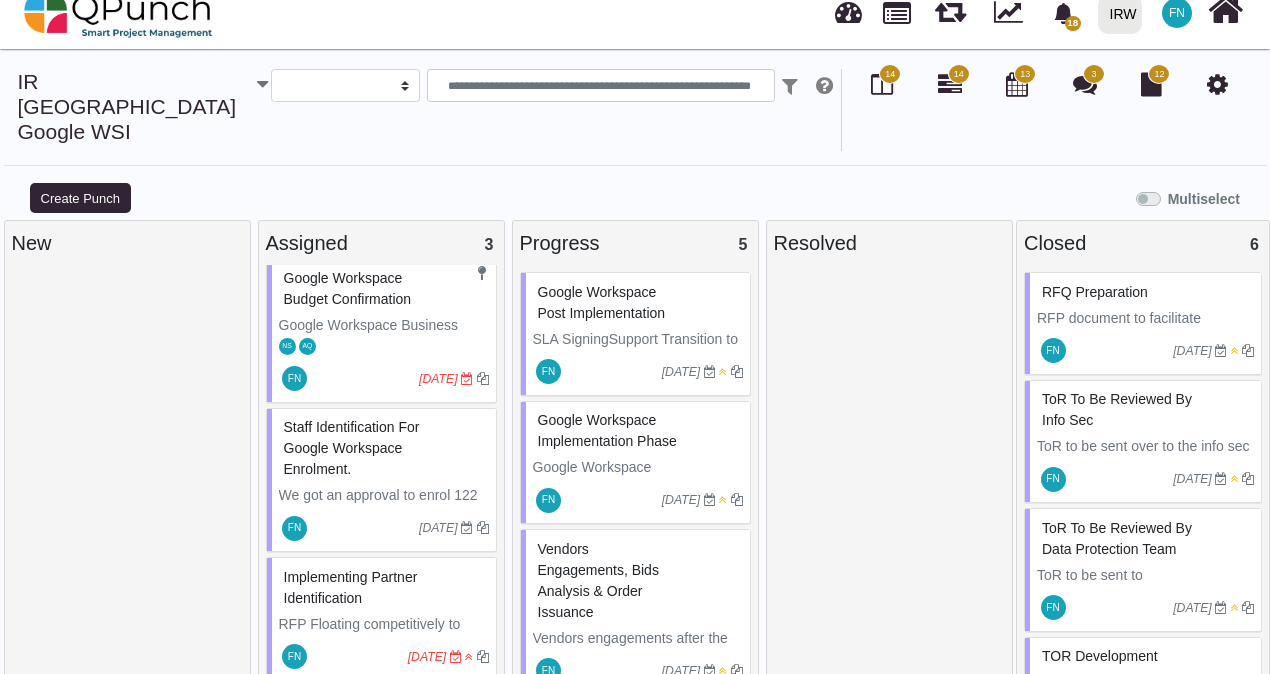 scroll, scrollTop: 21, scrollLeft: 0, axis: vertical 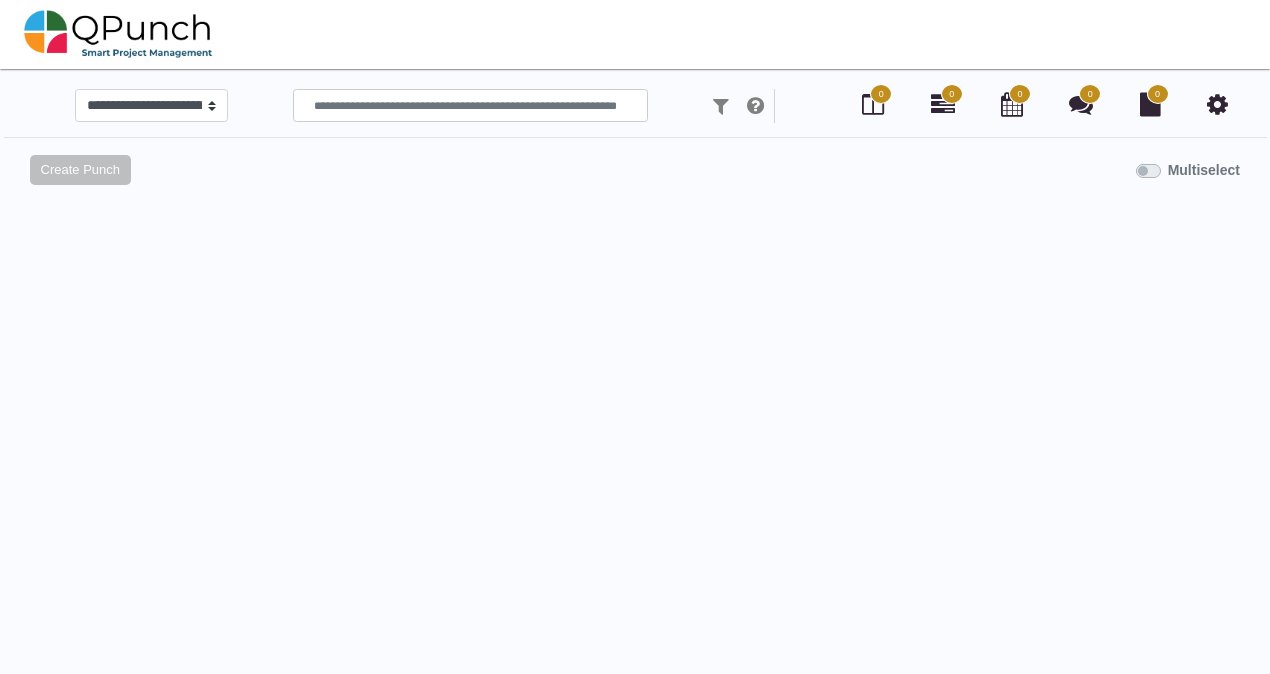 select 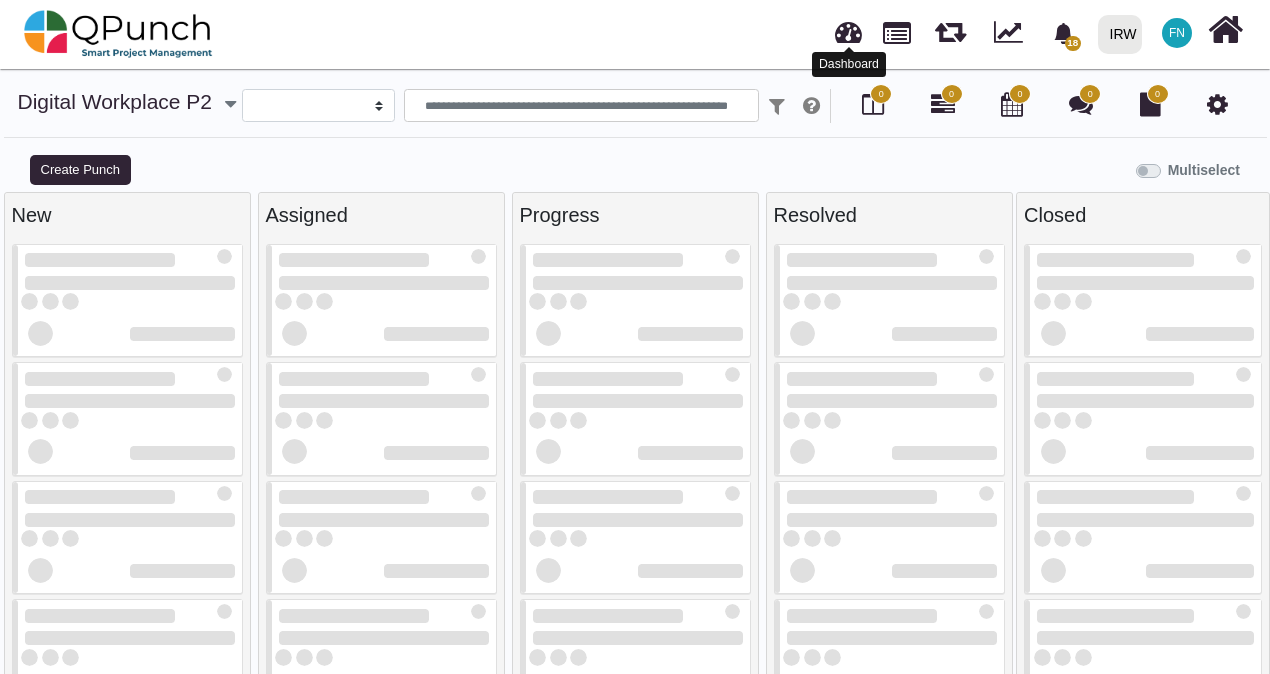 click at bounding box center [848, 29] 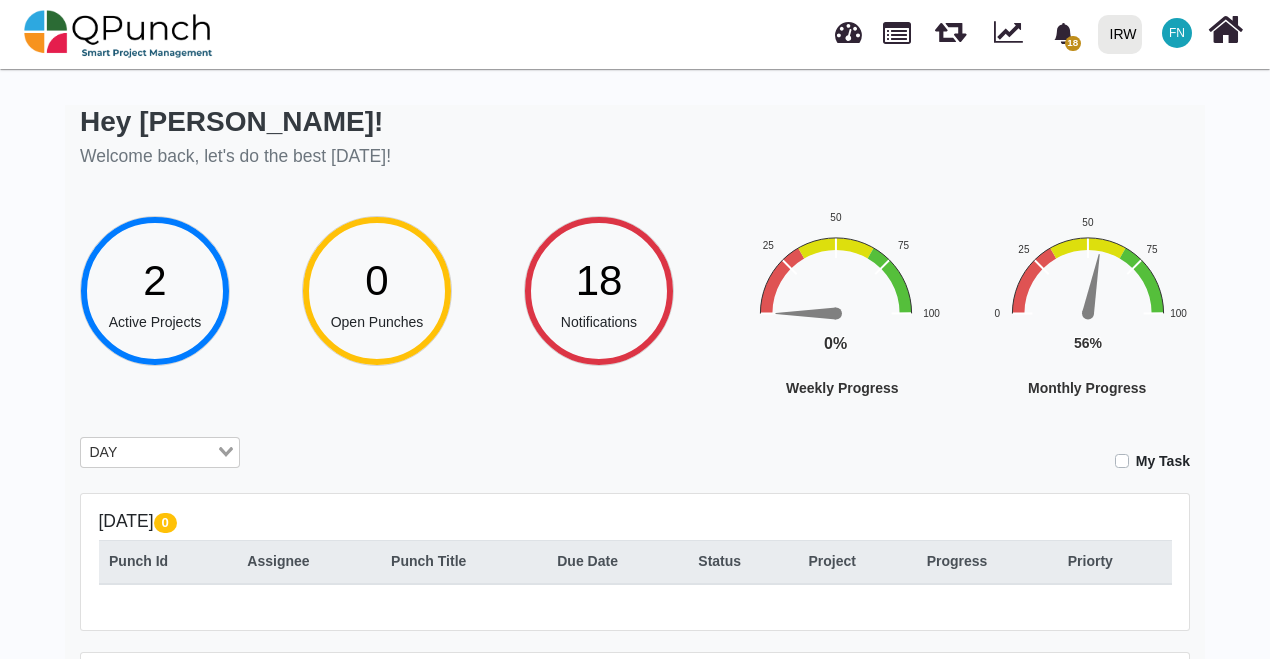 click on "2" at bounding box center (155, 280) 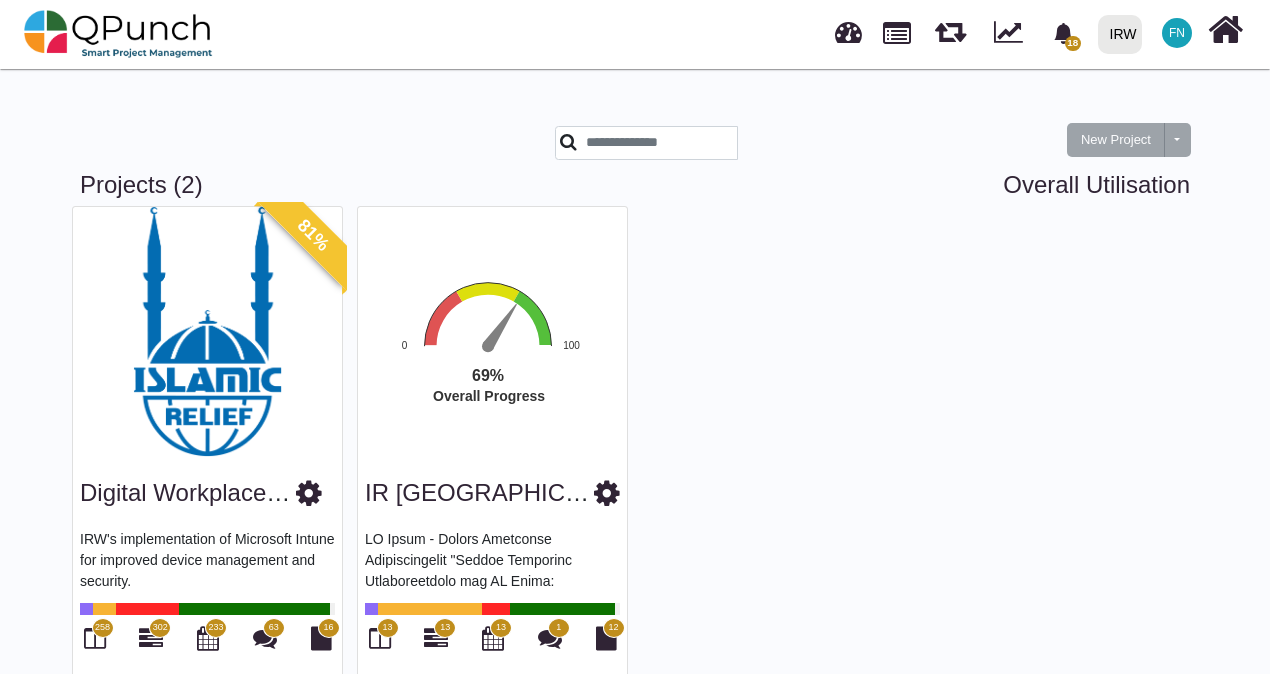 click 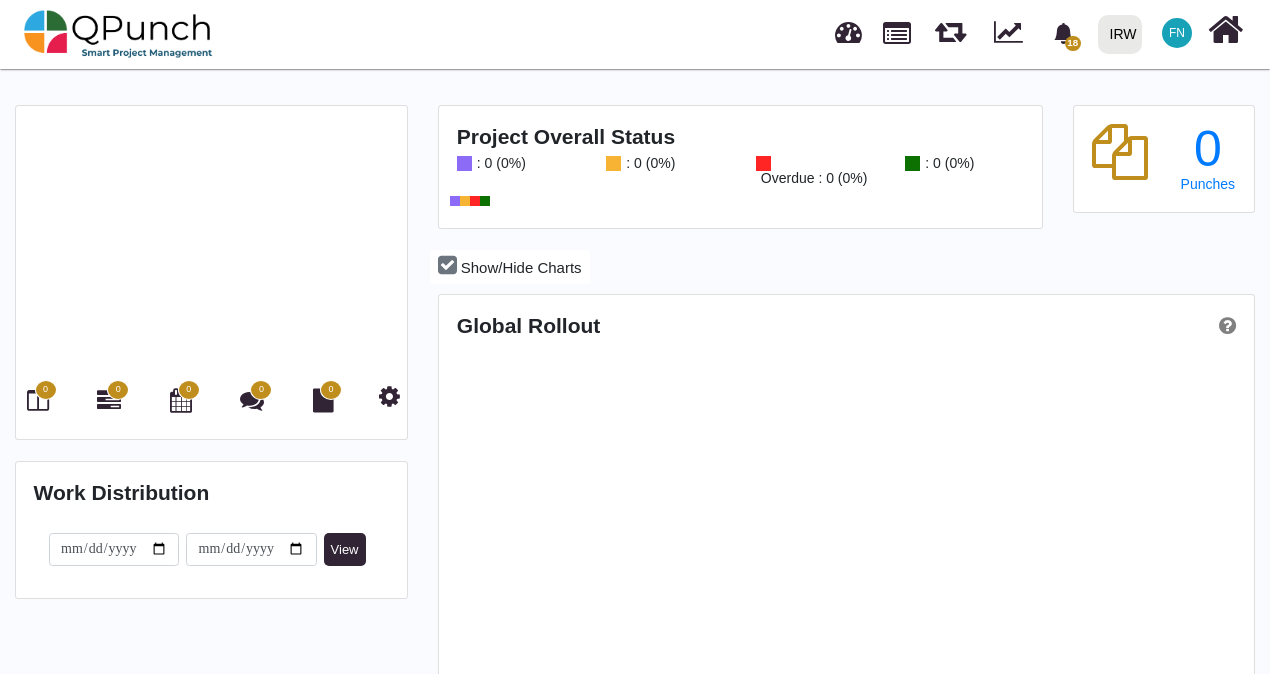 scroll, scrollTop: 999744, scrollLeft: 999460, axis: both 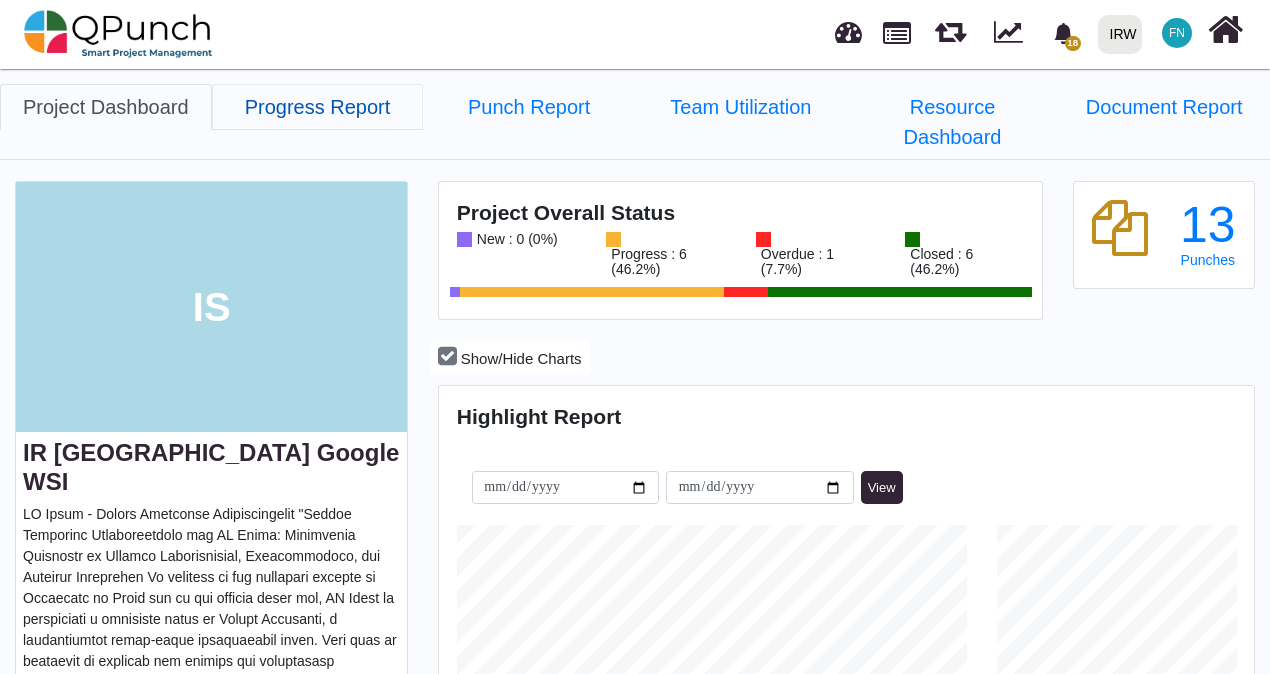 click on "Progress Report" at bounding box center (318, 107) 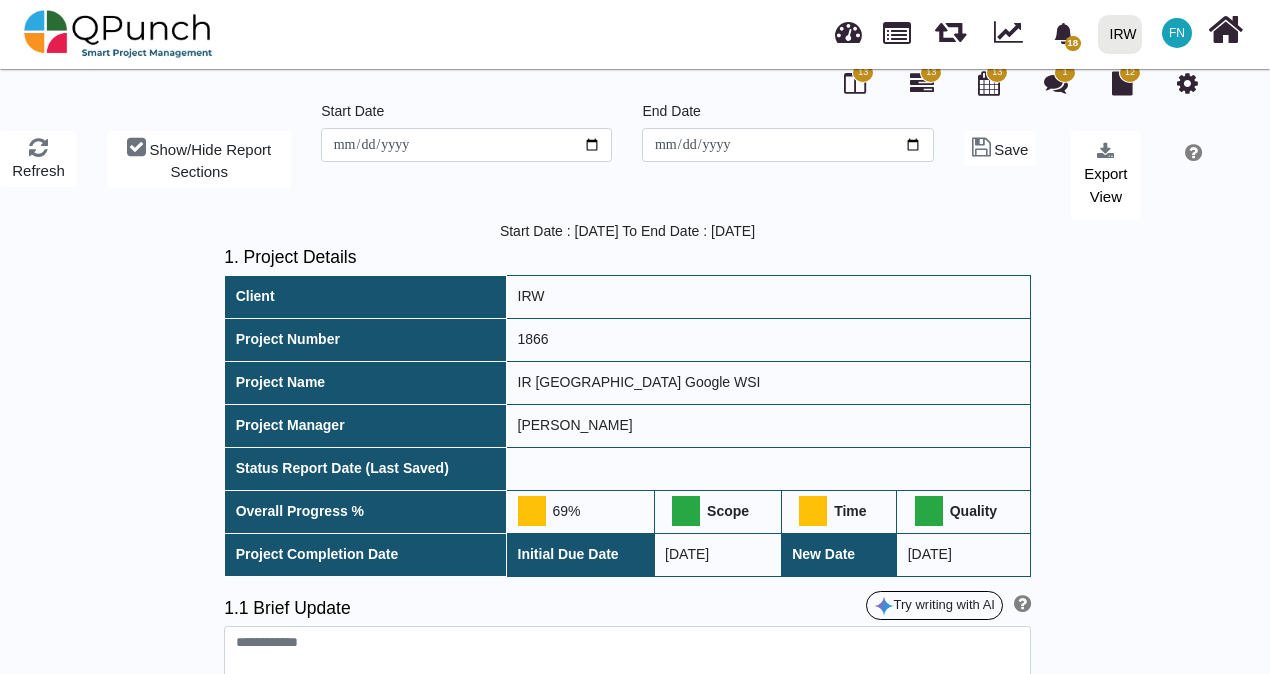 scroll, scrollTop: 0, scrollLeft: 0, axis: both 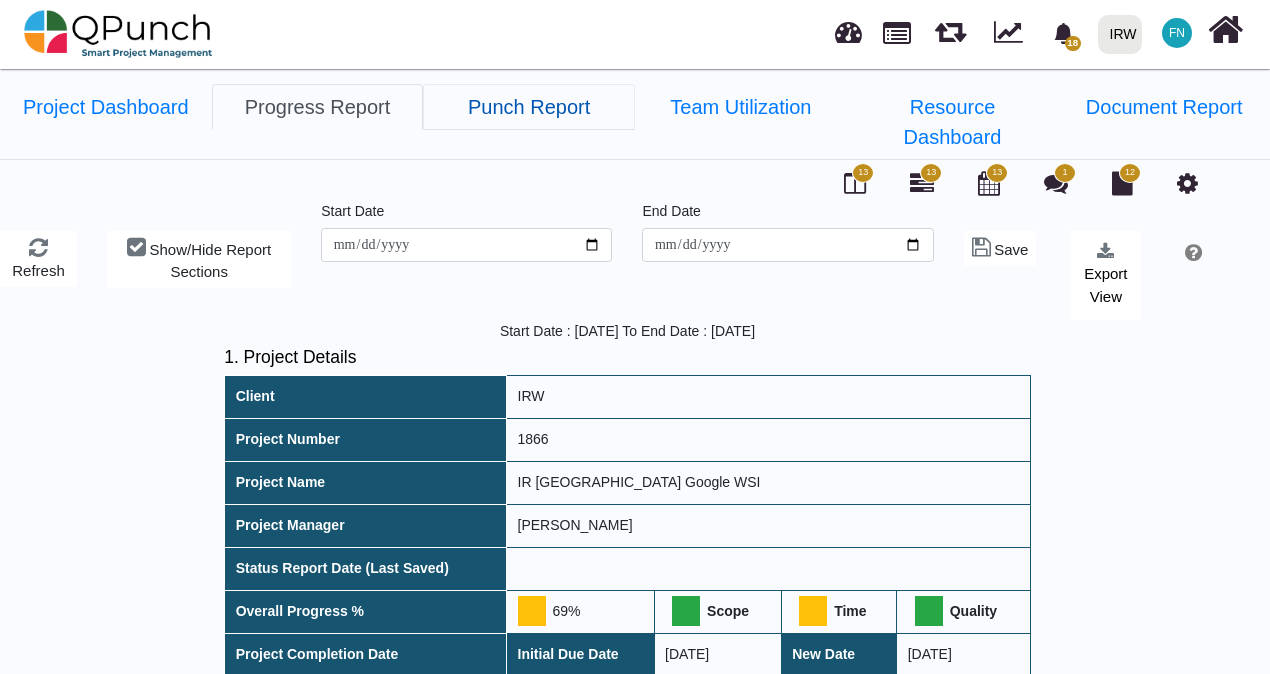 click on "Punch Report" at bounding box center (529, 107) 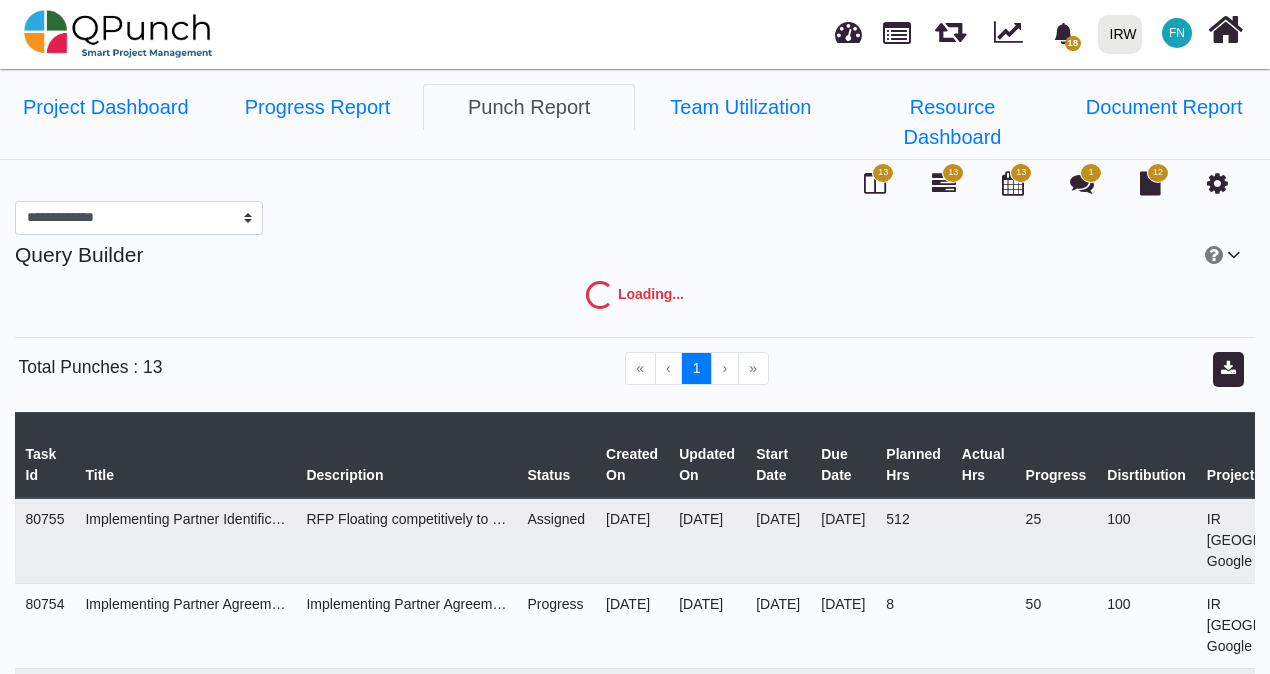 select on "***" 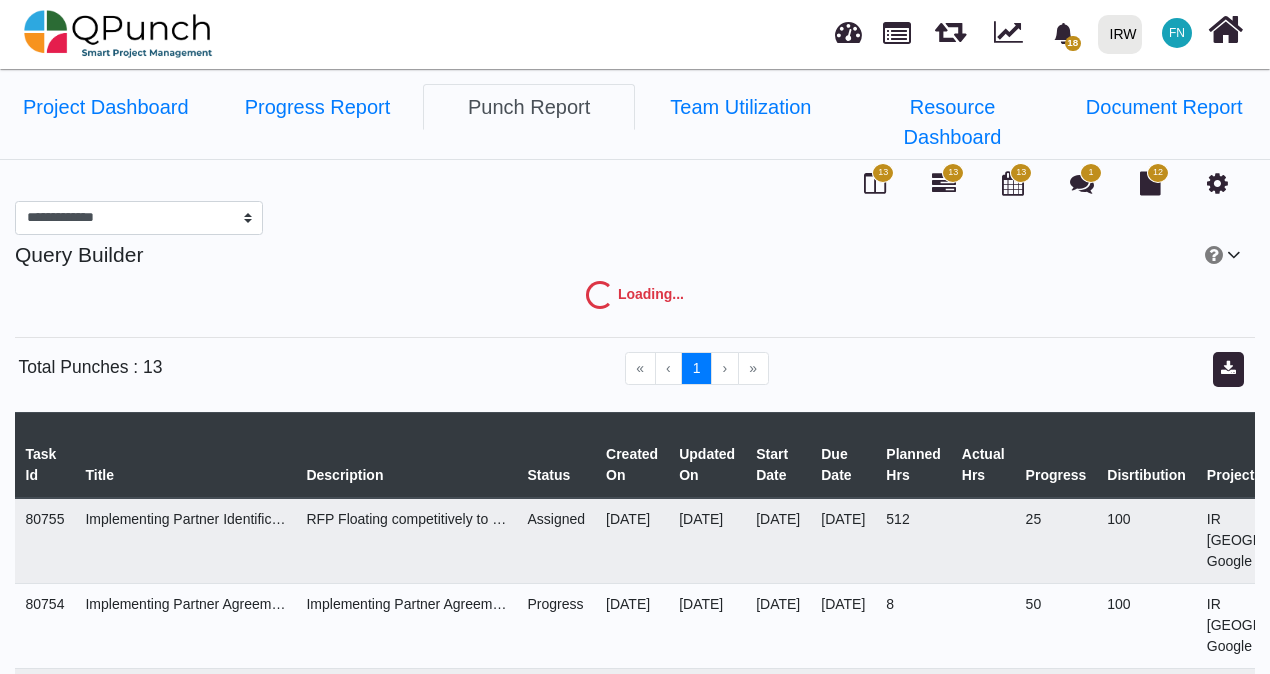 select on "****" 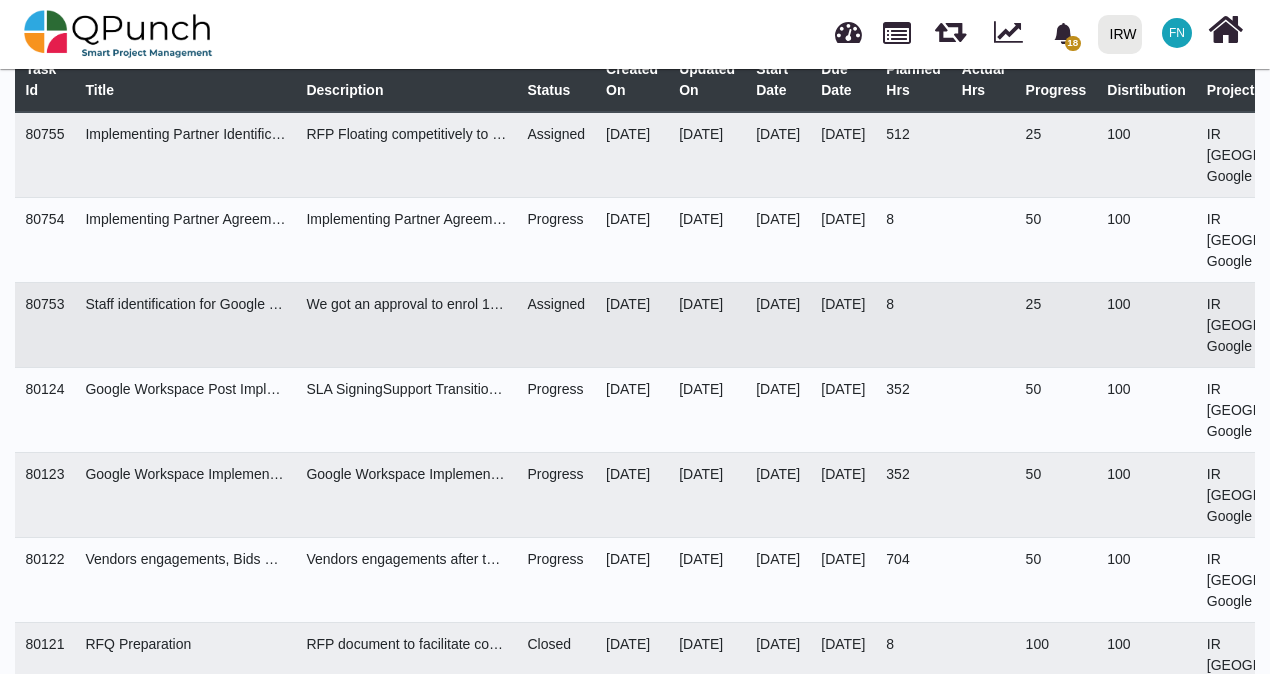 scroll, scrollTop: 0, scrollLeft: 0, axis: both 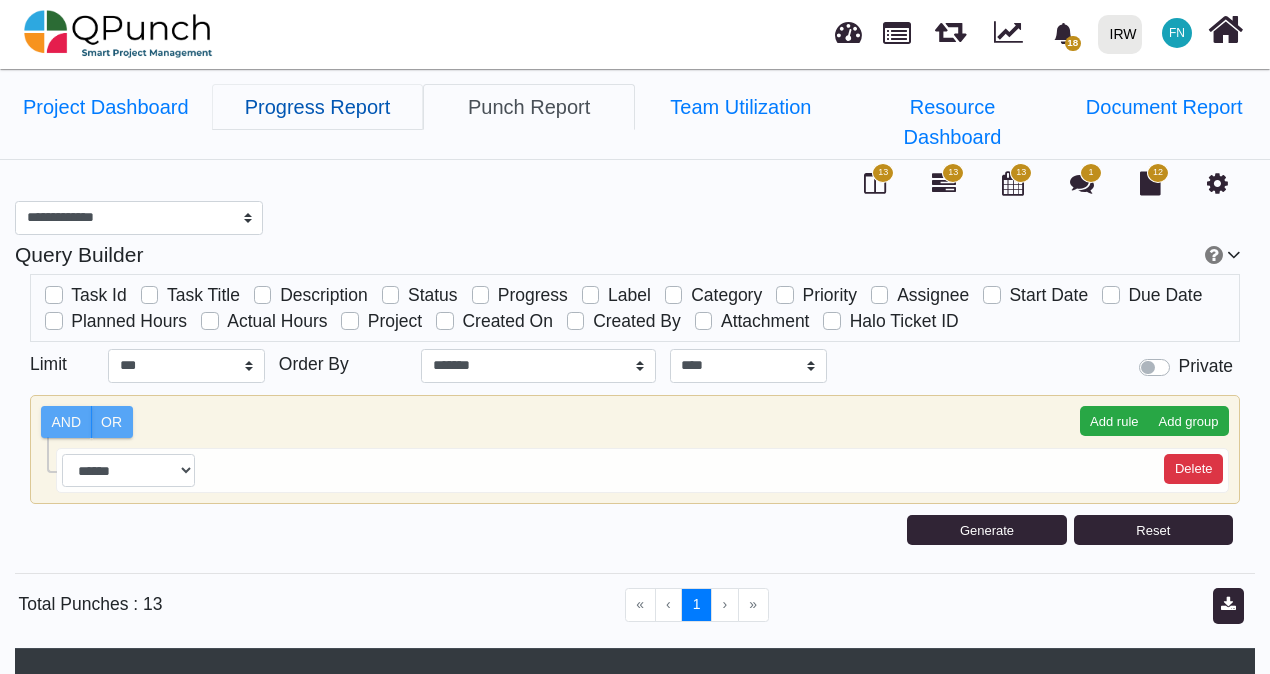 click on "Progress Report" at bounding box center (318, 107) 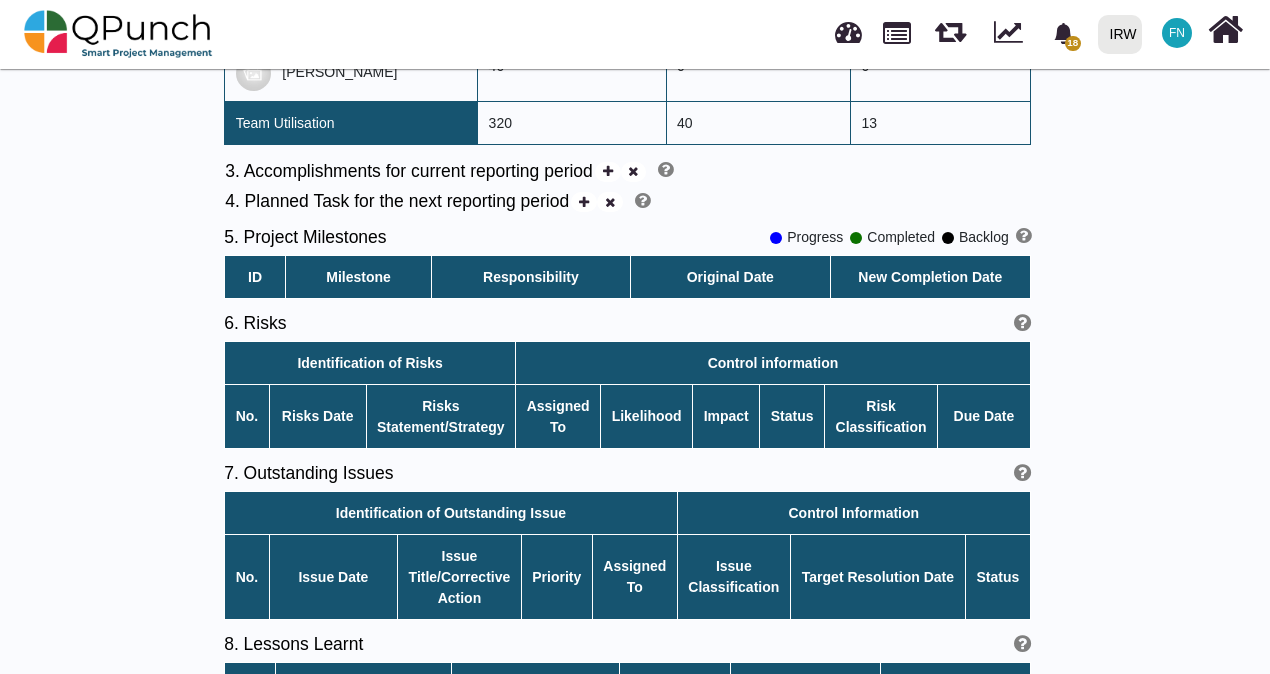 scroll, scrollTop: 1254, scrollLeft: 0, axis: vertical 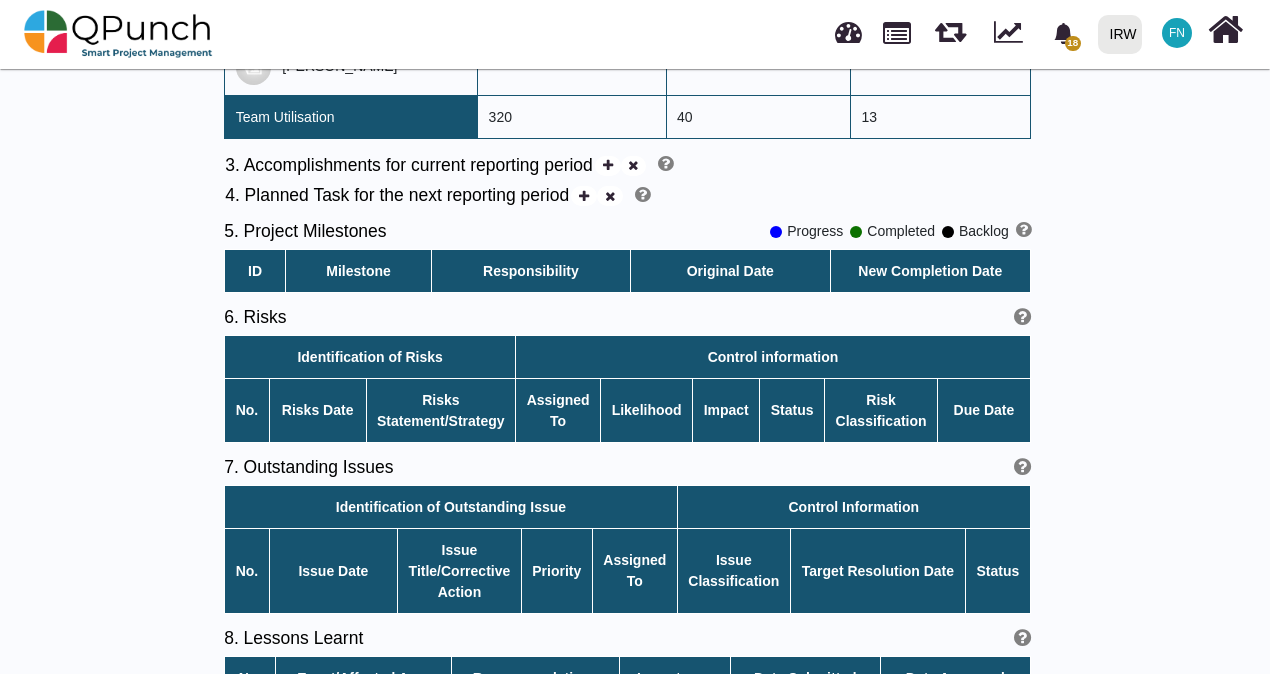 click on "7. Outstanding Issues" at bounding box center (425, 467) 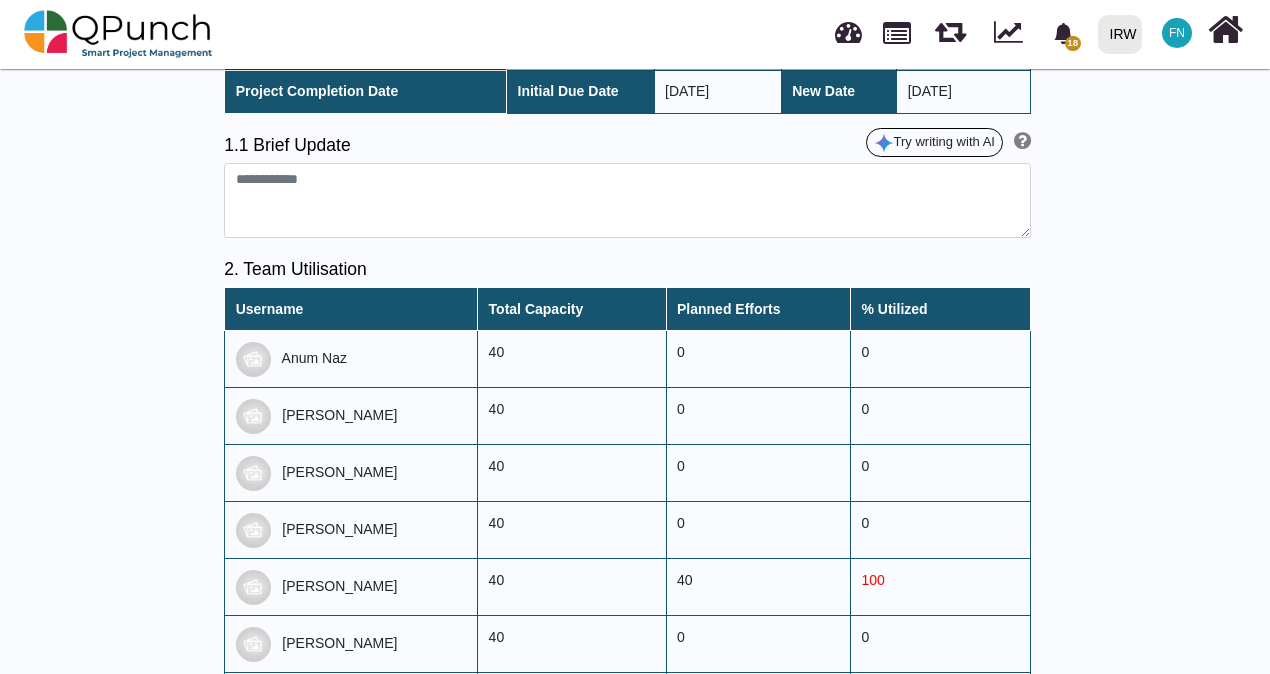 scroll, scrollTop: 354, scrollLeft: 0, axis: vertical 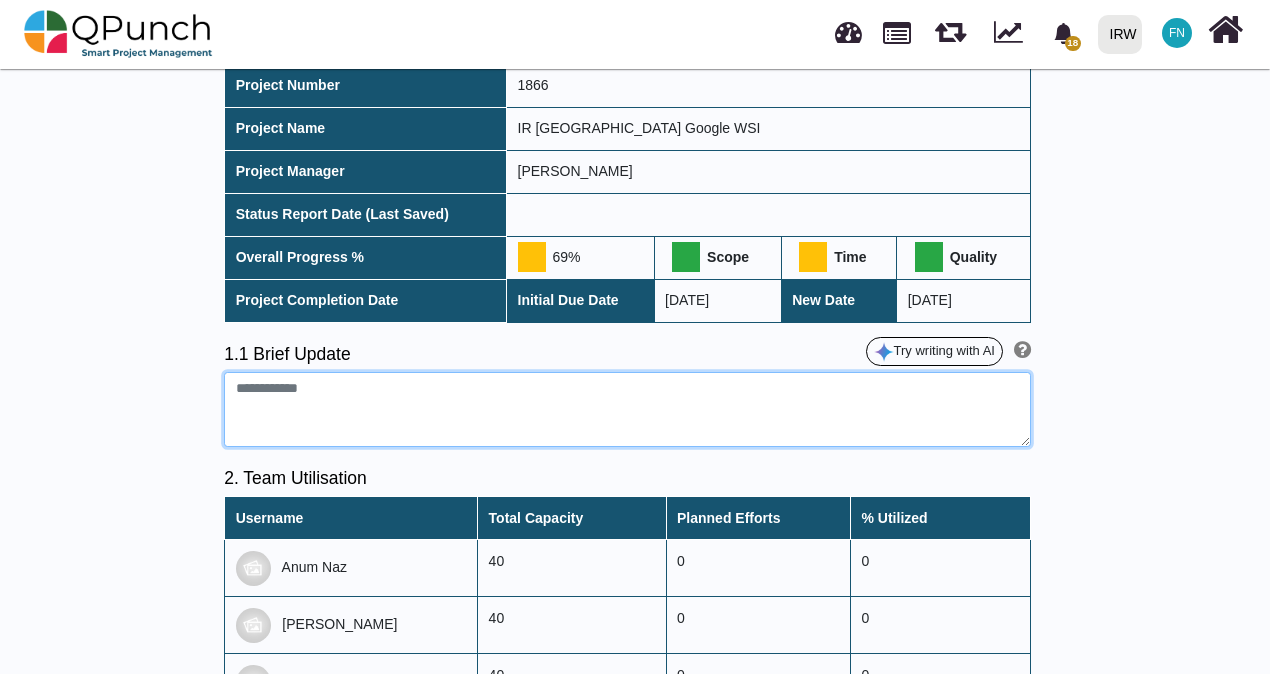 click at bounding box center [627, 410] 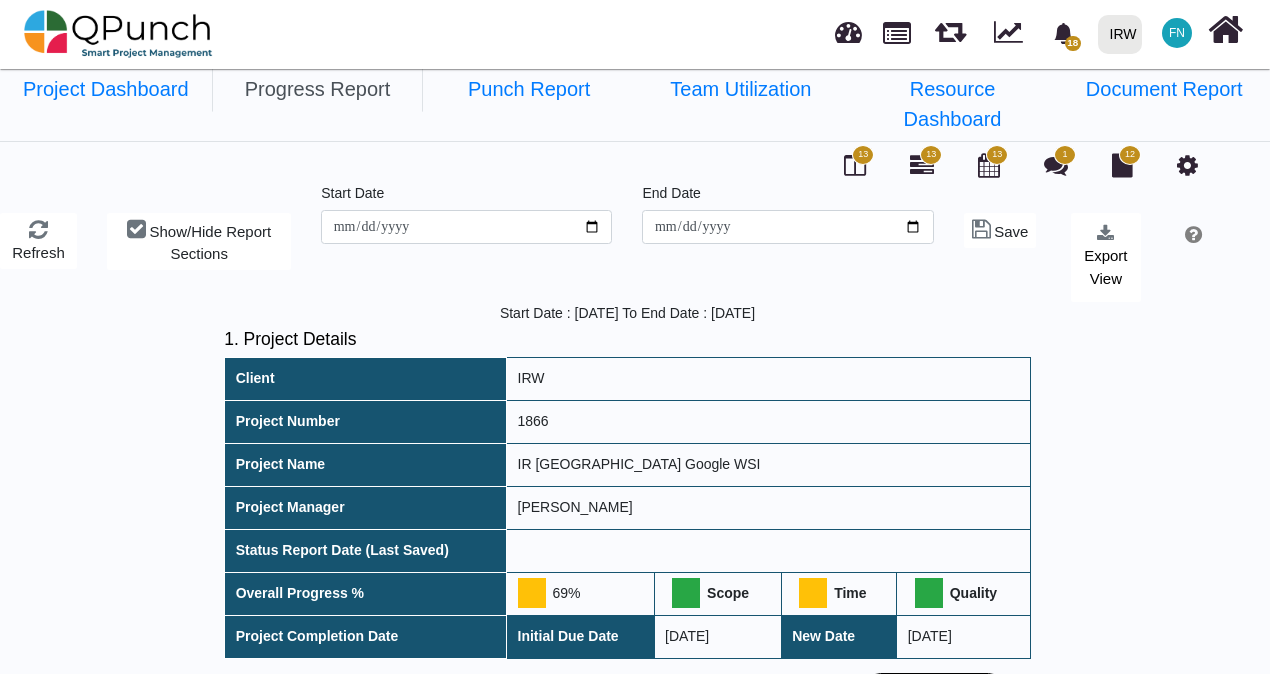 scroll, scrollTop: 0, scrollLeft: 0, axis: both 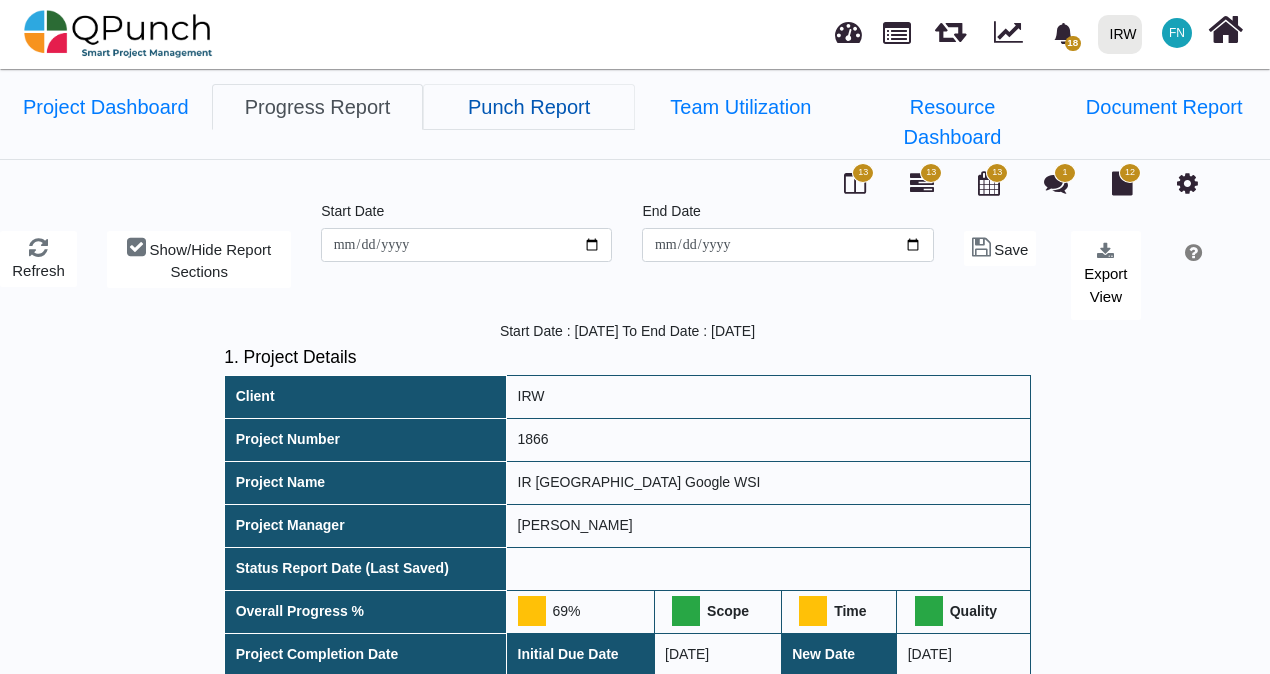 click on "Punch Report" at bounding box center [529, 107] 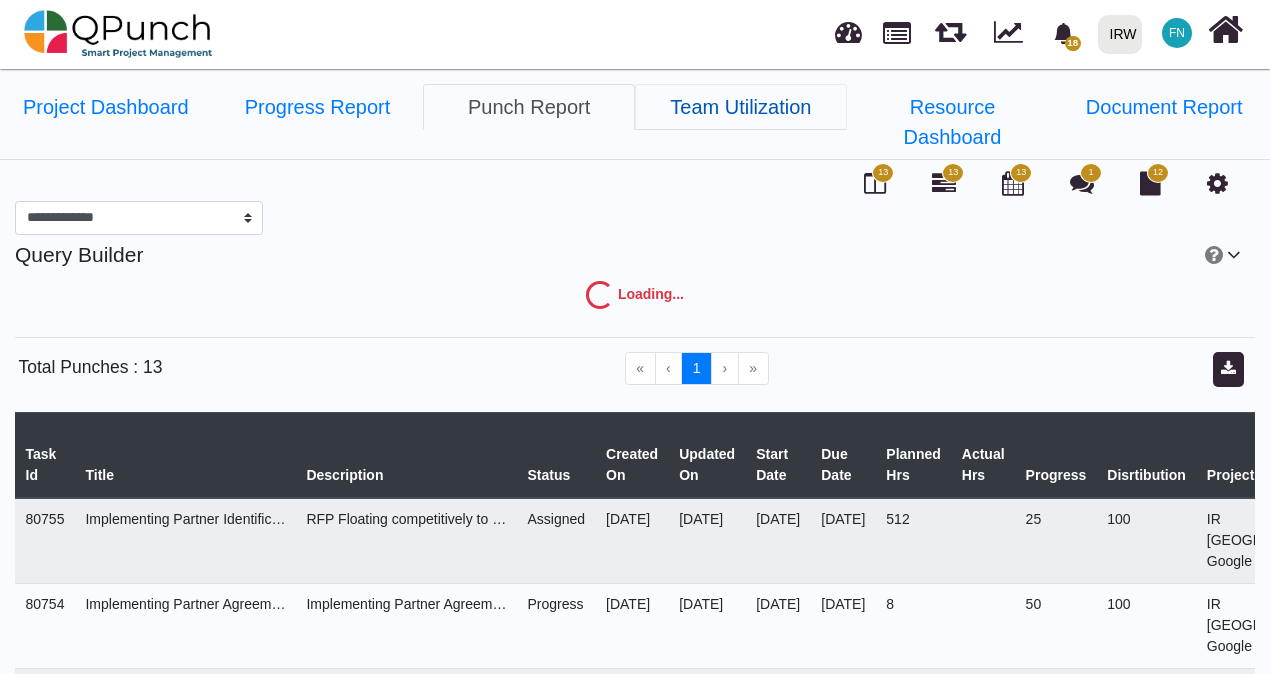 click on "Team Utilization" at bounding box center [741, 107] 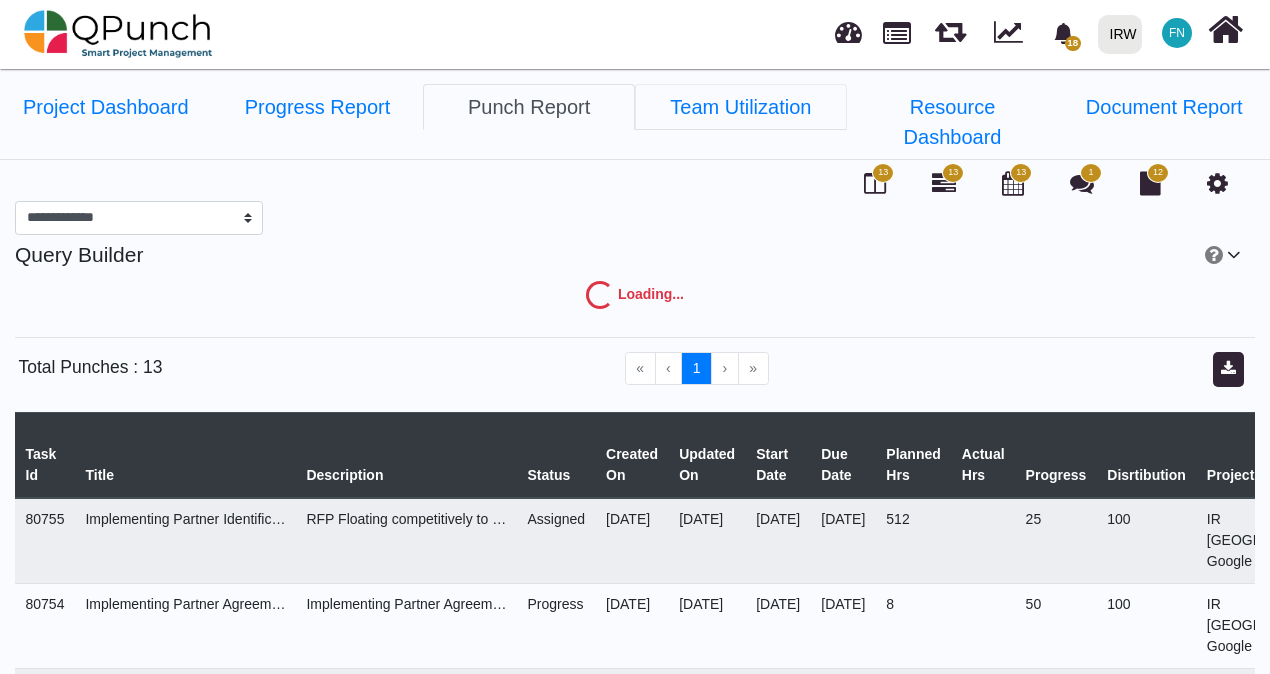 select on "***" 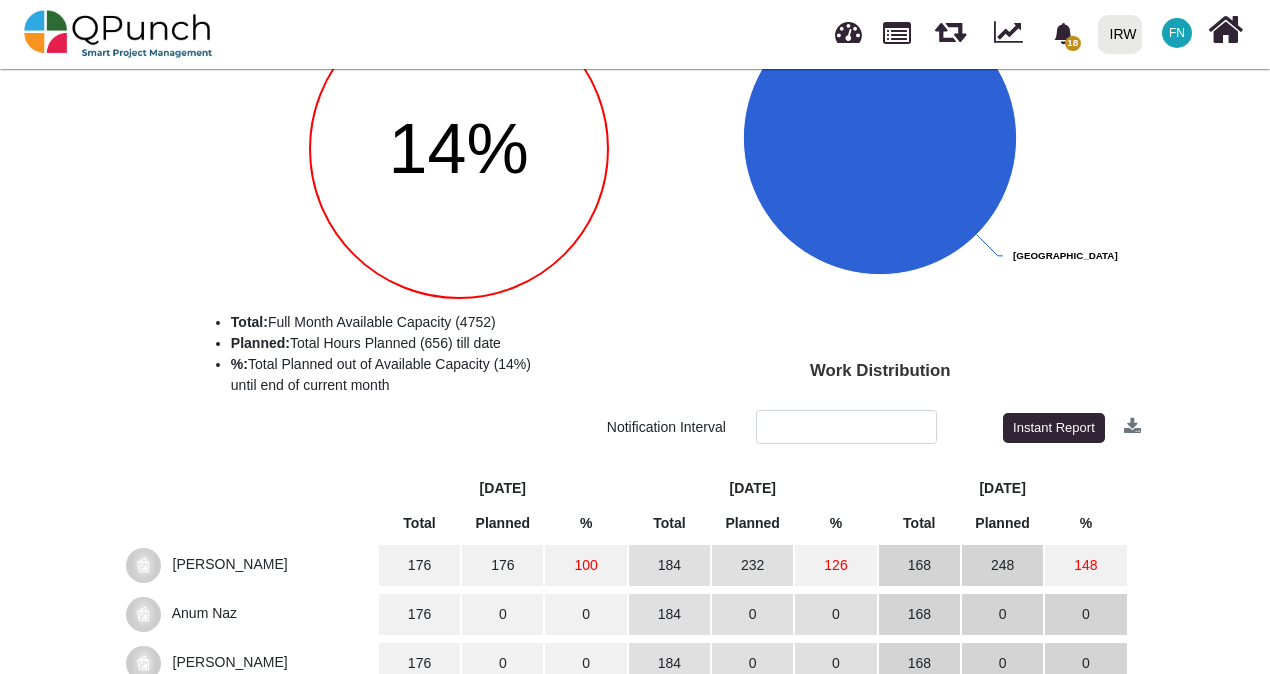 scroll, scrollTop: 0, scrollLeft: 0, axis: both 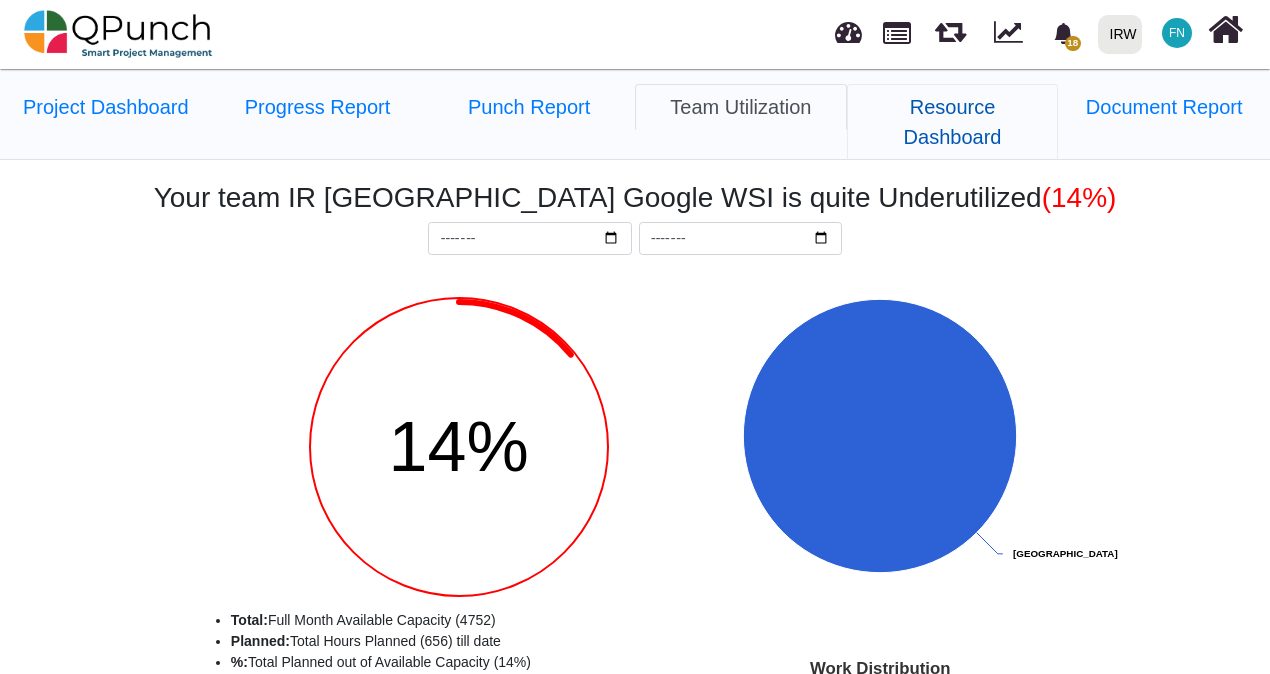 click on "Resource Dashboard" at bounding box center [953, 122] 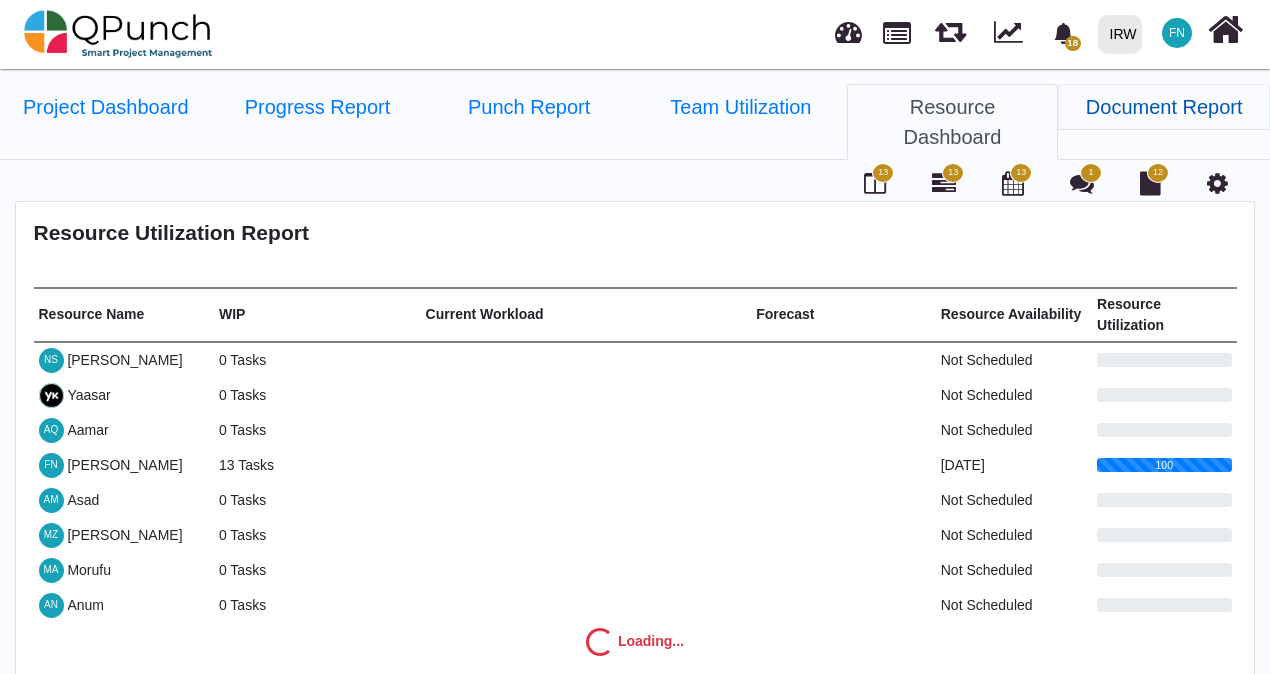 click on "Document Report" at bounding box center [1164, 107] 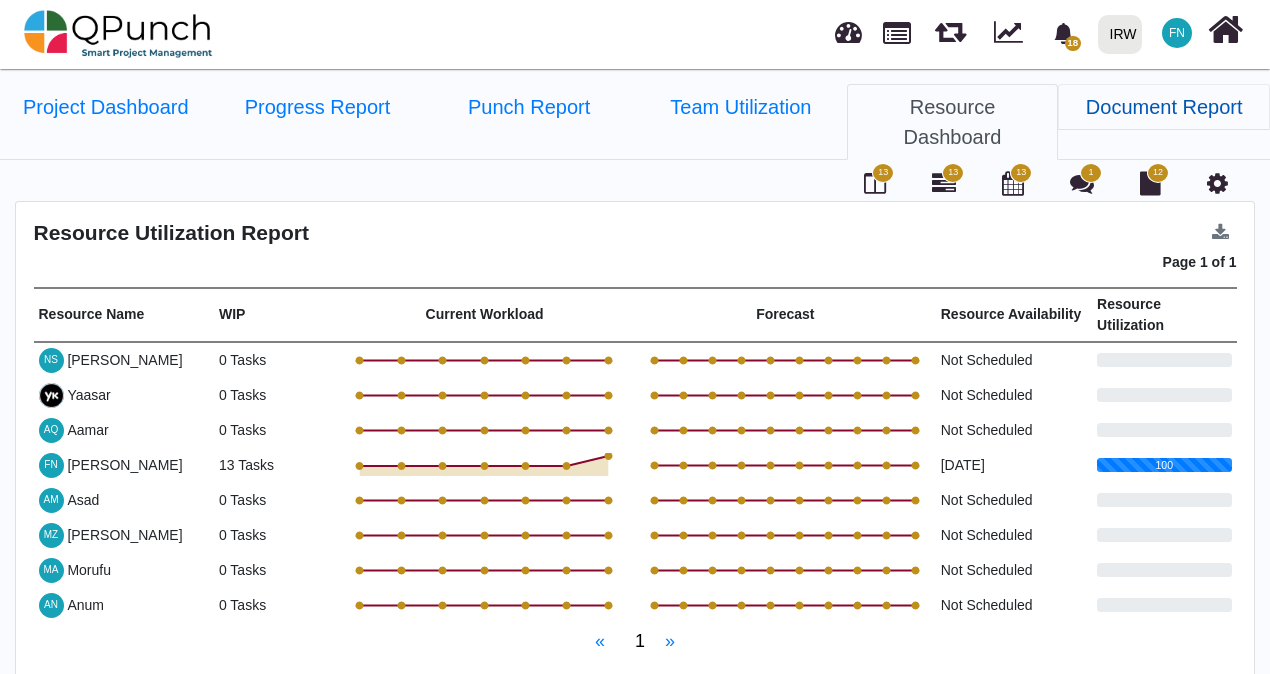 click on "Document Report" at bounding box center (1164, 107) 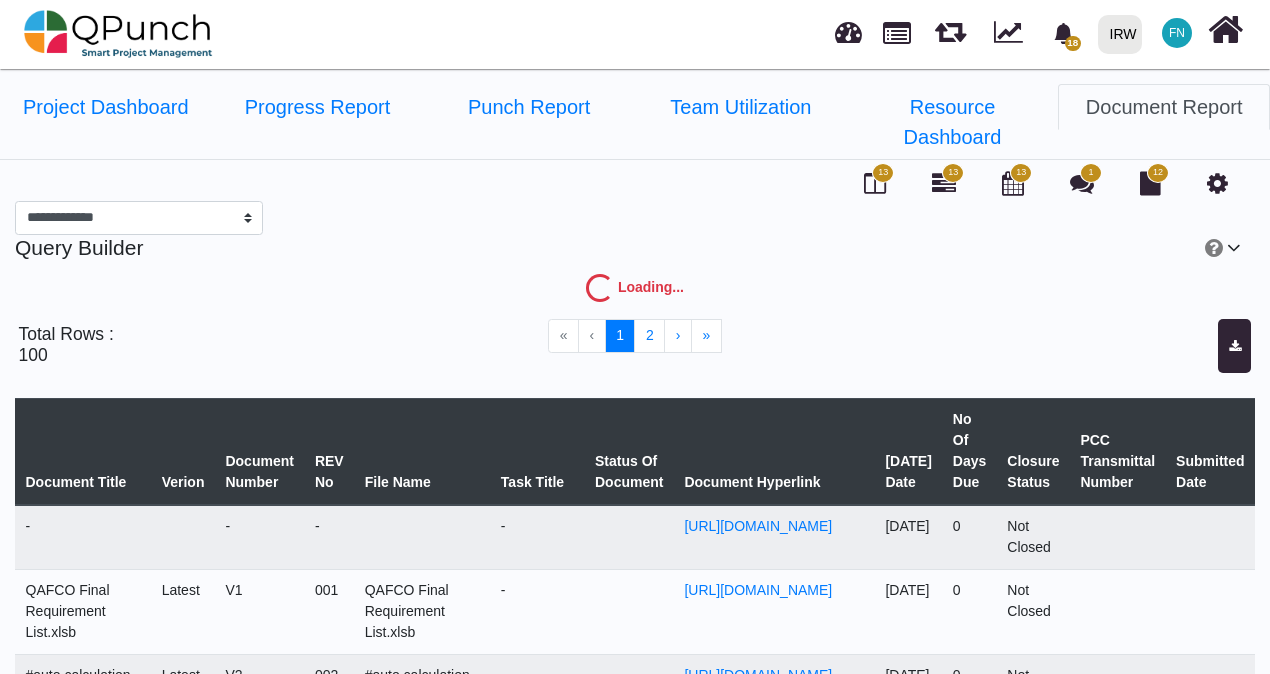 select on "***" 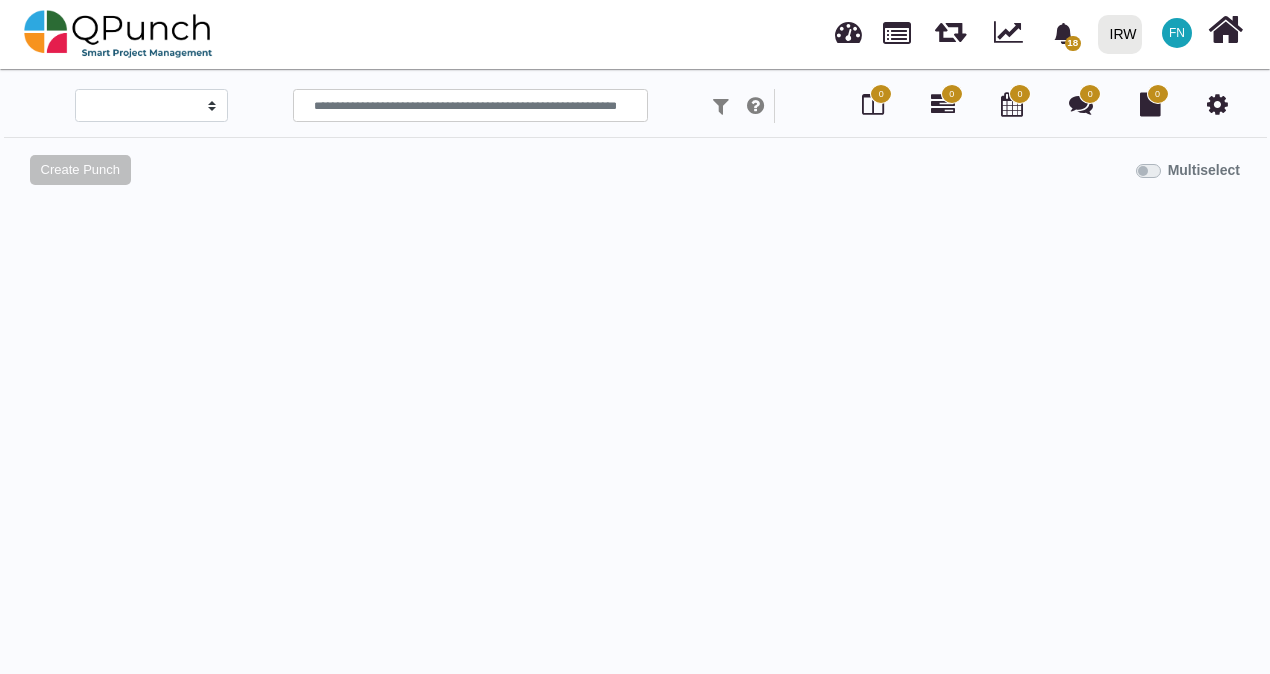 scroll, scrollTop: 20, scrollLeft: 0, axis: vertical 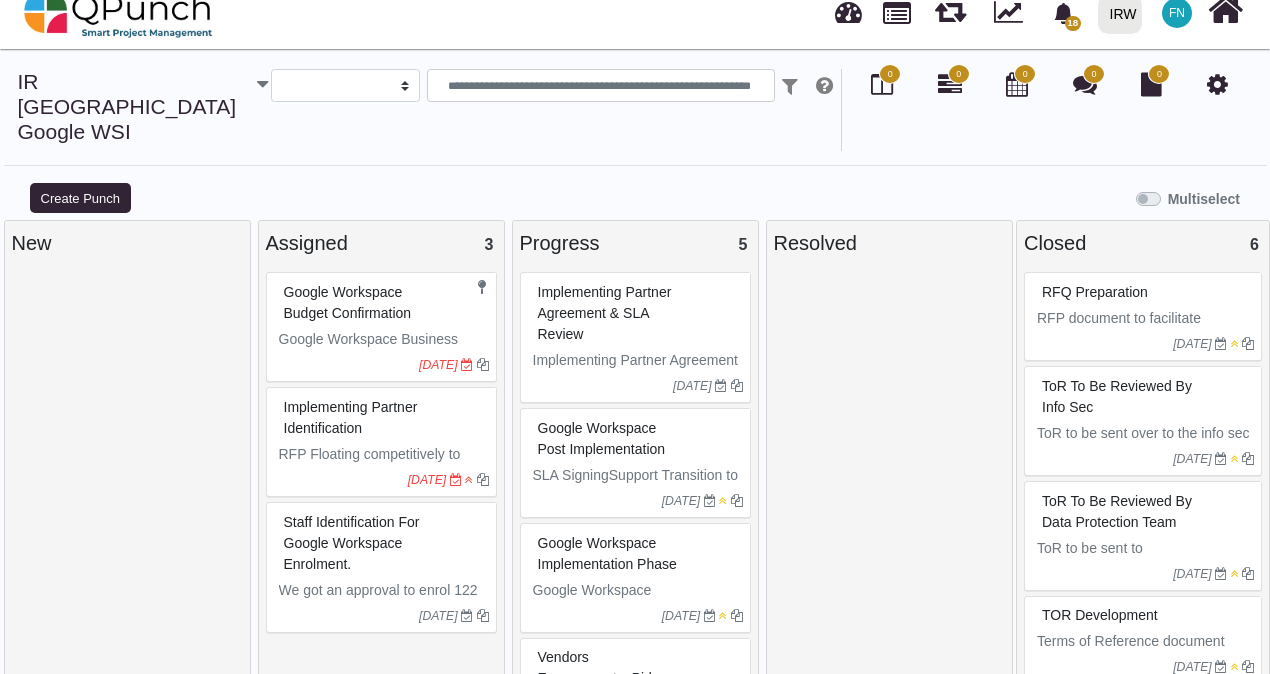 select 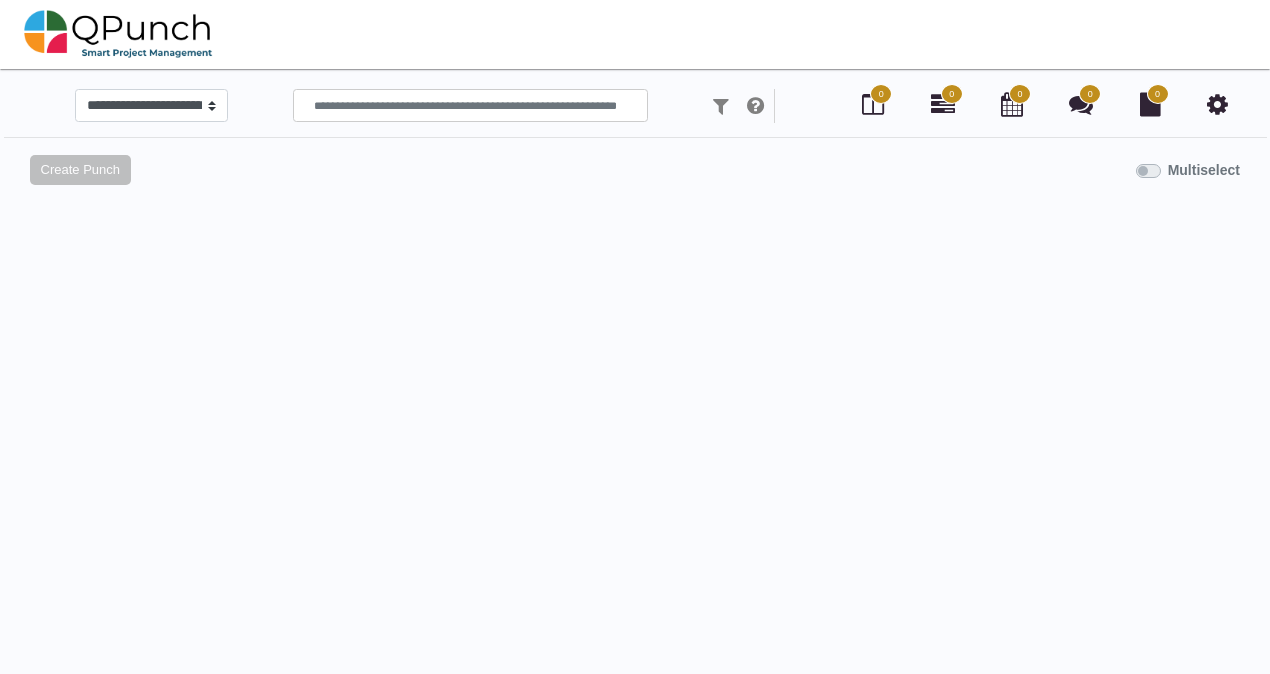 scroll, scrollTop: 20, scrollLeft: 0, axis: vertical 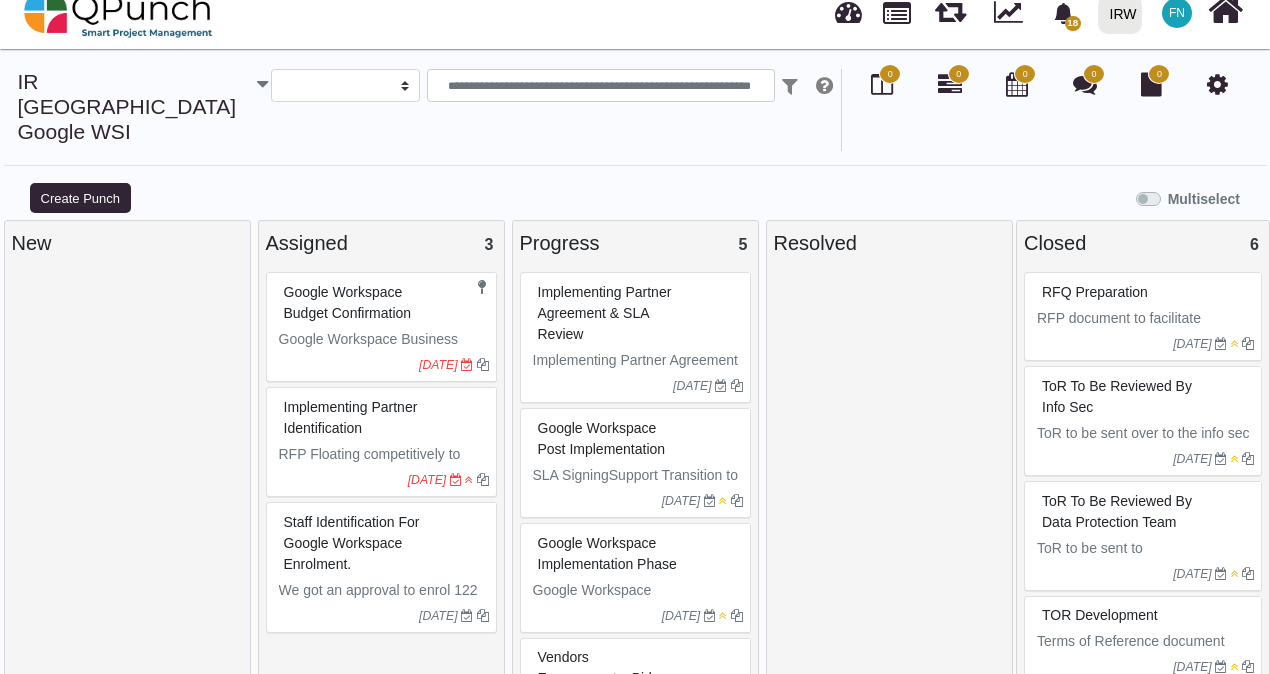 select 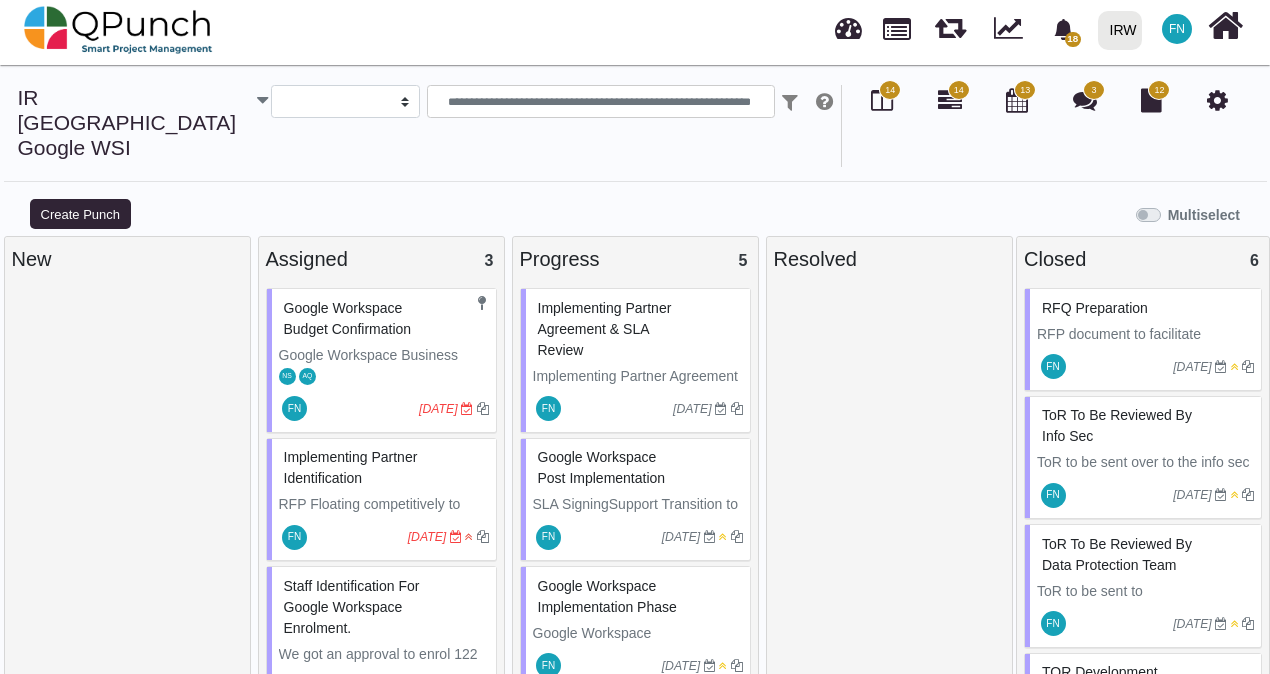 scroll, scrollTop: 0, scrollLeft: 0, axis: both 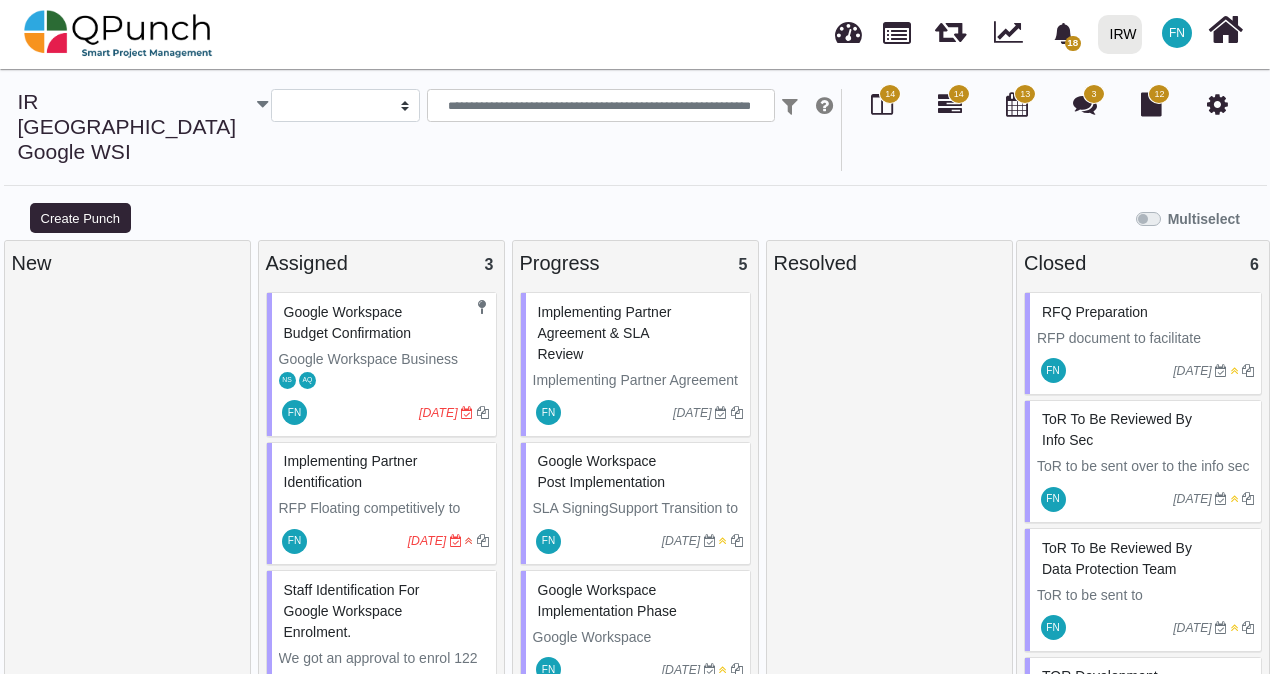 type 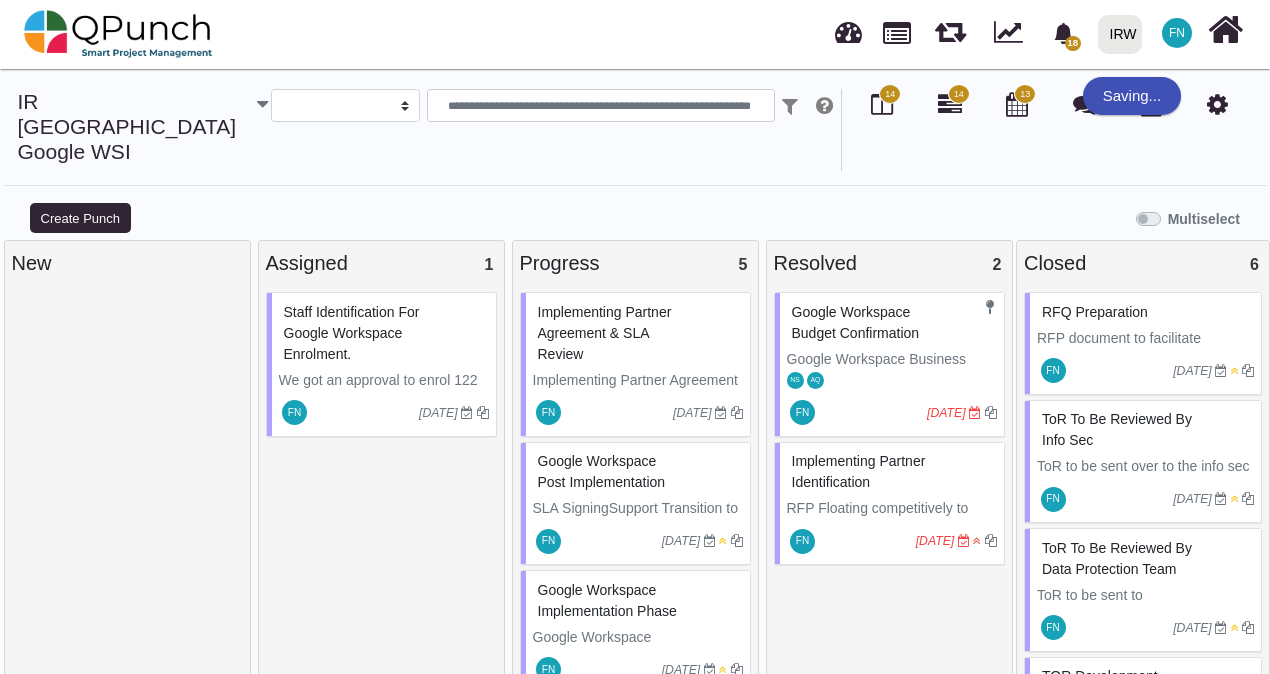 click on "Google Workspace Budget Confirmation" at bounding box center (856, 322) 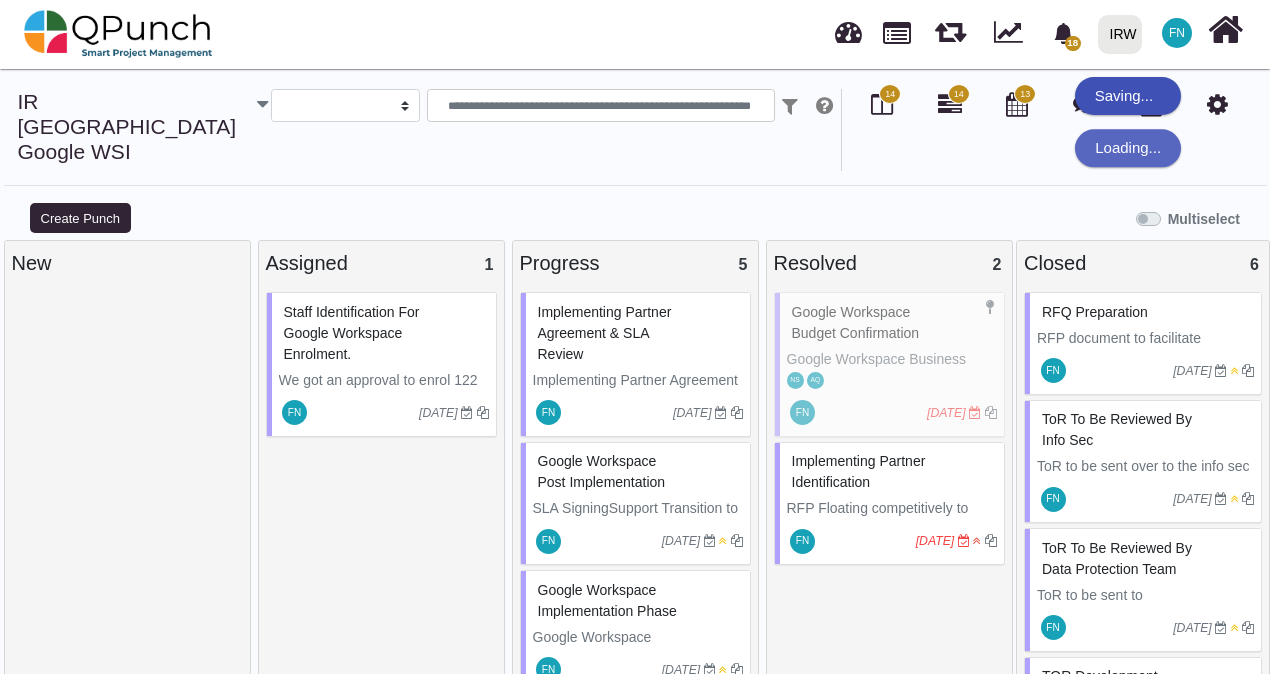 click on "Google Workspace Budget Confirmation     Google Workspace Business Standard Budget: -  Tasks: Budget Approvals by the Country Director and Head of Region Budget Codes for Cross Charging Completed.  Budget Approvals by the CD and HOR.  Budget Codes for Cross Charging.  PSB 2025: - SD000_000012_058   NS AQ   FN     [DATE]" at bounding box center (889, 364) 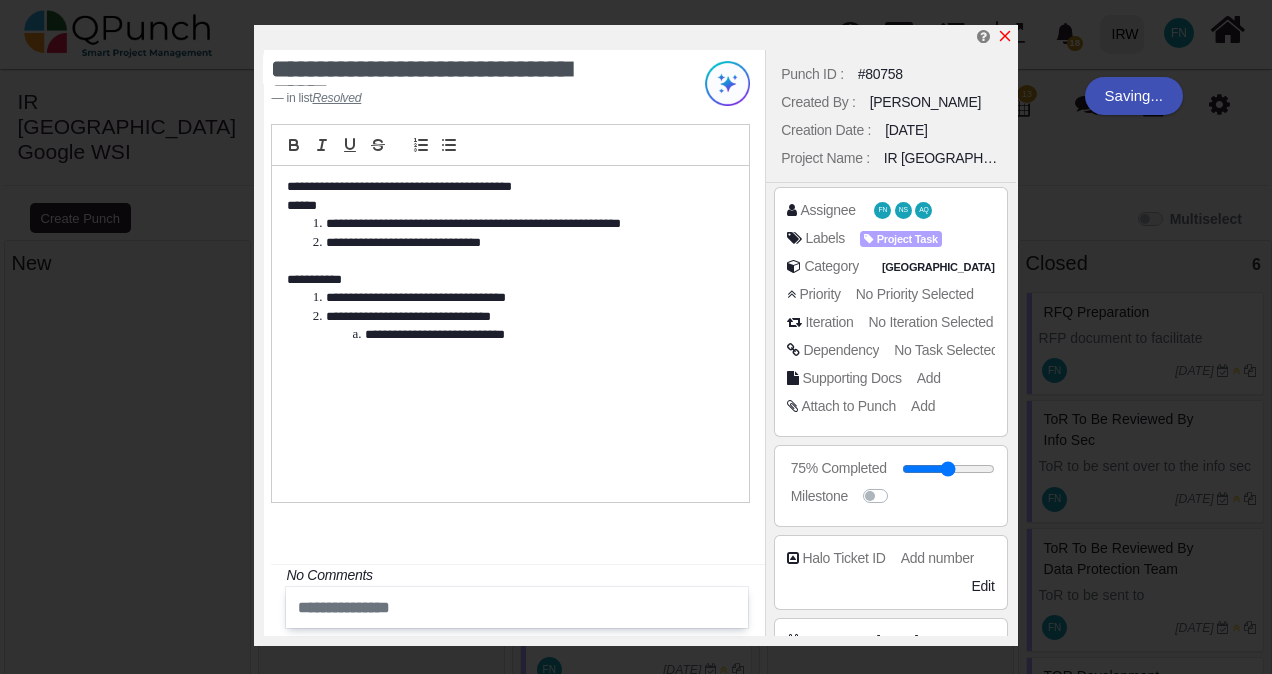 click 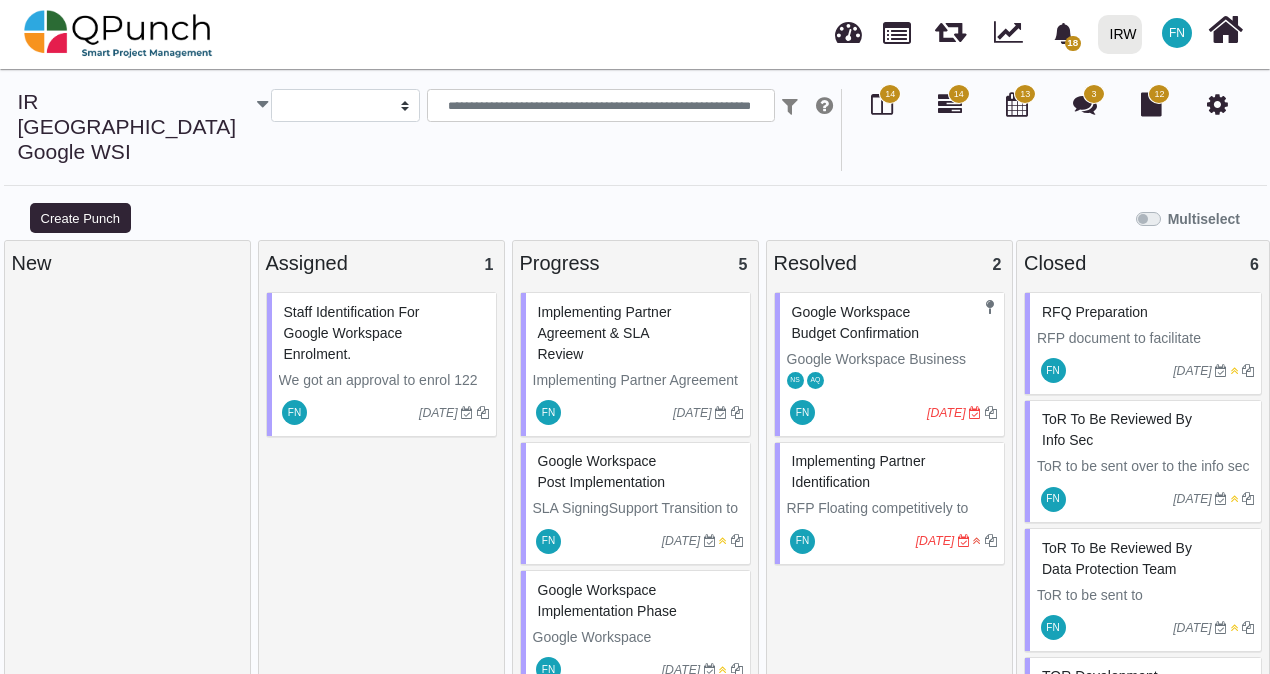 type 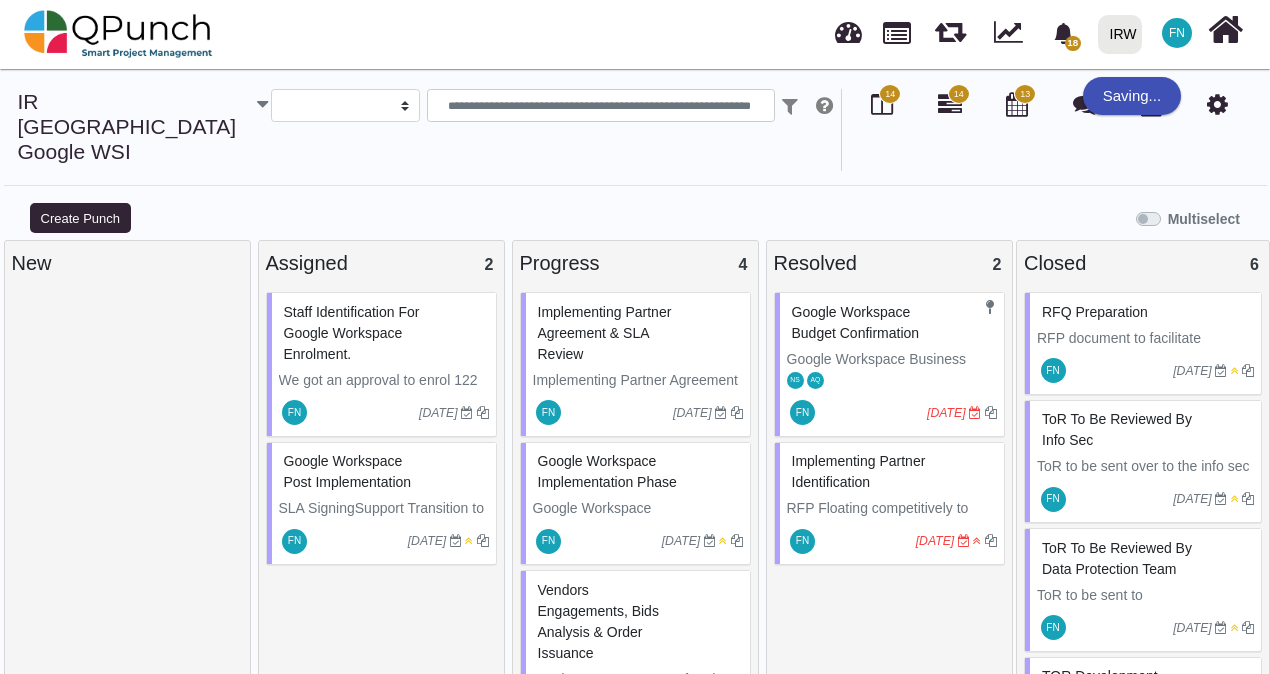 click on "Implementing Partner Identification" at bounding box center [859, 471] 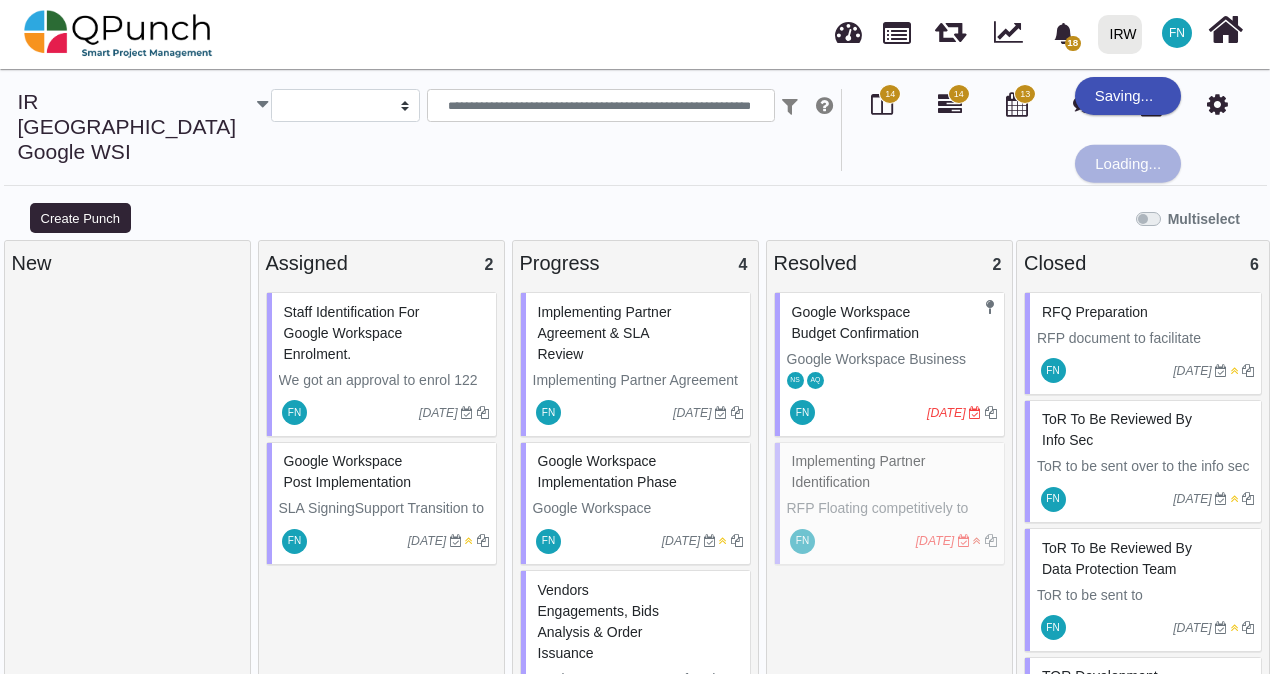 click on "Implementing Partner Identification     RFP Floating competitively to identify an Implementing Partner for Google Workspace Business Standard.   Completed. Implementing vendor confirmed as Pawa IT (Consensus from Scoring Team, PM and SC). Revised financial proposal received with 25% discount on Google Workspace Standard Licenses for 122 staff and an additional 10% discount on professional services.     FN     [DATE]" at bounding box center [889, 504] 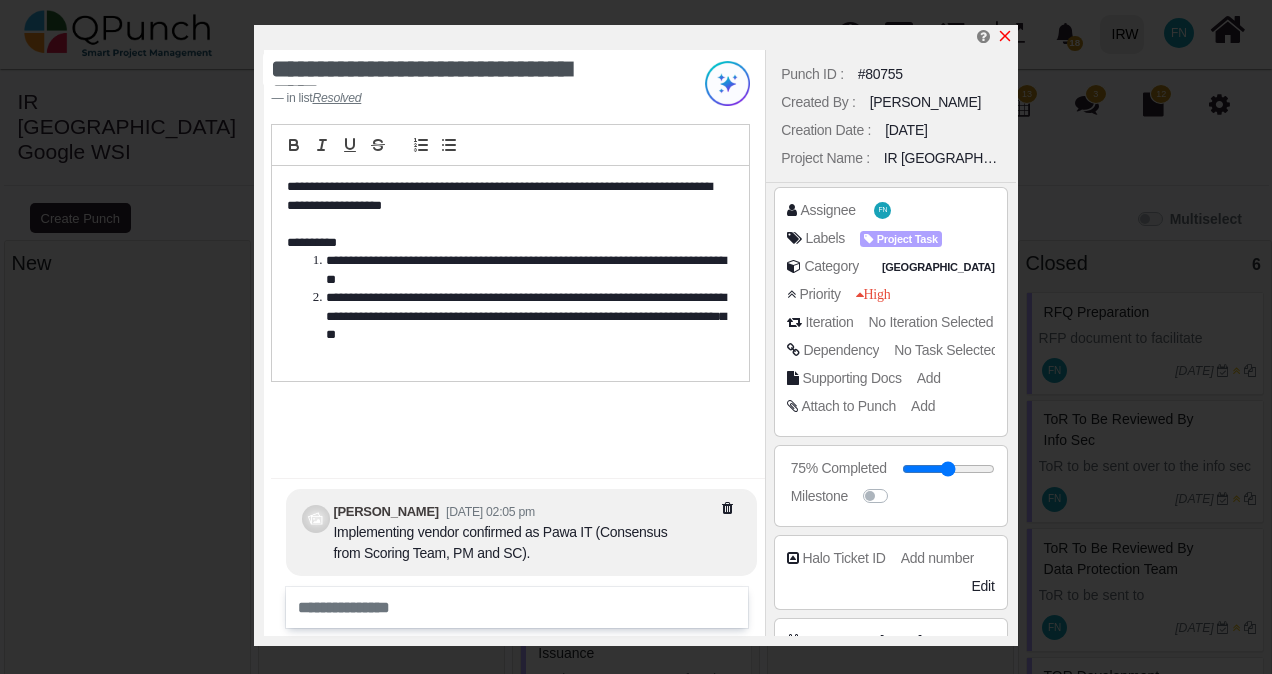 click 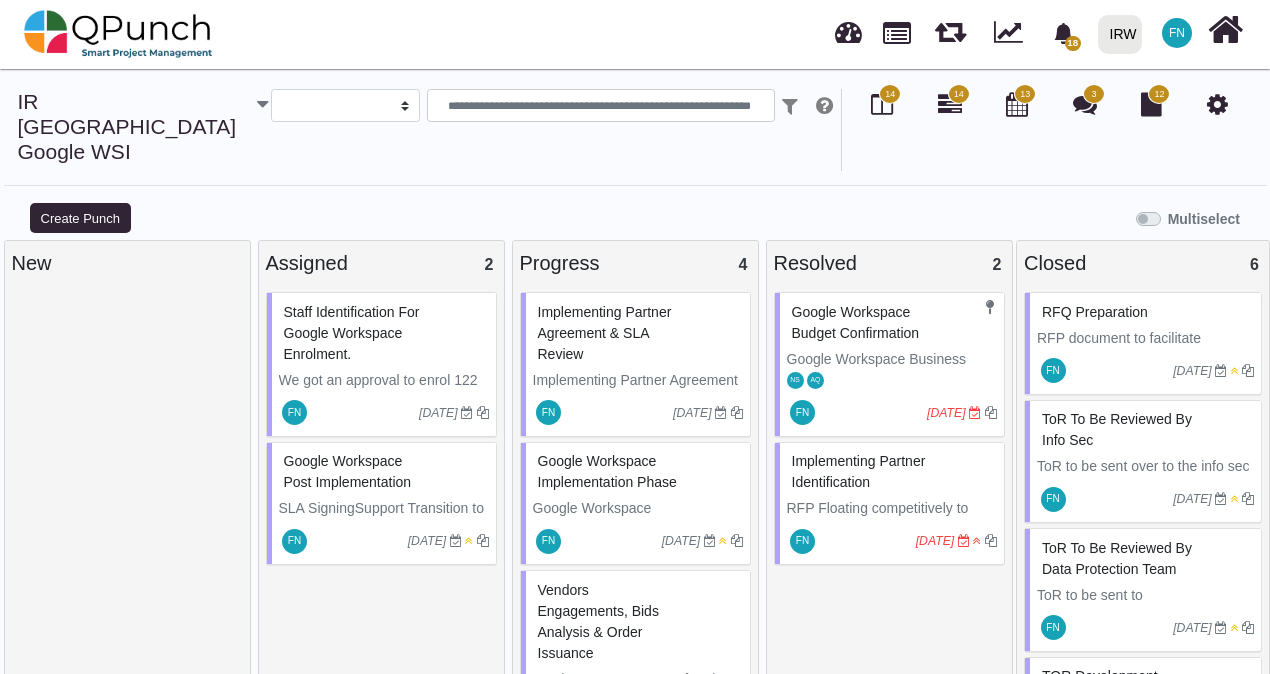 type 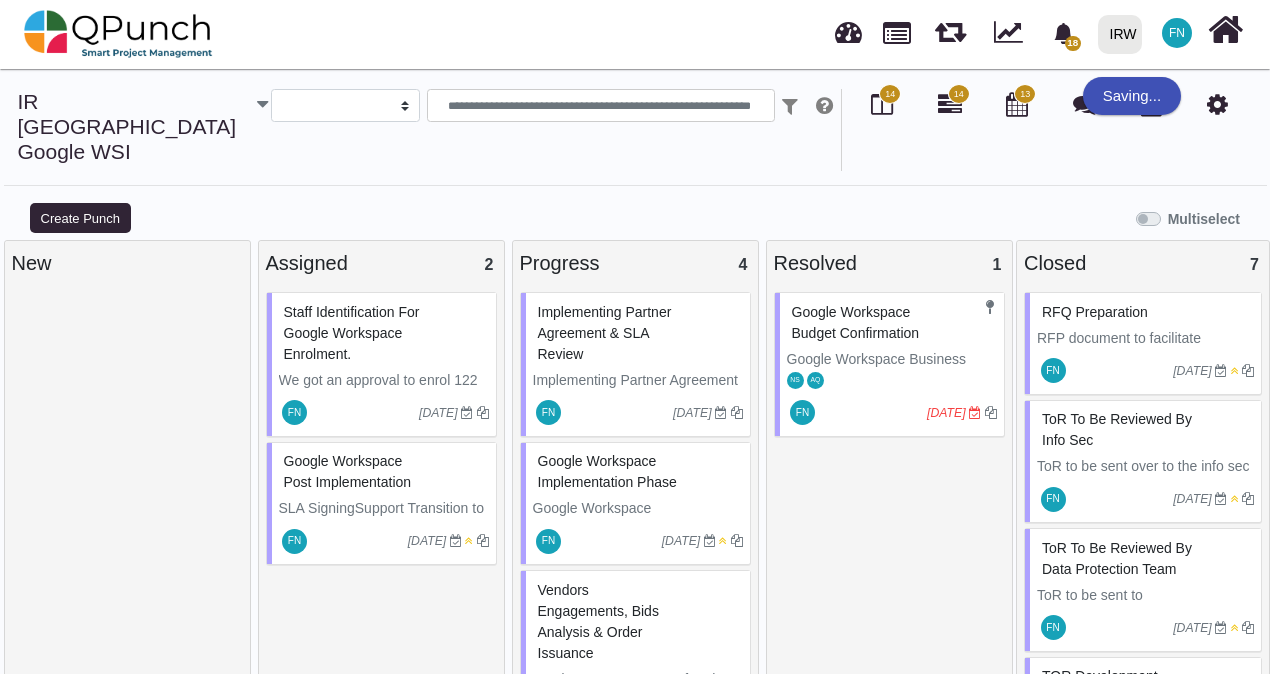 scroll, scrollTop: 469, scrollLeft: 0, axis: vertical 